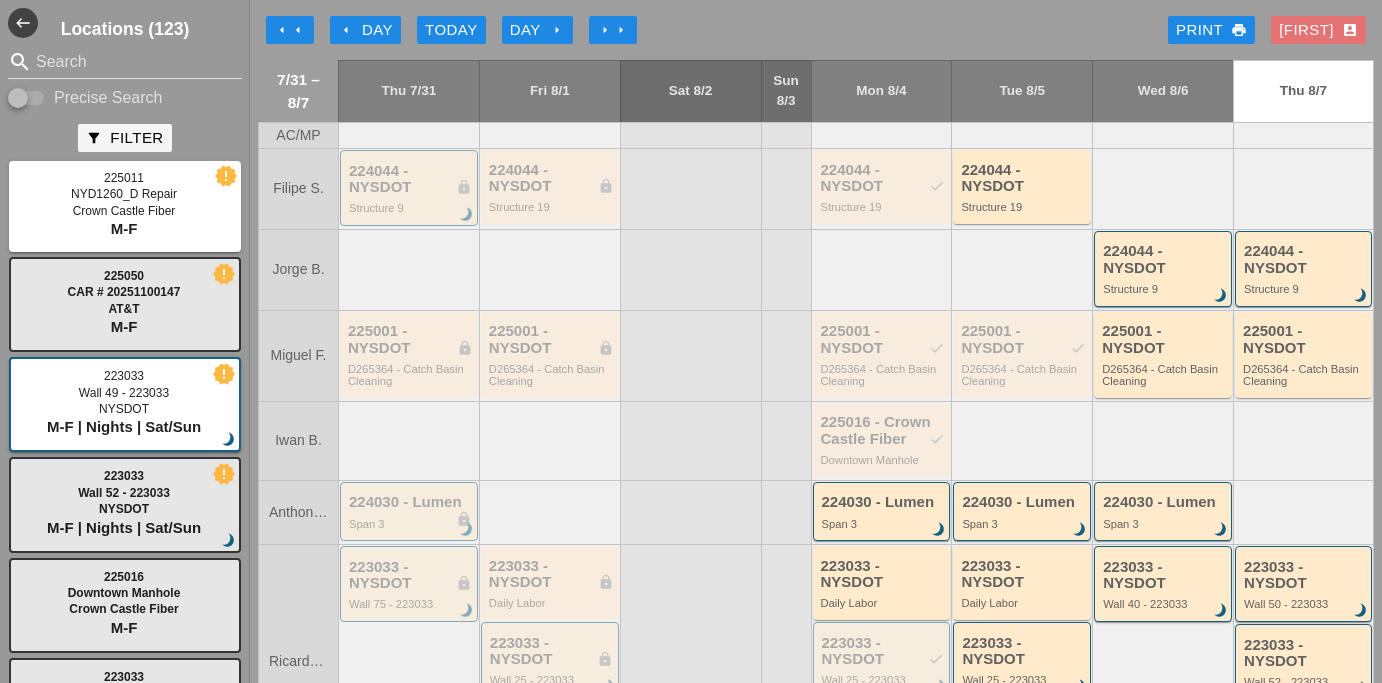 scroll, scrollTop: 0, scrollLeft: 0, axis: both 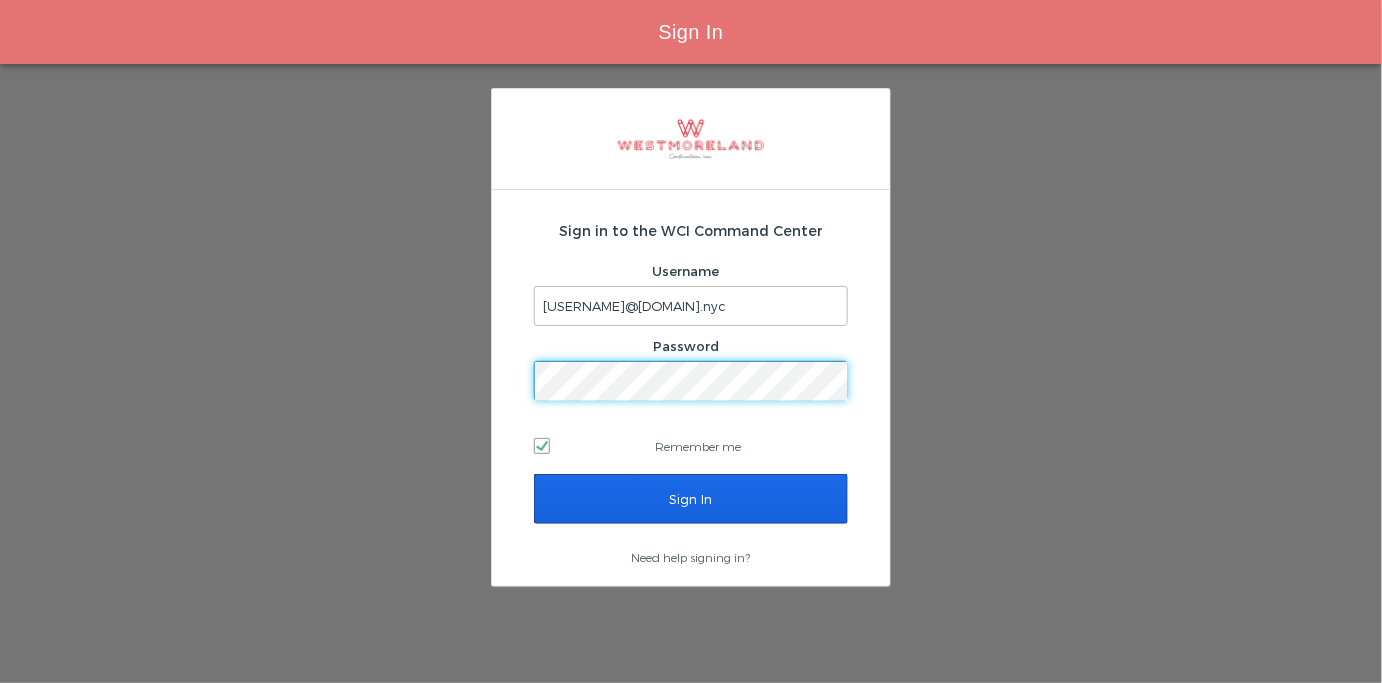 click on "Sign In" at bounding box center [691, 499] 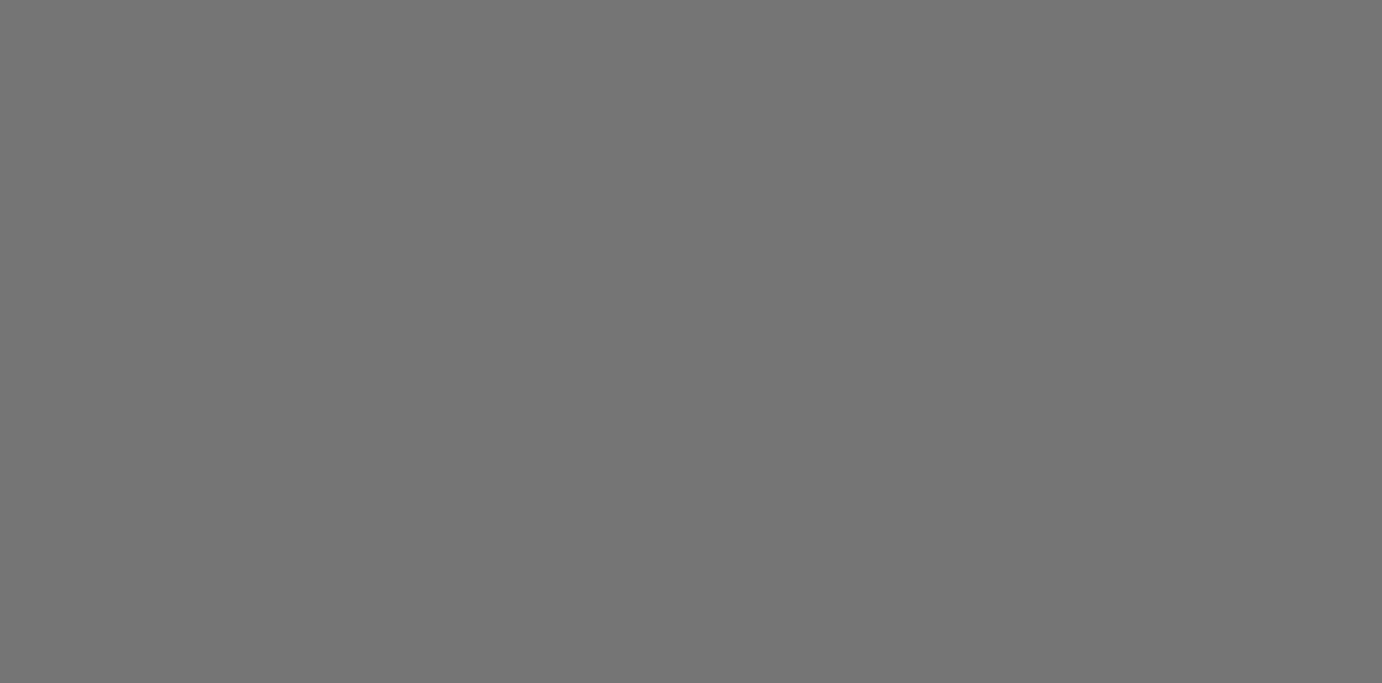 scroll, scrollTop: 0, scrollLeft: 0, axis: both 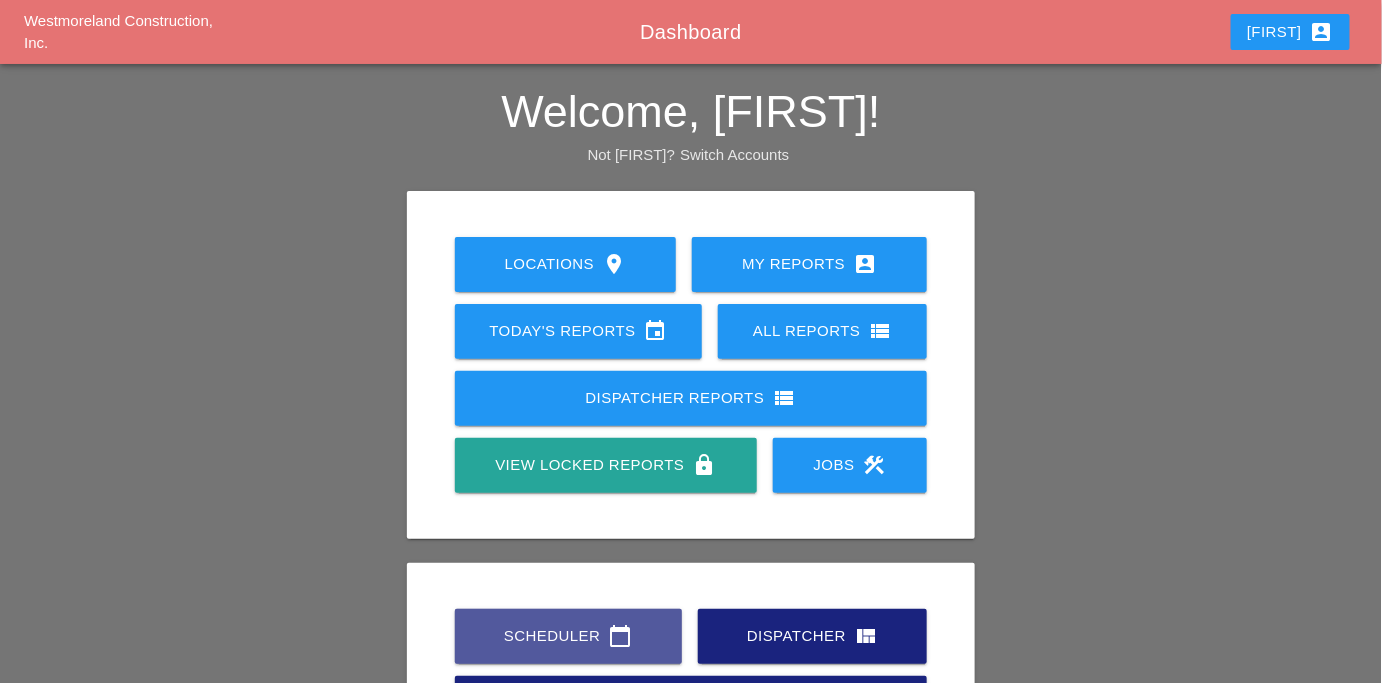 click on "Scheduler calendar_today" at bounding box center (568, 636) 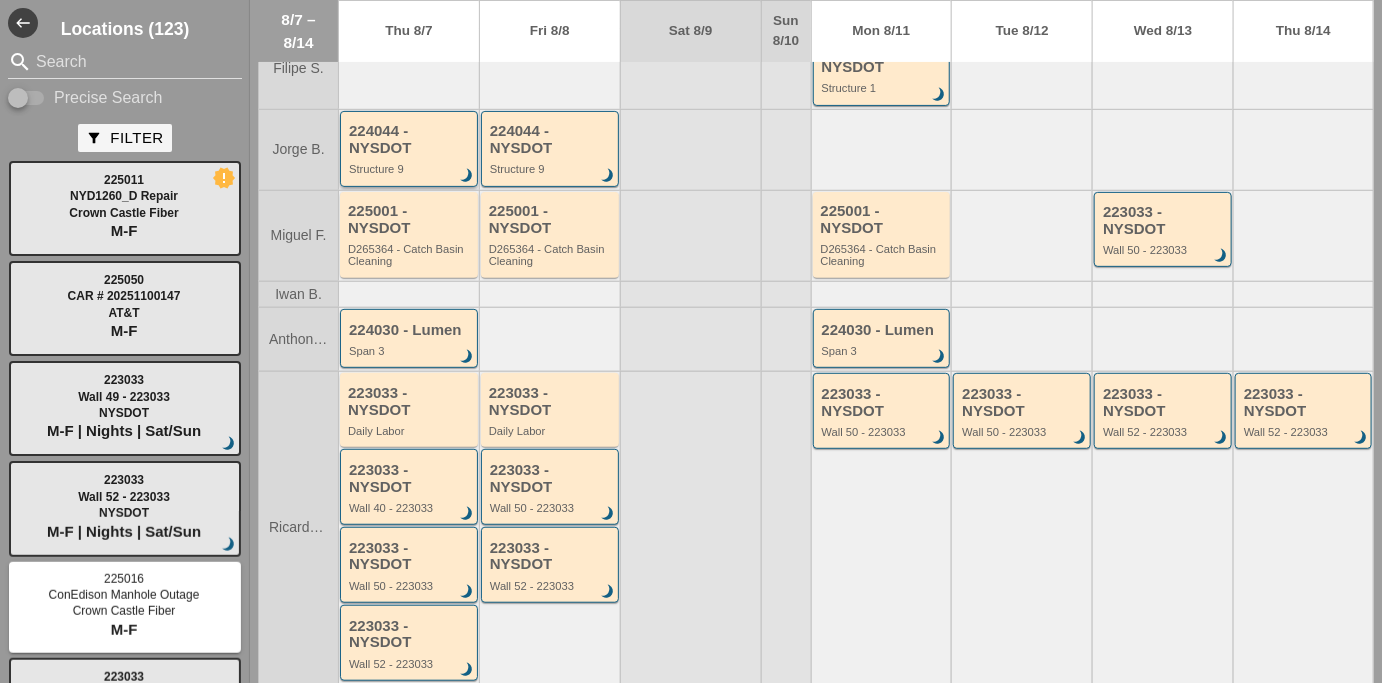 scroll, scrollTop: 0, scrollLeft: 0, axis: both 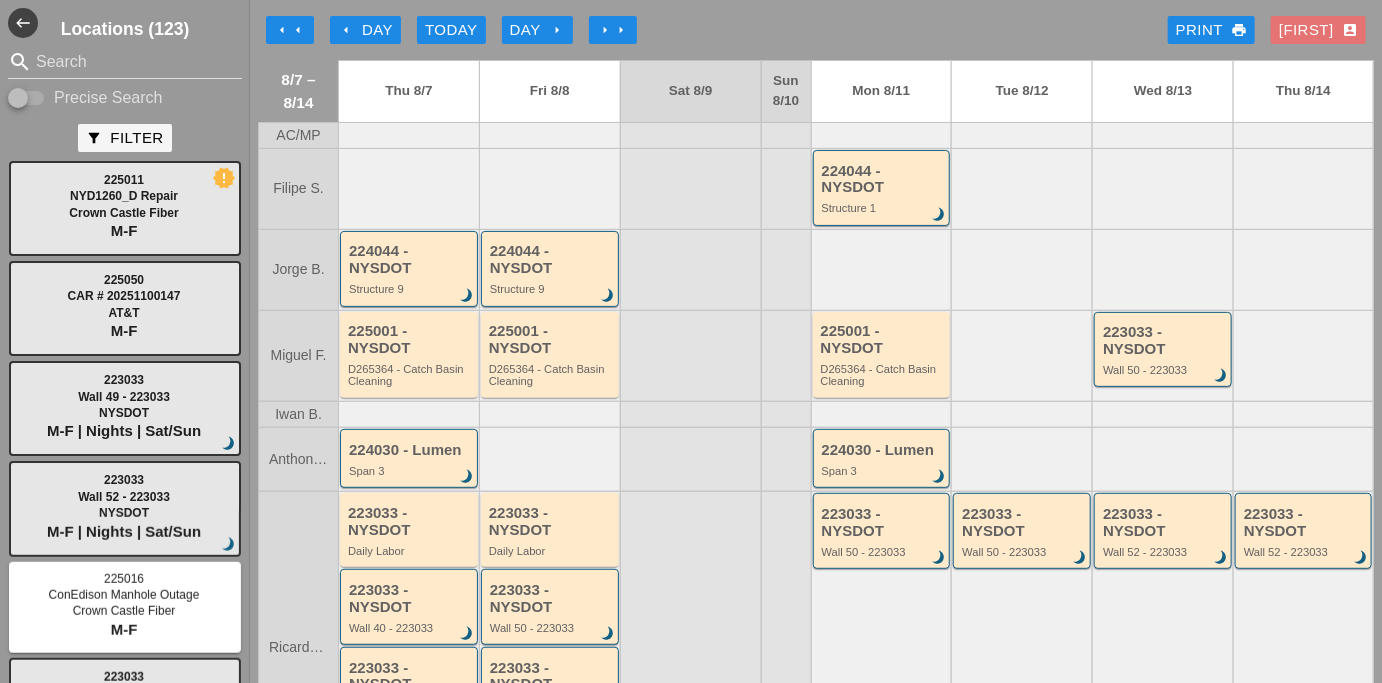 click on "arrow_left Day" at bounding box center [365, 30] 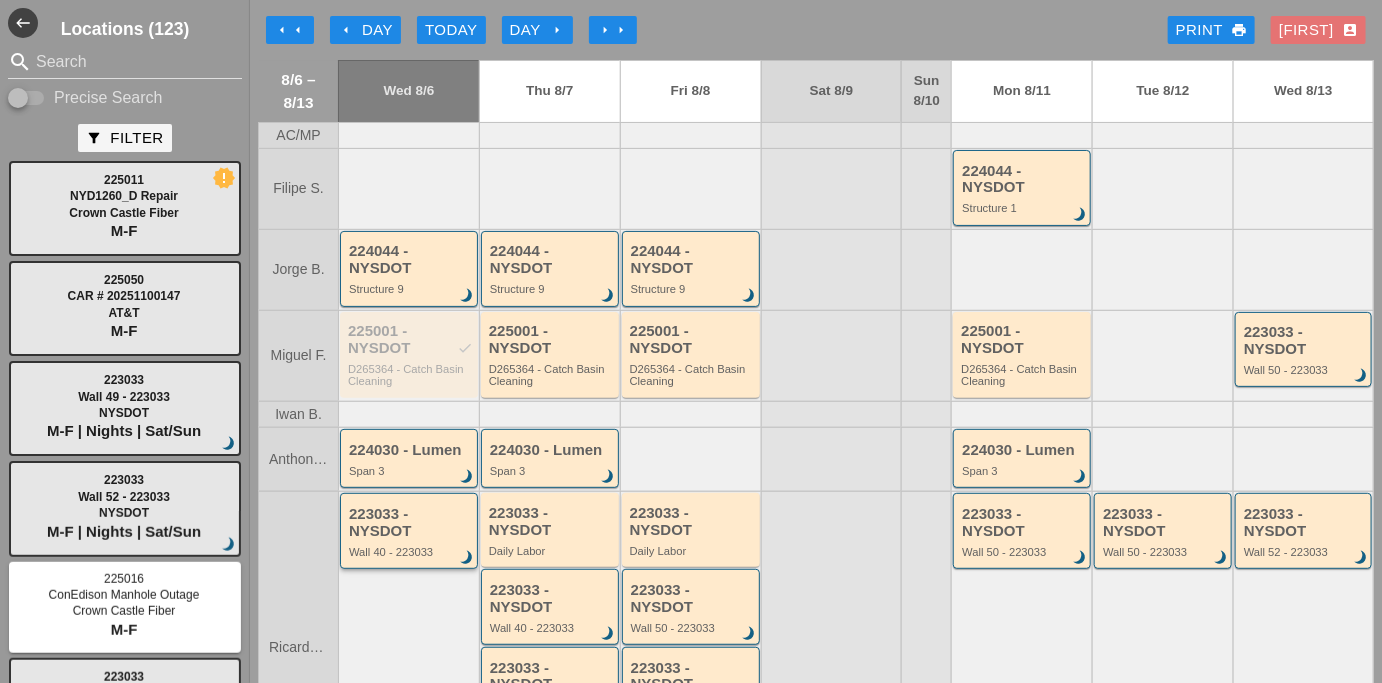 click on "223033 - NYSDOT" at bounding box center (410, 522) 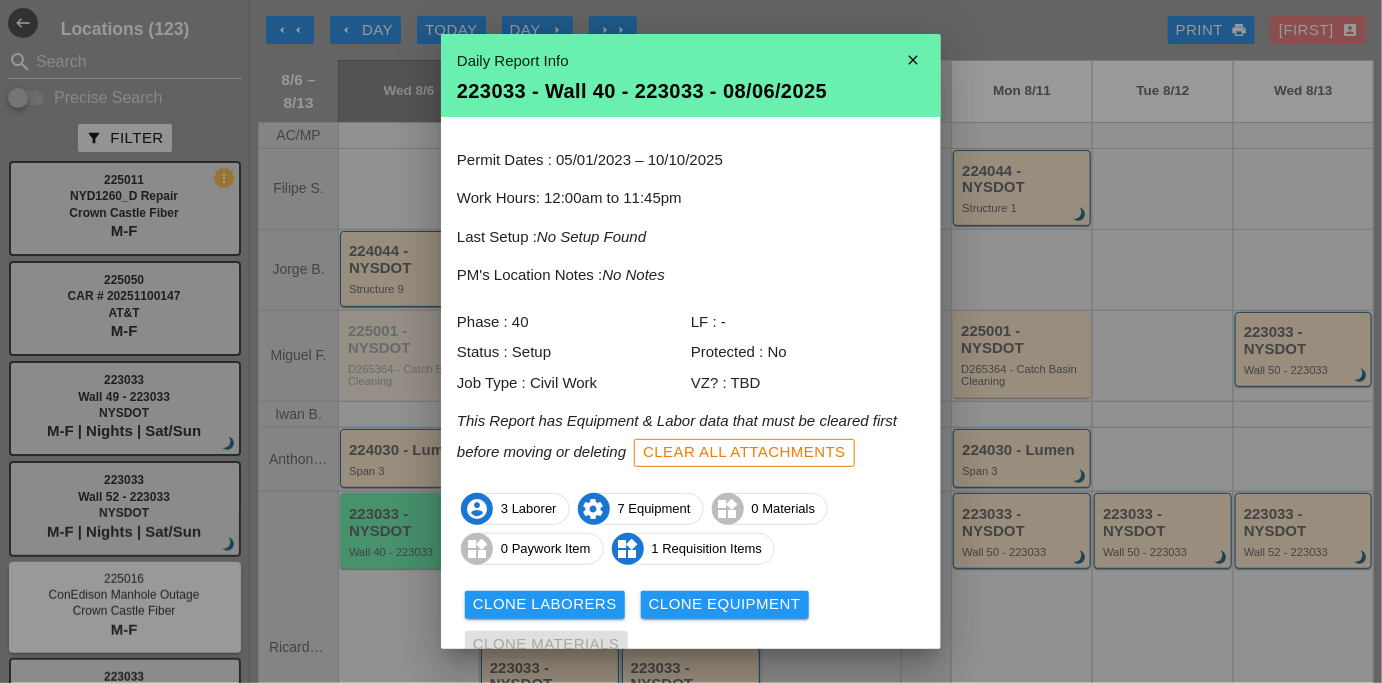 scroll, scrollTop: 83, scrollLeft: 0, axis: vertical 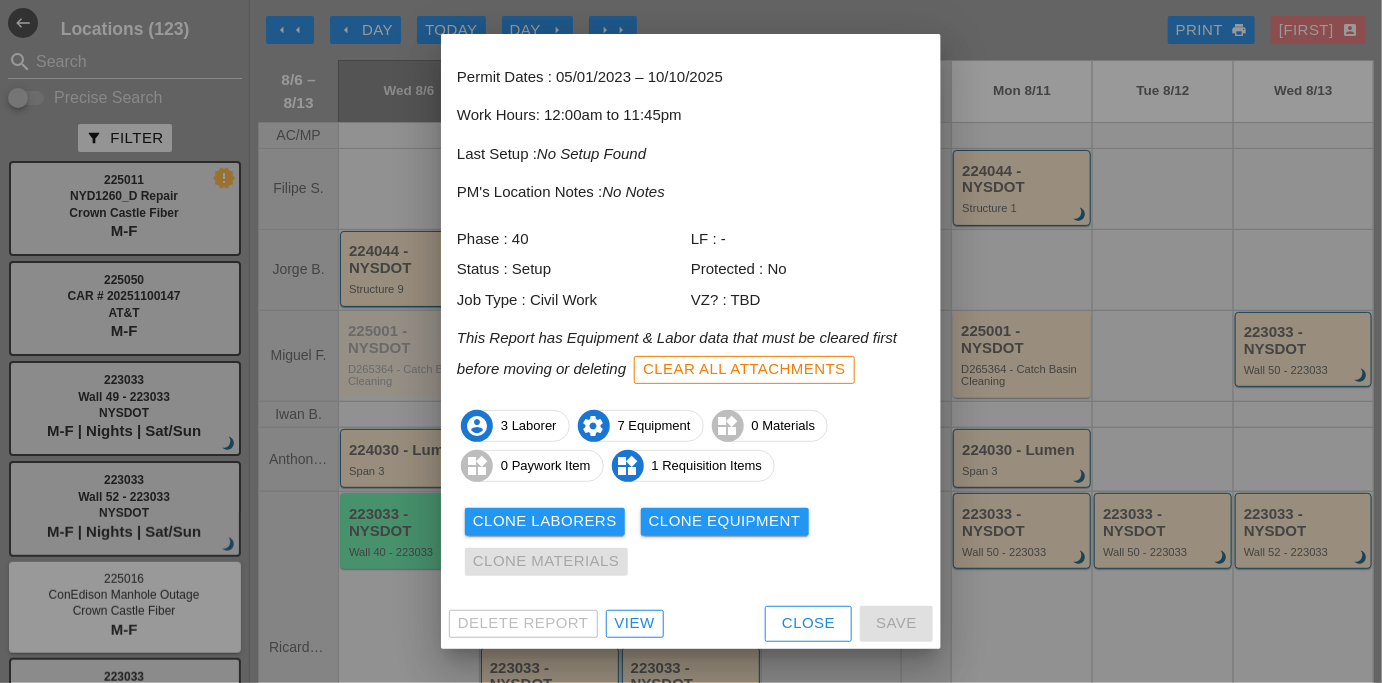click at bounding box center [691, 341] 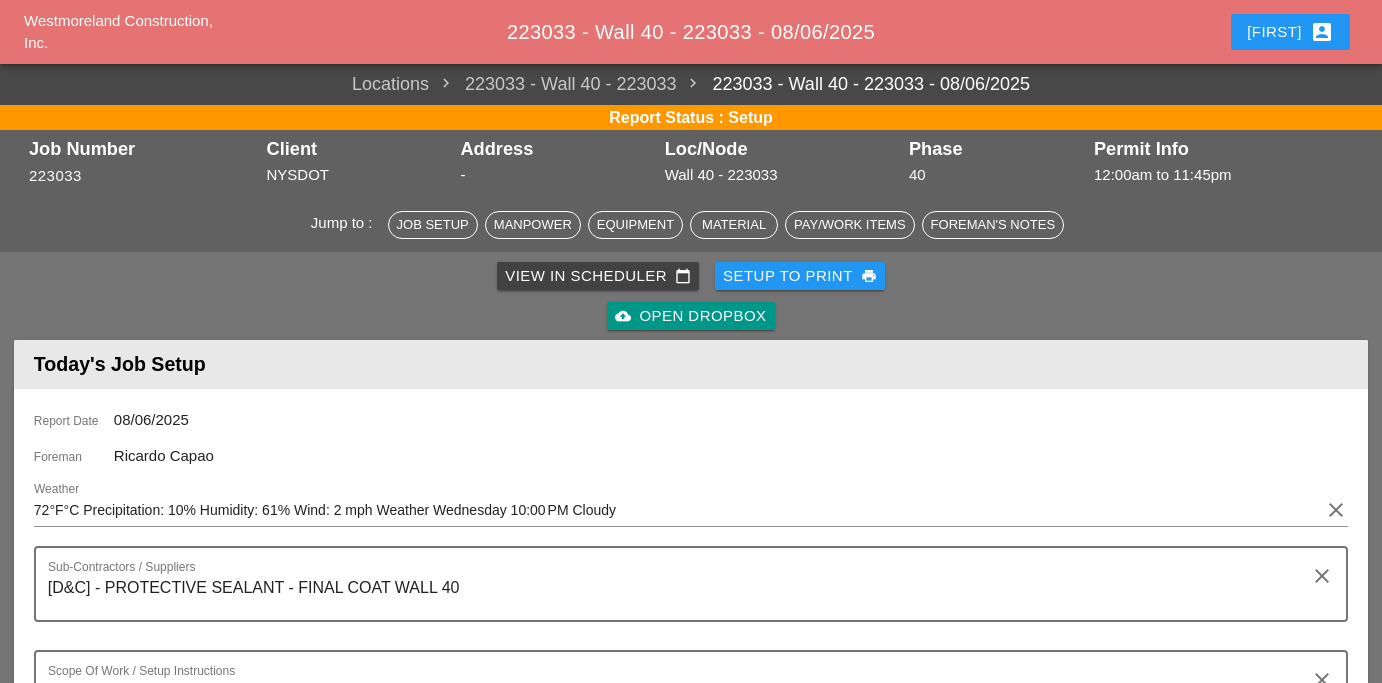 scroll, scrollTop: 0, scrollLeft: 0, axis: both 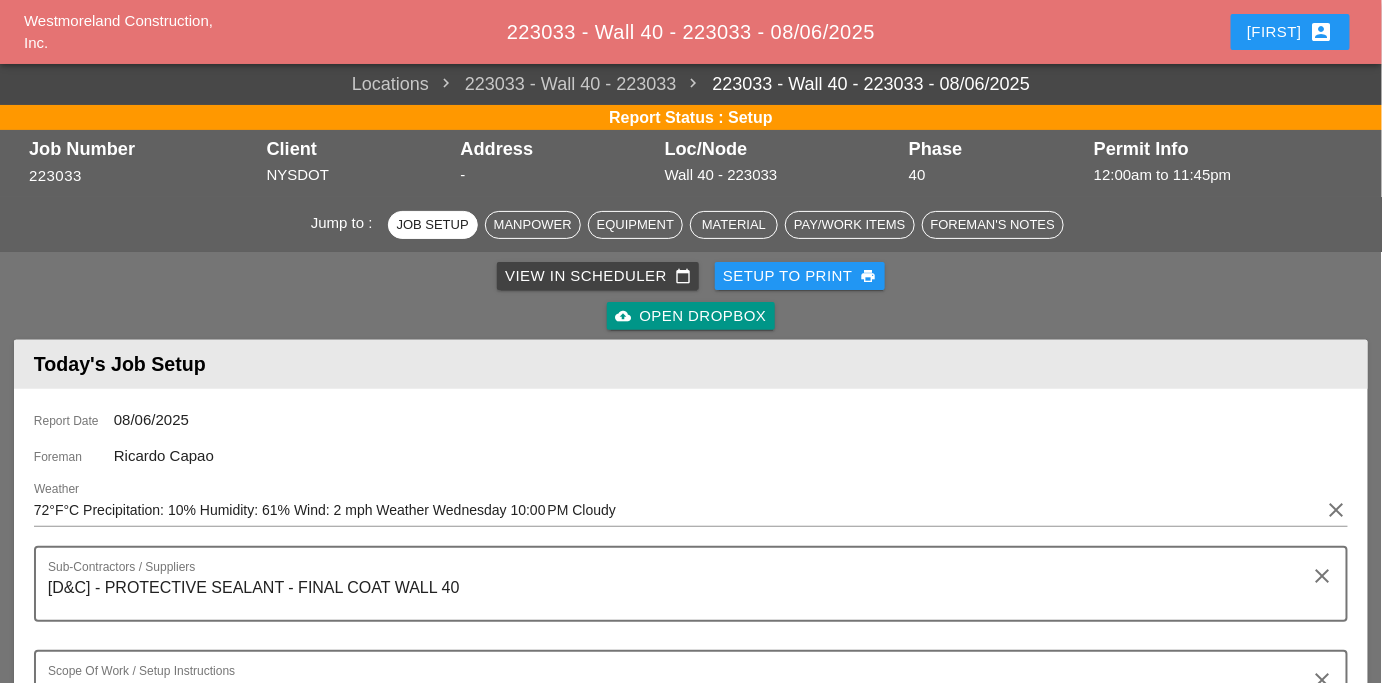 click on "223033 - Wall 40 - 223033 - 08/06/2025" at bounding box center [691, 32] 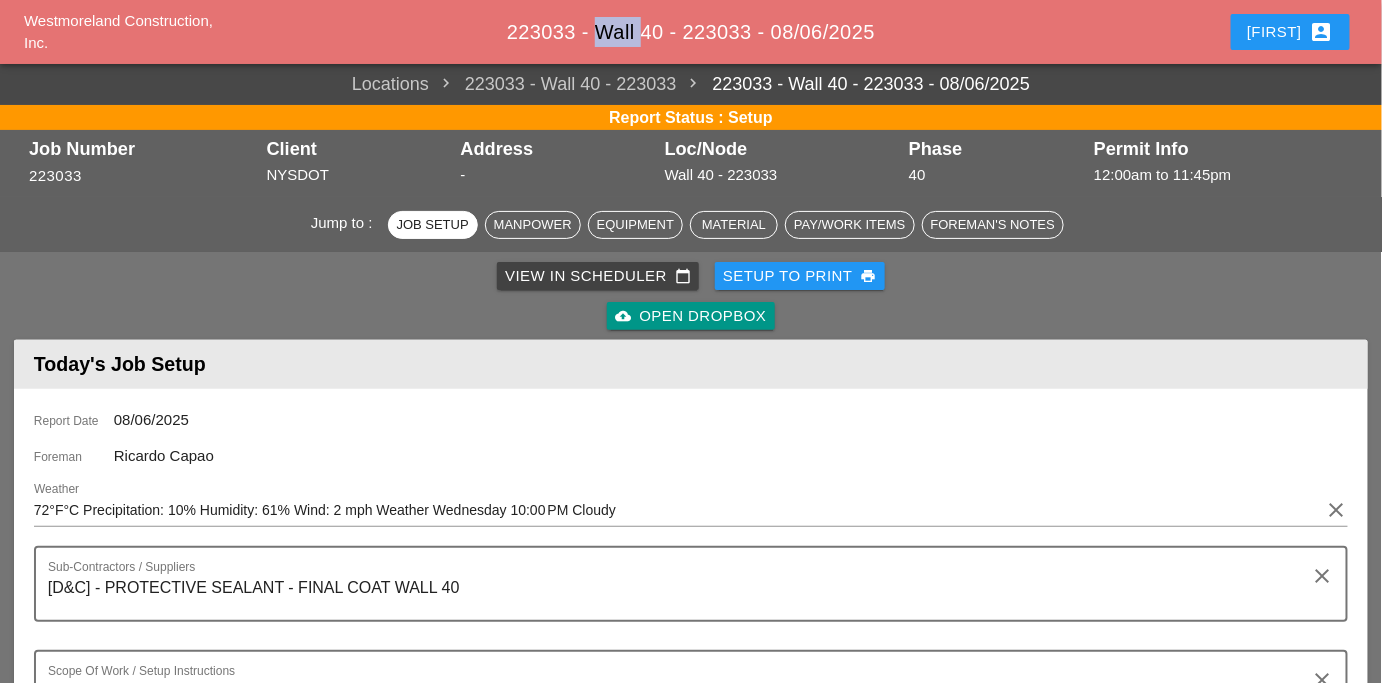 click on "223033 - Wall 40 - 223033 - 08/06/2025" at bounding box center [691, 32] 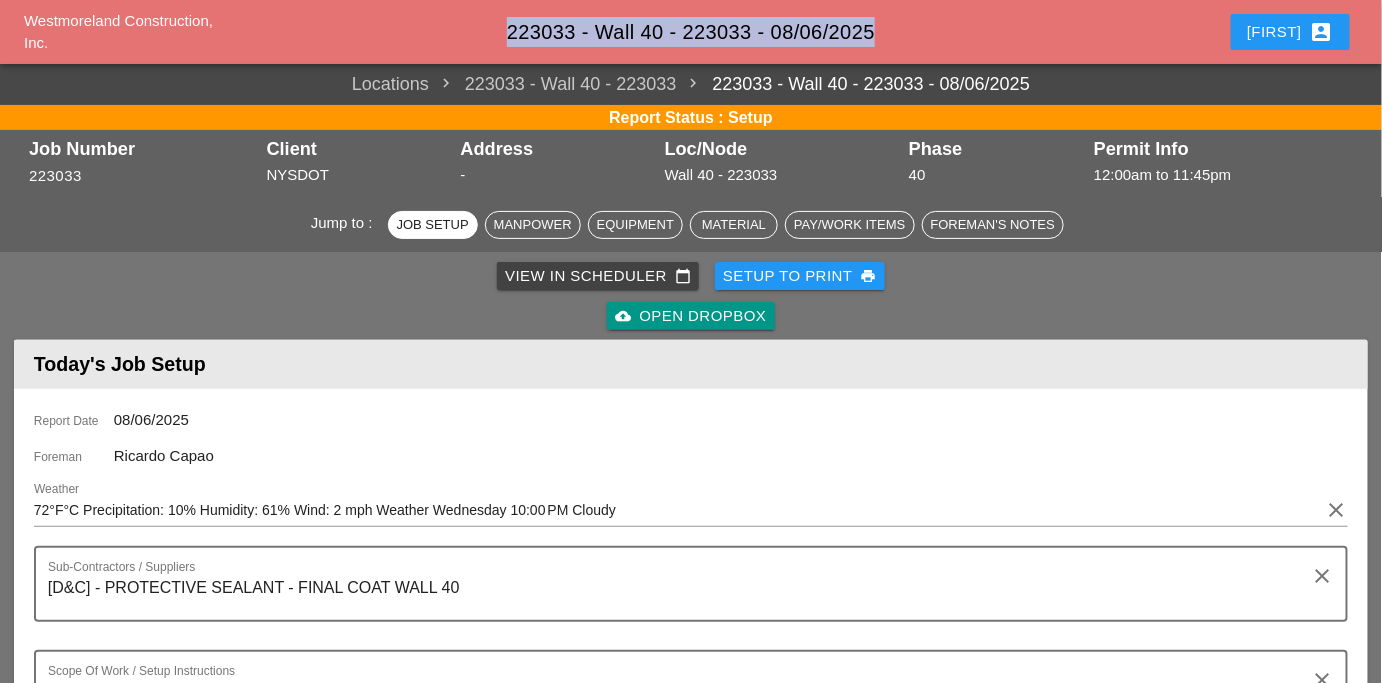 click on "223033 - Wall 40 - 223033 - 08/06/2025" at bounding box center (691, 32) 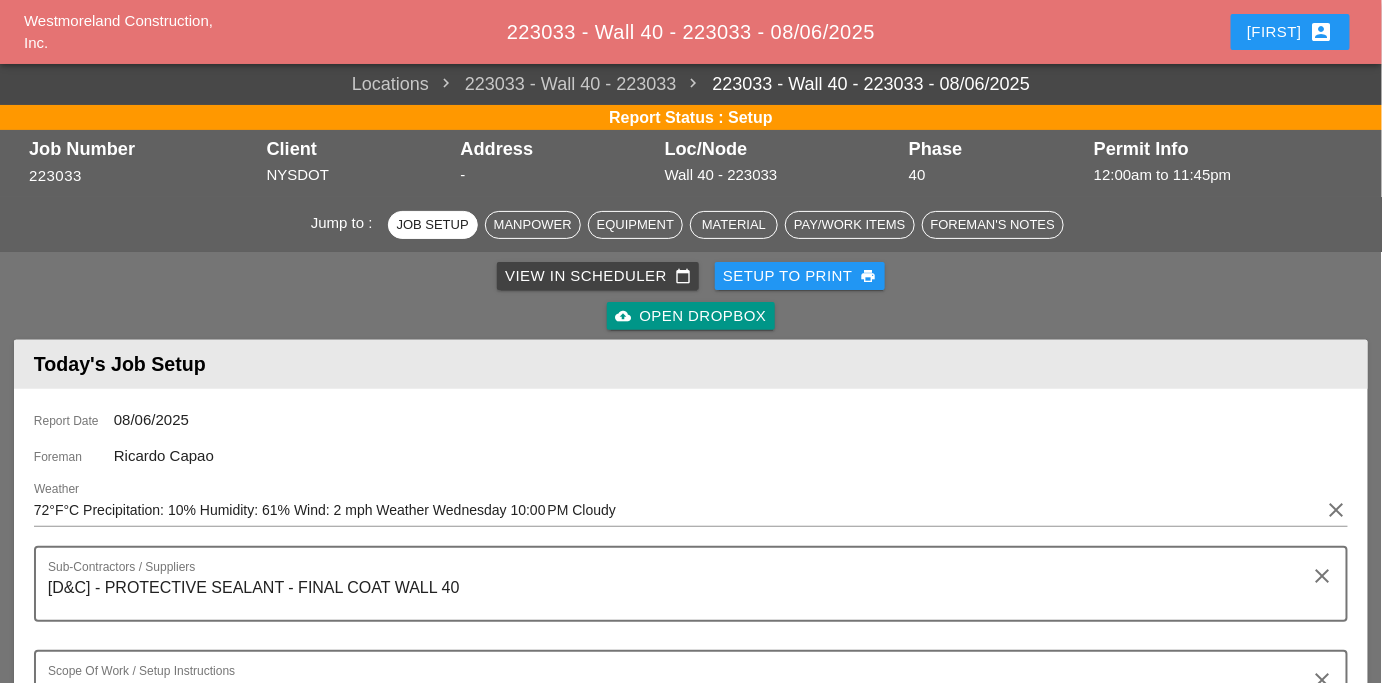 click on "223033 - Wall 40 - 223033 - 08/06/2025" at bounding box center (691, 32) 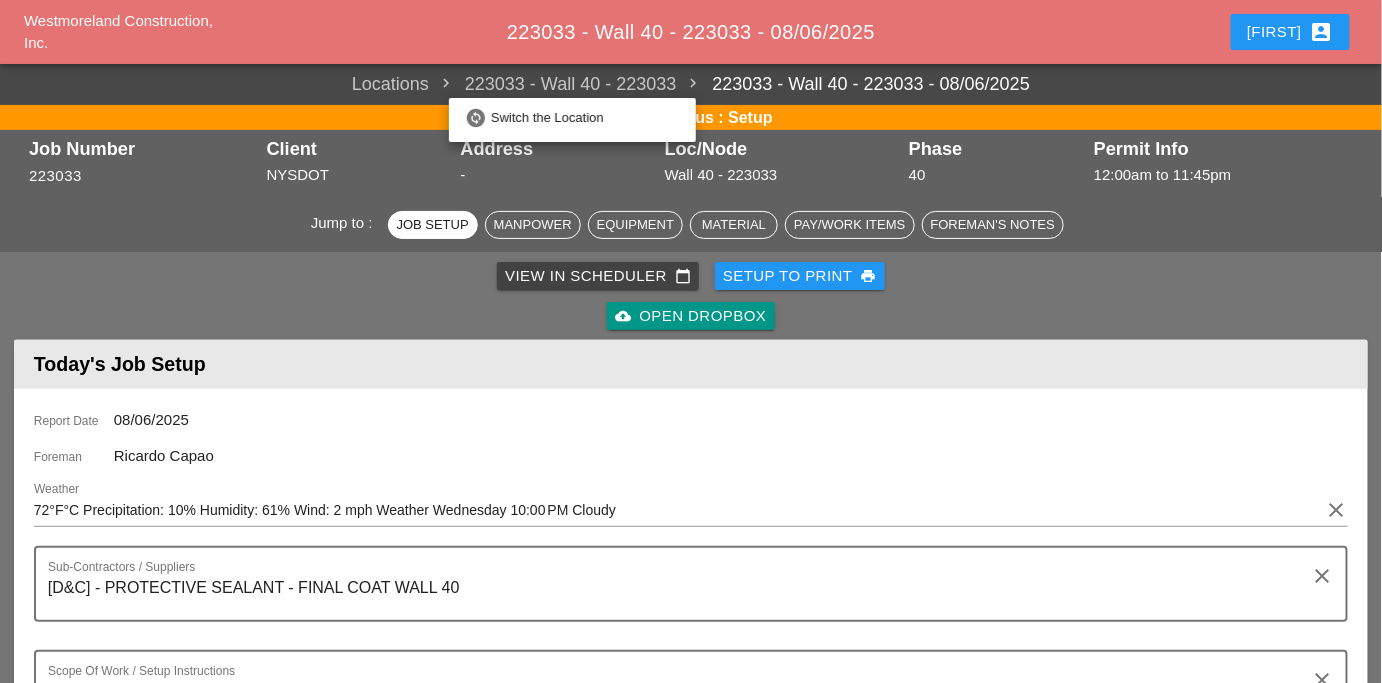 click on "223033 - Wall 40 - 223033" at bounding box center (552, 84) 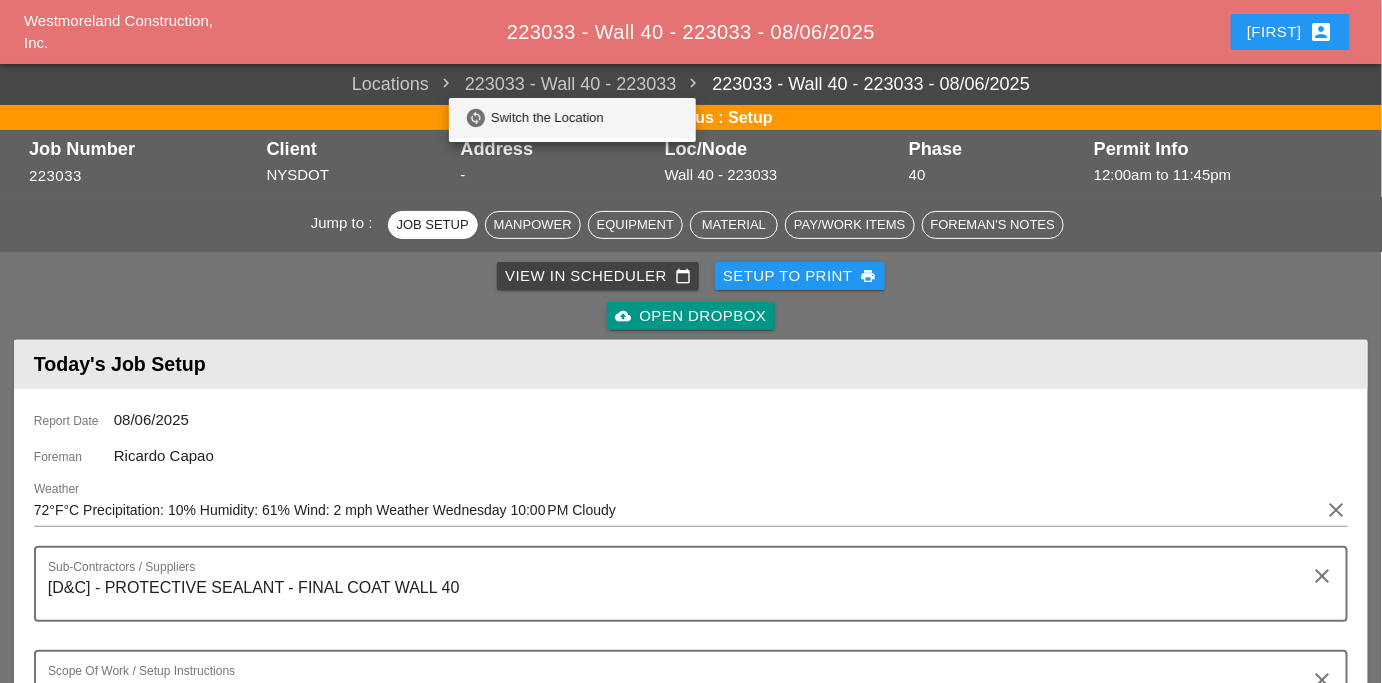 click on "Switch the Location" at bounding box center (585, 118) 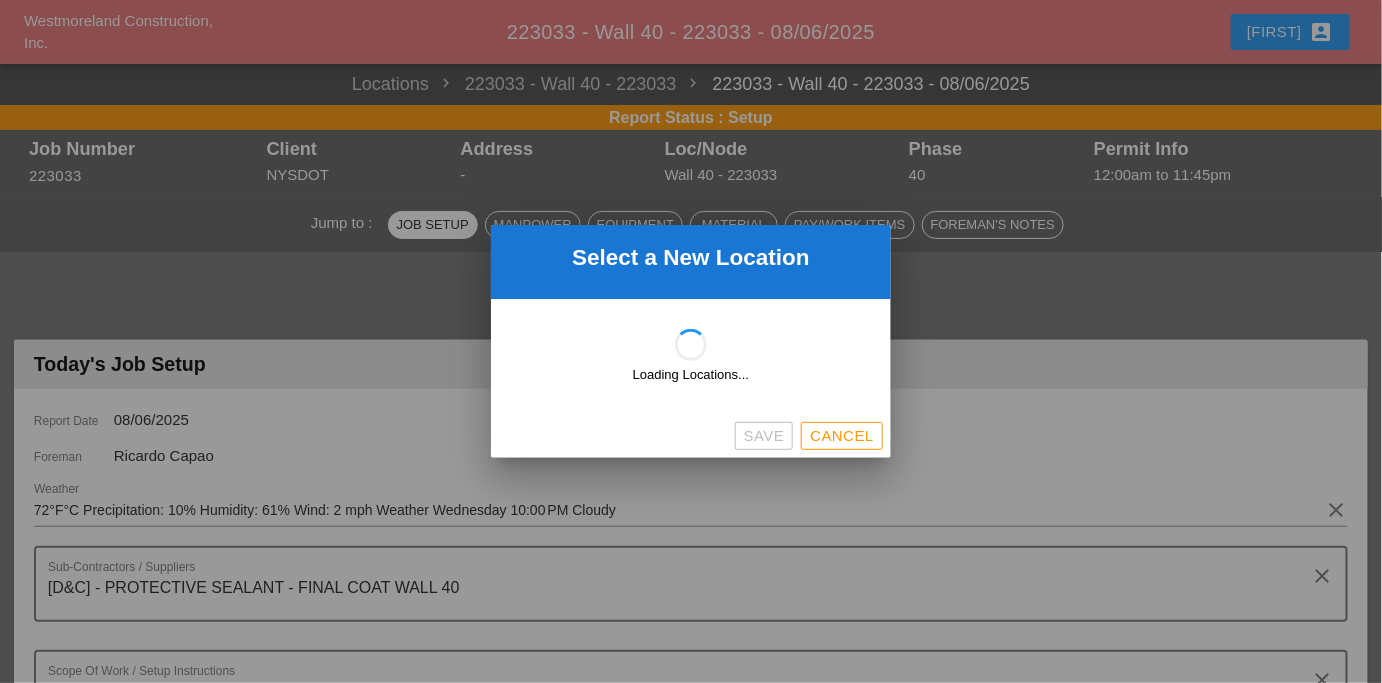 click on "Loading Locations..." at bounding box center (691, 357) 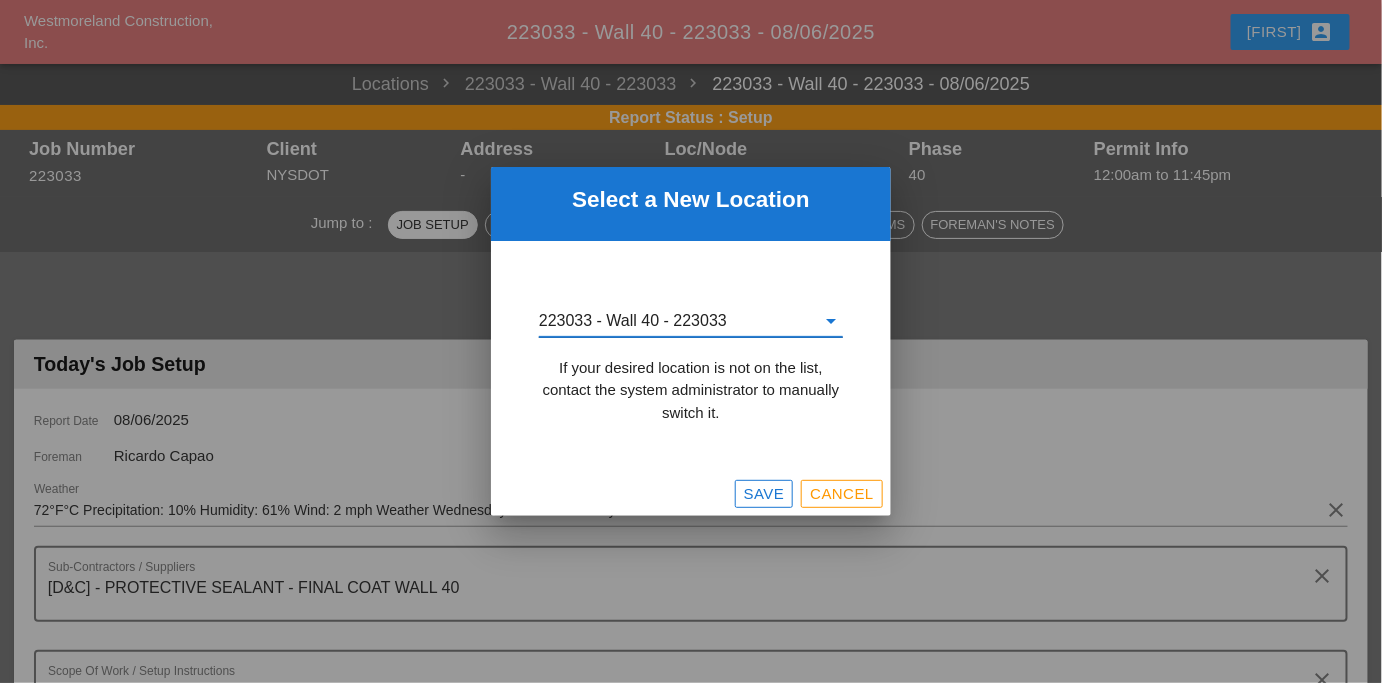 click on "223033 - Wall 40 - 223033" at bounding box center (677, 321) 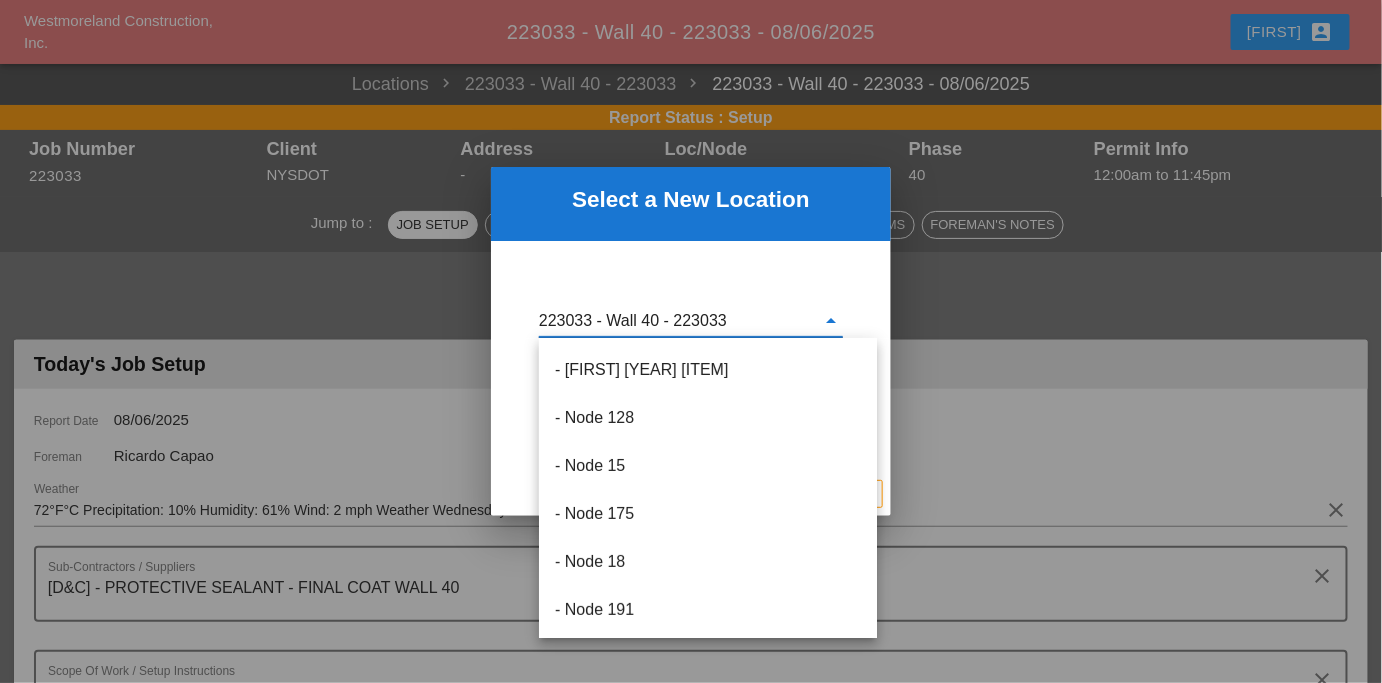 click on "223033 - Wall 40 - 223033" at bounding box center [677, 321] 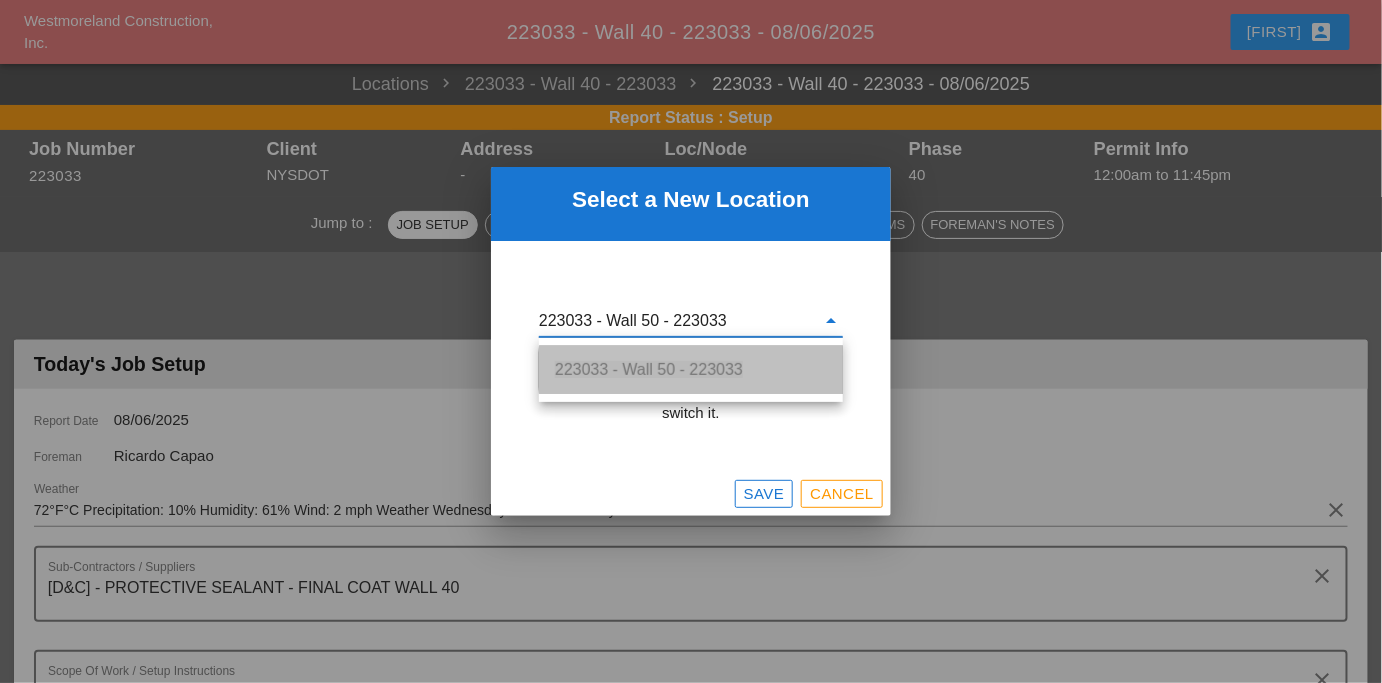 click on "223033 - Wall 50 - 223033" at bounding box center [649, 369] 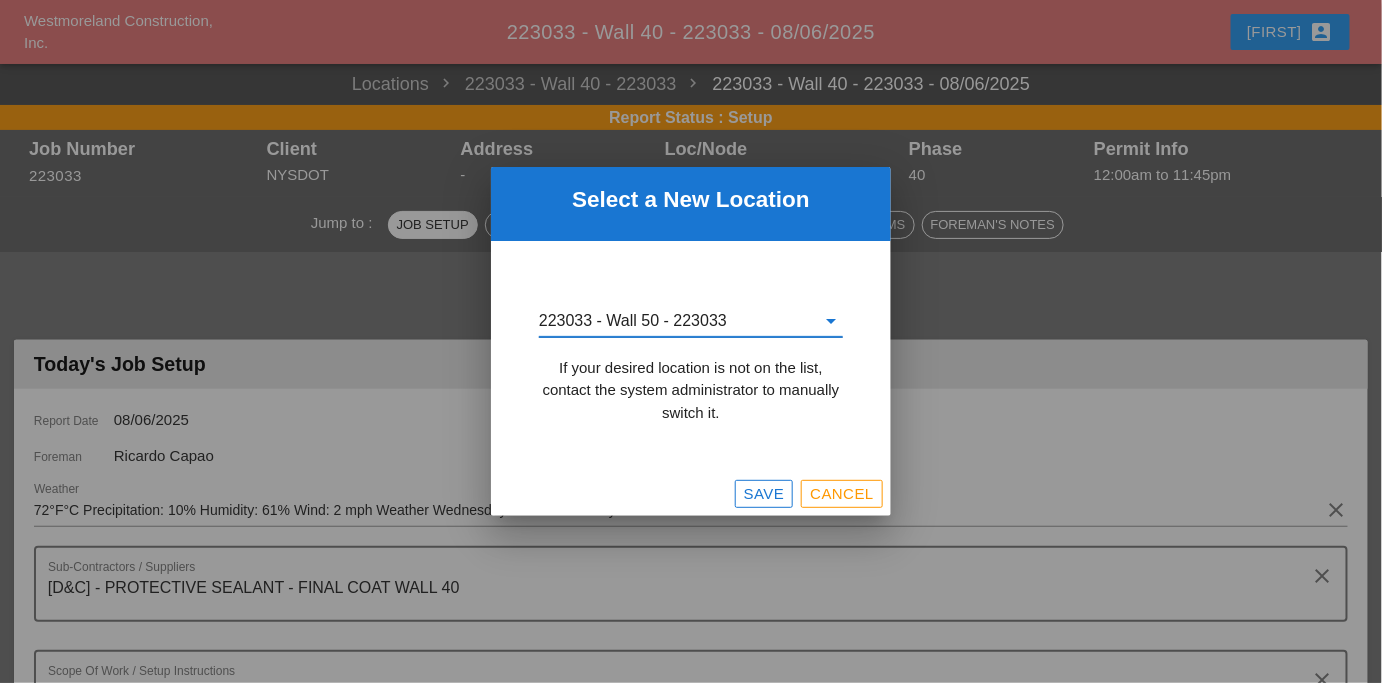 type on "223033 - Wall 50 - 223033" 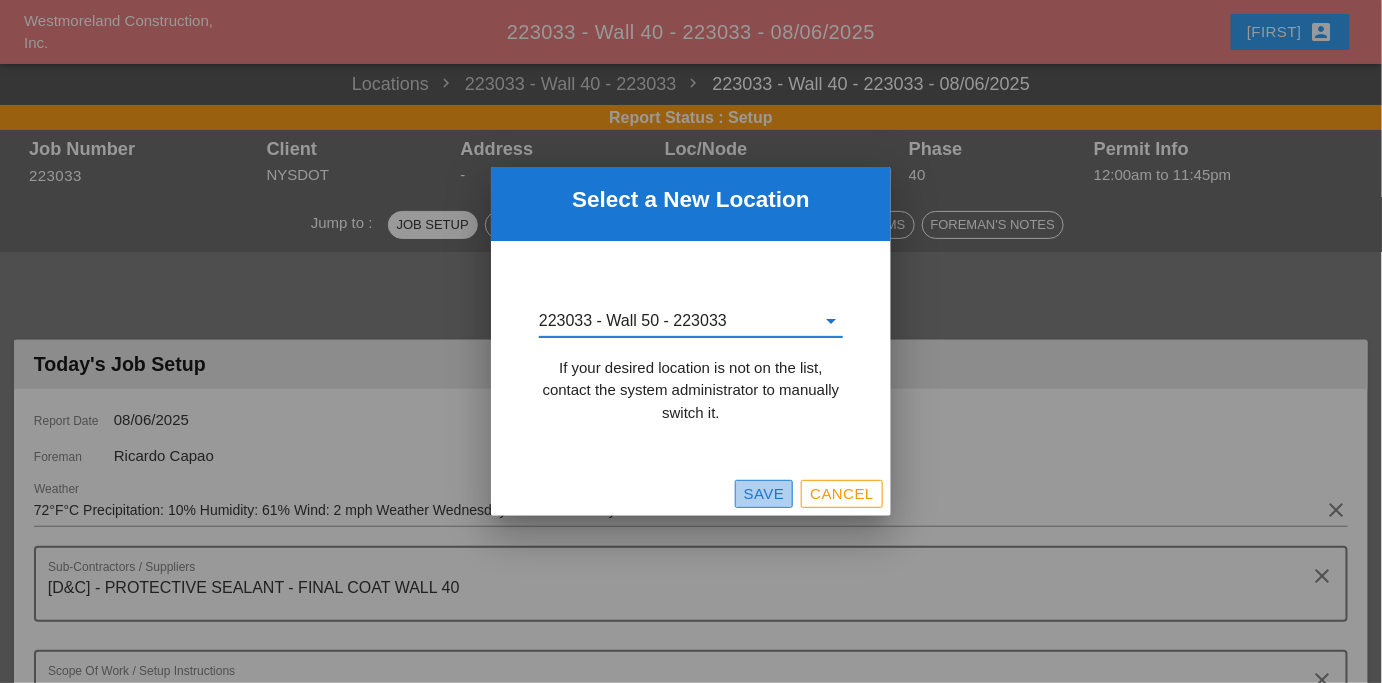 drag, startPoint x: 762, startPoint y: 502, endPoint x: 757, endPoint y: 511, distance: 10.29563 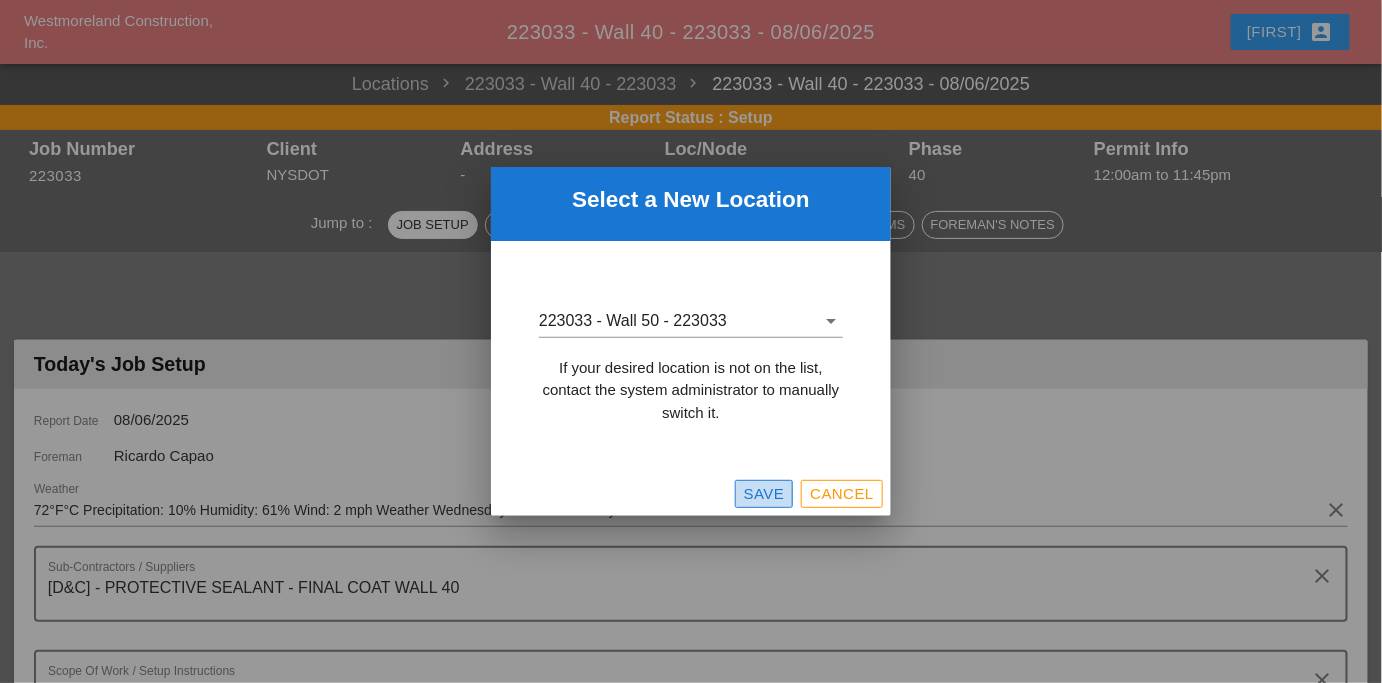 click on "Save" at bounding box center (764, 494) 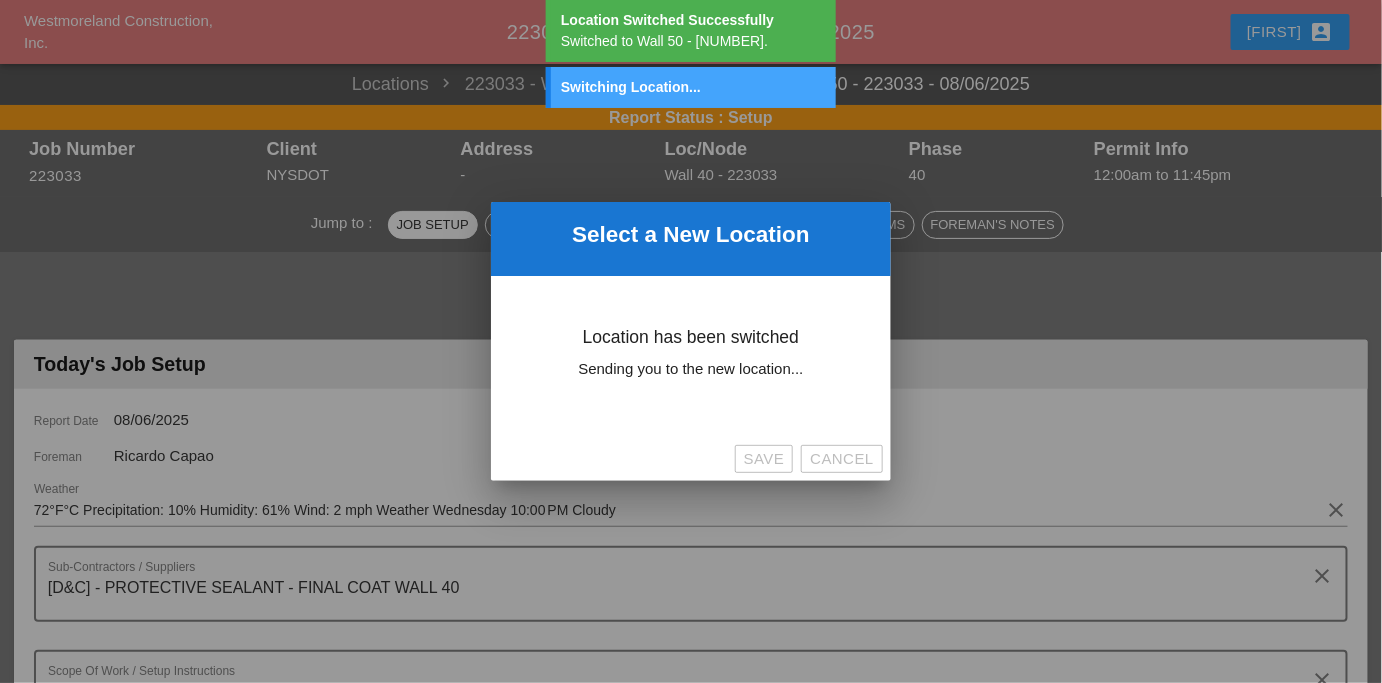 click at bounding box center [691, 341] 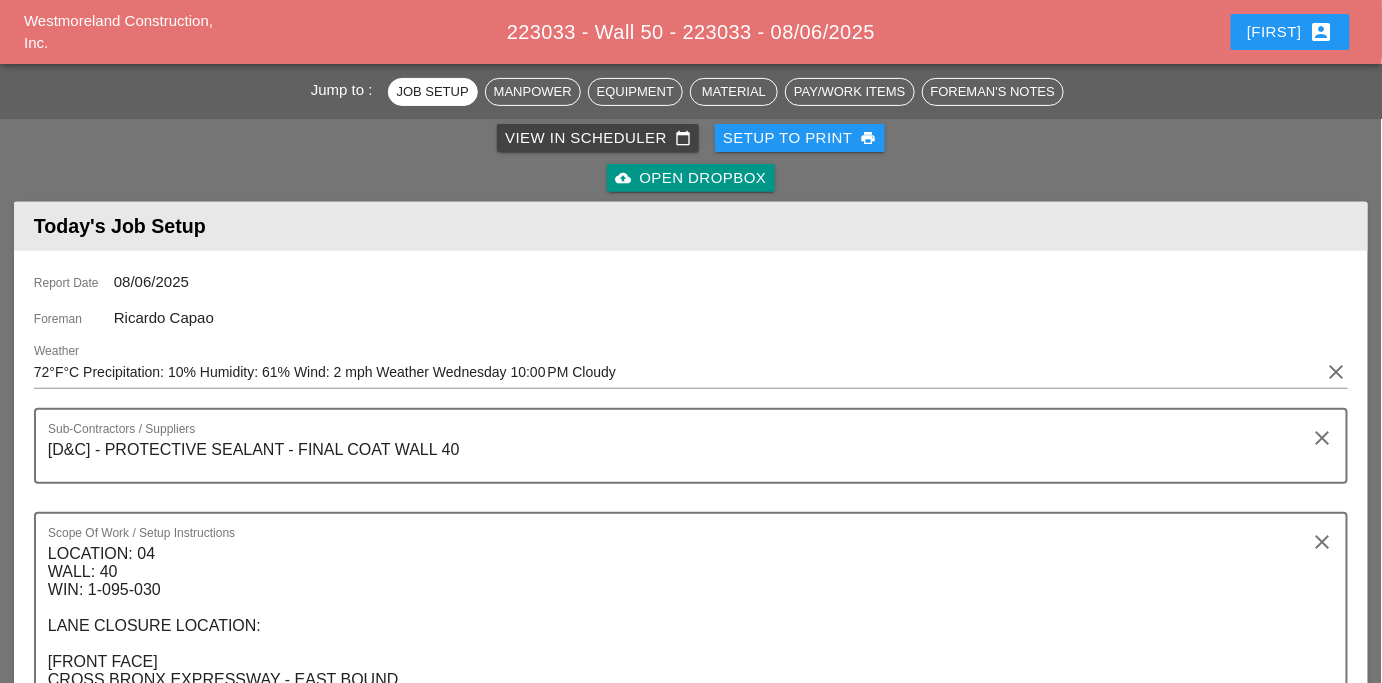 scroll, scrollTop: 174, scrollLeft: 0, axis: vertical 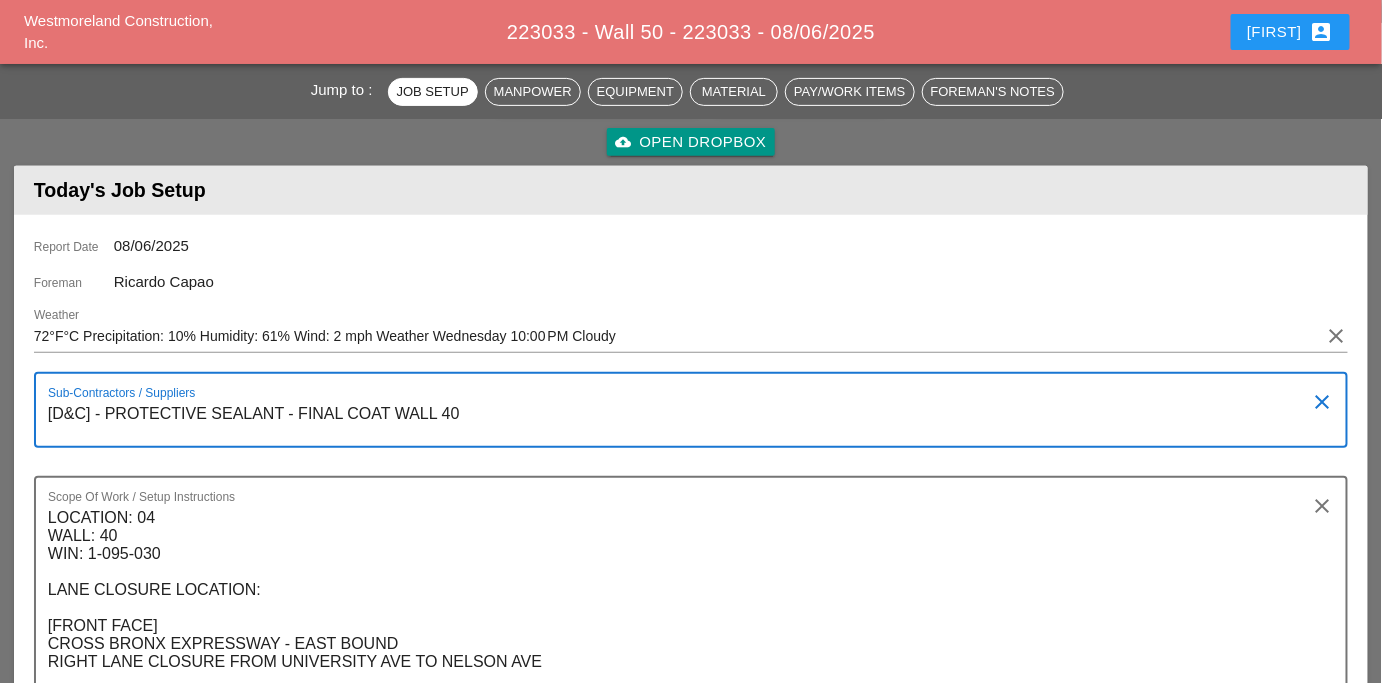 click on "[D&C] - PROTECTIVE SEALANT - FINAL COAT WALL 40" at bounding box center [683, 422] 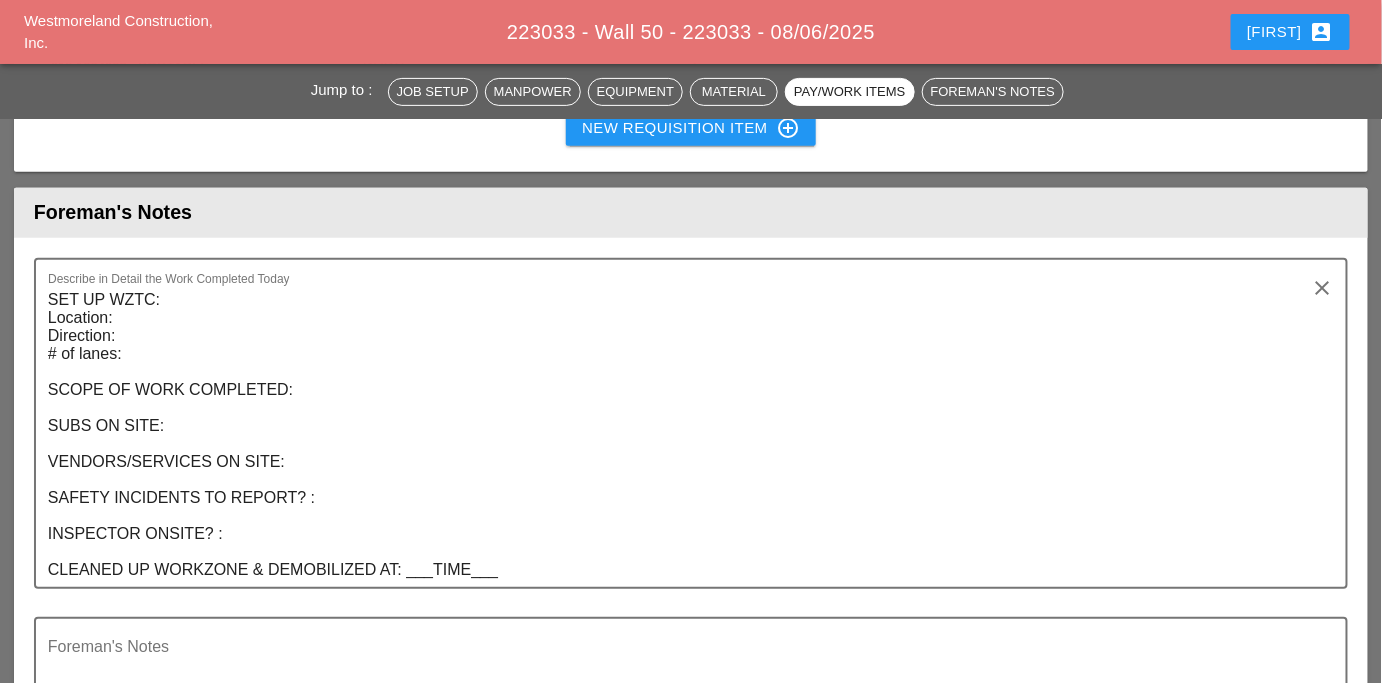 scroll, scrollTop: 2712, scrollLeft: 0, axis: vertical 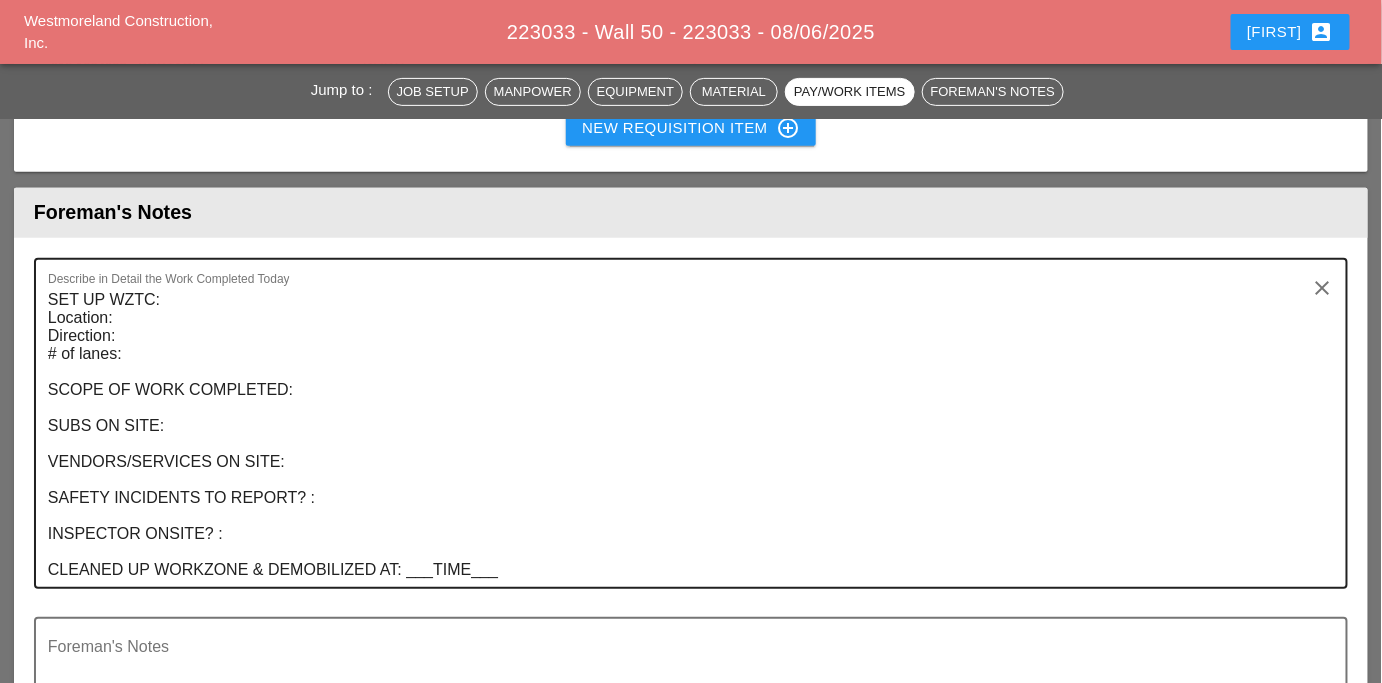type on "[D&C] - PROTECTIVE SEALANT - FINAL COAT WALL 50" 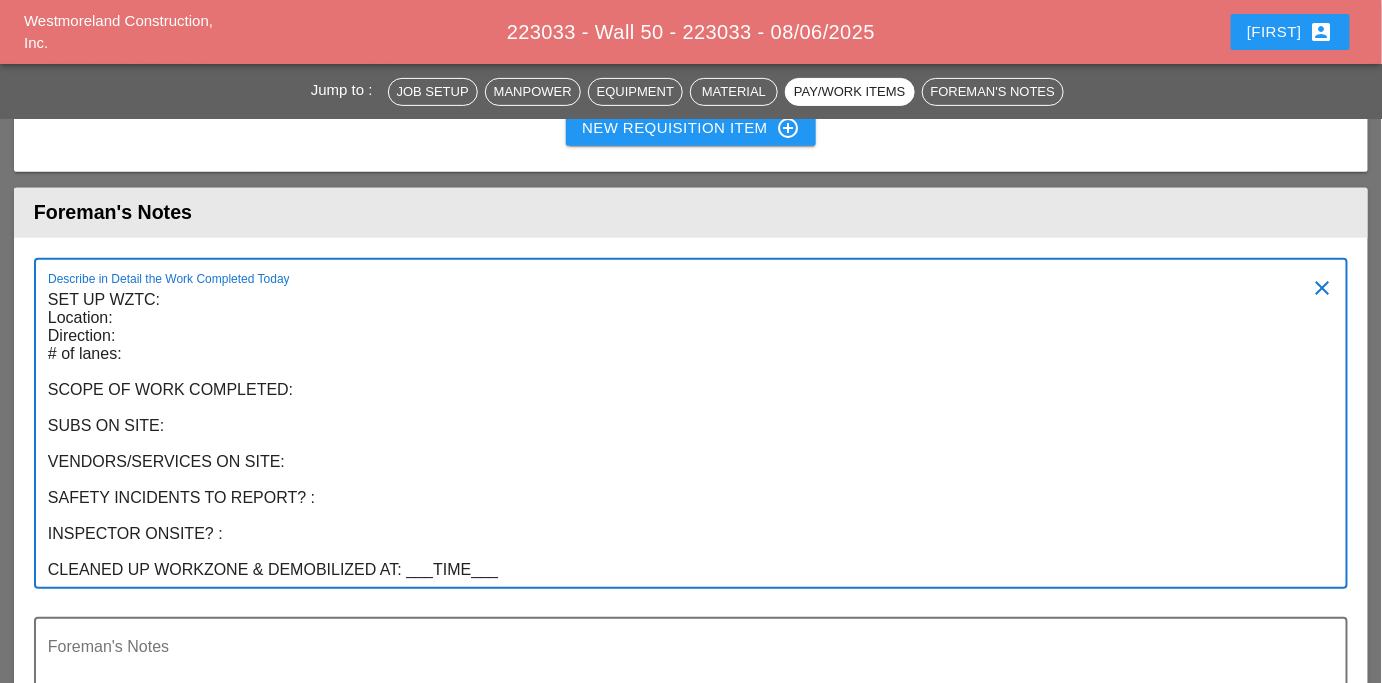 click on "SET UP WZTC:
Location:
Direction:
# of lanes:
SCOPE OF WORK COMPLETED:
SUBS ON SITE:
VENDORS/SERVICES ON SITE:
SAFETY INCIDENTS TO REPORT? :
INSPECTOR ONSITE? :
CLEANED UP WORKZONE & DEMOBILIZED AT: ___TIME___" at bounding box center (683, 435) 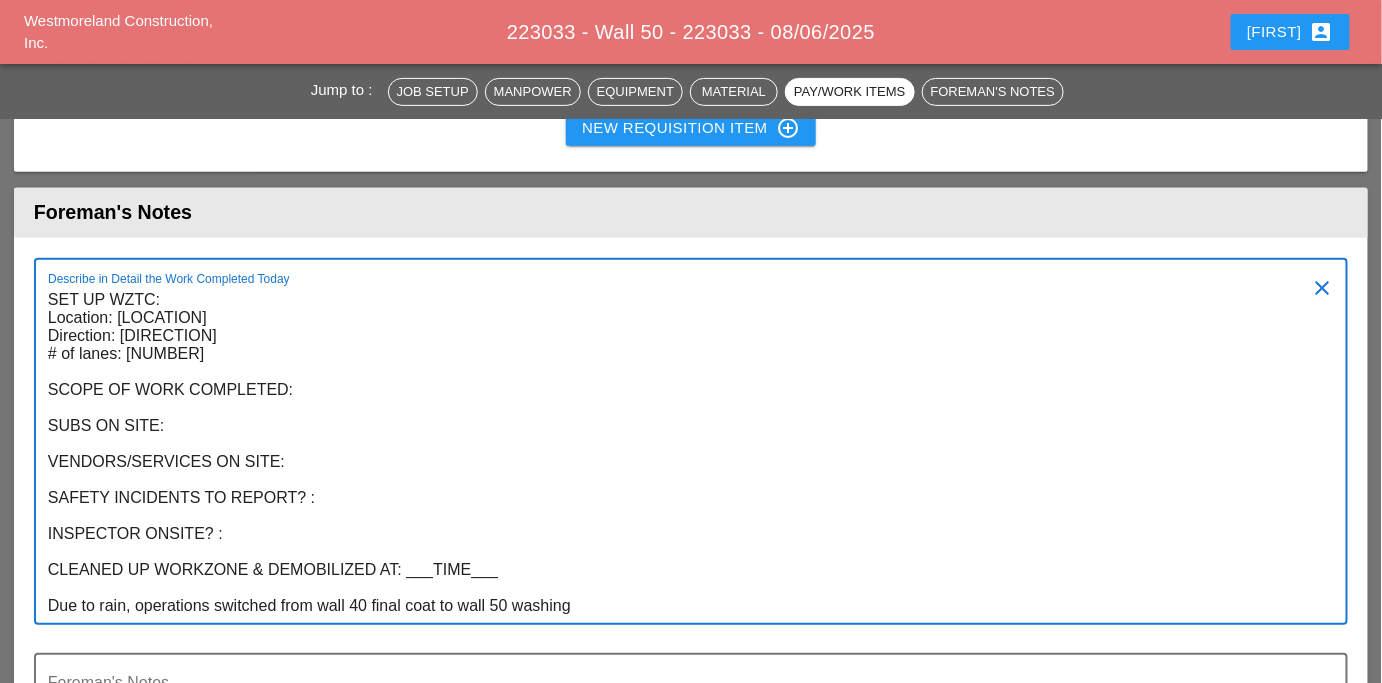 type on "SET UP WZTC:
Location:
Direction:
# of lanes:
SCOPE OF WORK COMPLETED:
SUBS ON SITE:
VENDORS/SERVICES ON SITE:
SAFETY INCIDENTS TO REPORT? :
INSPECTOR ONSITE? :
CLEANED UP WORKZONE & DEMOBILIZED AT: ___TIME___
Due to rain, operations switched from wall 40 final coat to wall 50 washing" 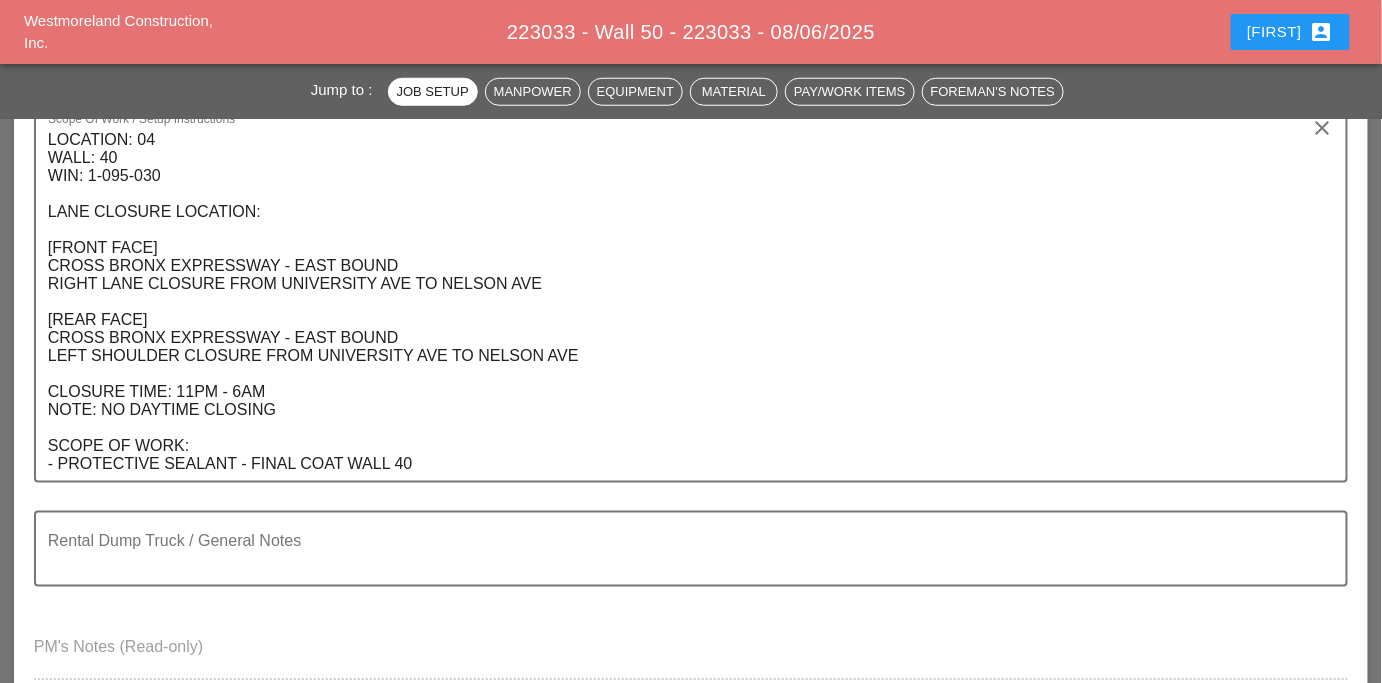 scroll, scrollTop: 551, scrollLeft: 0, axis: vertical 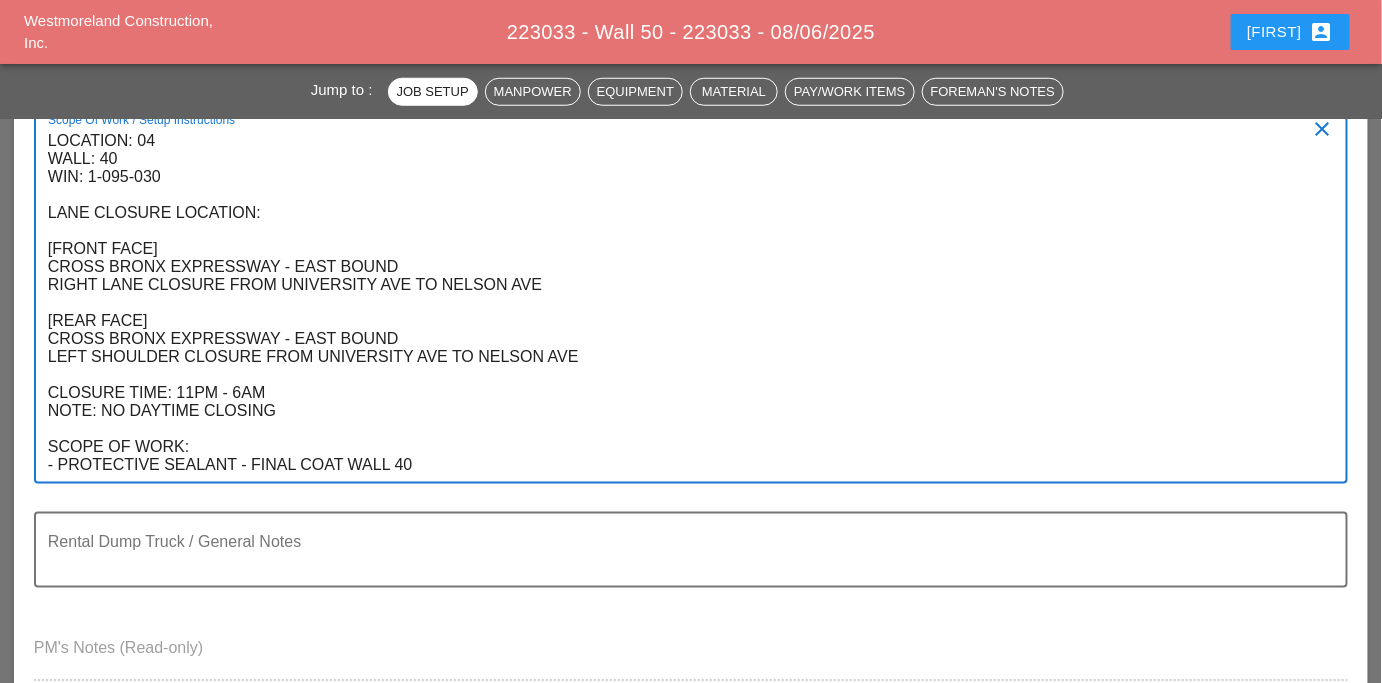 drag, startPoint x: 330, startPoint y: 411, endPoint x: 42, endPoint y: 135, distance: 398.8985 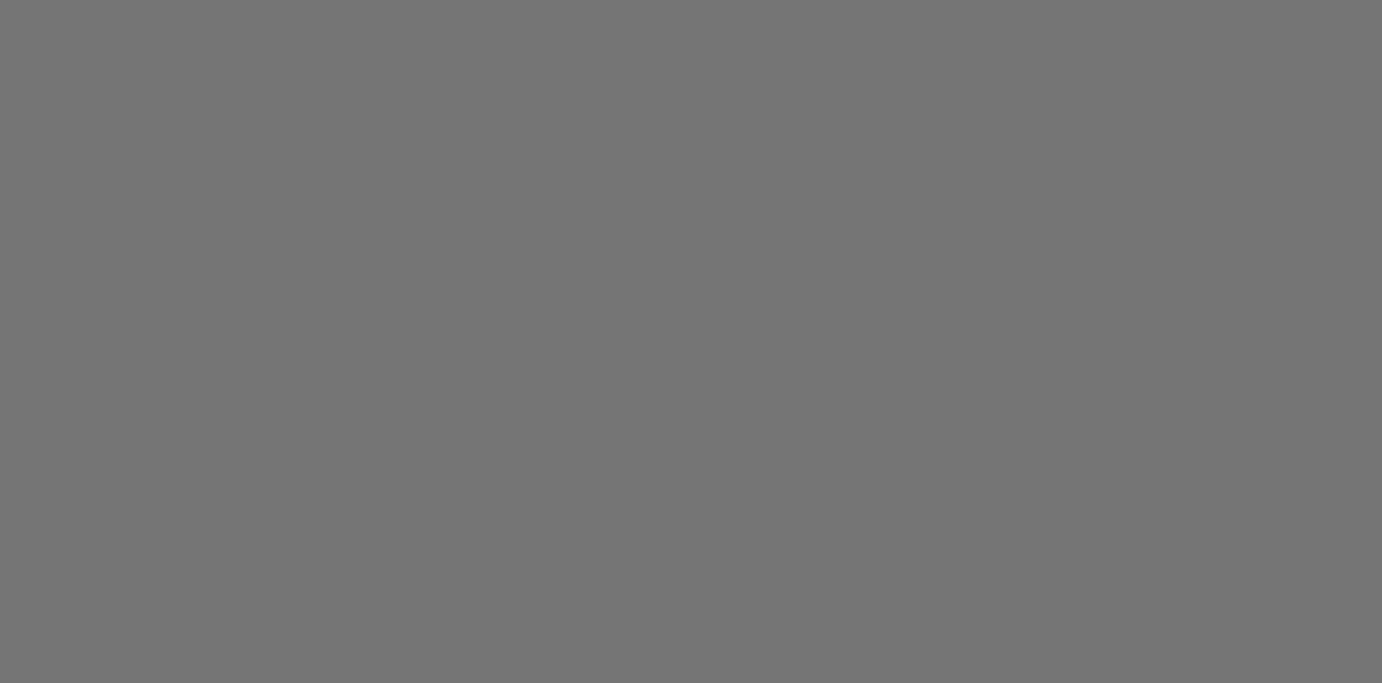 scroll, scrollTop: 0, scrollLeft: 0, axis: both 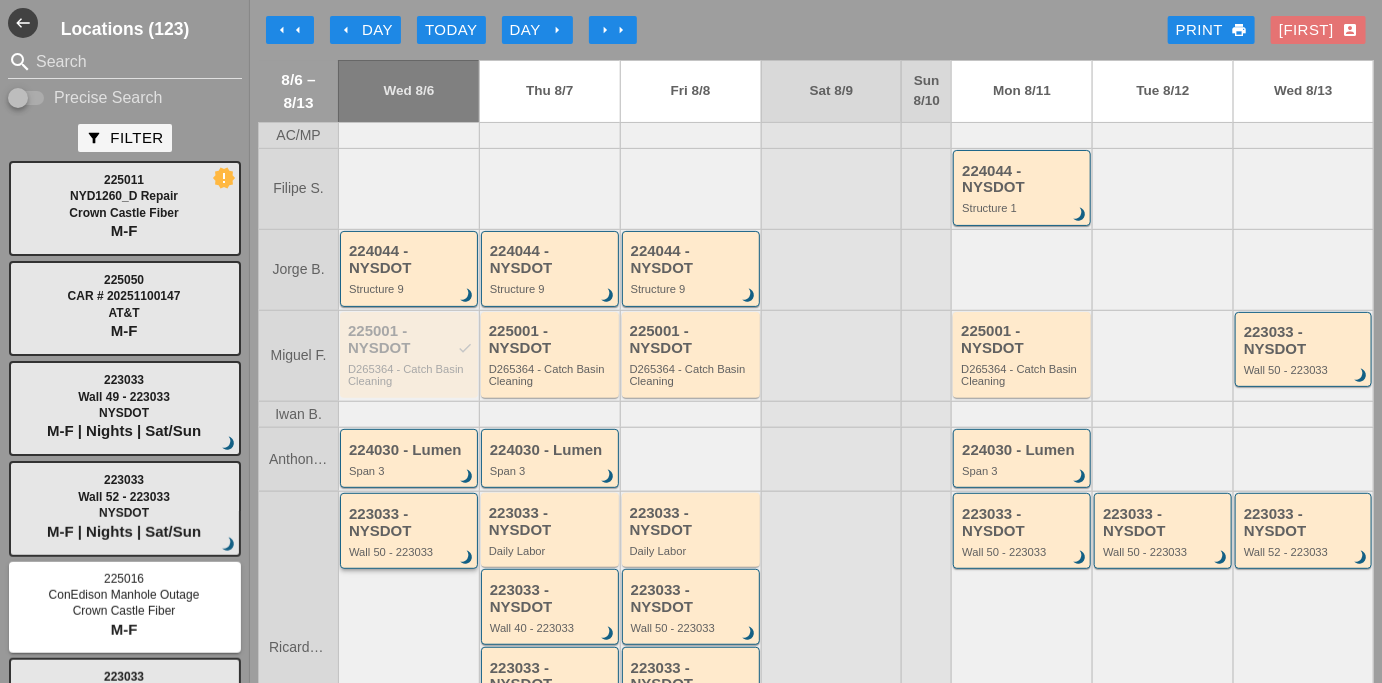 click on "223033 - NYSDOT" at bounding box center (410, 522) 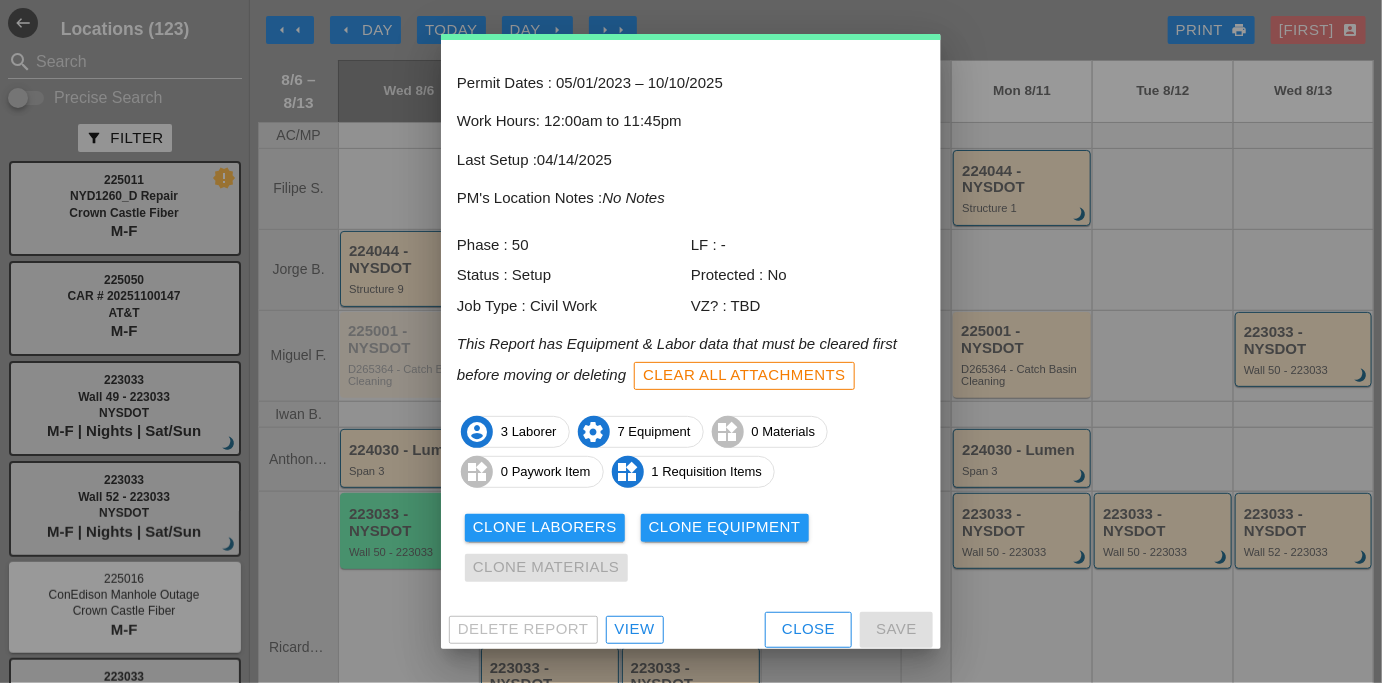 scroll, scrollTop: 83, scrollLeft: 0, axis: vertical 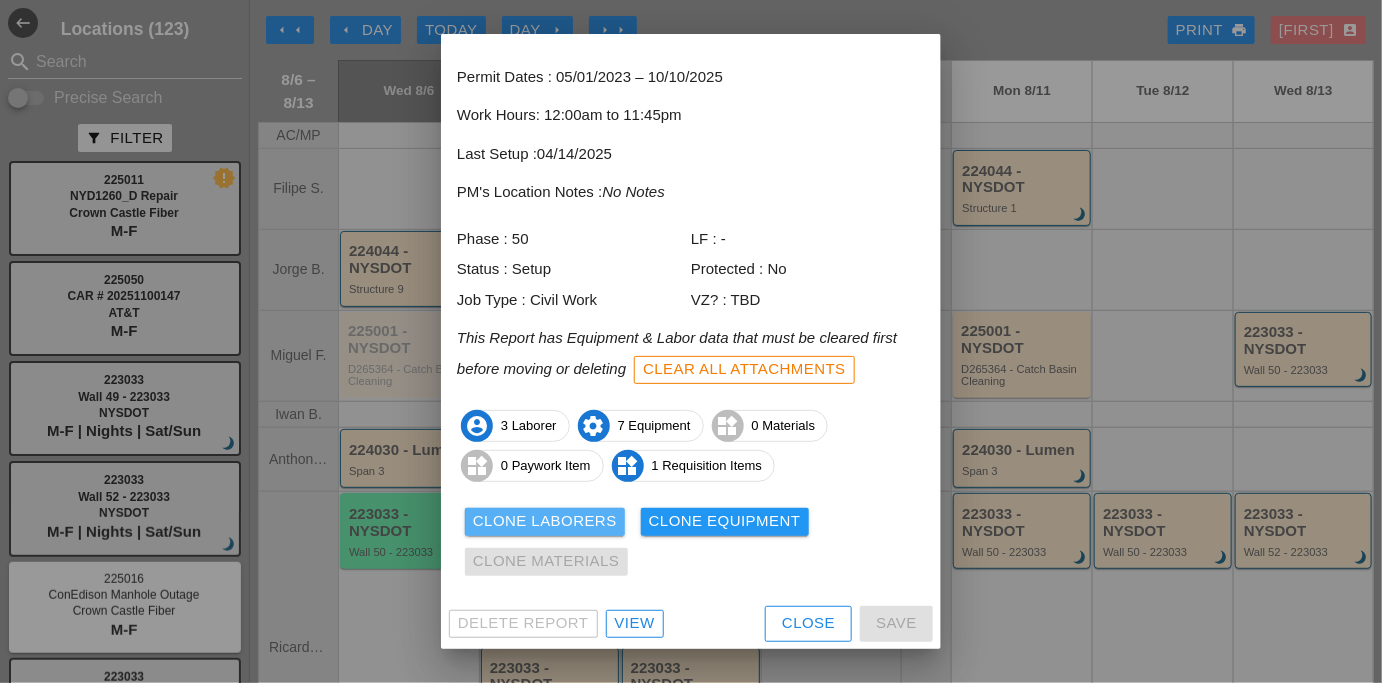 click on "Clone Laborers" at bounding box center [545, 522] 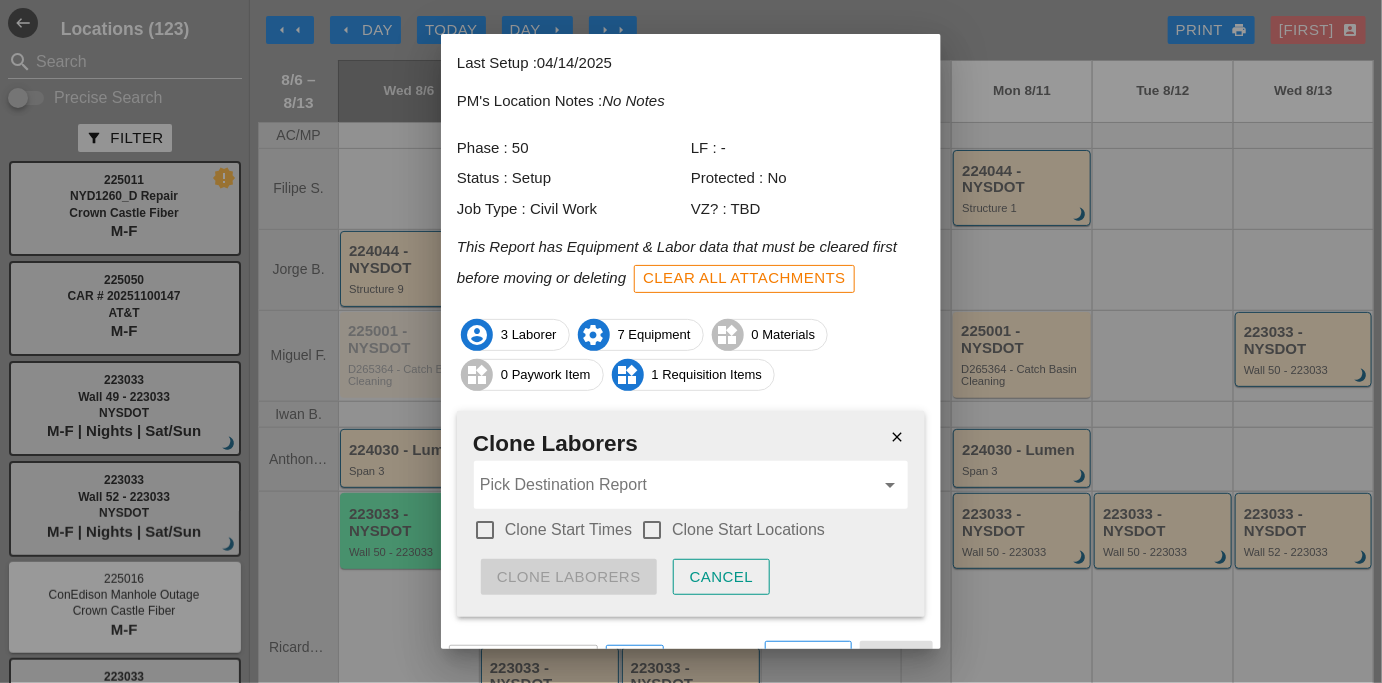 scroll, scrollTop: 209, scrollLeft: 0, axis: vertical 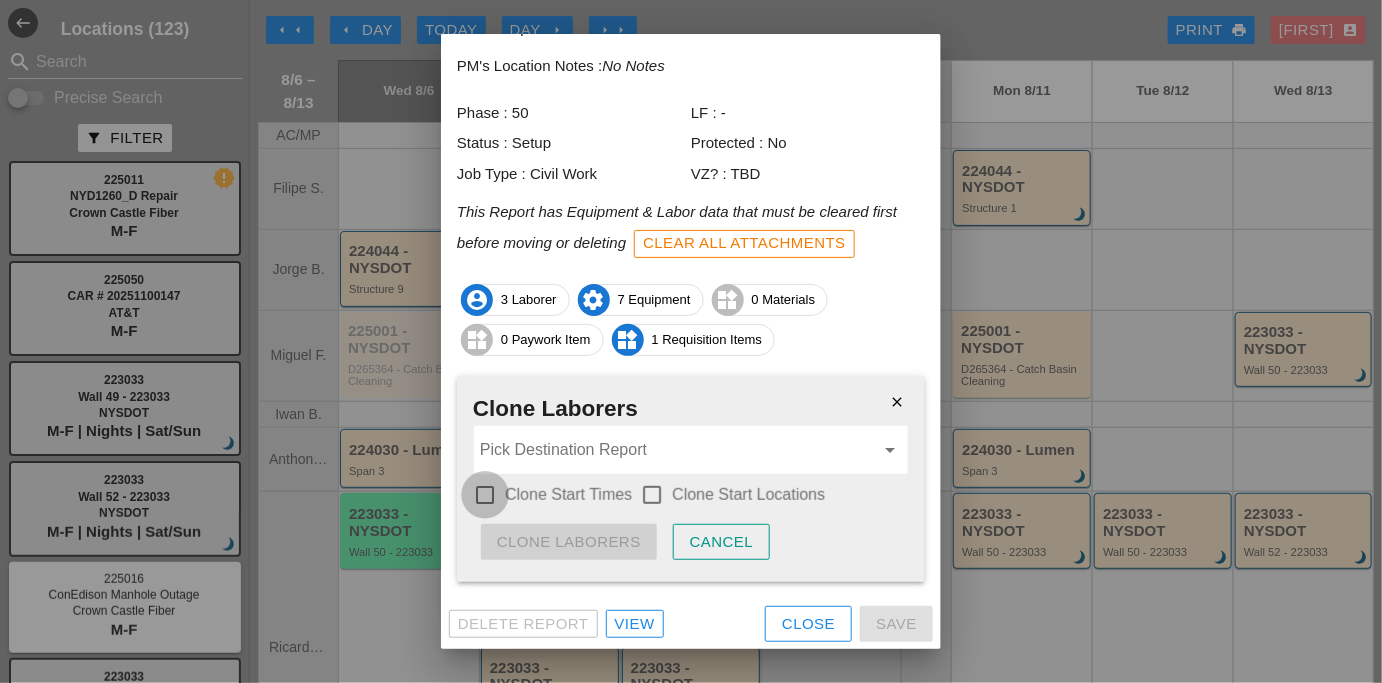 drag, startPoint x: 488, startPoint y: 495, endPoint x: 533, endPoint y: 494, distance: 45.01111 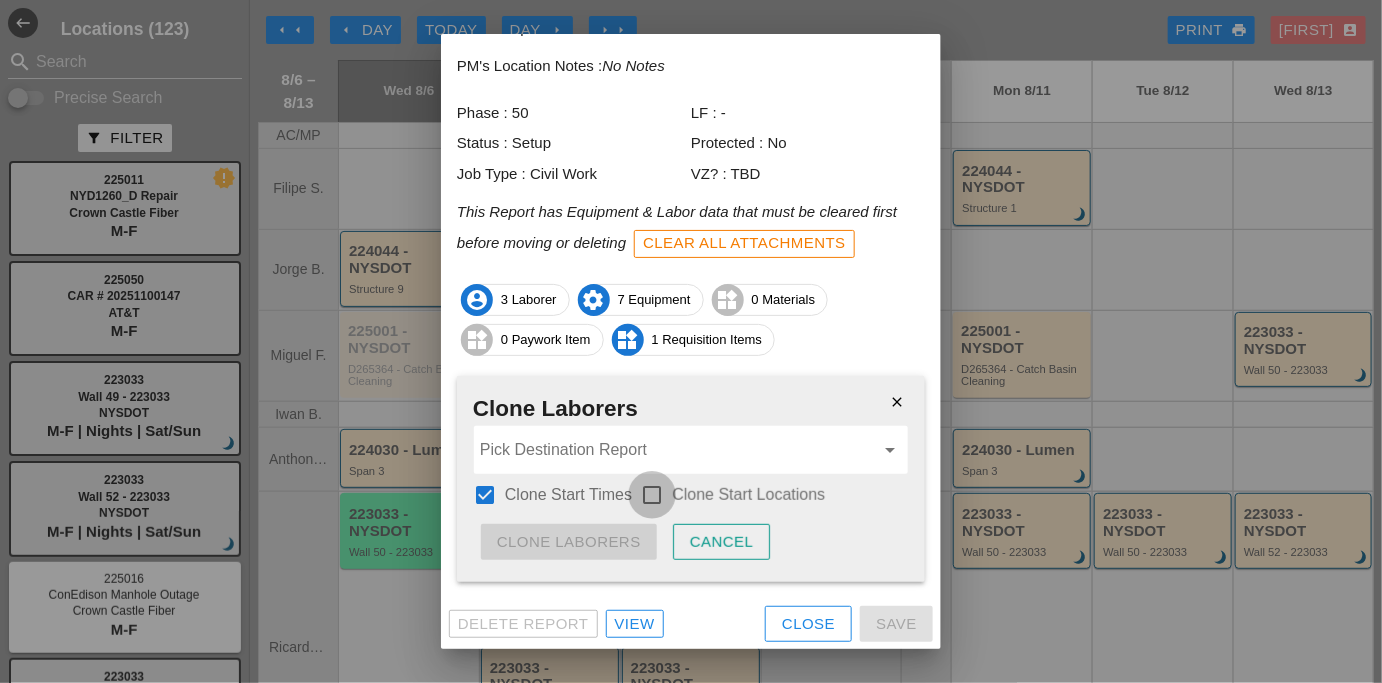 click at bounding box center [652, 495] 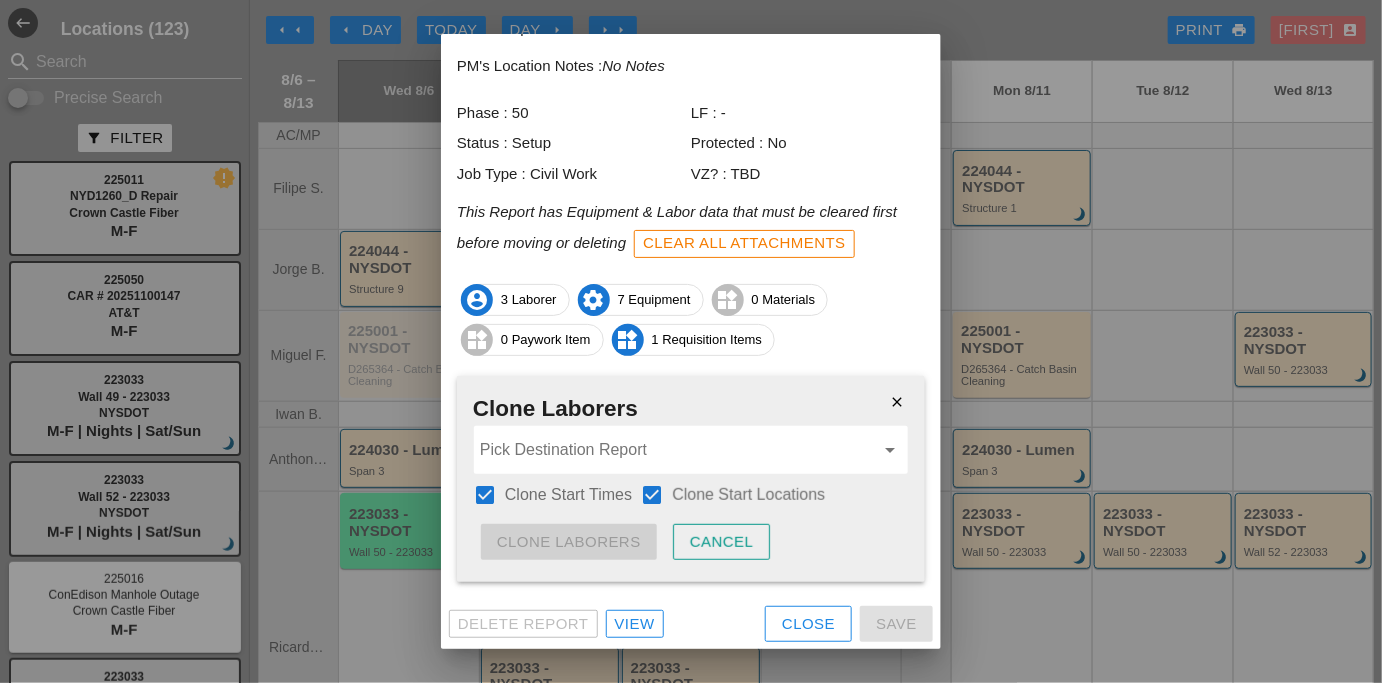 click at bounding box center (652, 495) 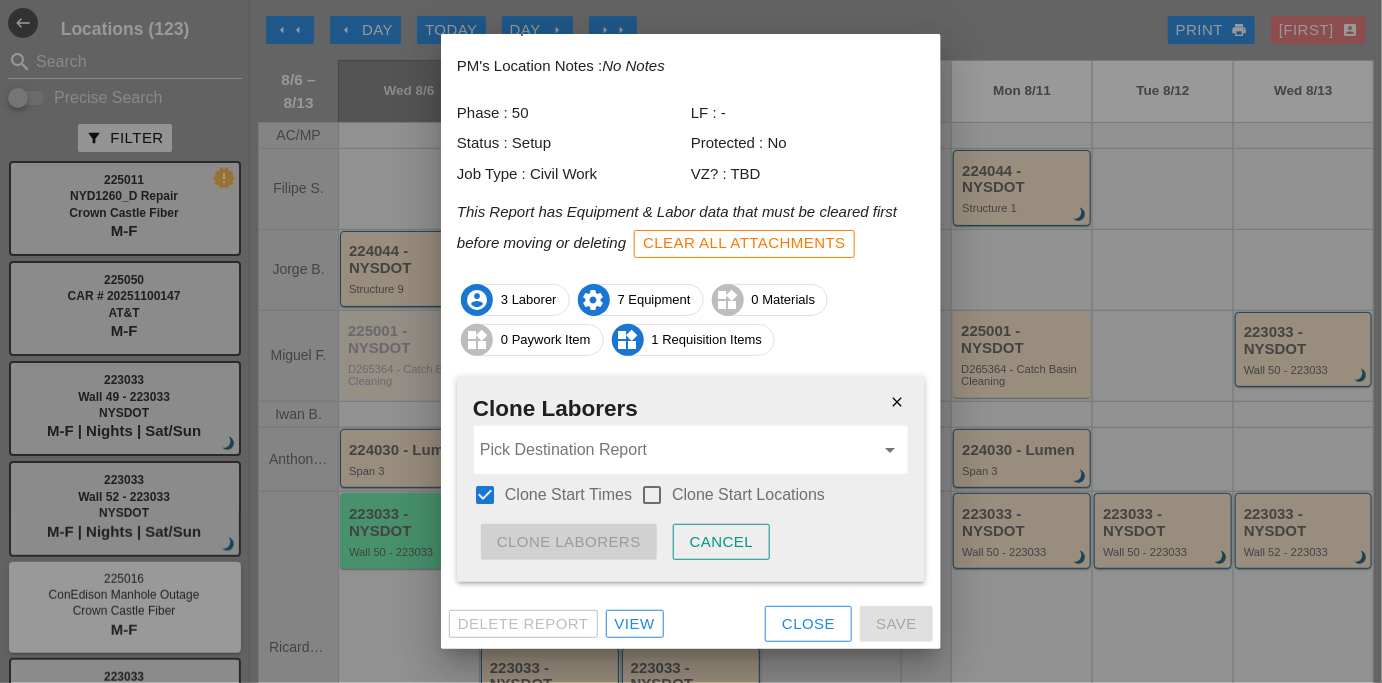 click at bounding box center (652, 495) 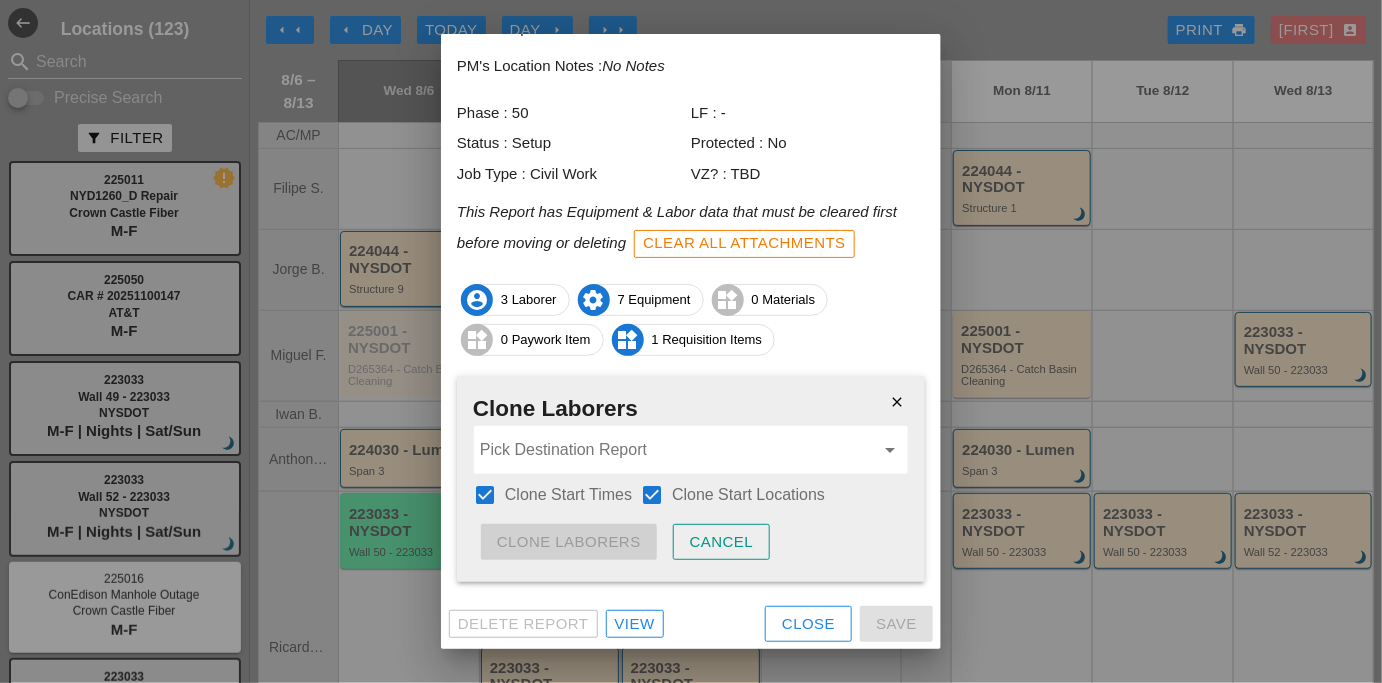 click at bounding box center (677, 450) 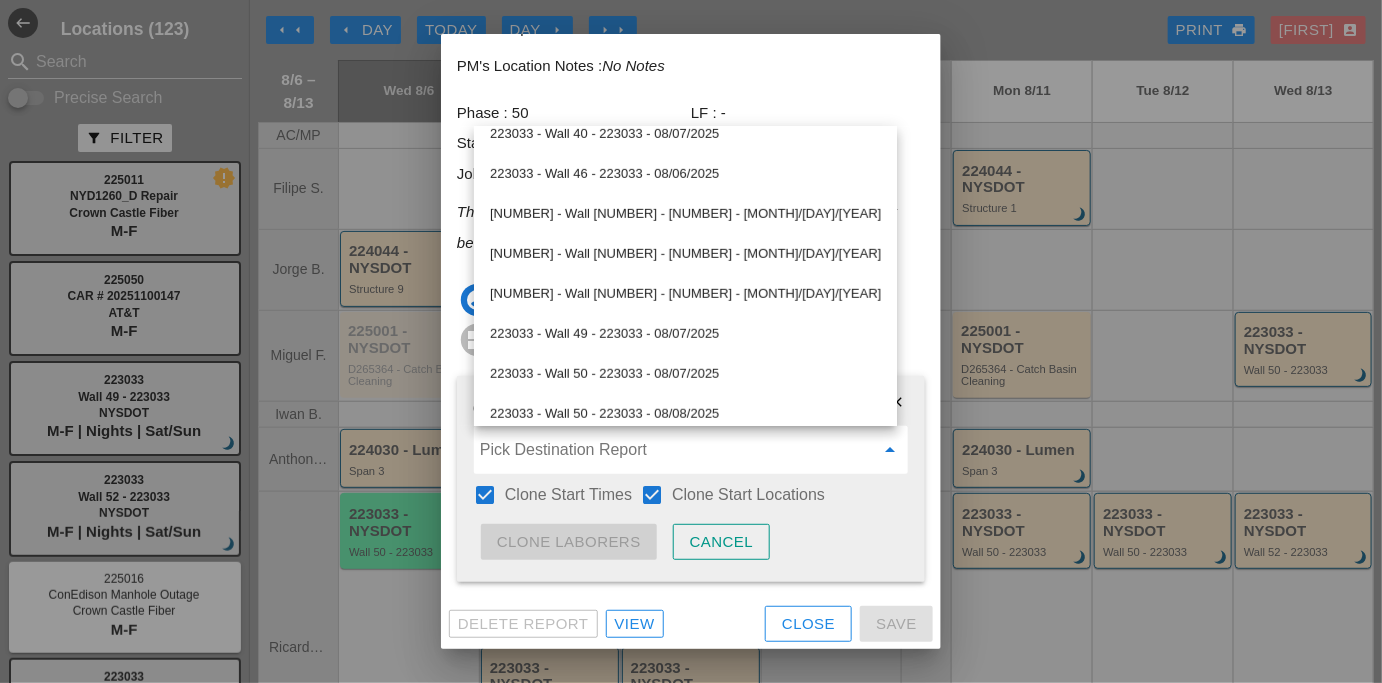 scroll, scrollTop: 0, scrollLeft: 0, axis: both 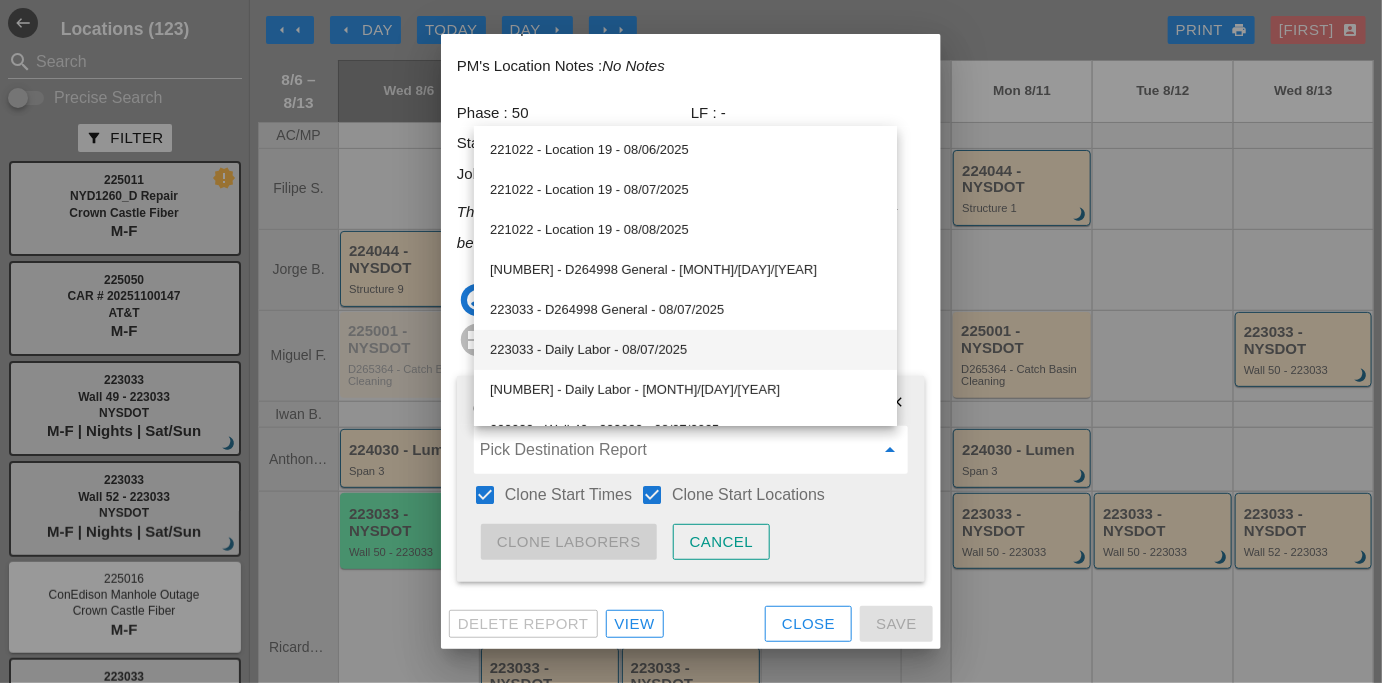 click on "223033 - Daily Labor - 08/07/2025" at bounding box center [685, 350] 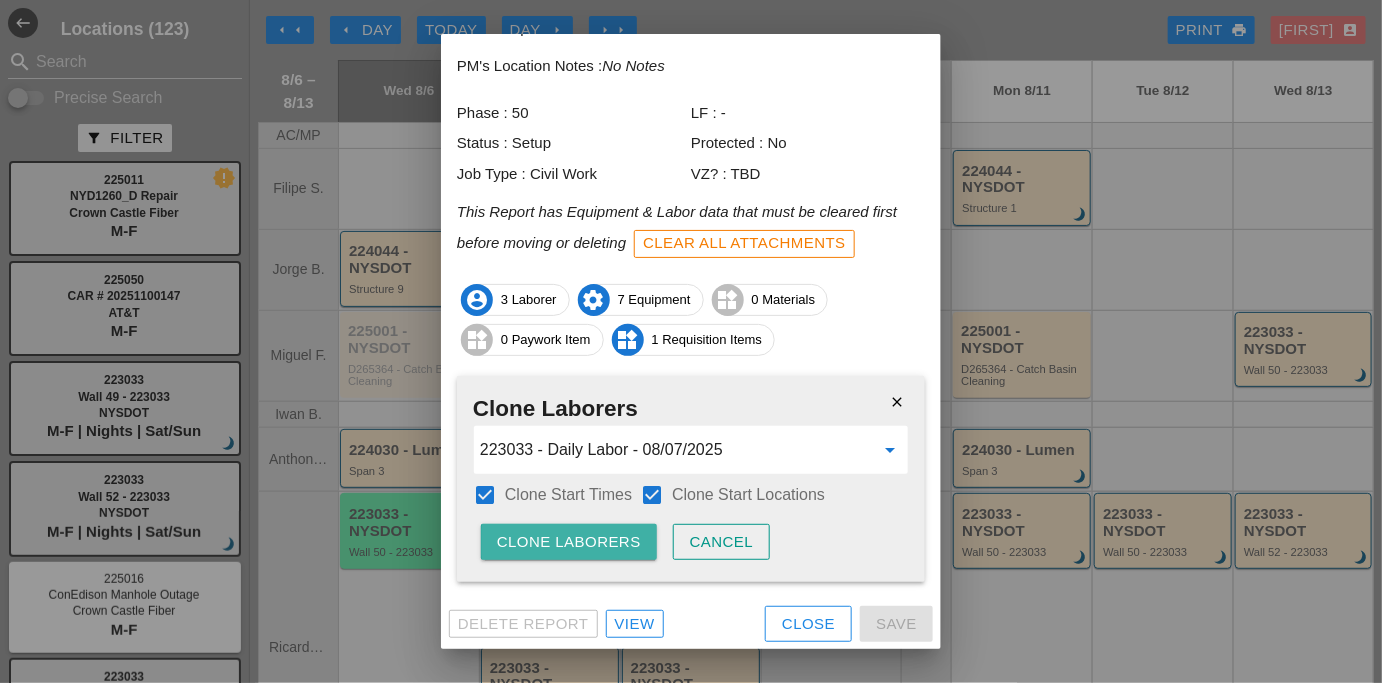 click on "Clone Laborers" at bounding box center (569, 542) 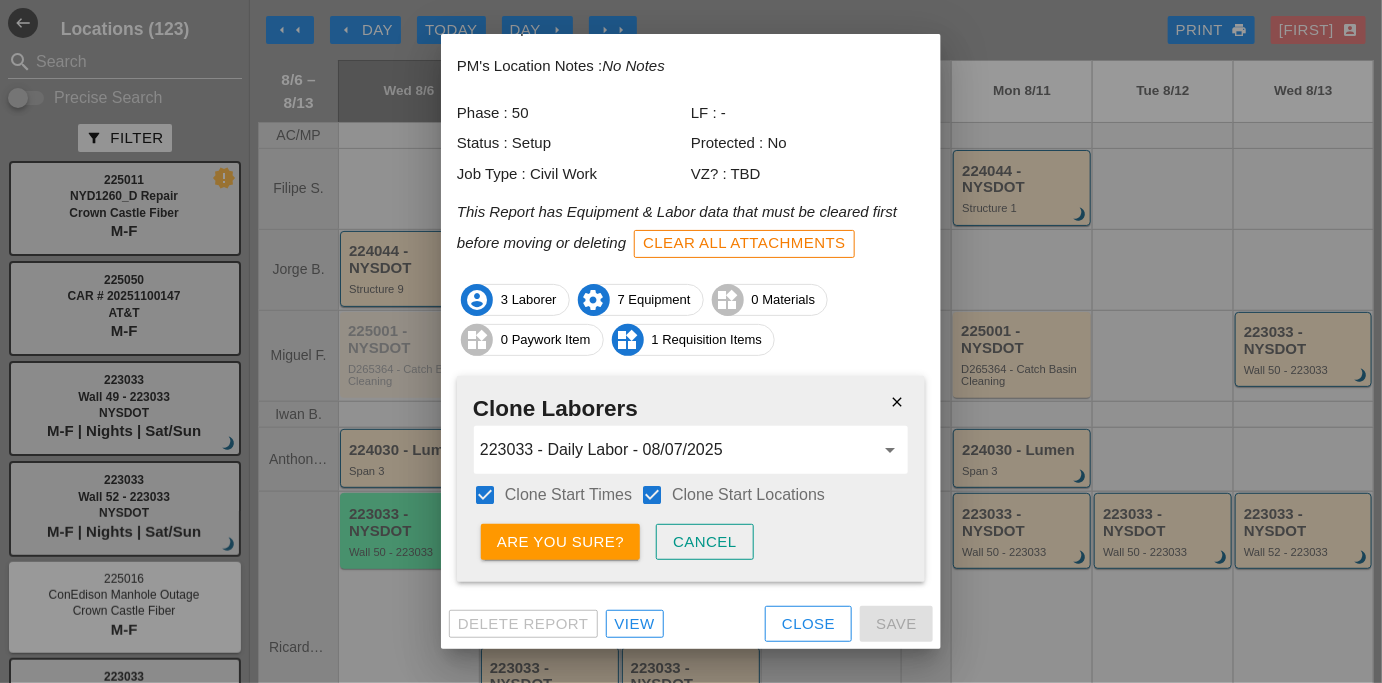 click on "Are you sure?" at bounding box center (560, 542) 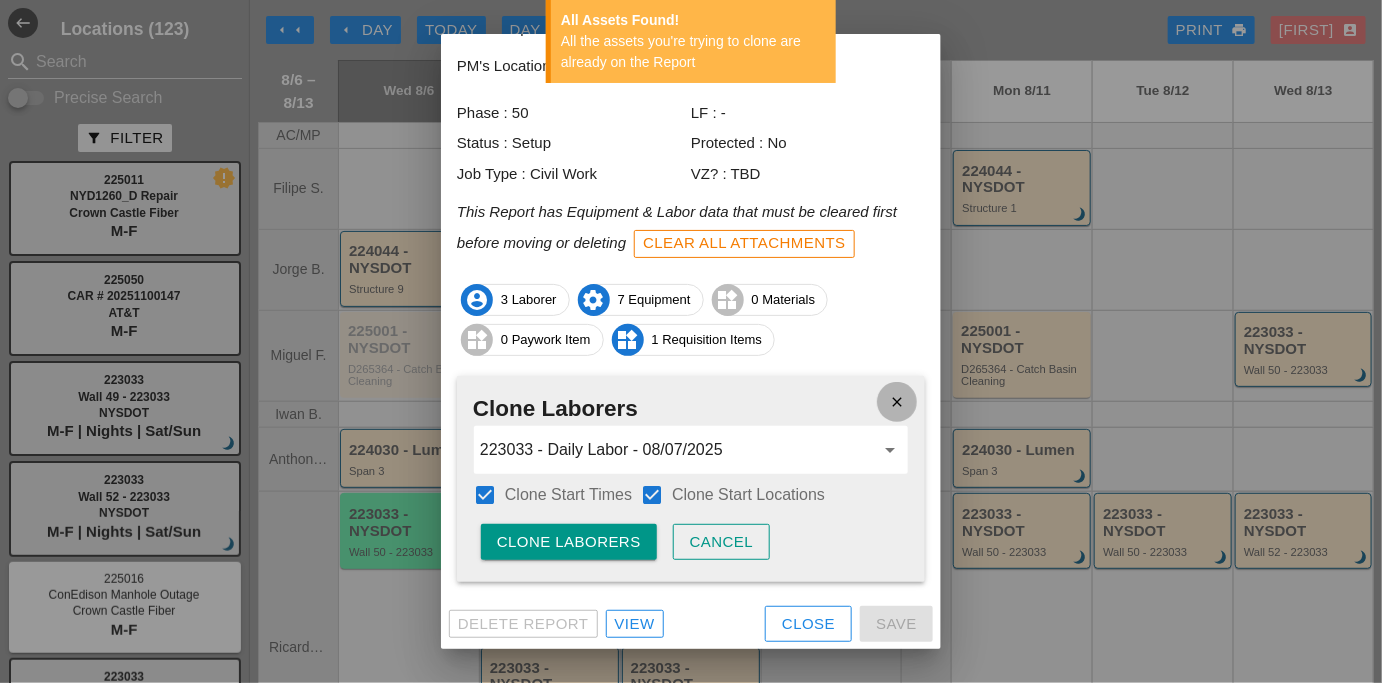 click on "close" at bounding box center (897, 402) 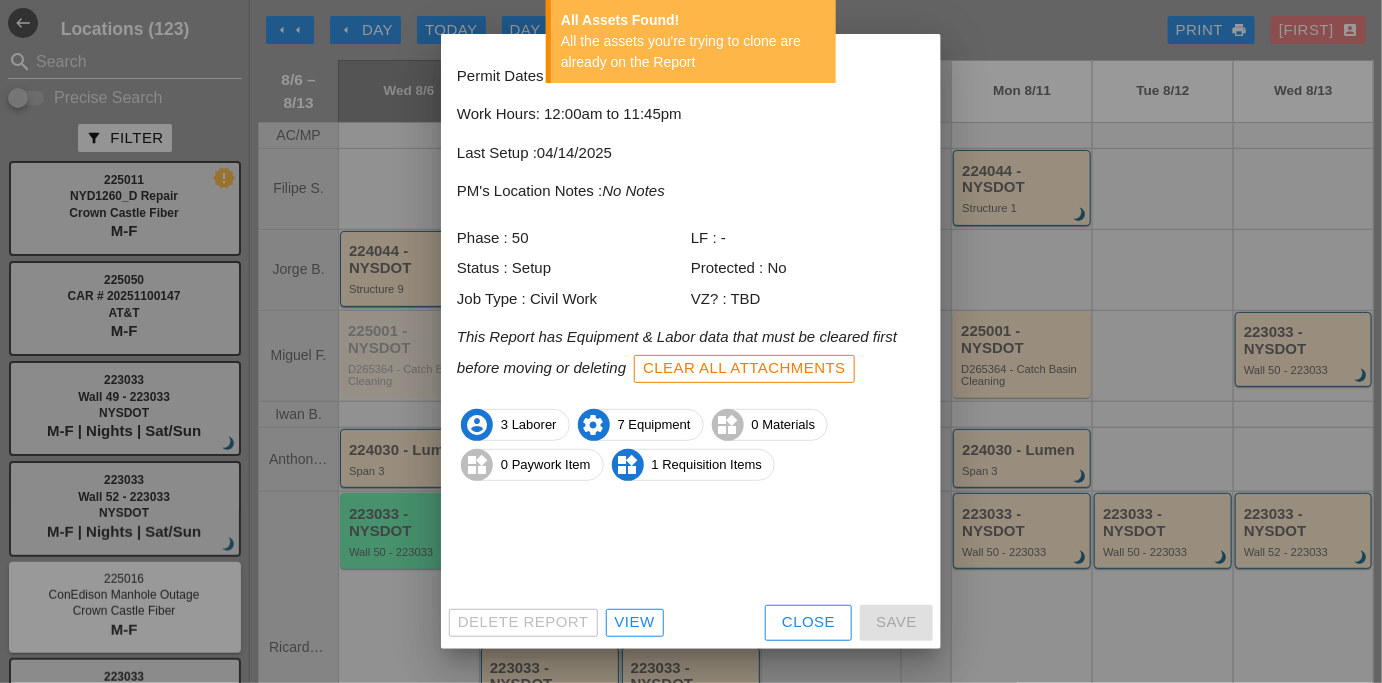 scroll, scrollTop: 83, scrollLeft: 0, axis: vertical 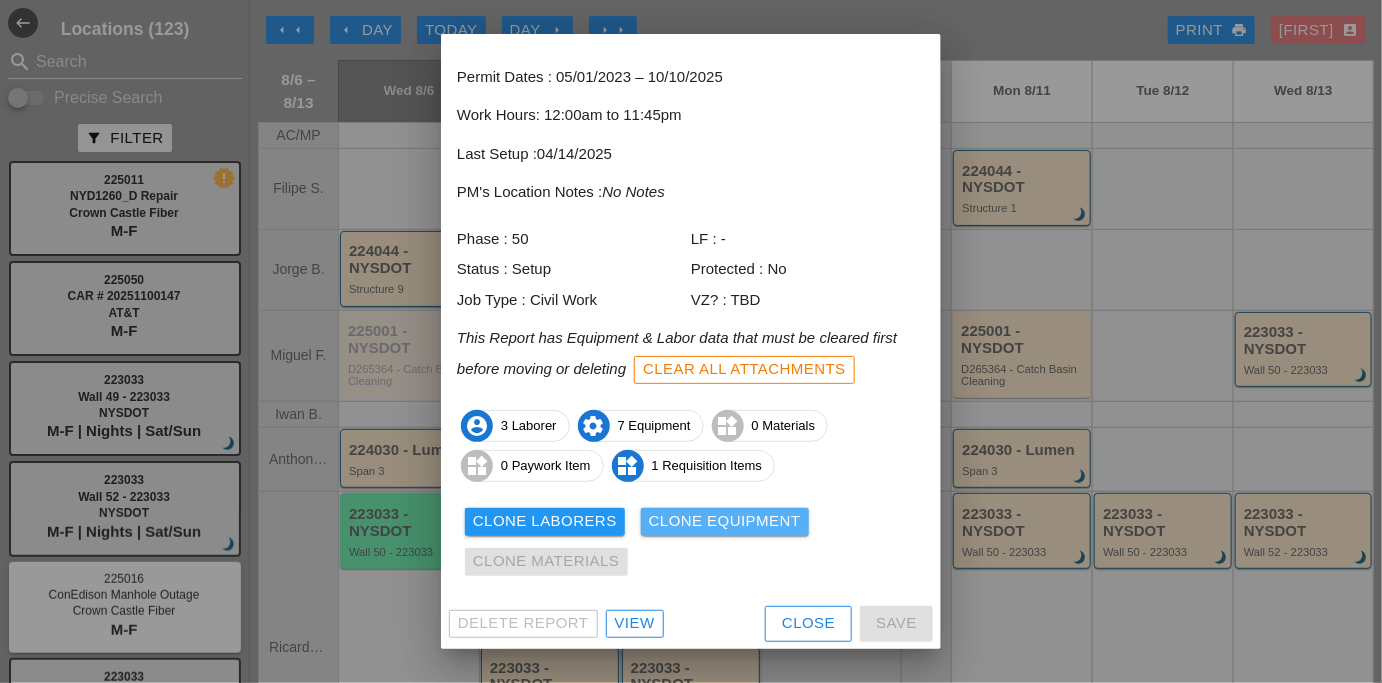 click on "Clone Equipment" at bounding box center (725, 521) 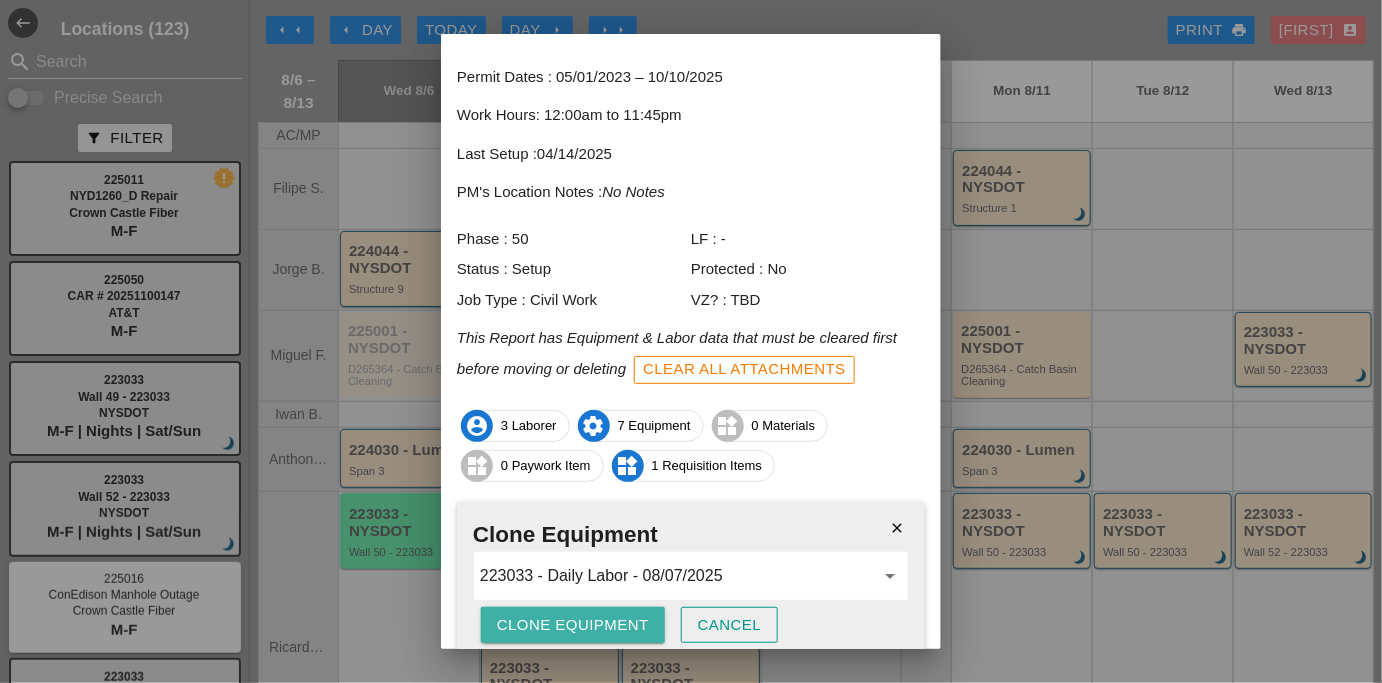 click on "Clone Equipment" at bounding box center (573, 625) 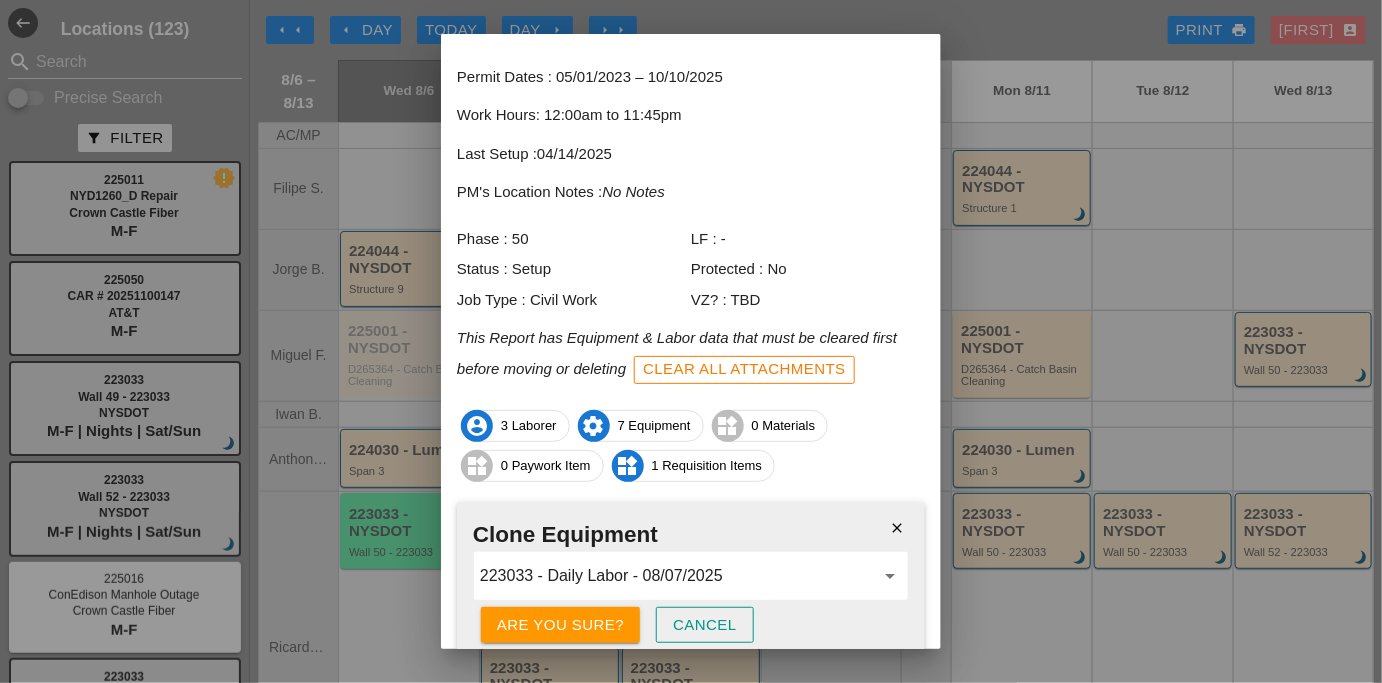 click on "Are you sure?" at bounding box center (560, 625) 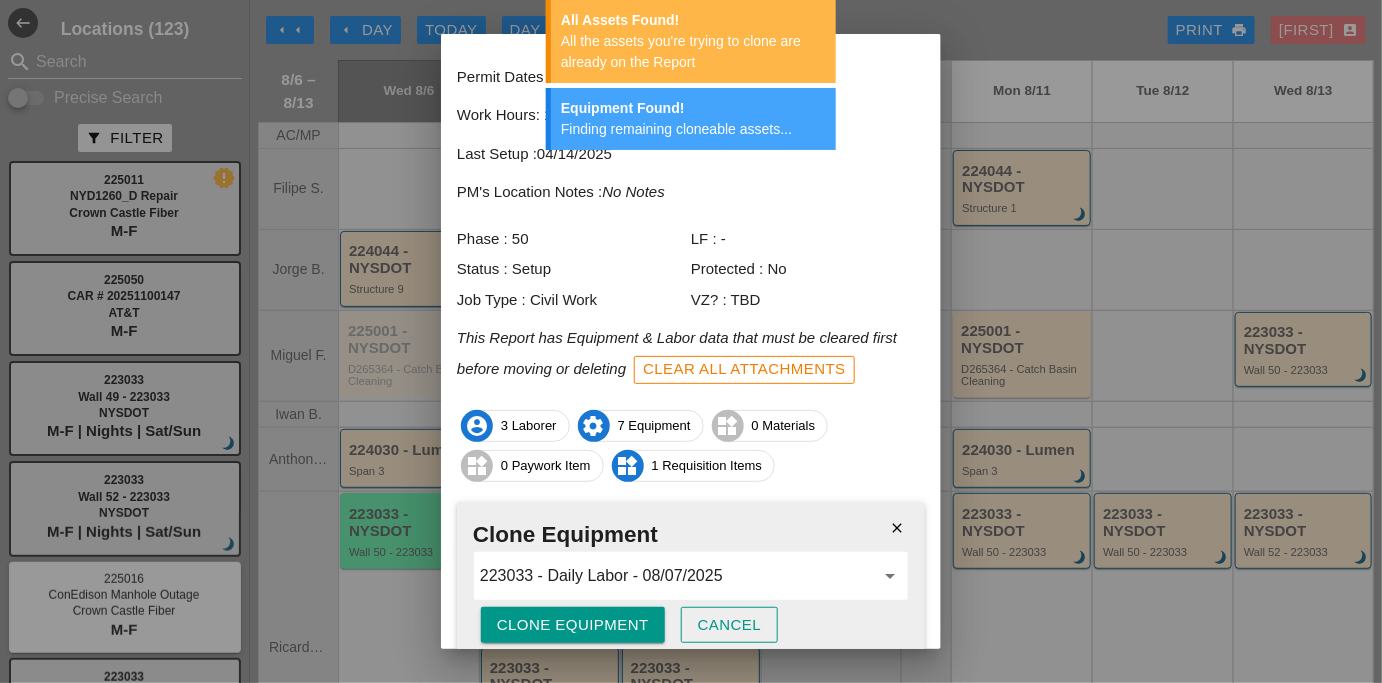 click on "close" at bounding box center (897, 528) 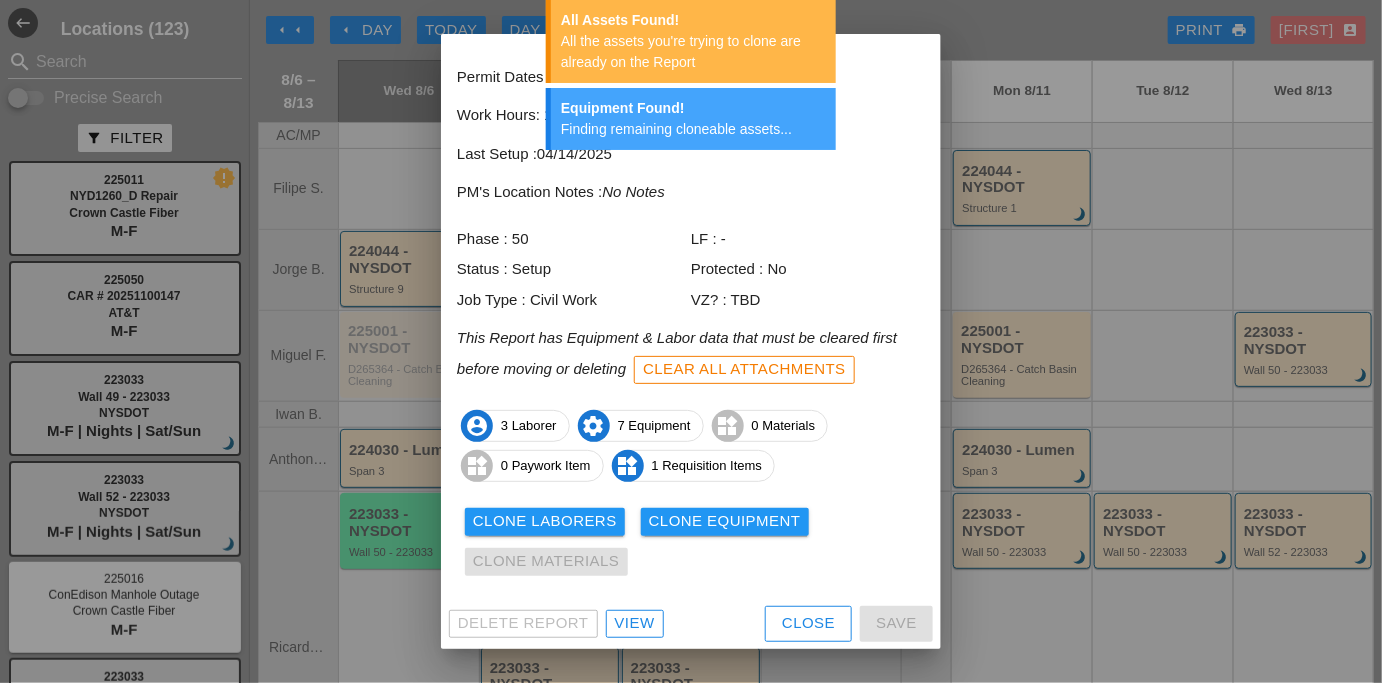 click on "Close" at bounding box center [808, 624] 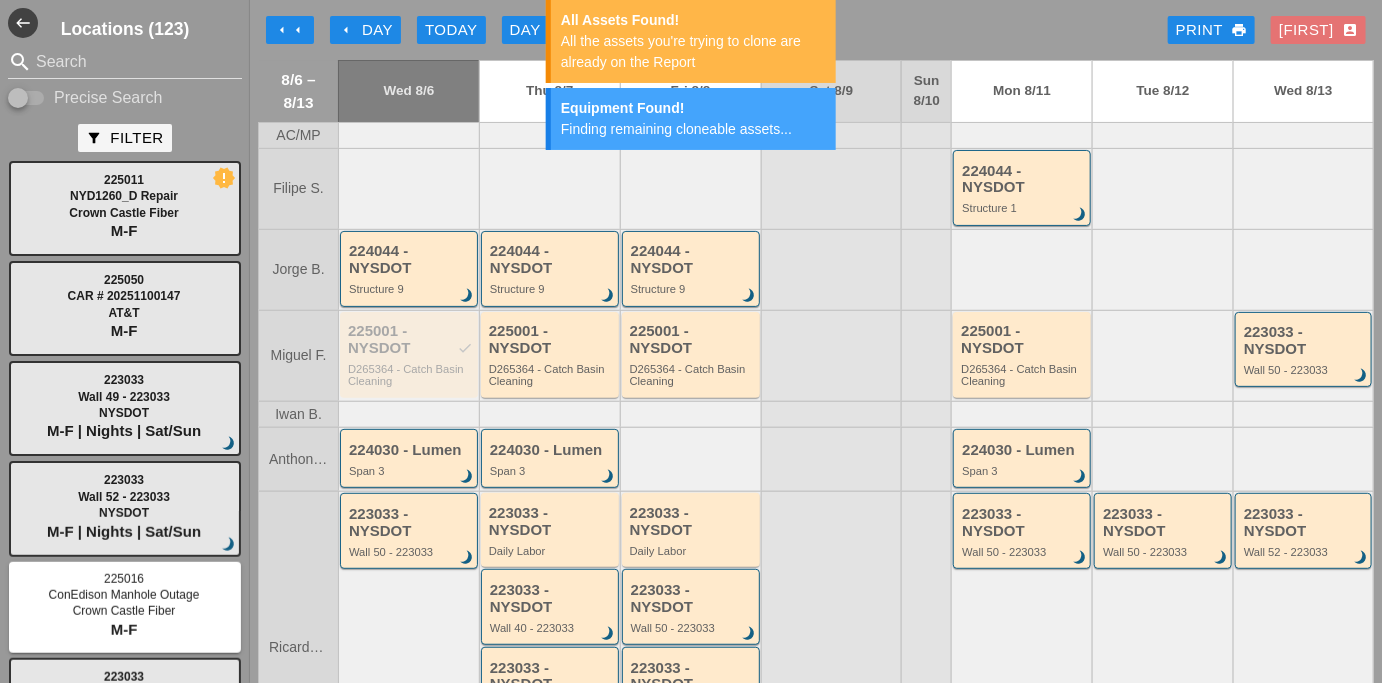 drag, startPoint x: 763, startPoint y: 619, endPoint x: 820, endPoint y: 571, distance: 74.518456 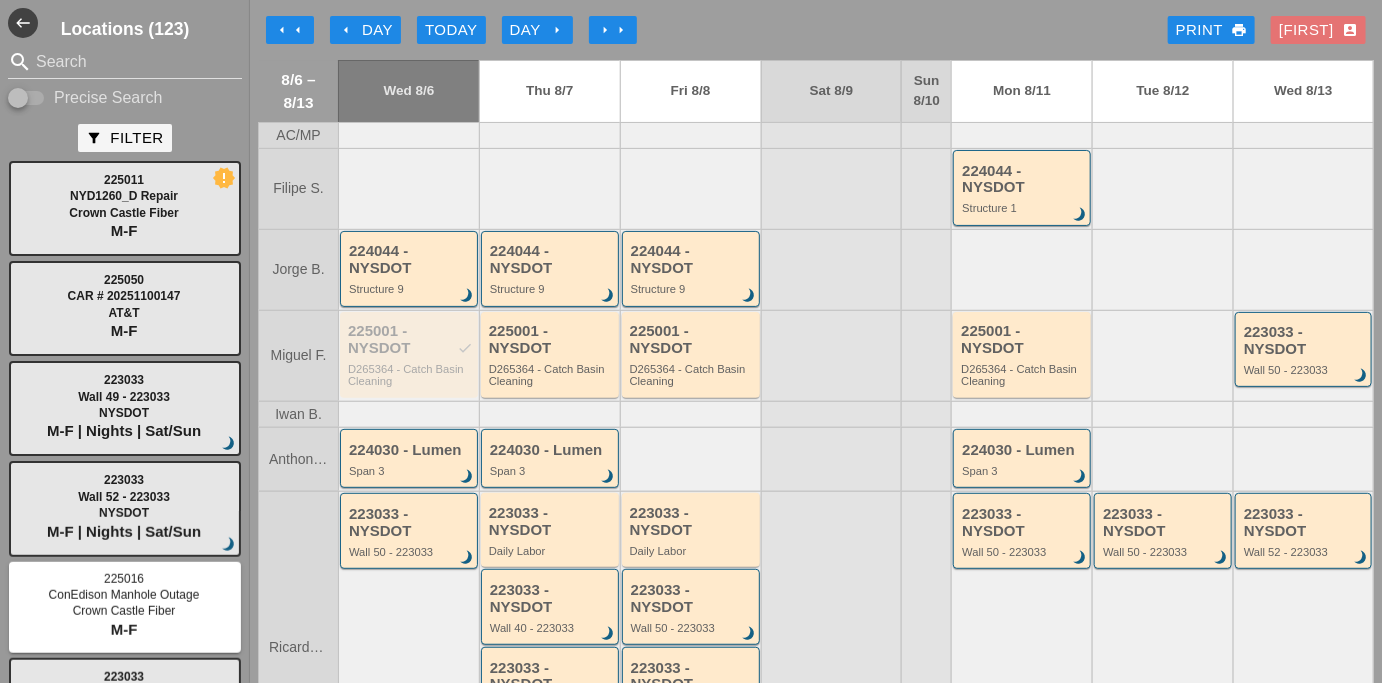 click at bounding box center (831, 647) 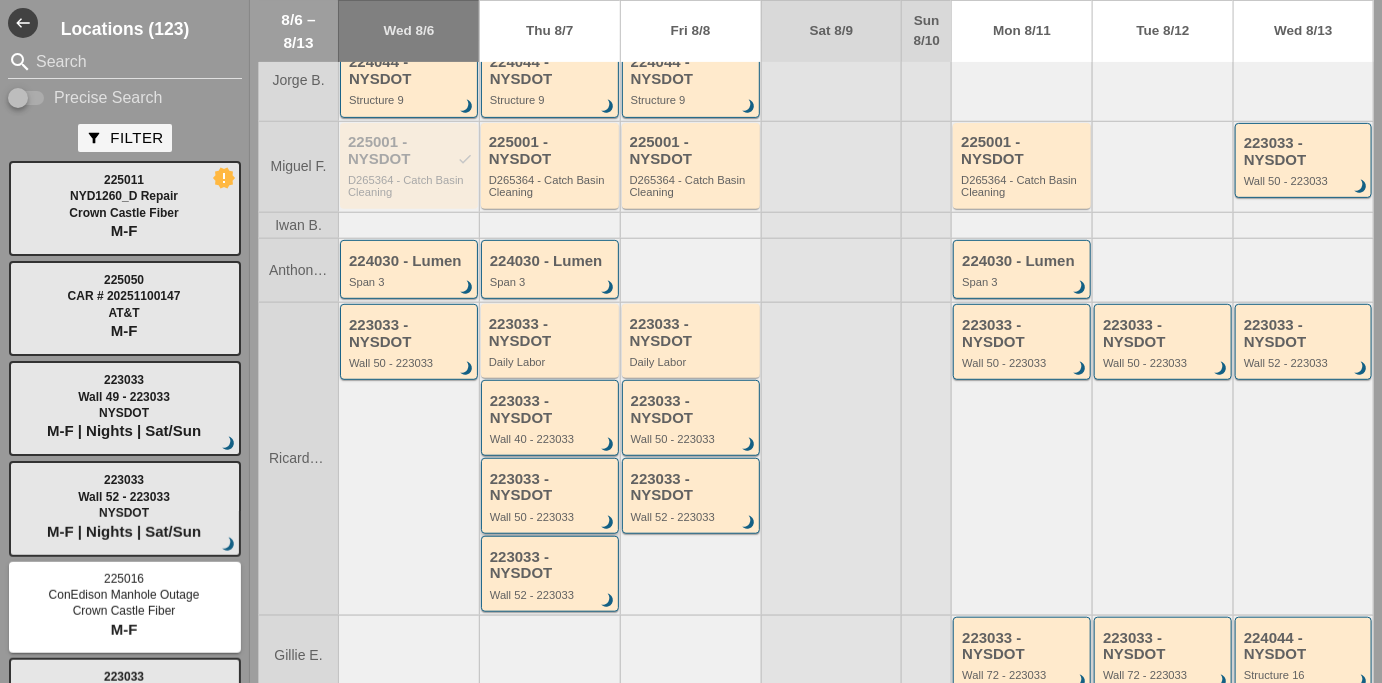 scroll, scrollTop: 298, scrollLeft: 0, axis: vertical 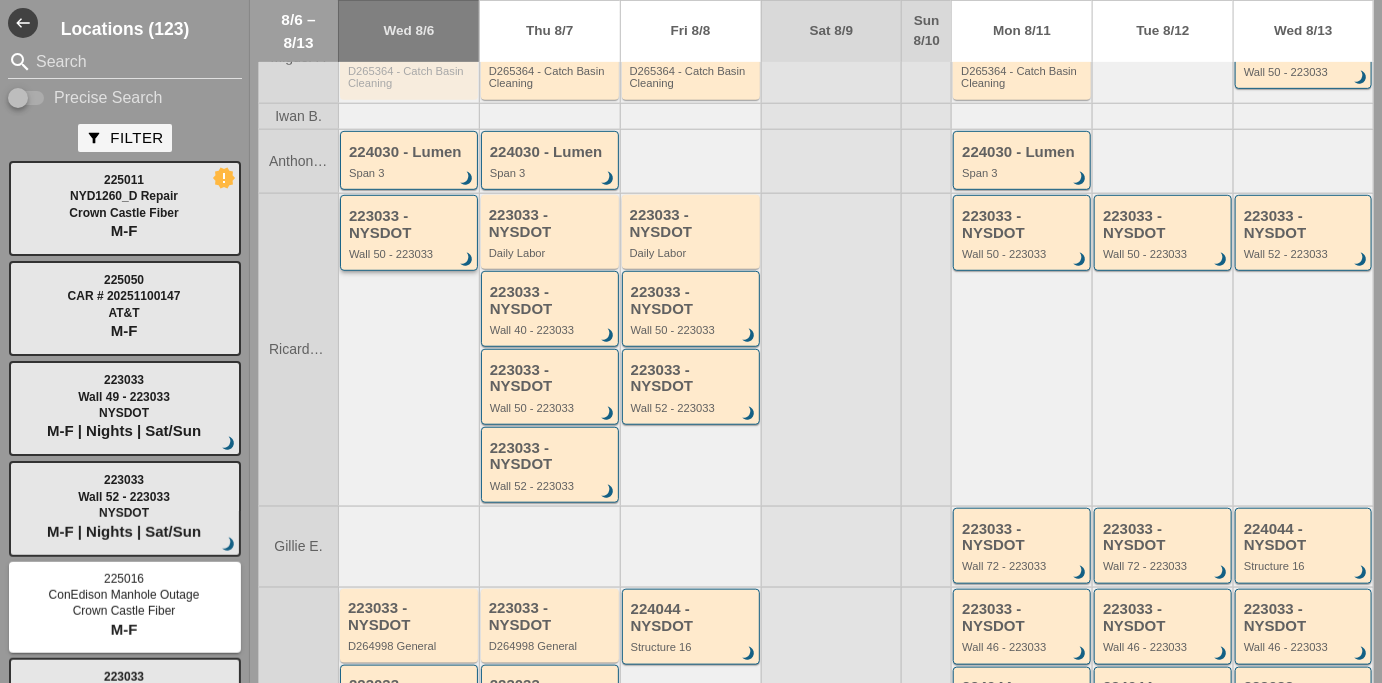 click on "223033 - NYSDOT" at bounding box center [410, 224] 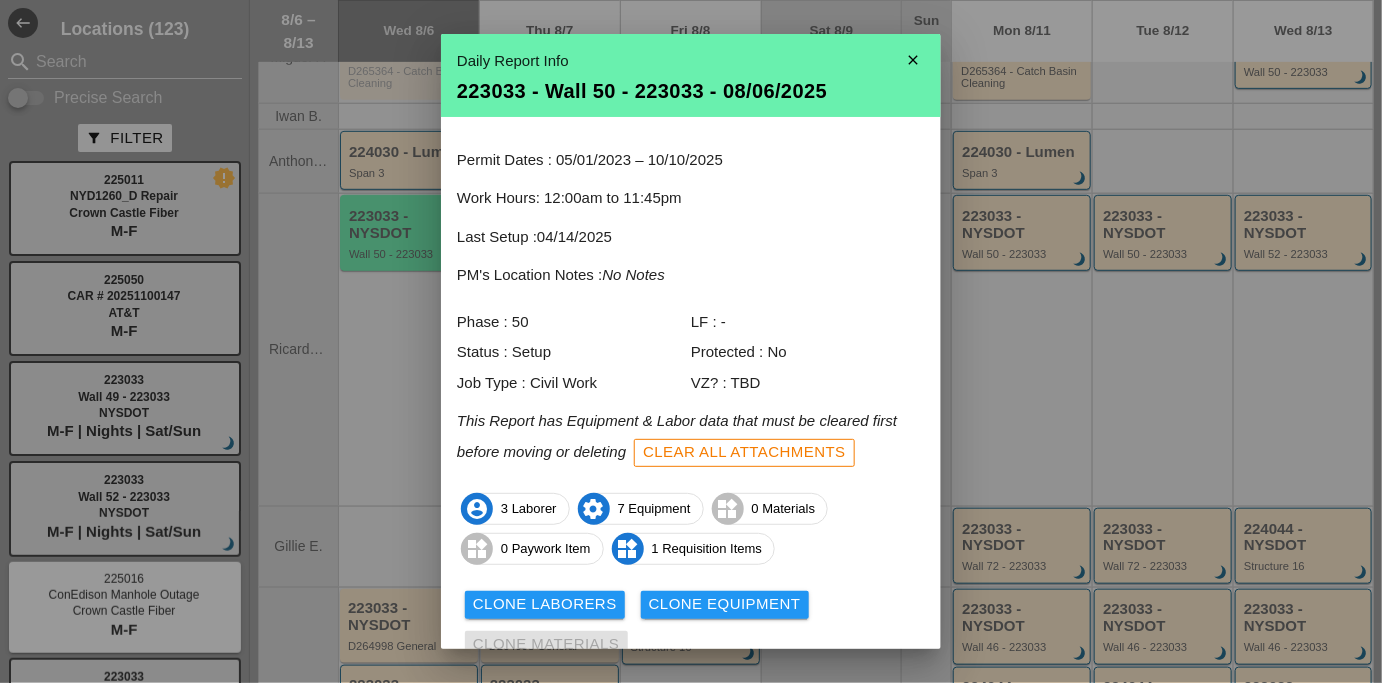 scroll, scrollTop: 83, scrollLeft: 0, axis: vertical 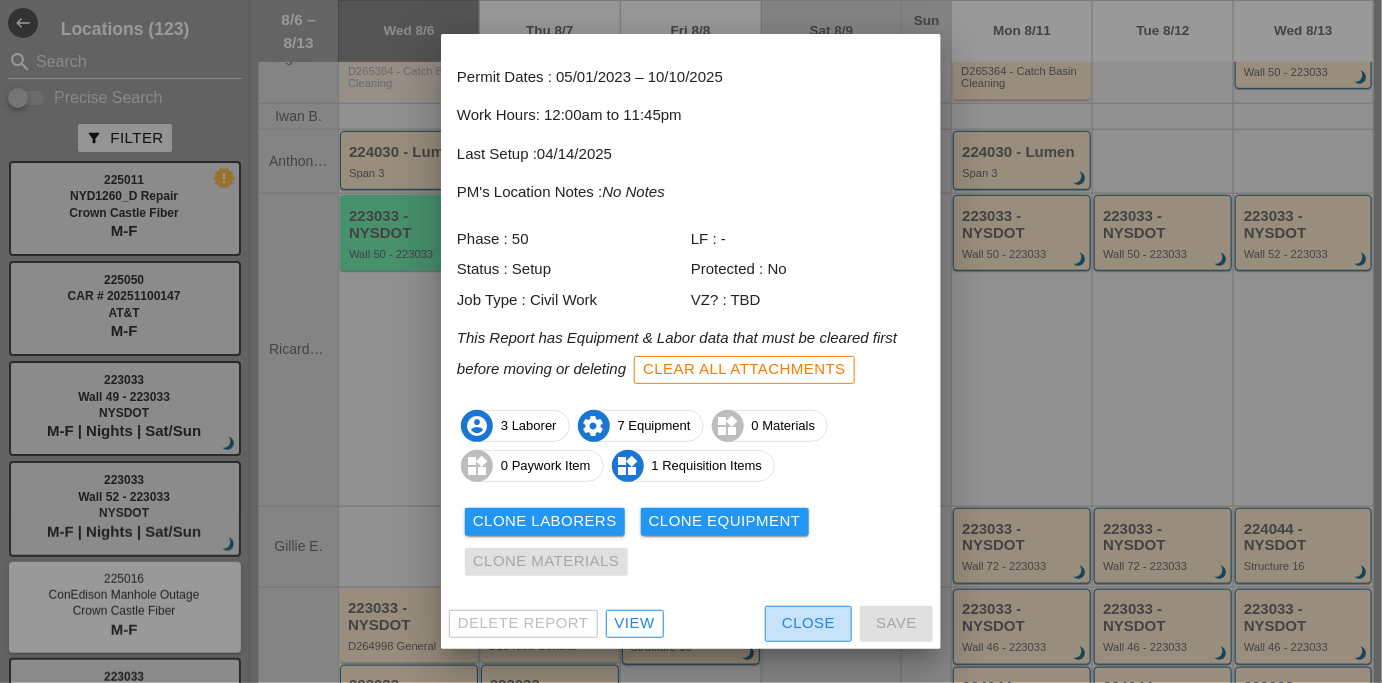 click on "Close" at bounding box center [808, 623] 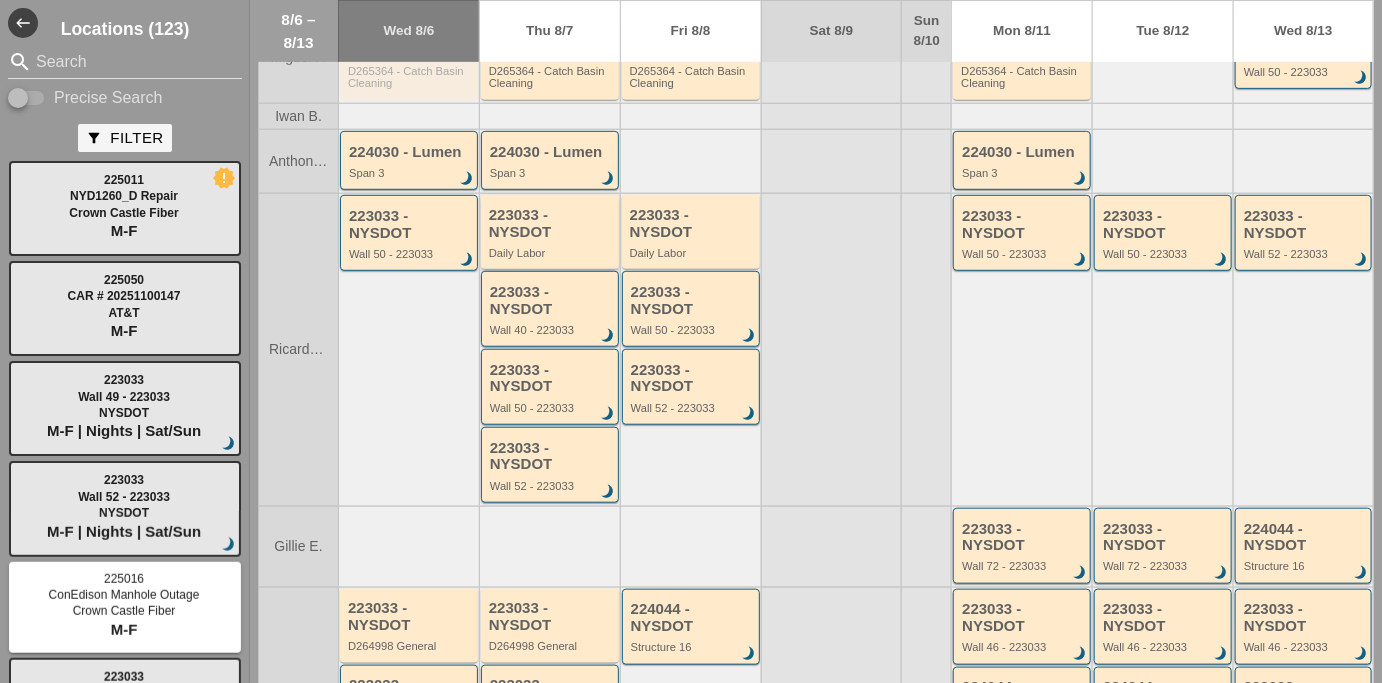 drag, startPoint x: 534, startPoint y: 219, endPoint x: 516, endPoint y: 228, distance: 20.12461 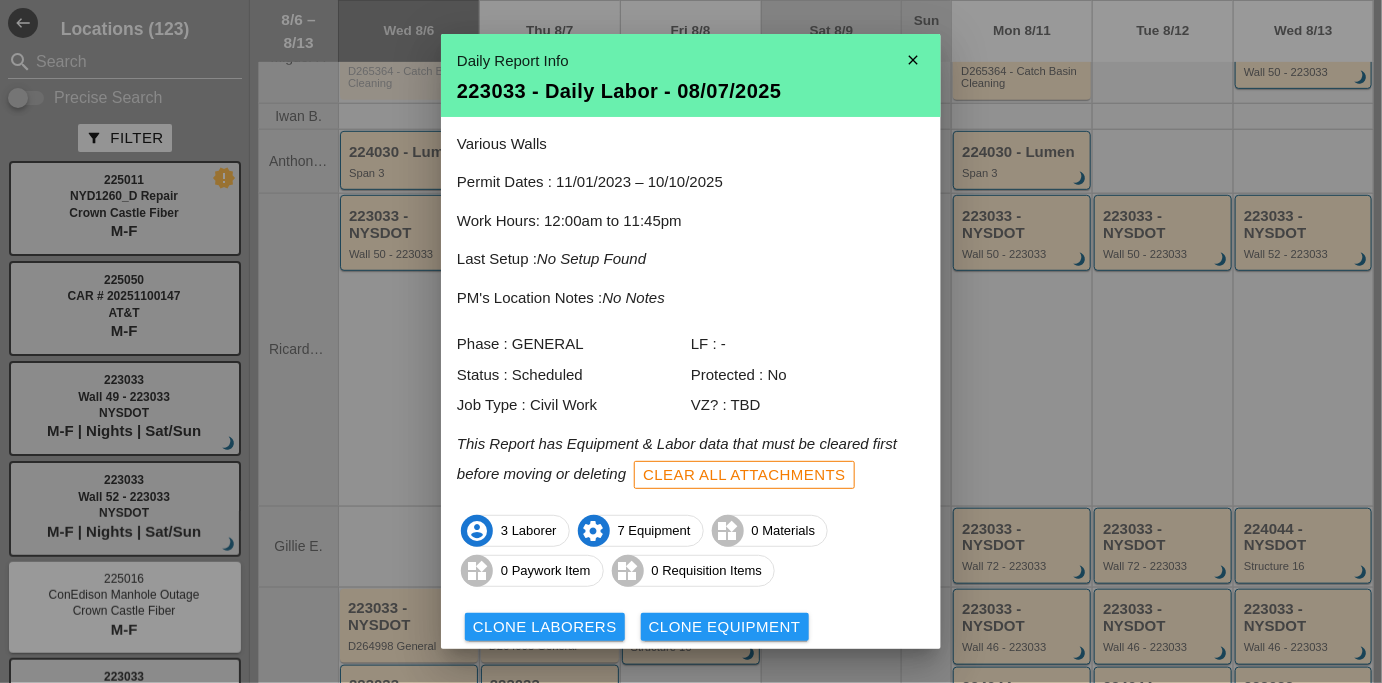 scroll, scrollTop: 106, scrollLeft: 0, axis: vertical 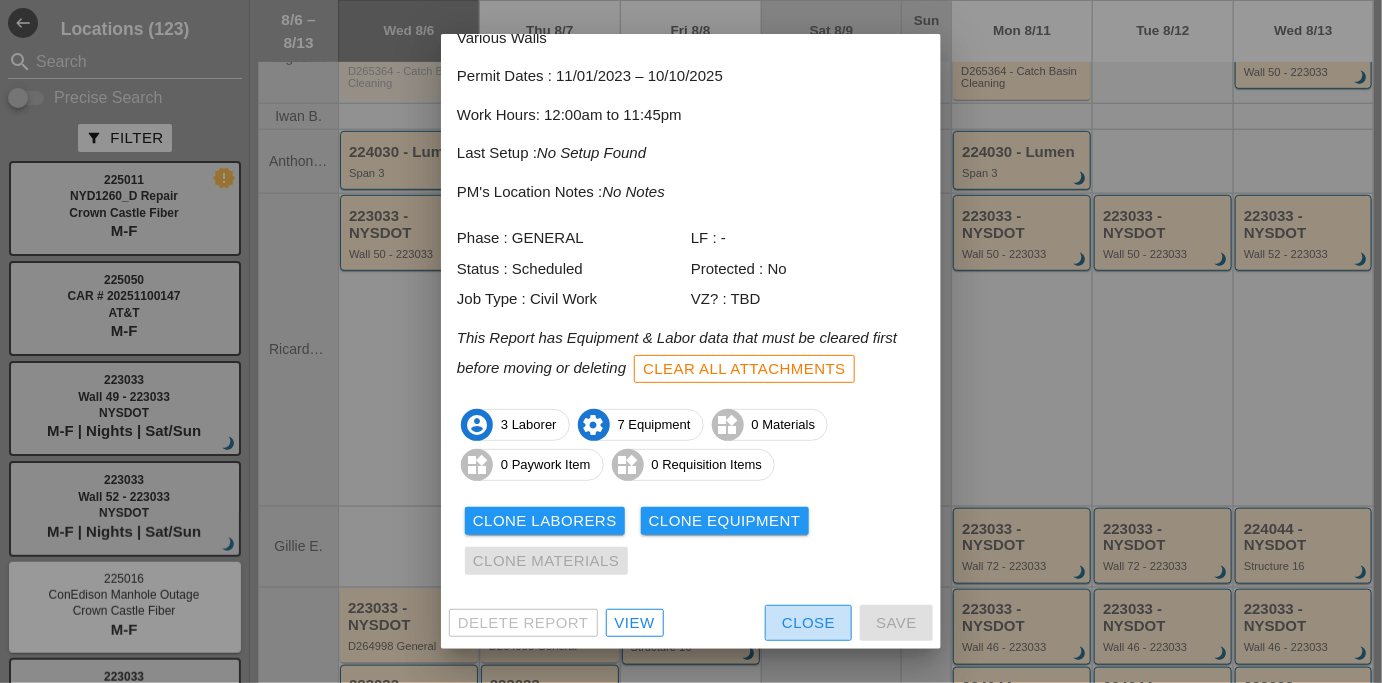 click on "Close" at bounding box center [808, 623] 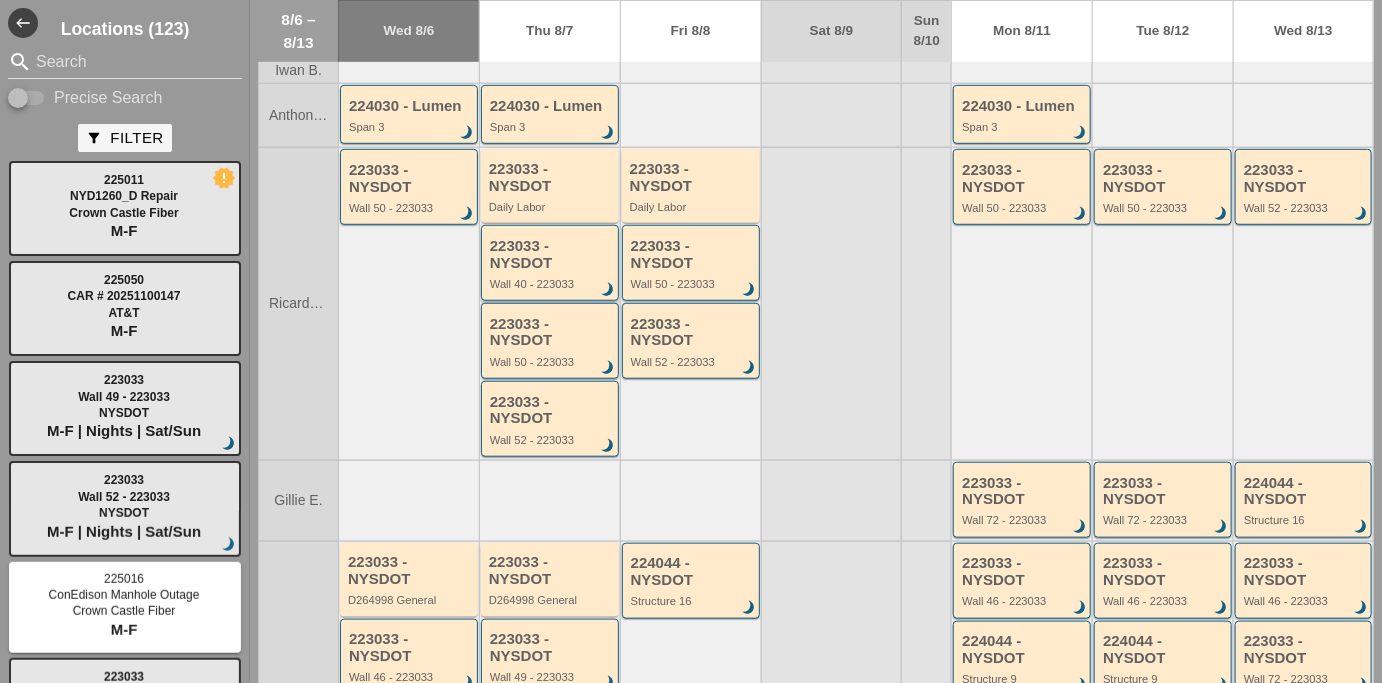 scroll, scrollTop: 342, scrollLeft: 0, axis: vertical 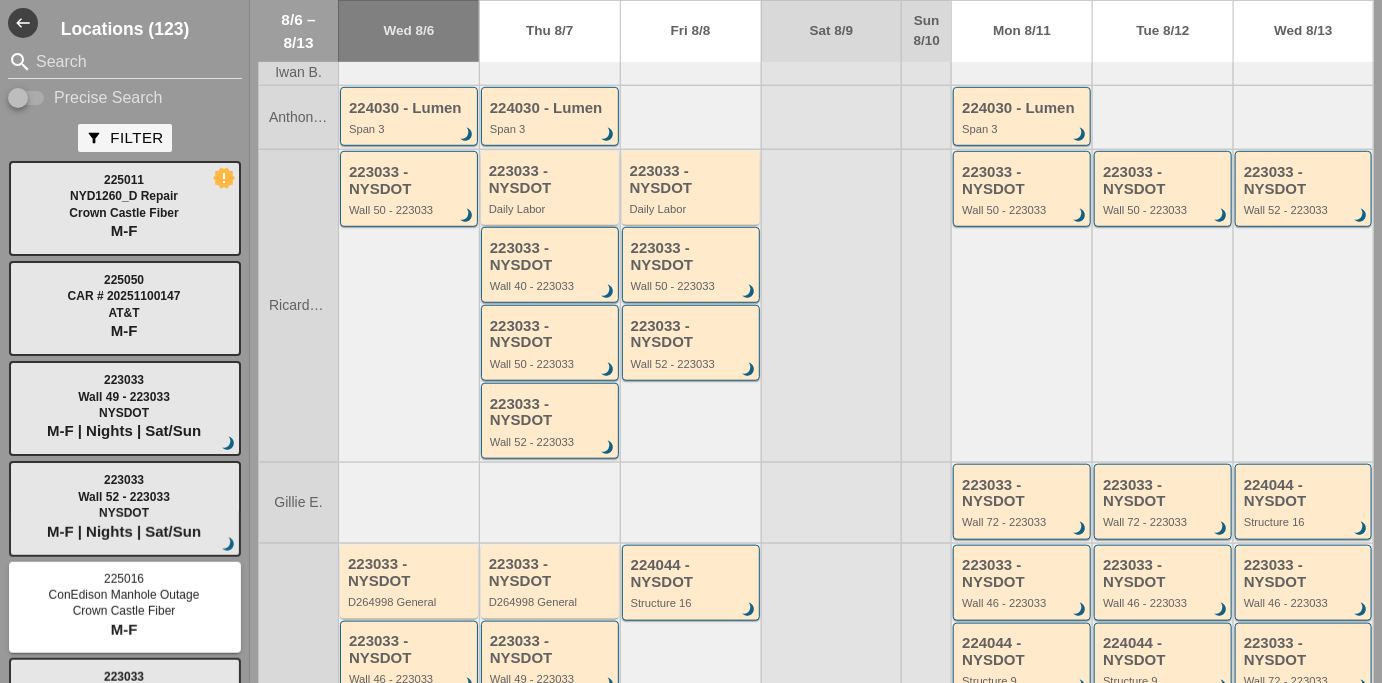 click on "223033 - NYSDOT" at bounding box center (551, 179) 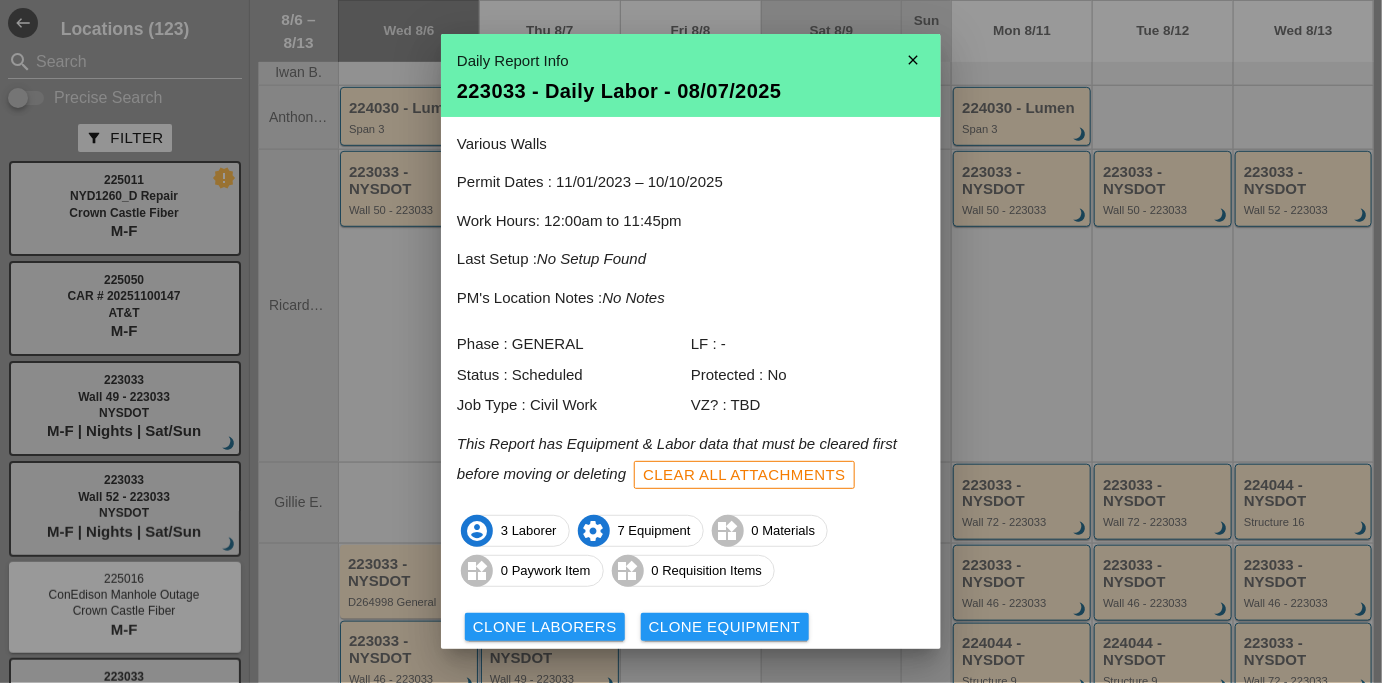scroll, scrollTop: 106, scrollLeft: 0, axis: vertical 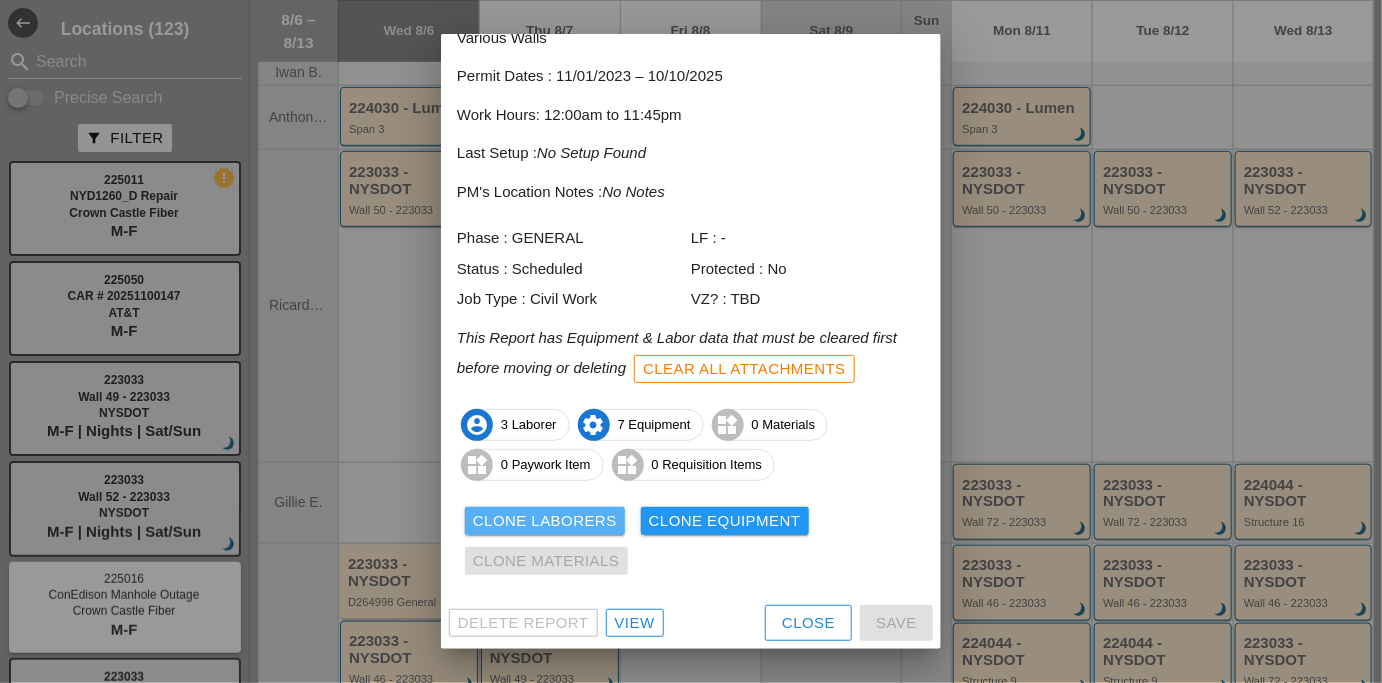 click on "Clone Laborers" at bounding box center [545, 521] 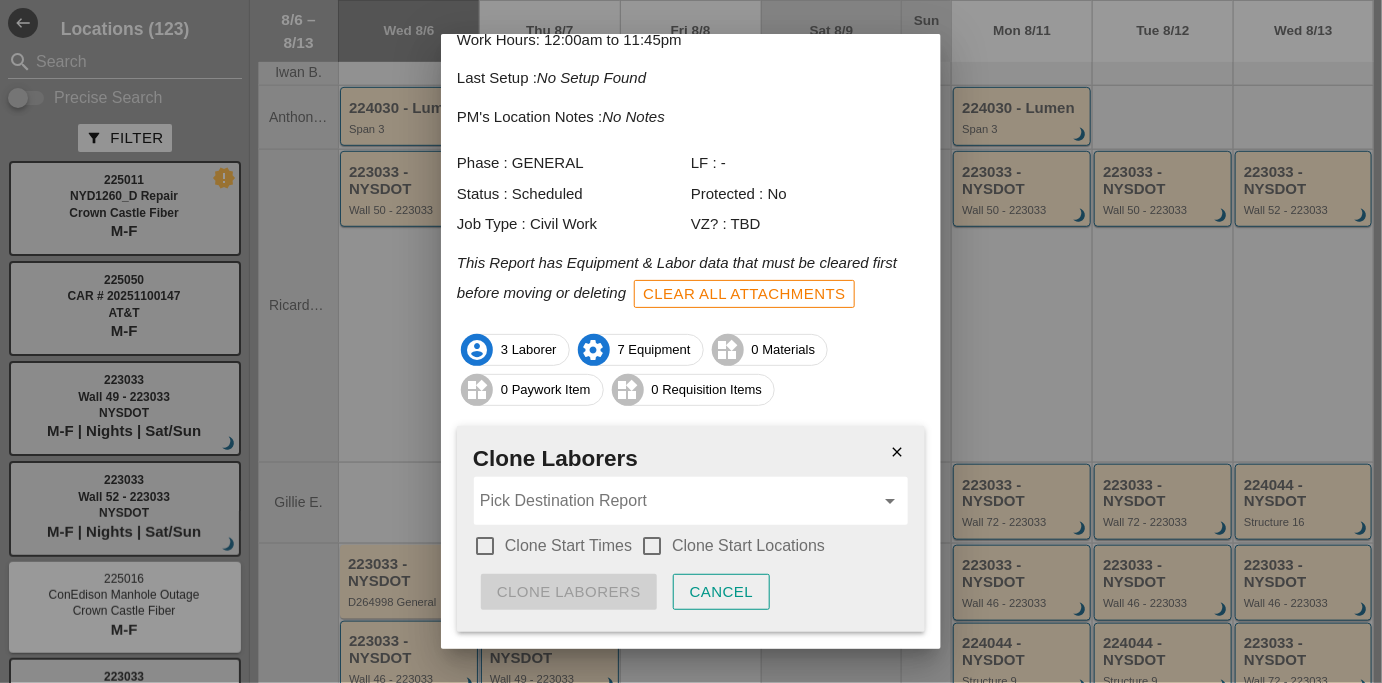 scroll, scrollTop: 192, scrollLeft: 0, axis: vertical 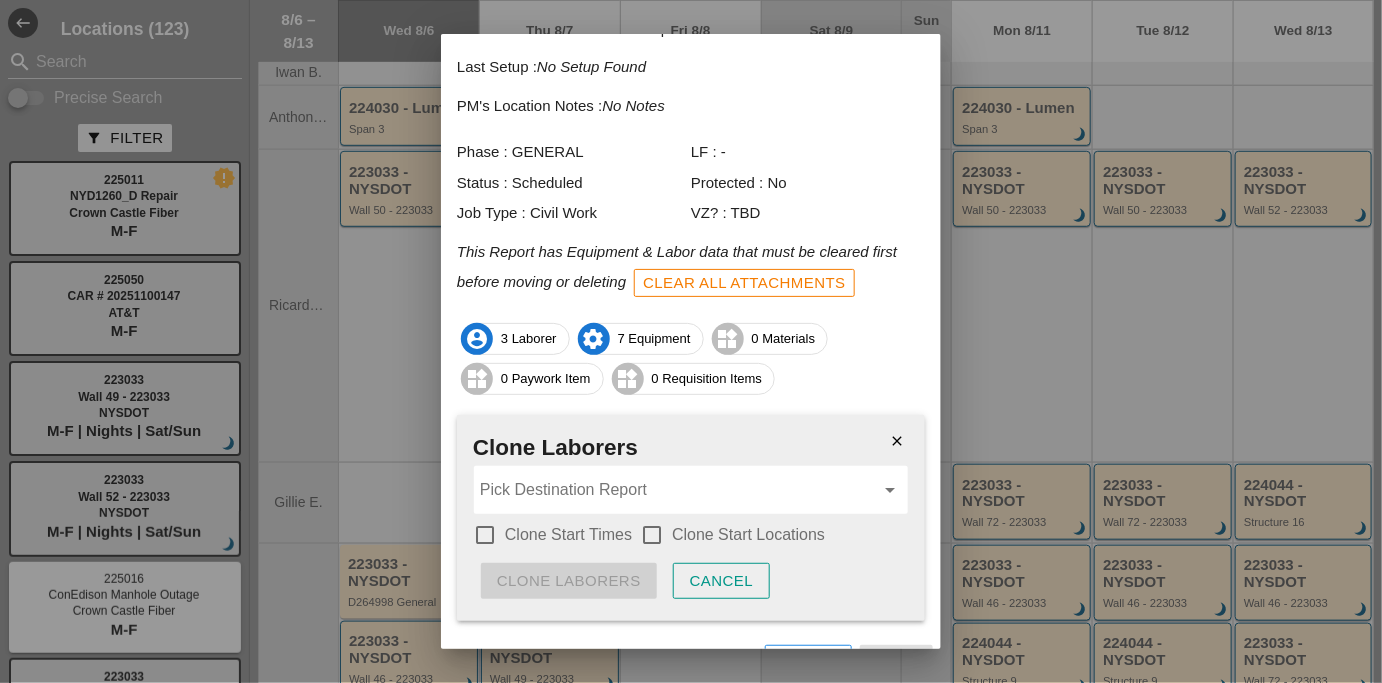 click on "Clone Start Times" at bounding box center (568, 535) 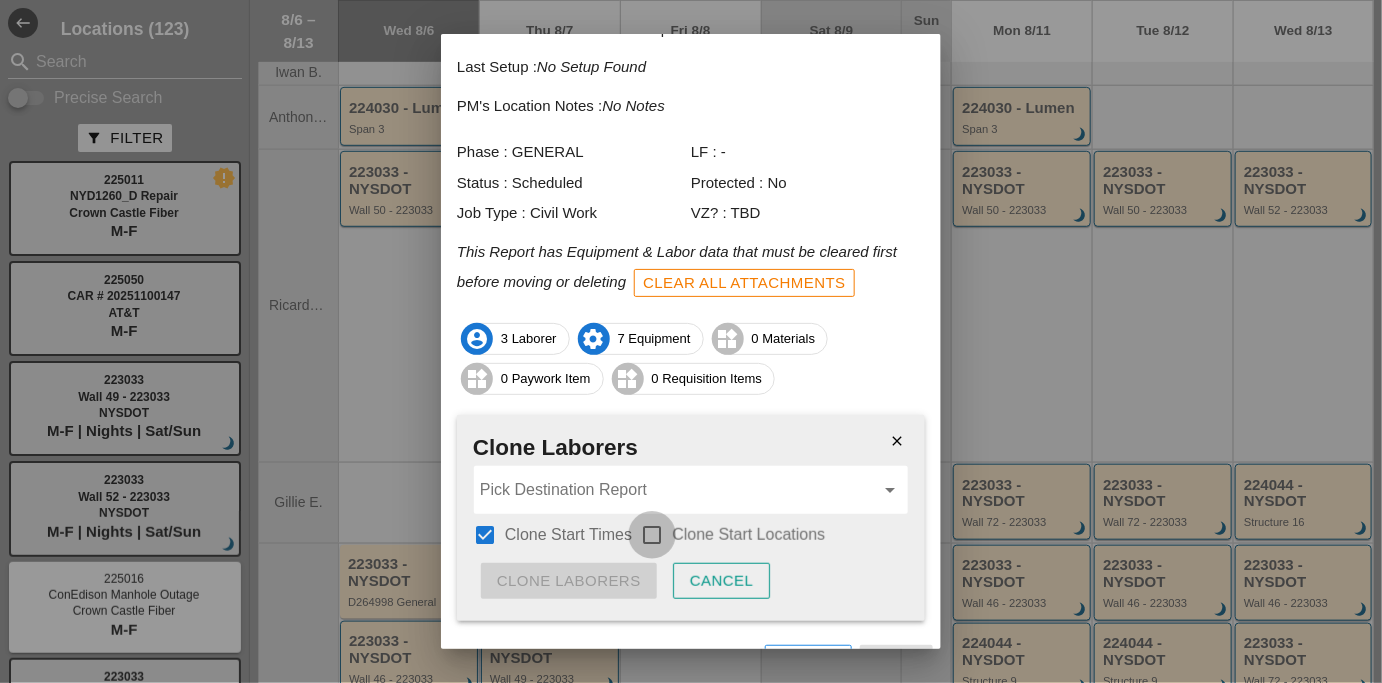 click at bounding box center (652, 535) 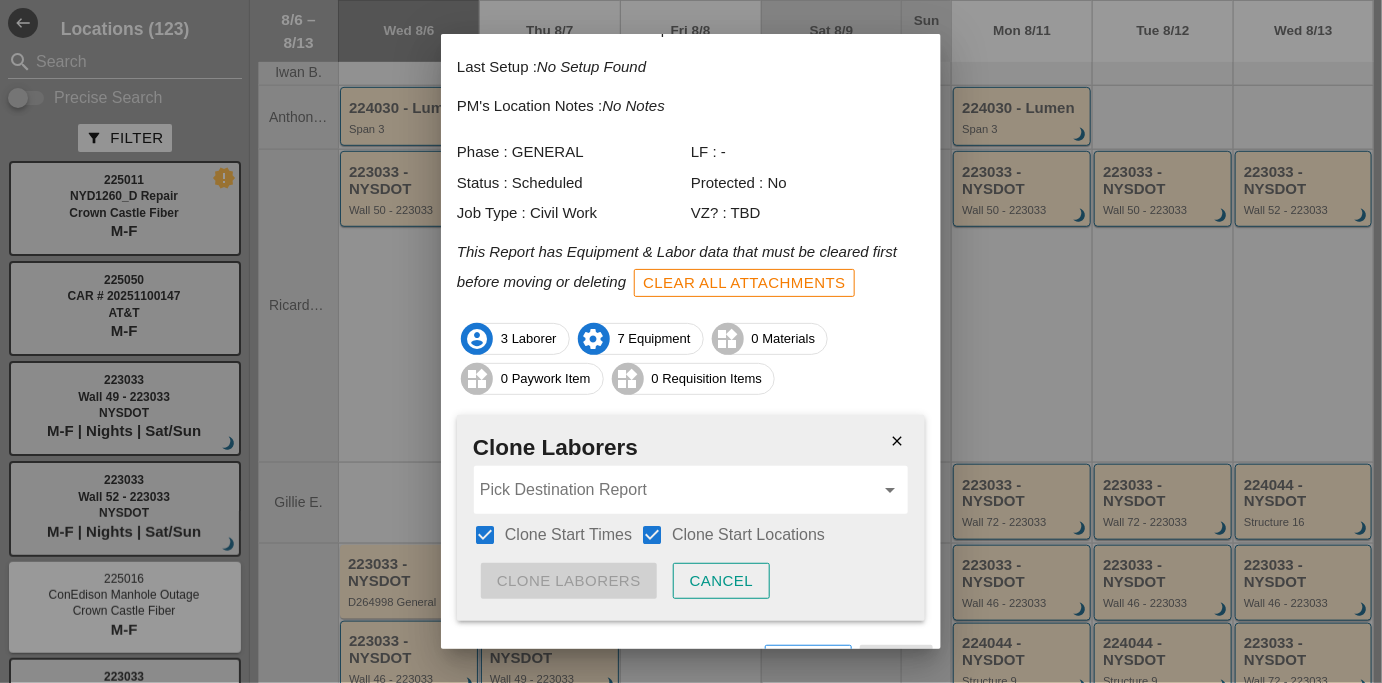 click on "Pick Destination Report arrow_drop_down" at bounding box center [691, 490] 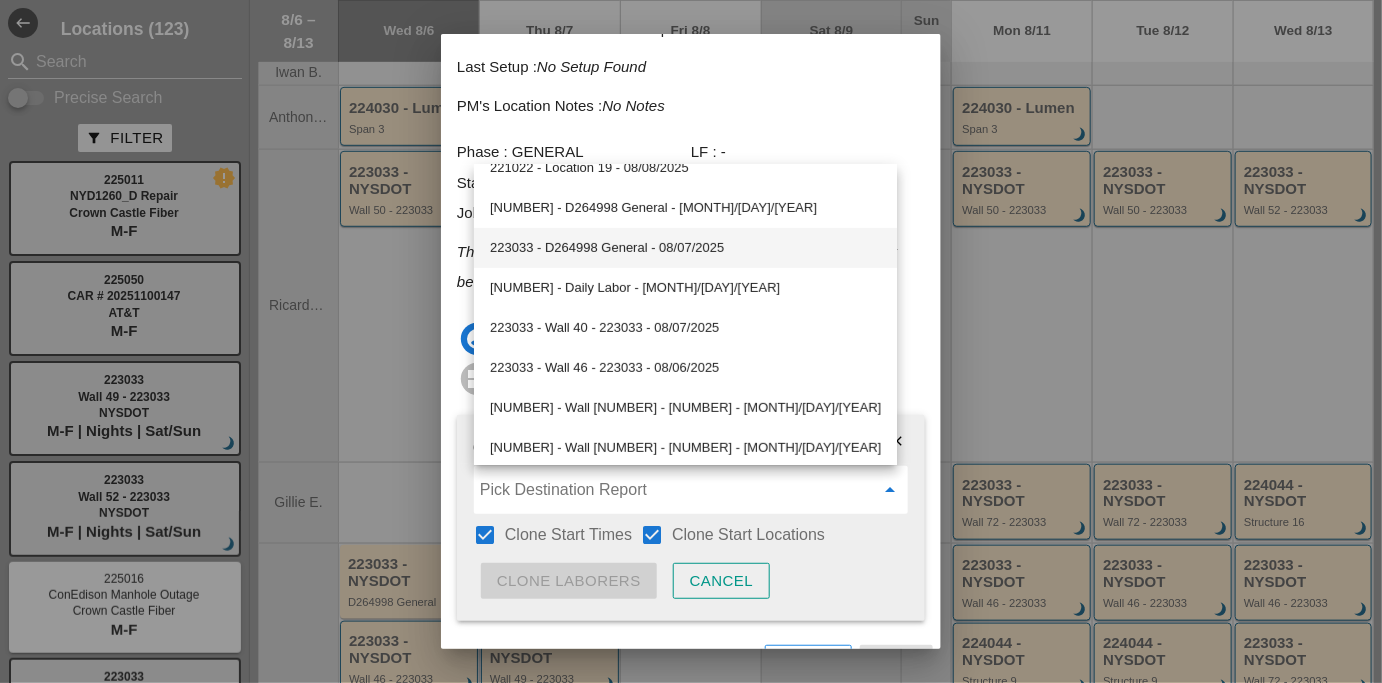 scroll, scrollTop: 97, scrollLeft: 0, axis: vertical 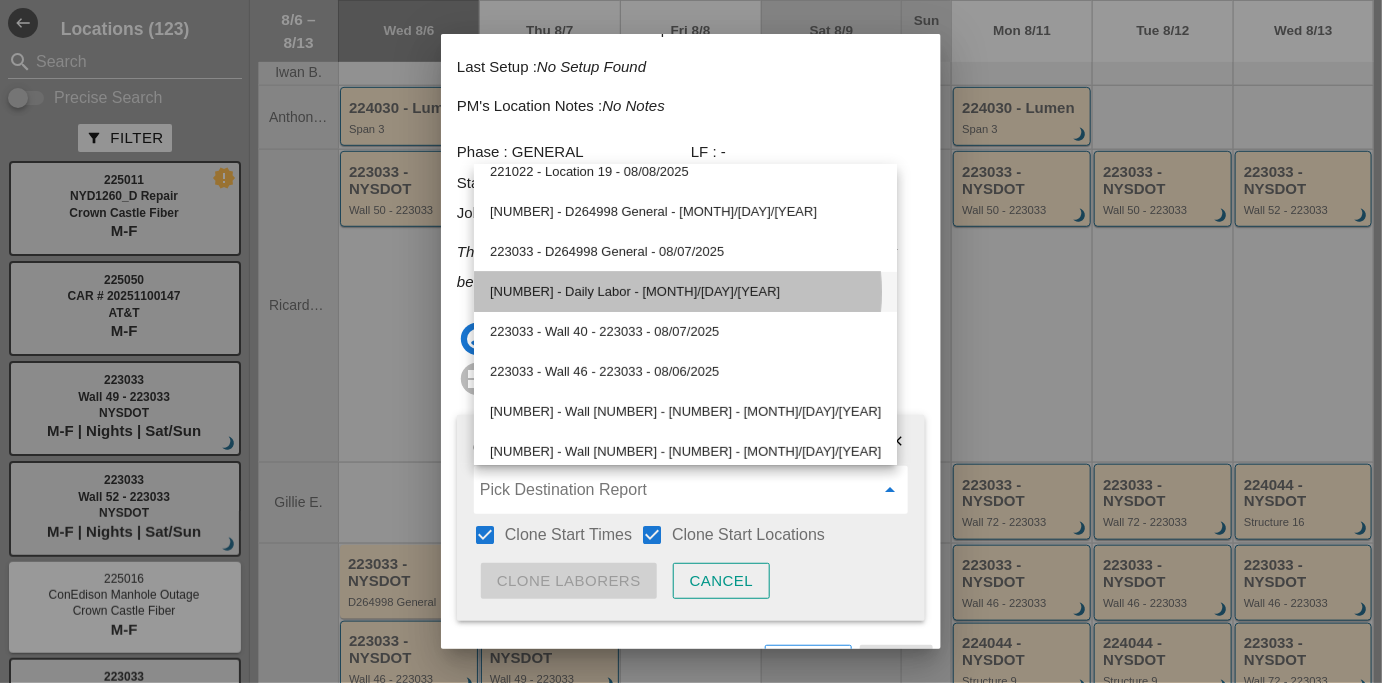 click on "223033 - Daily Labor - 08/08/2025" at bounding box center (685, 292) 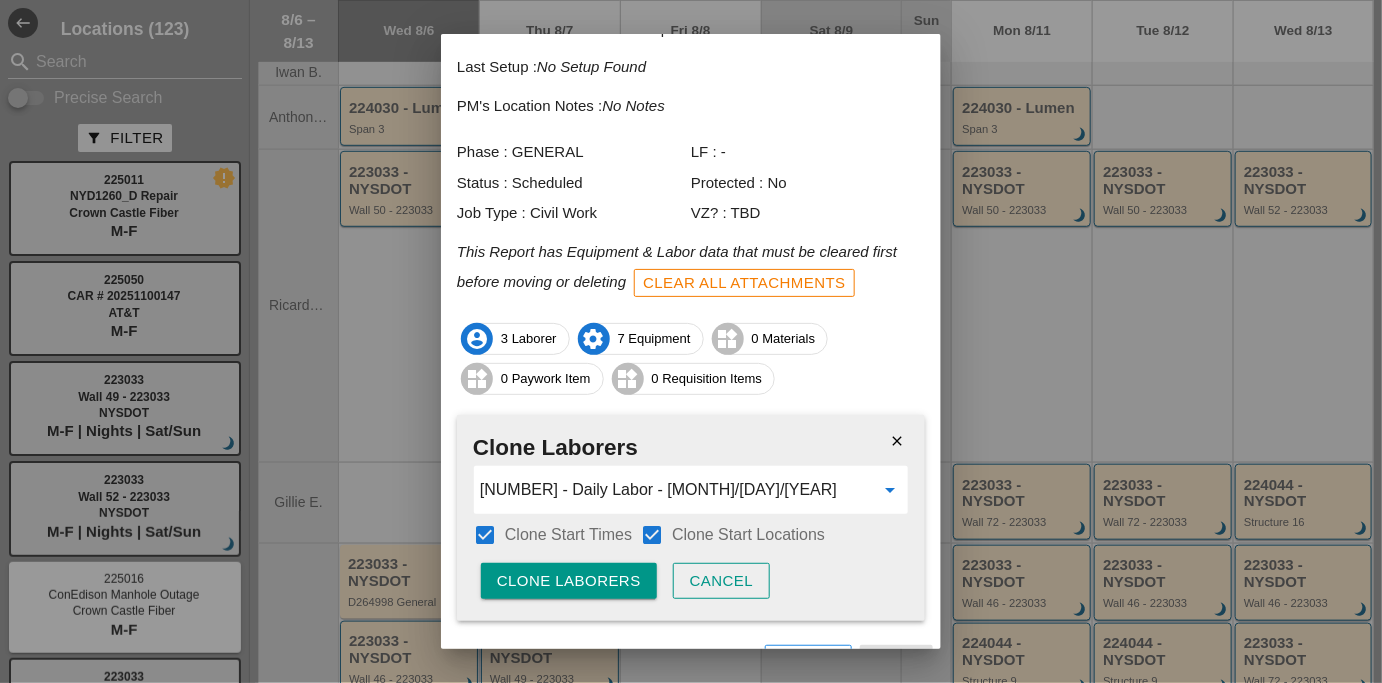 click on "Clone Laborers" at bounding box center [569, 581] 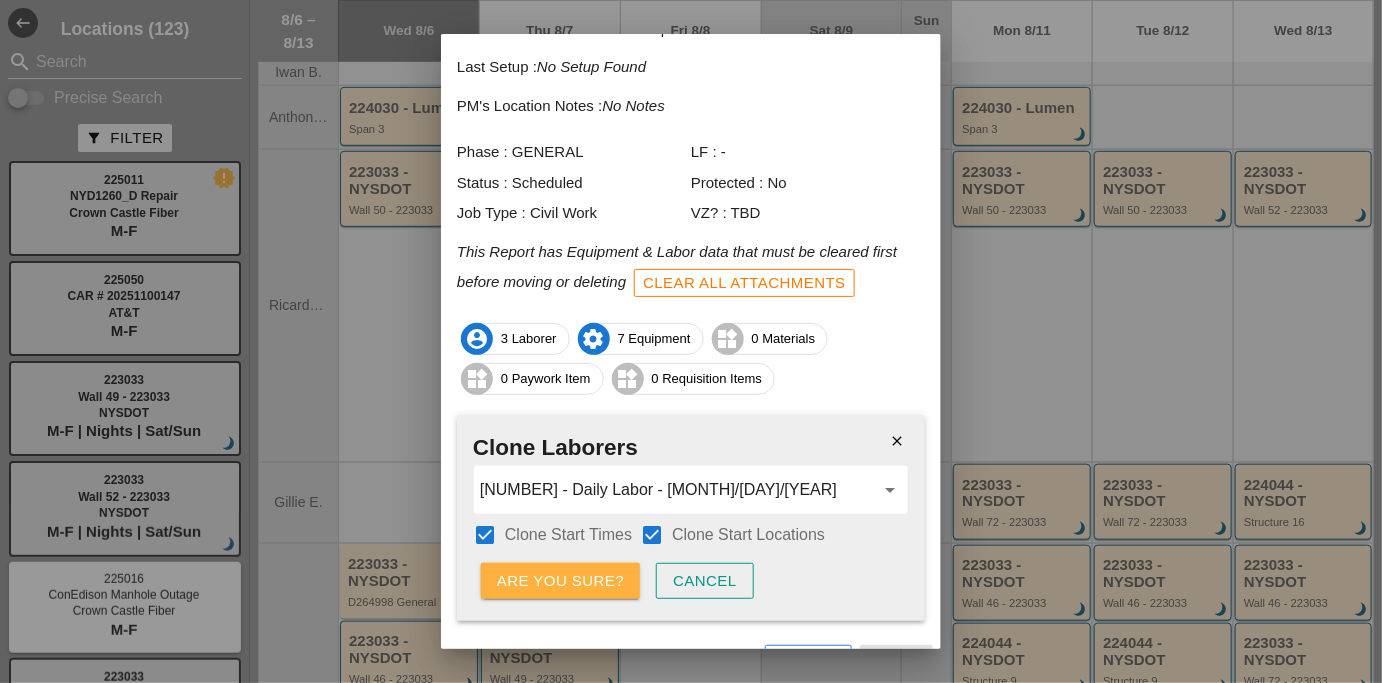 click on "Are you sure?" at bounding box center (560, 581) 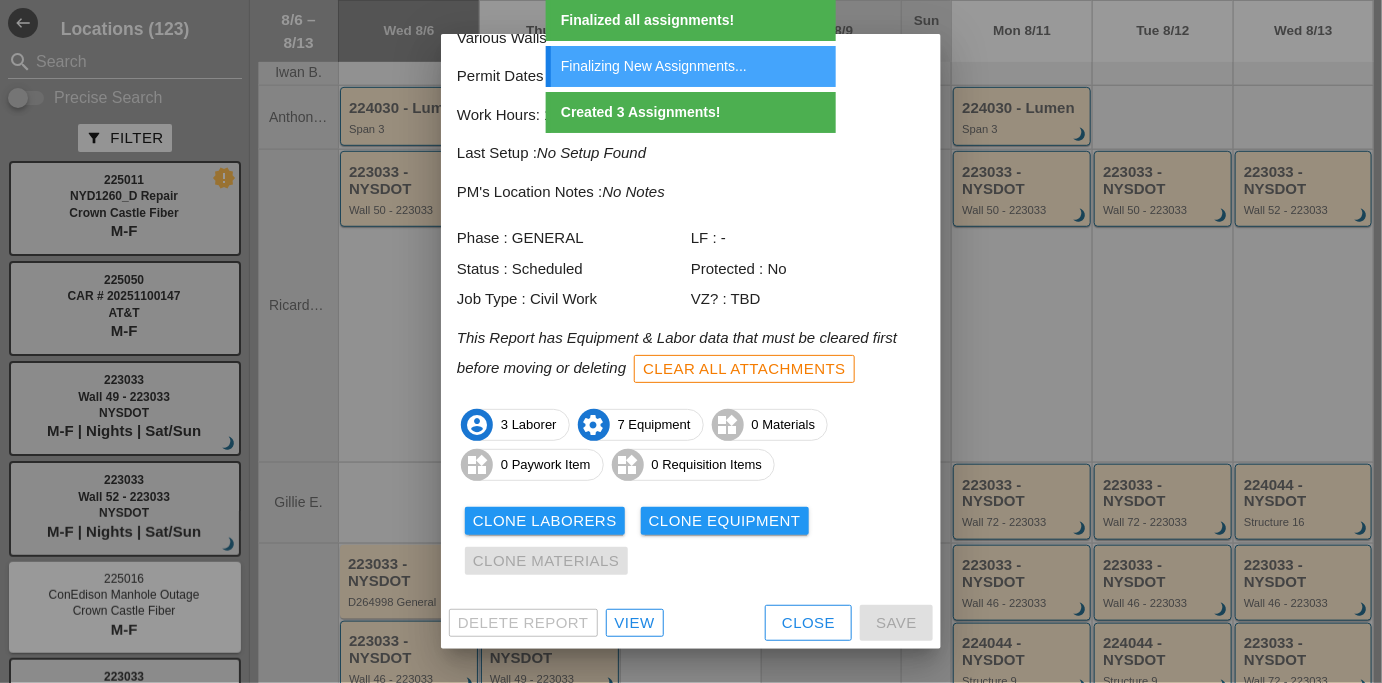 scroll, scrollTop: 106, scrollLeft: 0, axis: vertical 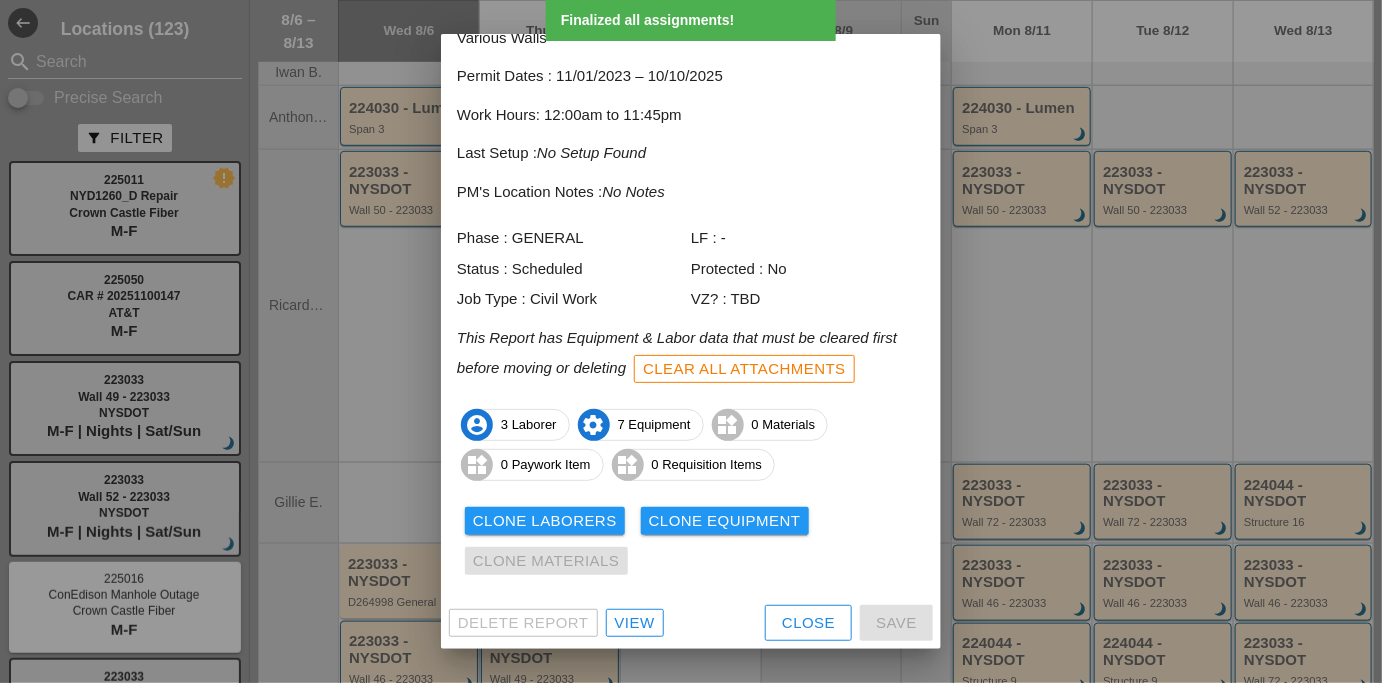 click on "Clone Equipment" at bounding box center [725, 521] 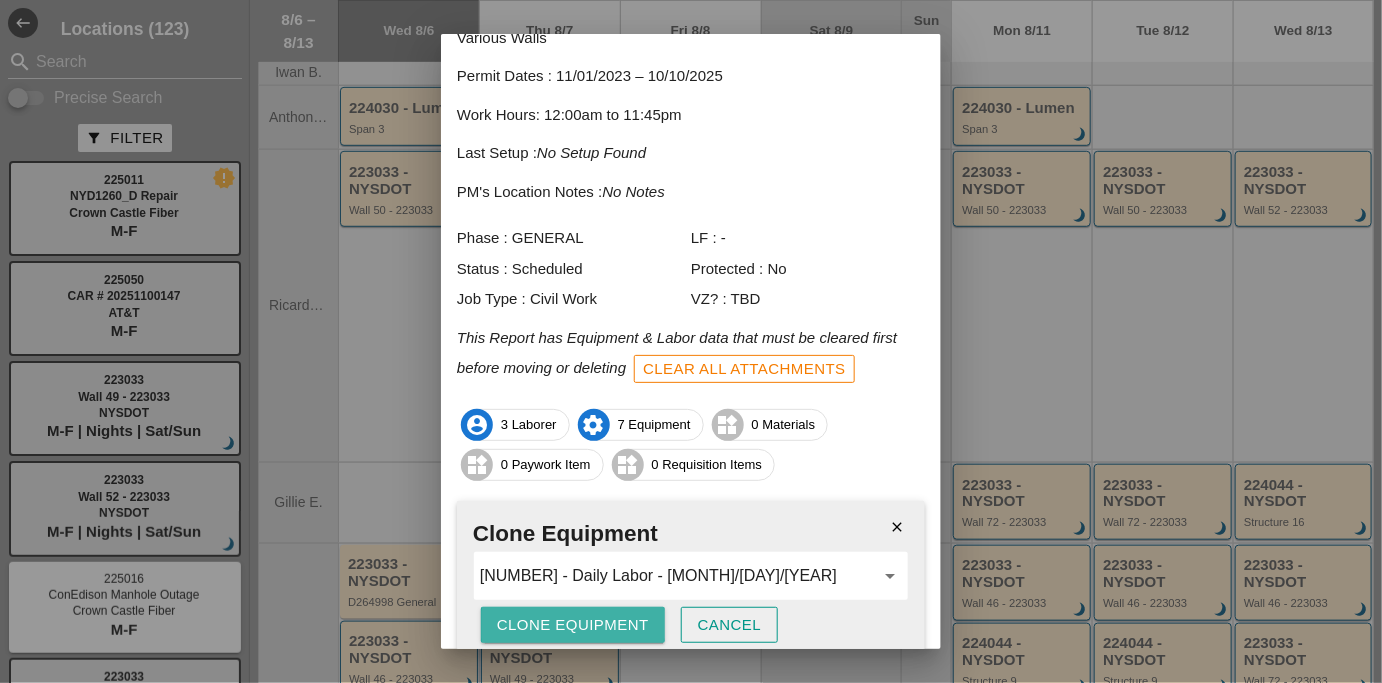 click on "Clone Equipment" at bounding box center (573, 625) 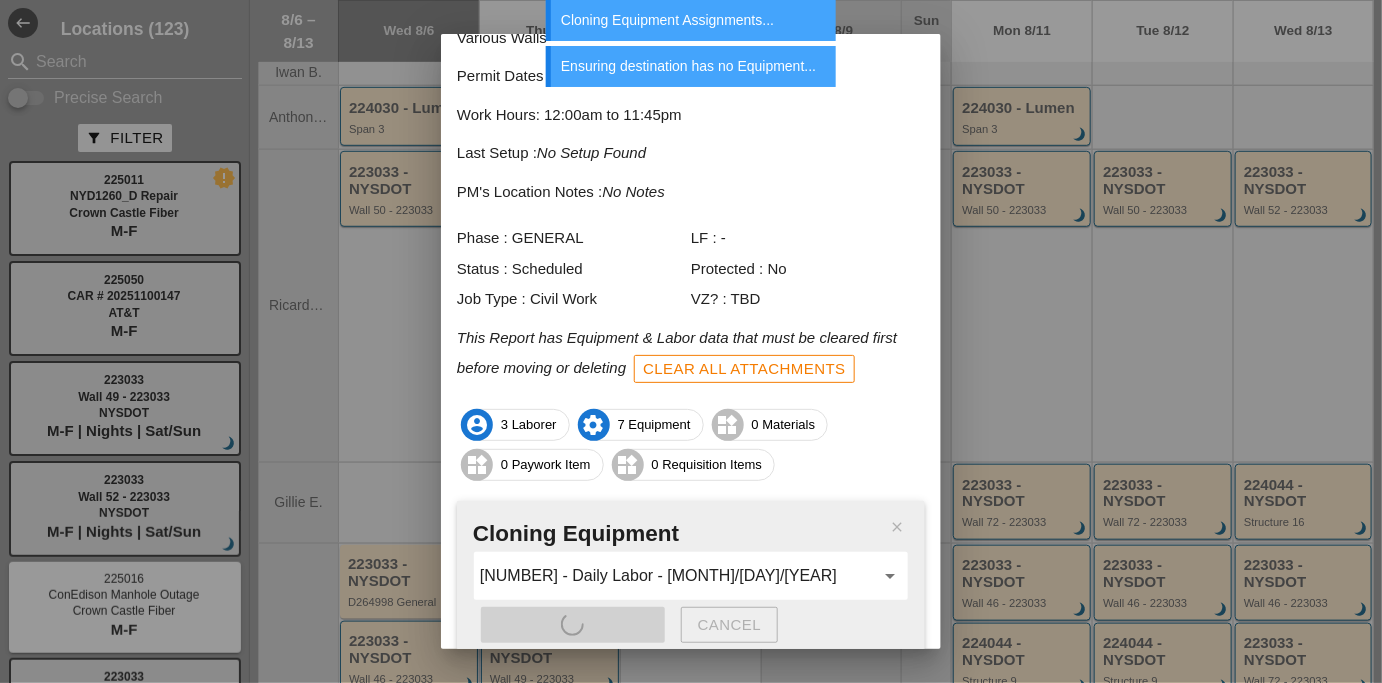 scroll, scrollTop: 189, scrollLeft: 0, axis: vertical 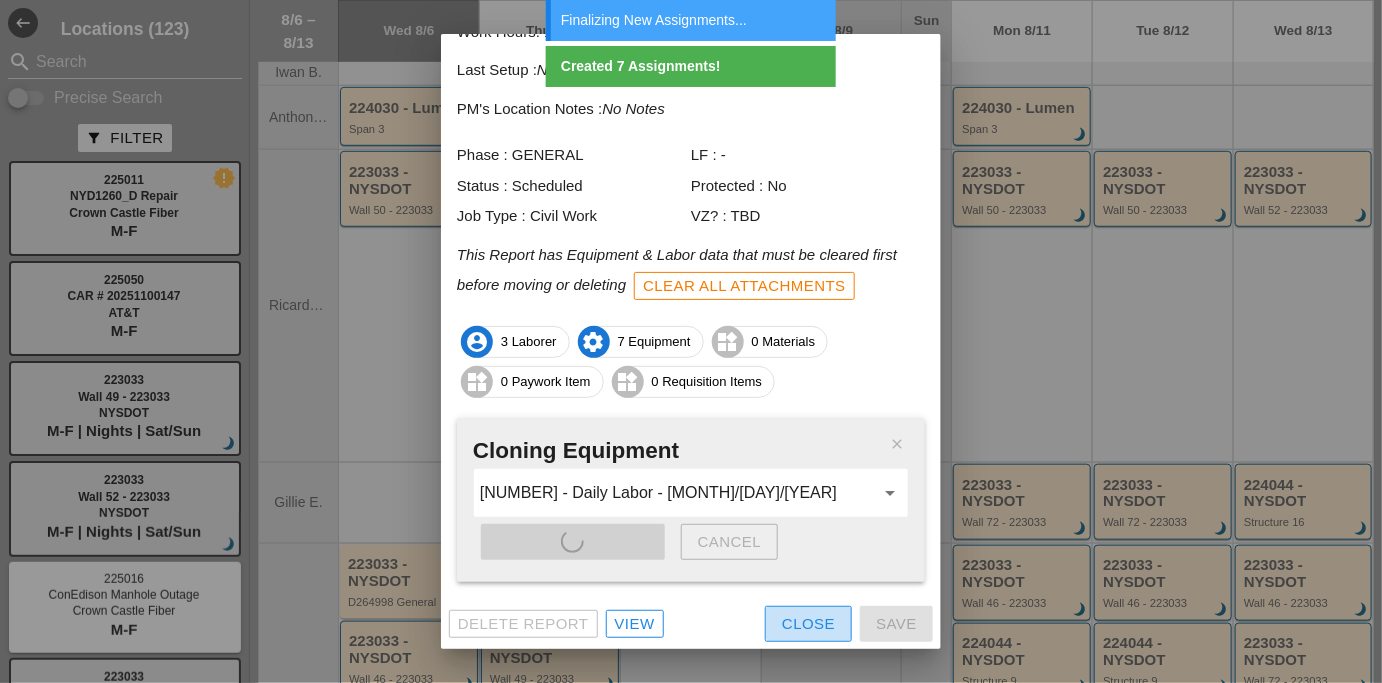 click on "Close" at bounding box center (808, 624) 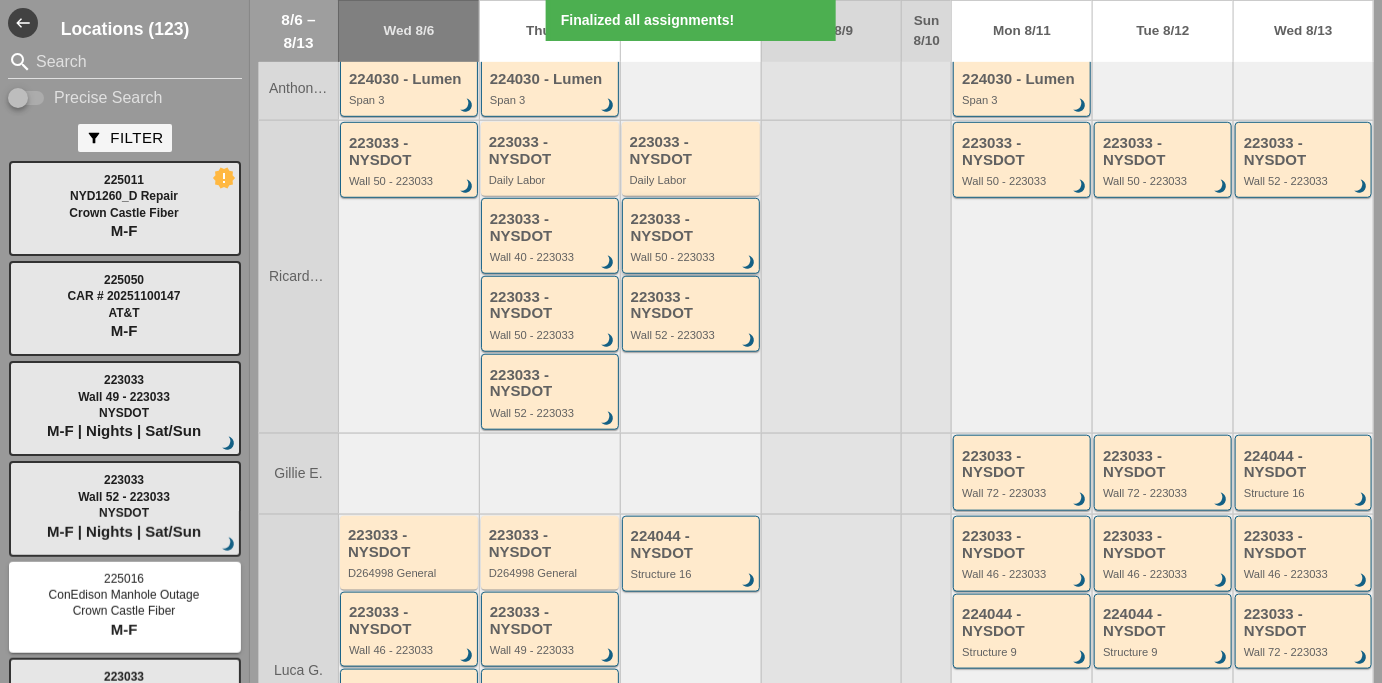 scroll, scrollTop: 370, scrollLeft: 0, axis: vertical 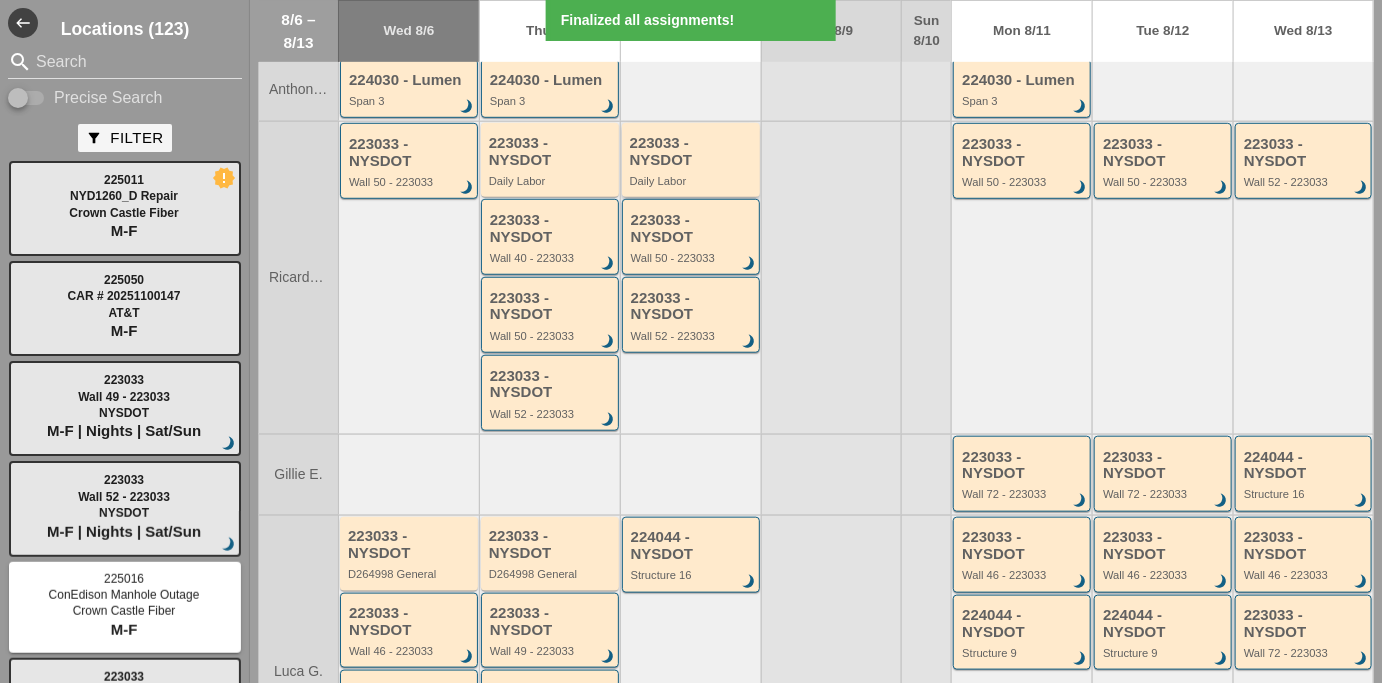 click on "223033 - NYSDOT" at bounding box center (692, 151) 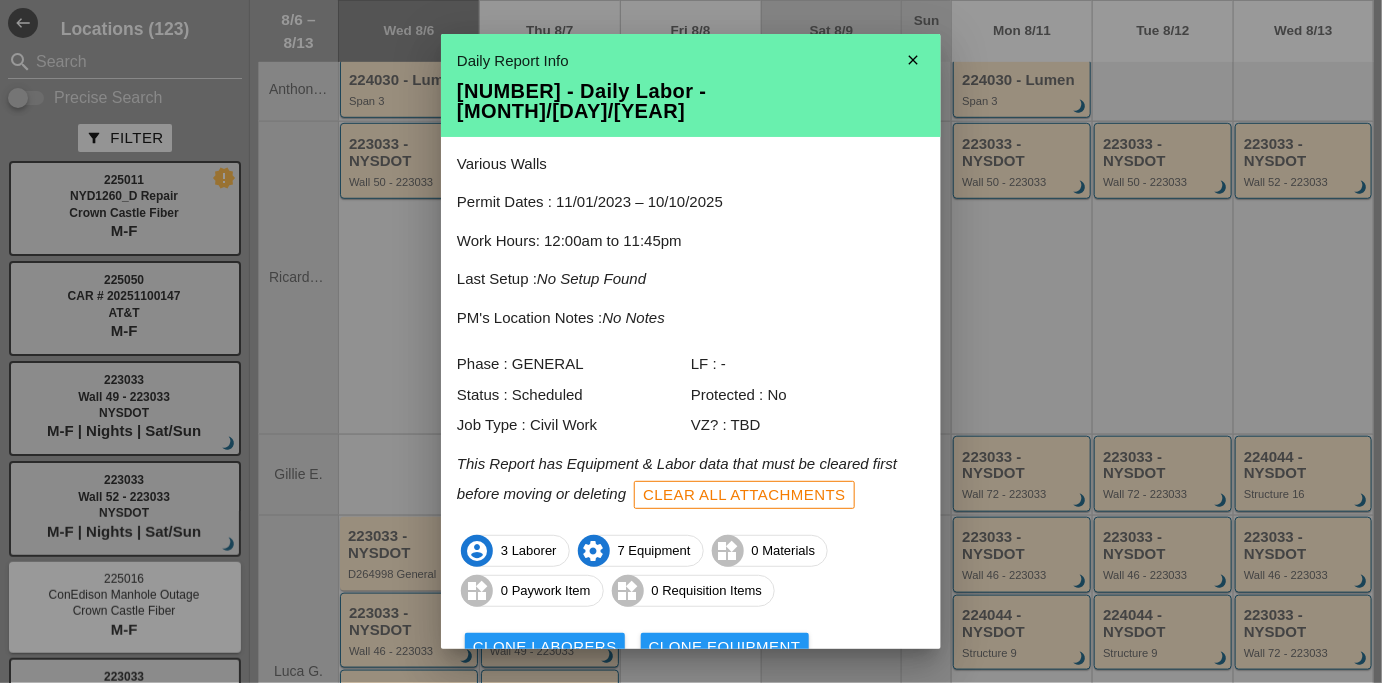 scroll, scrollTop: 106, scrollLeft: 0, axis: vertical 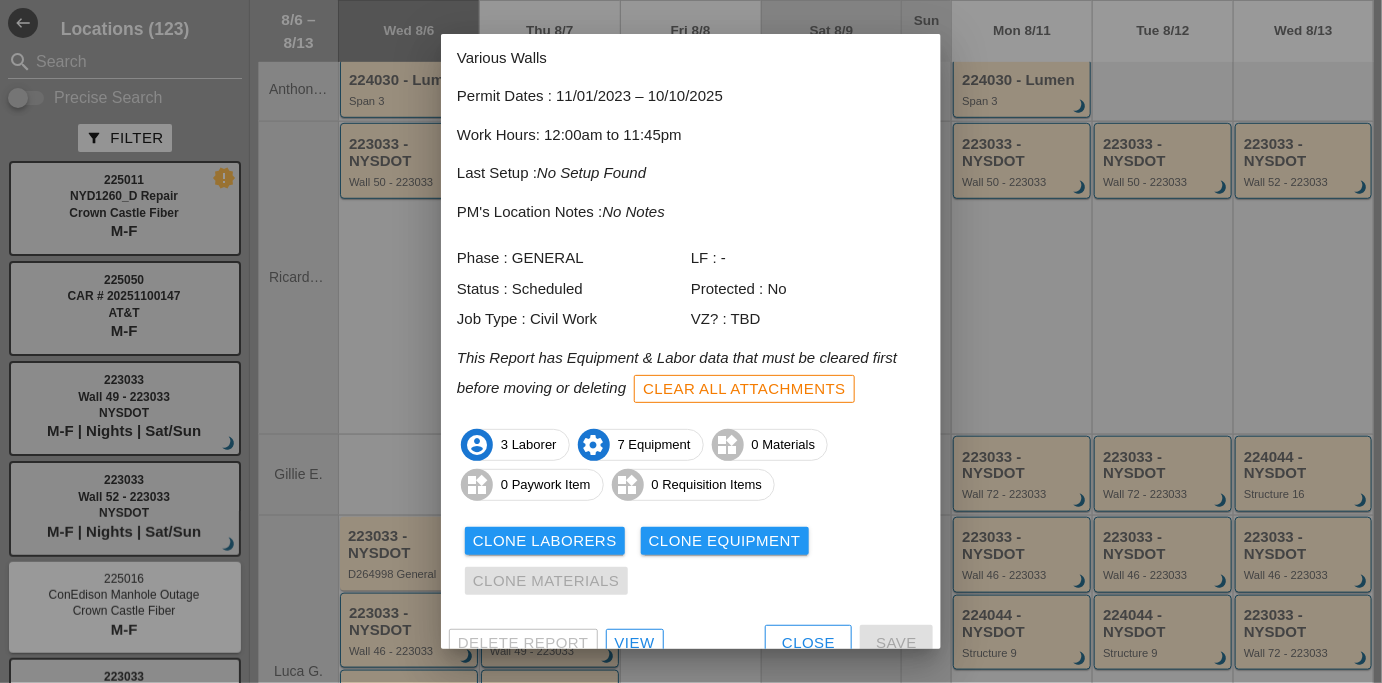 click at bounding box center [691, 341] 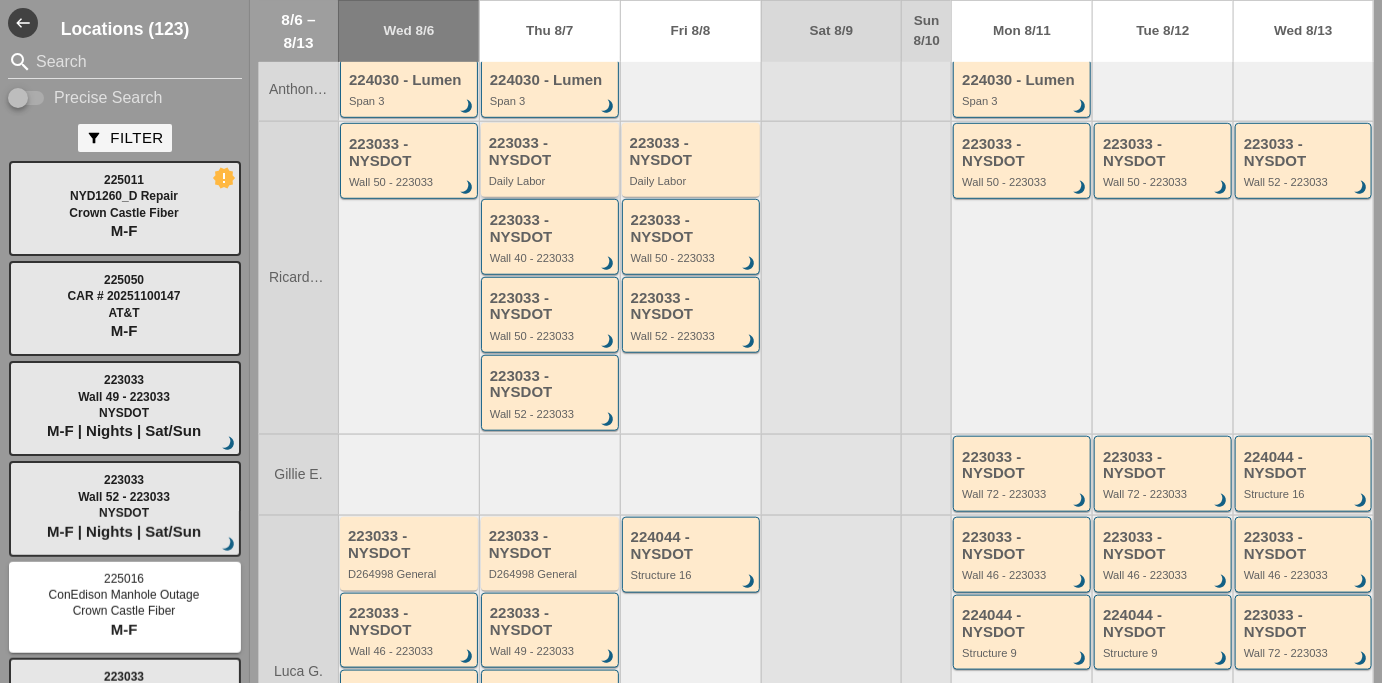 click on "223033 - NYSDOT" at bounding box center (551, 151) 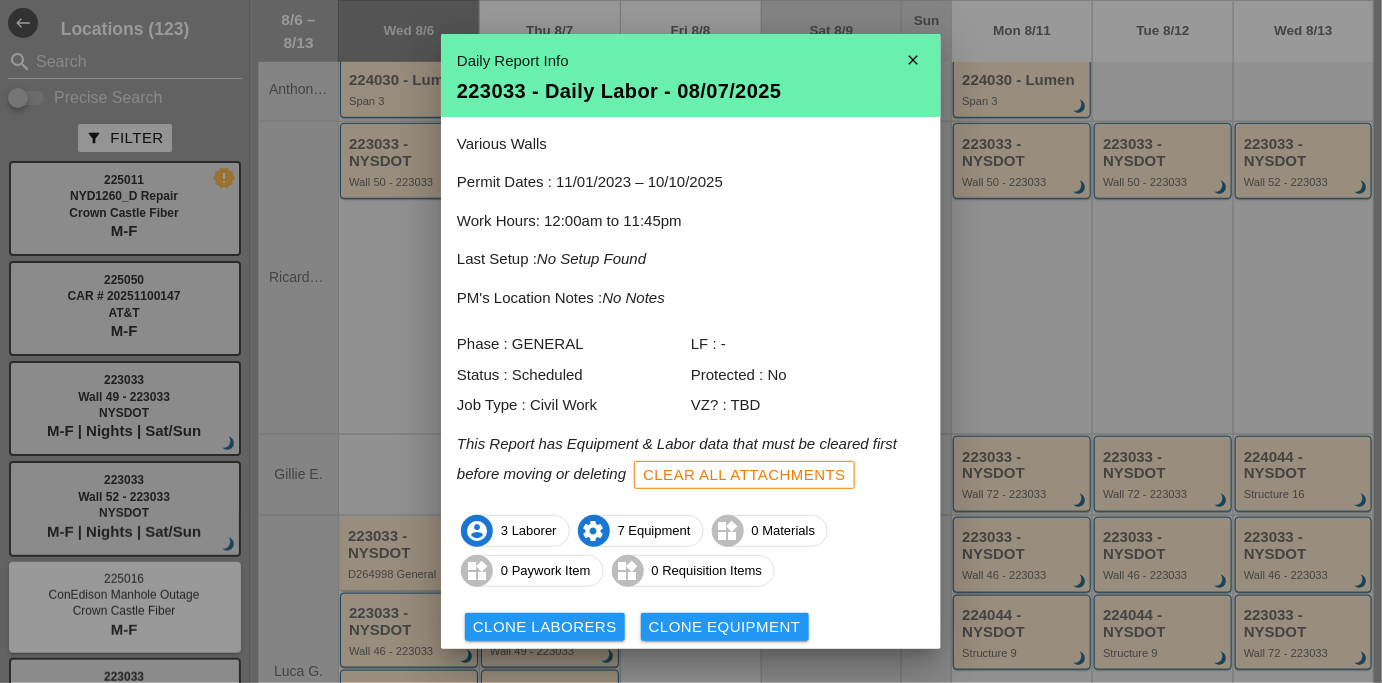 scroll, scrollTop: 106, scrollLeft: 0, axis: vertical 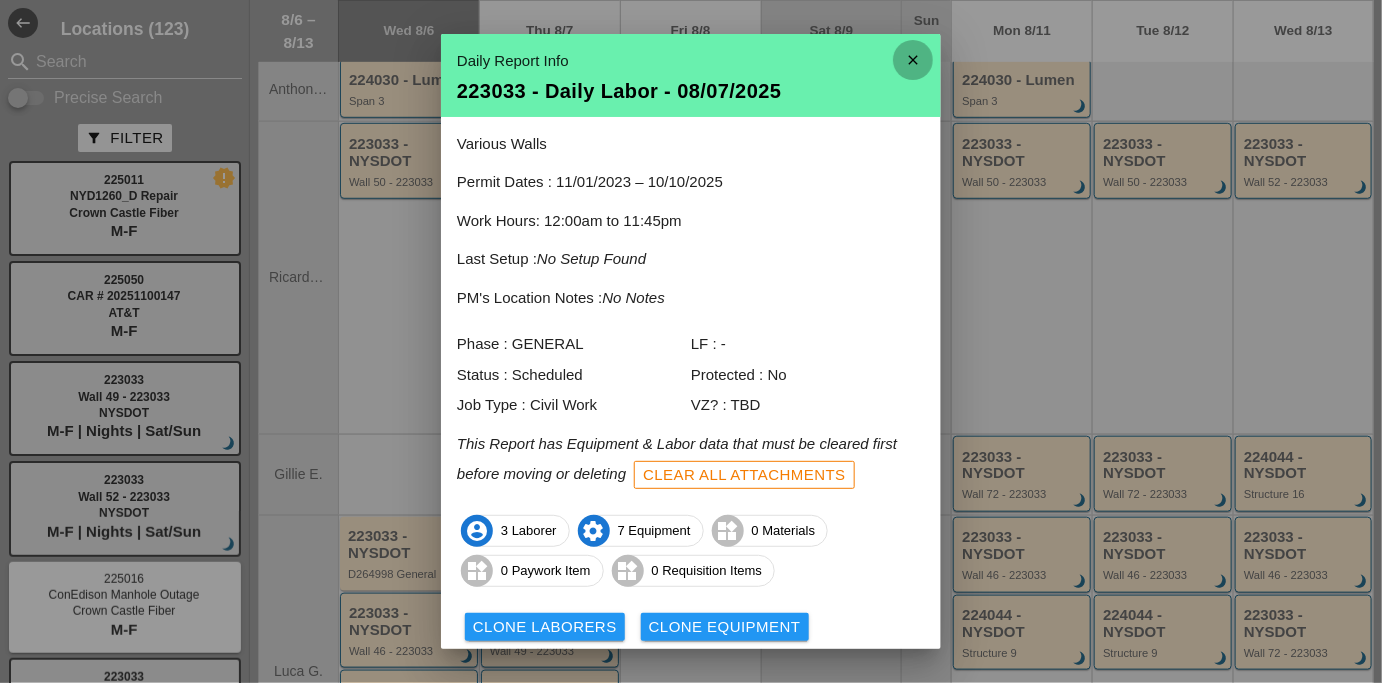 click on "close" at bounding box center (913, 60) 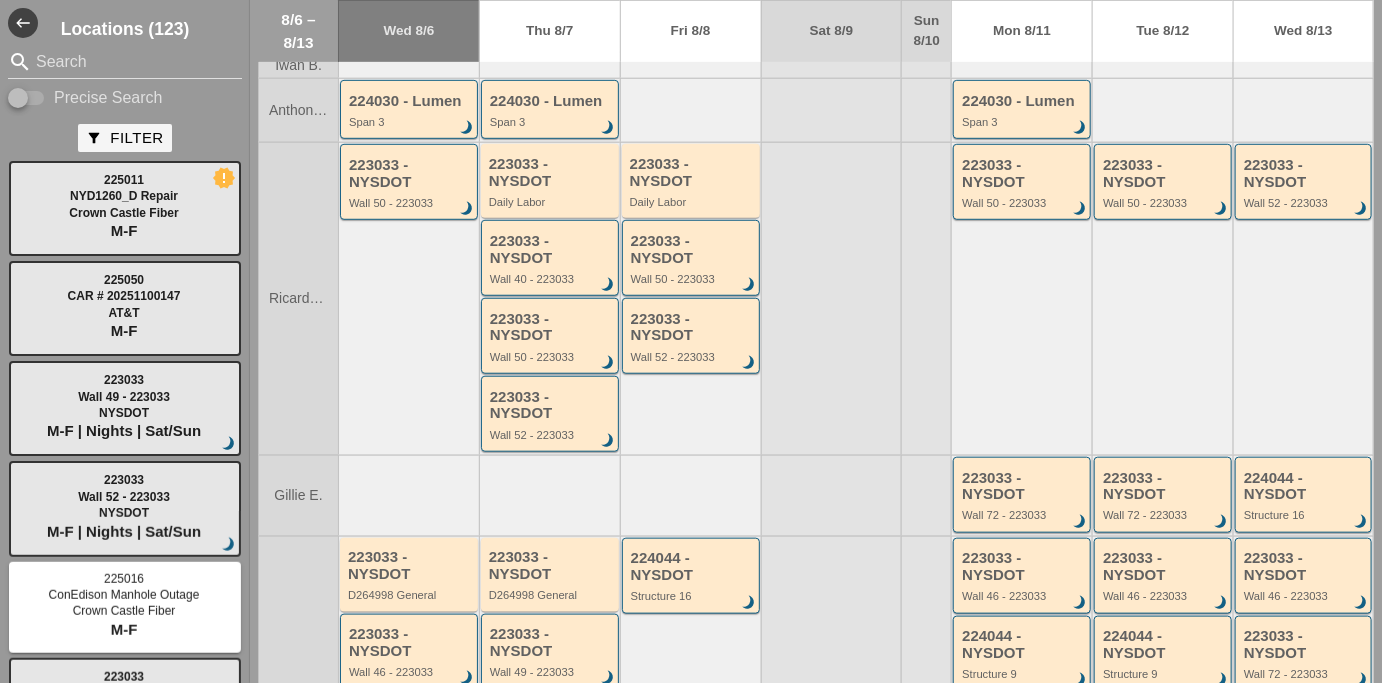 scroll, scrollTop: 305, scrollLeft: 0, axis: vertical 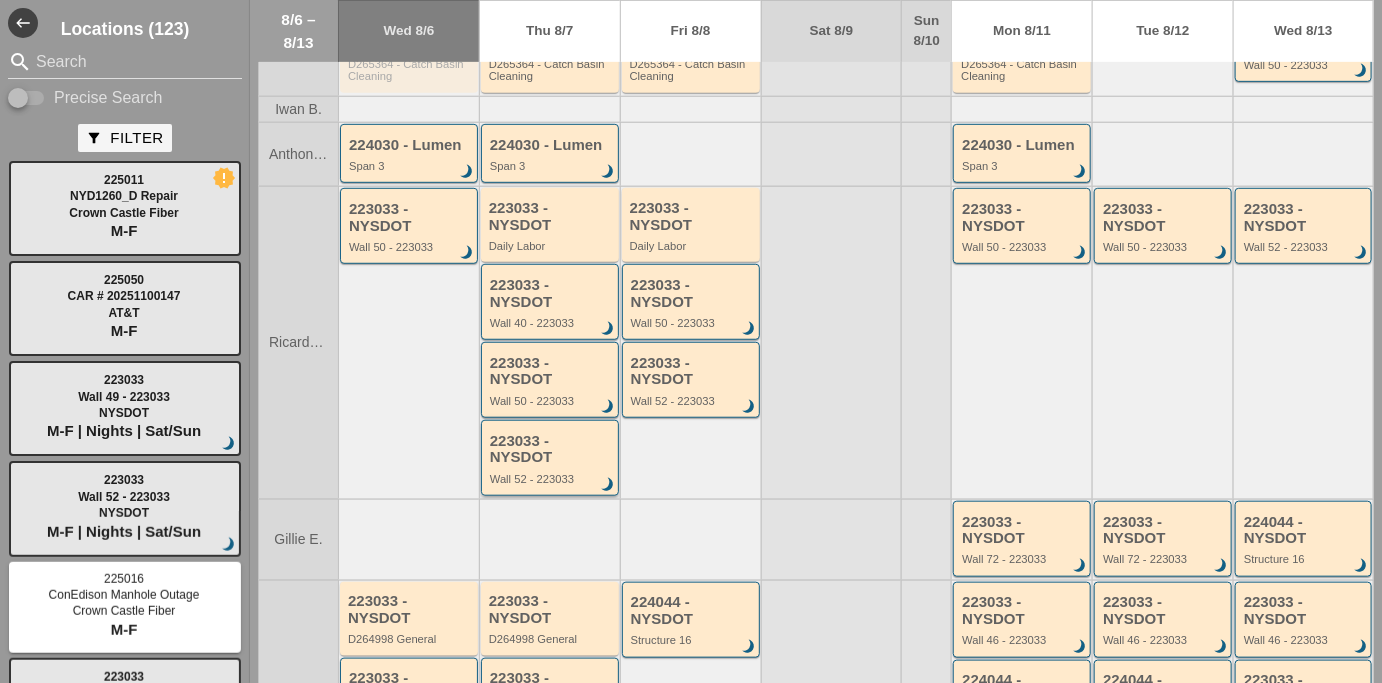 type 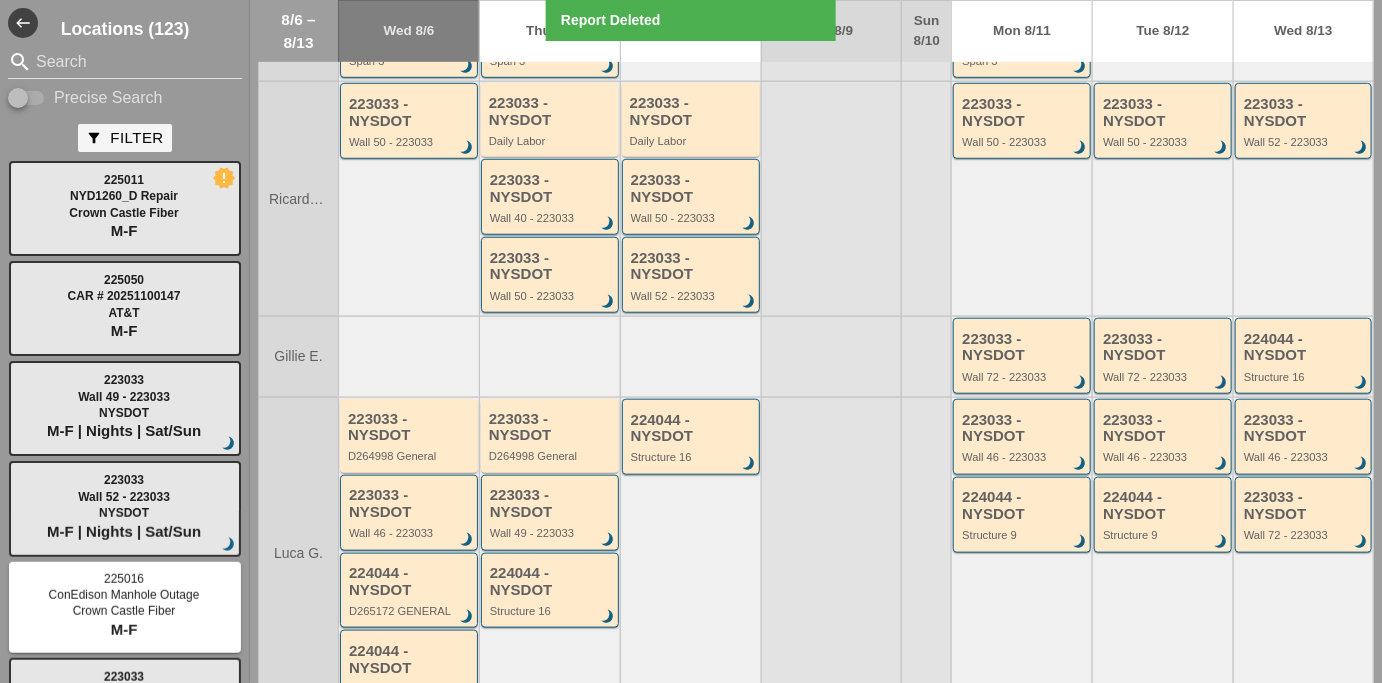 scroll, scrollTop: 410, scrollLeft: 0, axis: vertical 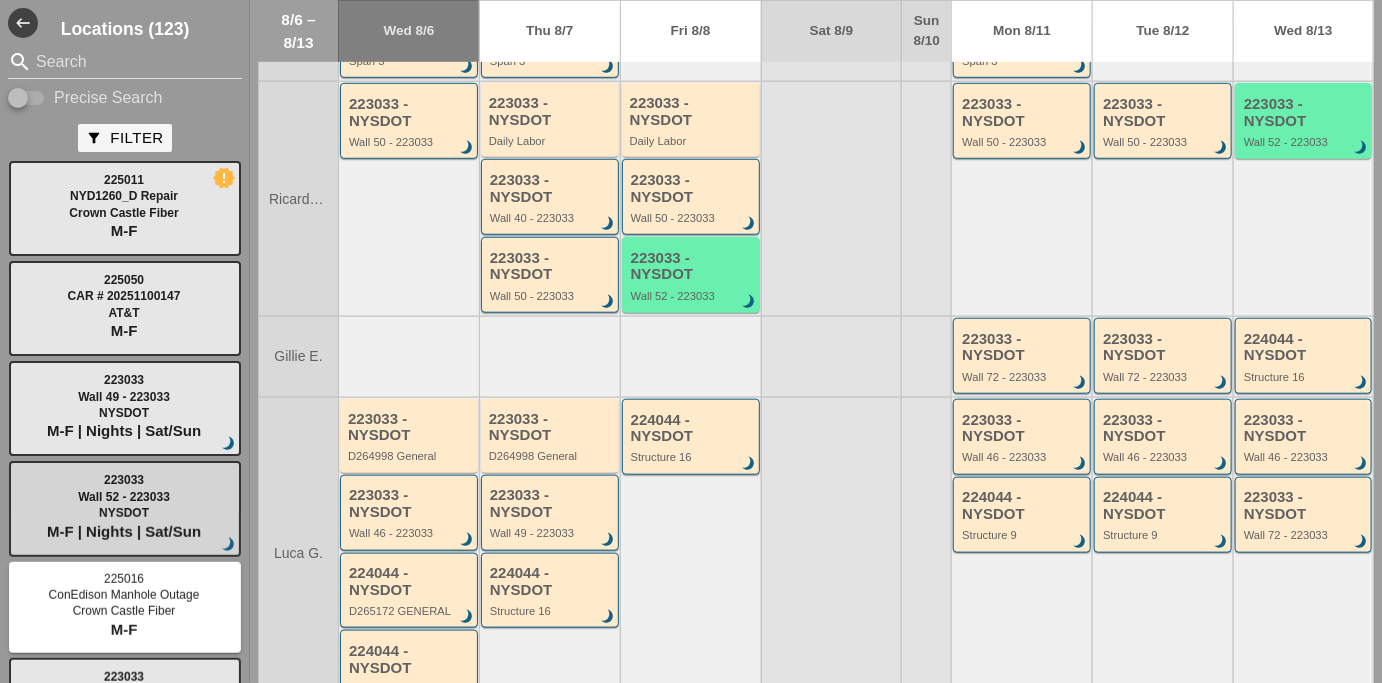 type 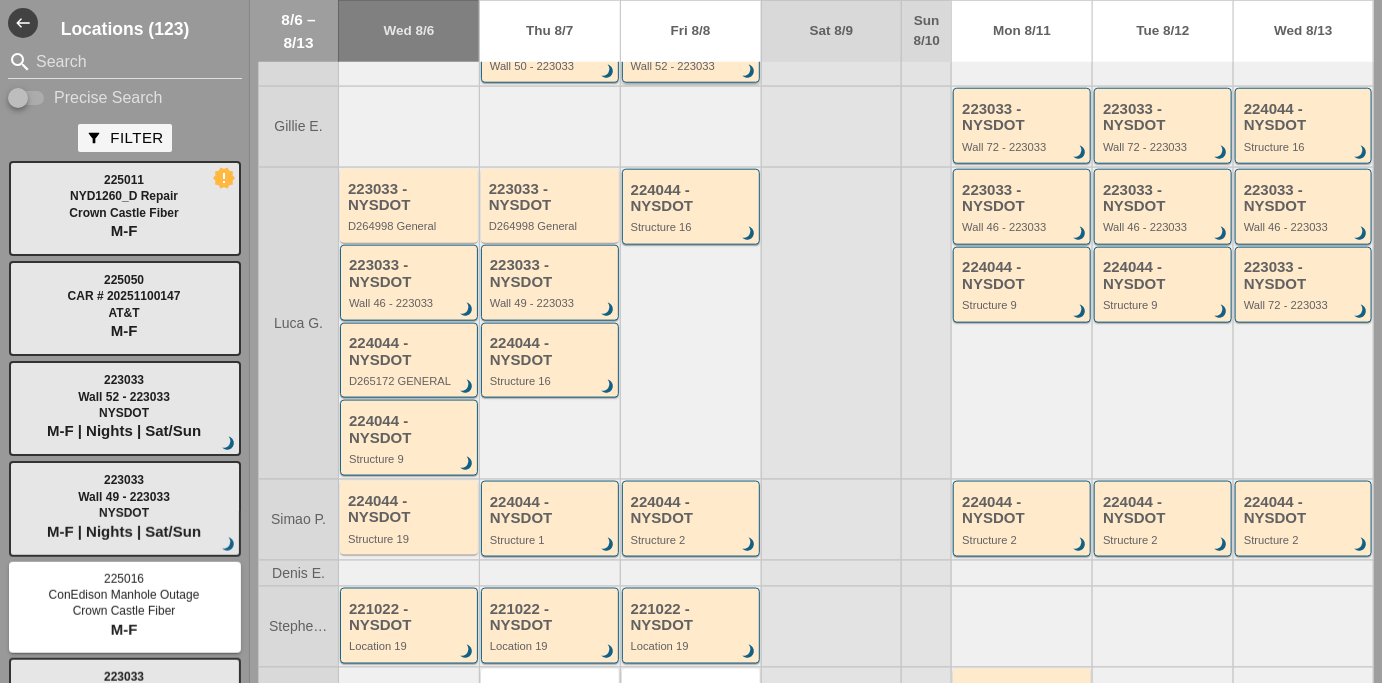scroll, scrollTop: 645, scrollLeft: 0, axis: vertical 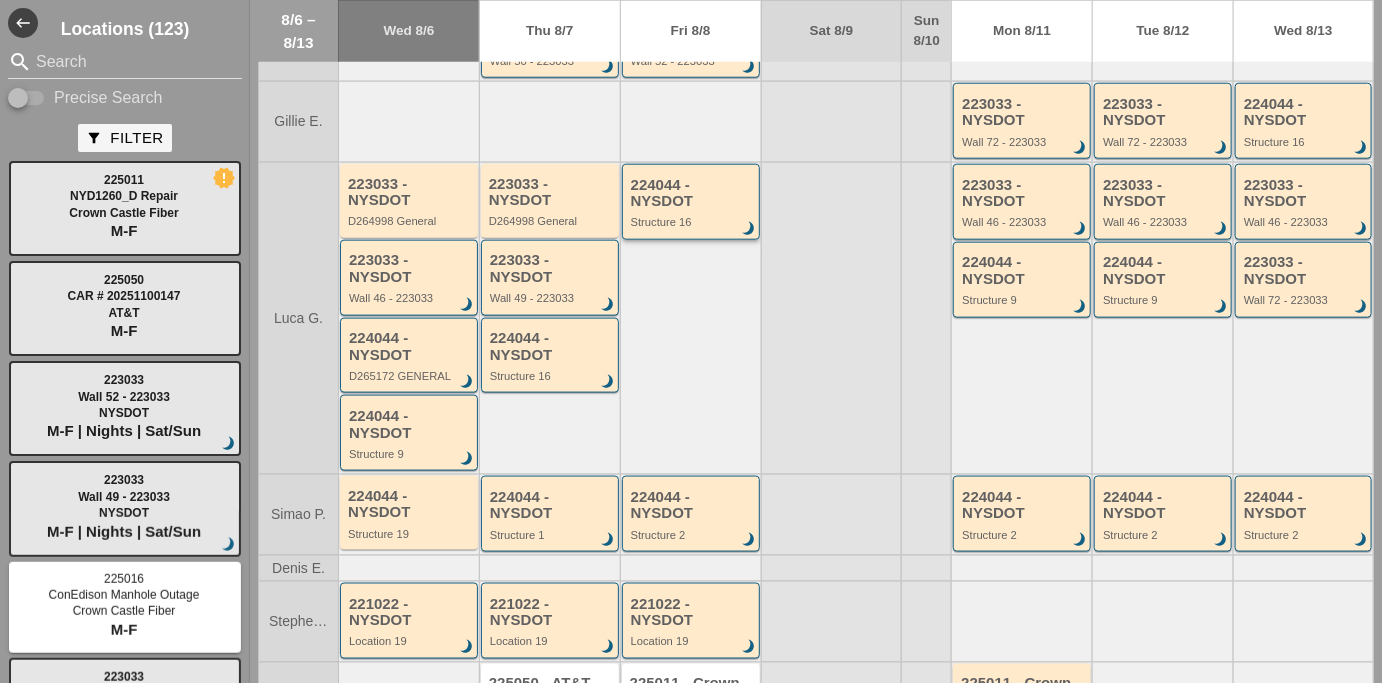 click on "224044 - NYSDOT" at bounding box center (692, 193) 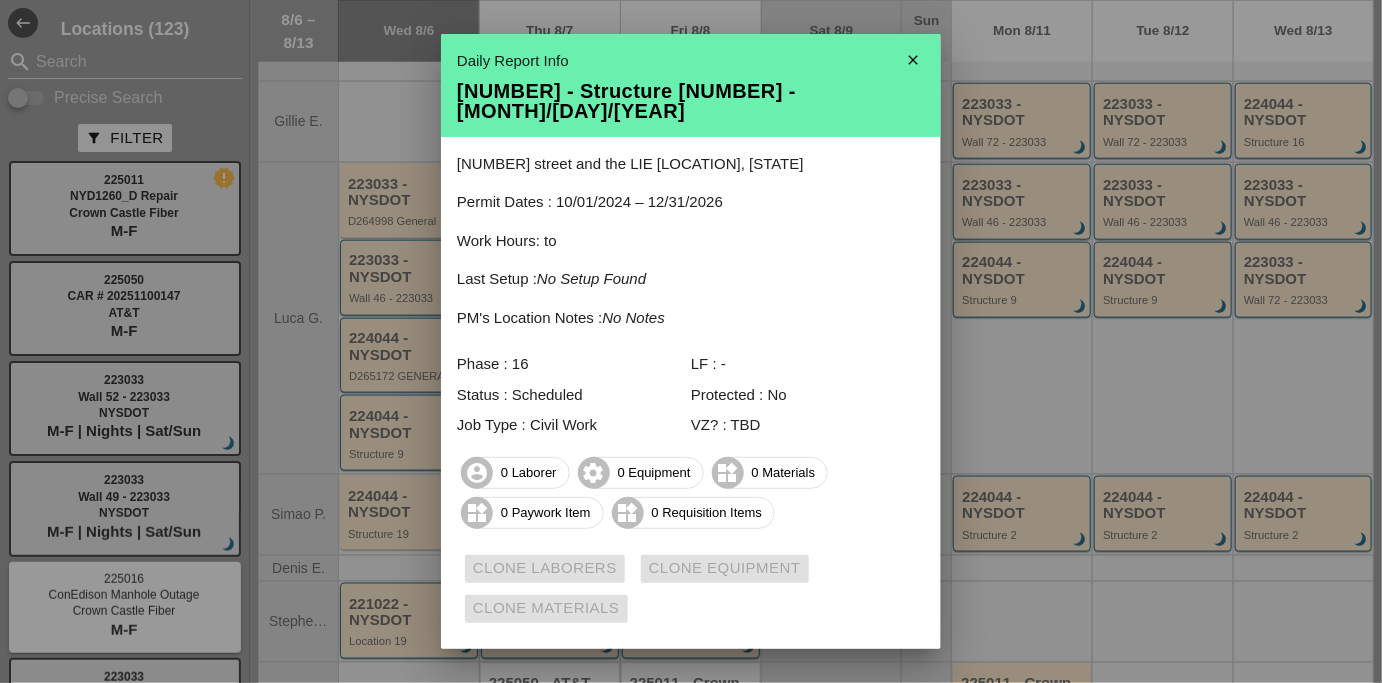 click on "close" at bounding box center (913, 60) 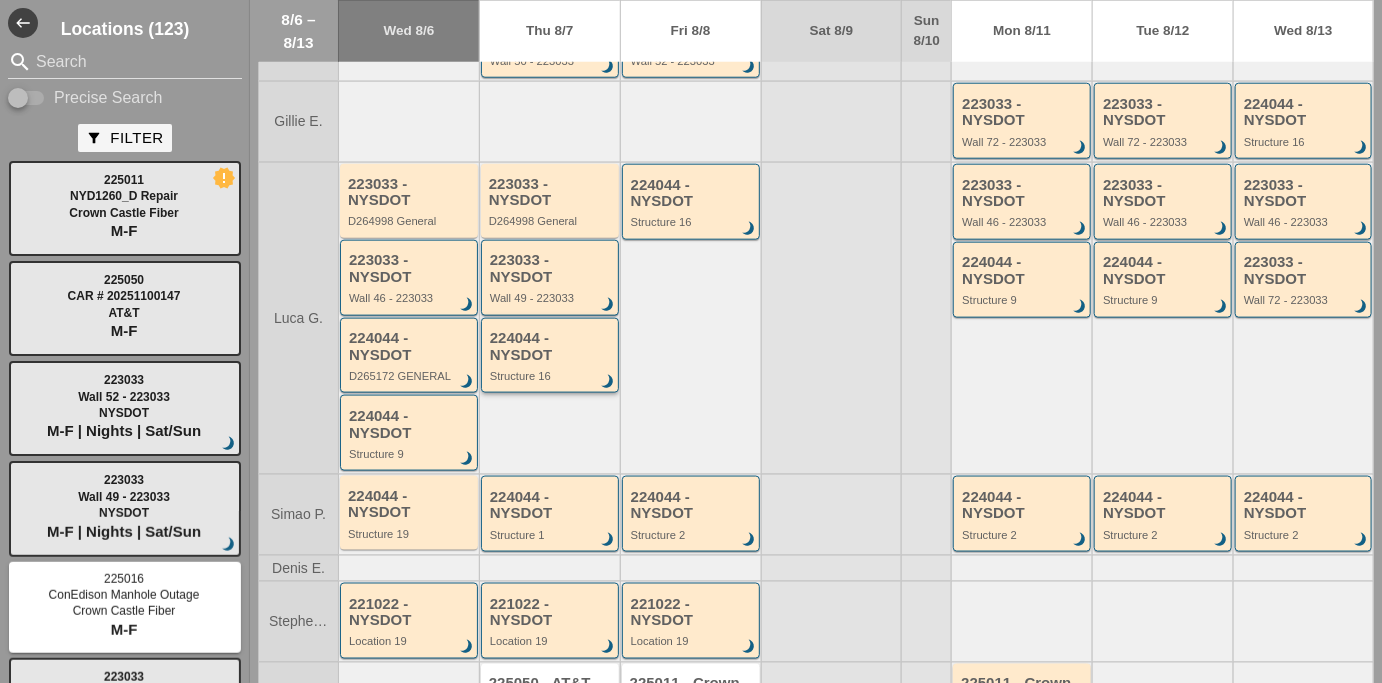 click on "224044 - NYSDOT" at bounding box center (551, 346) 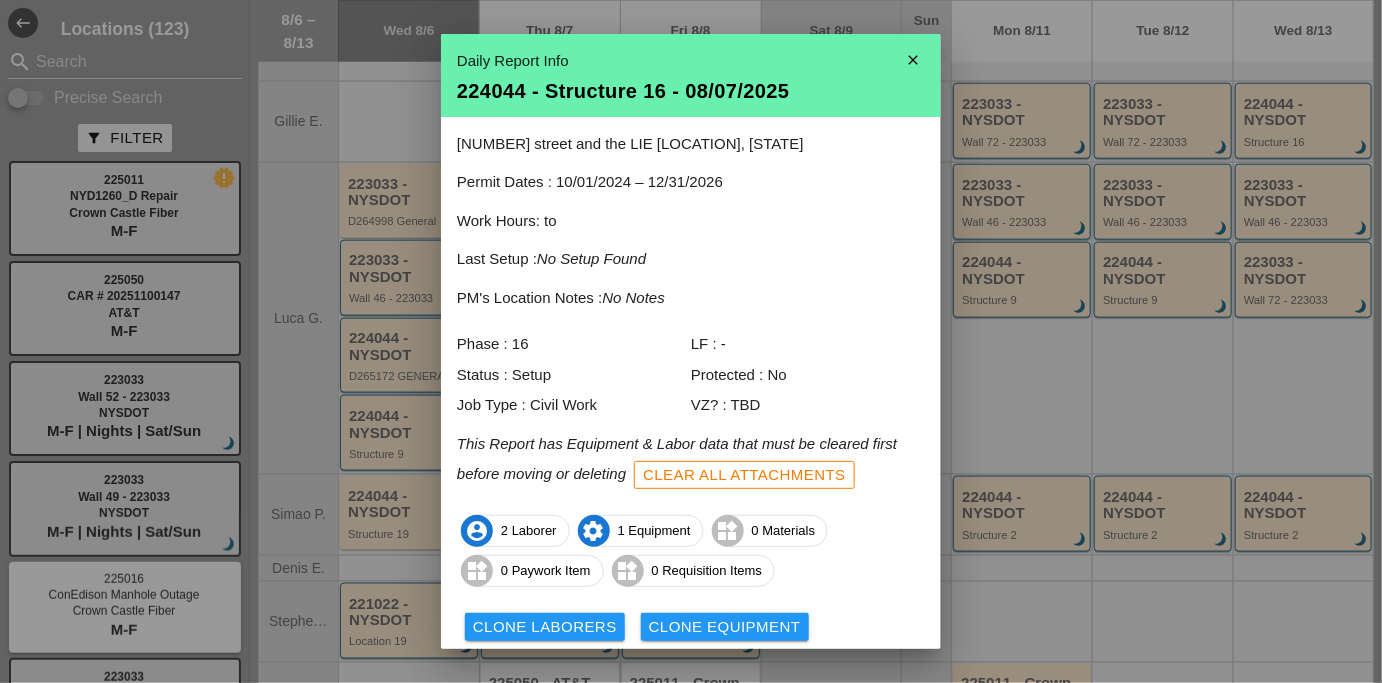 click on "Clone Laborers" at bounding box center (545, 627) 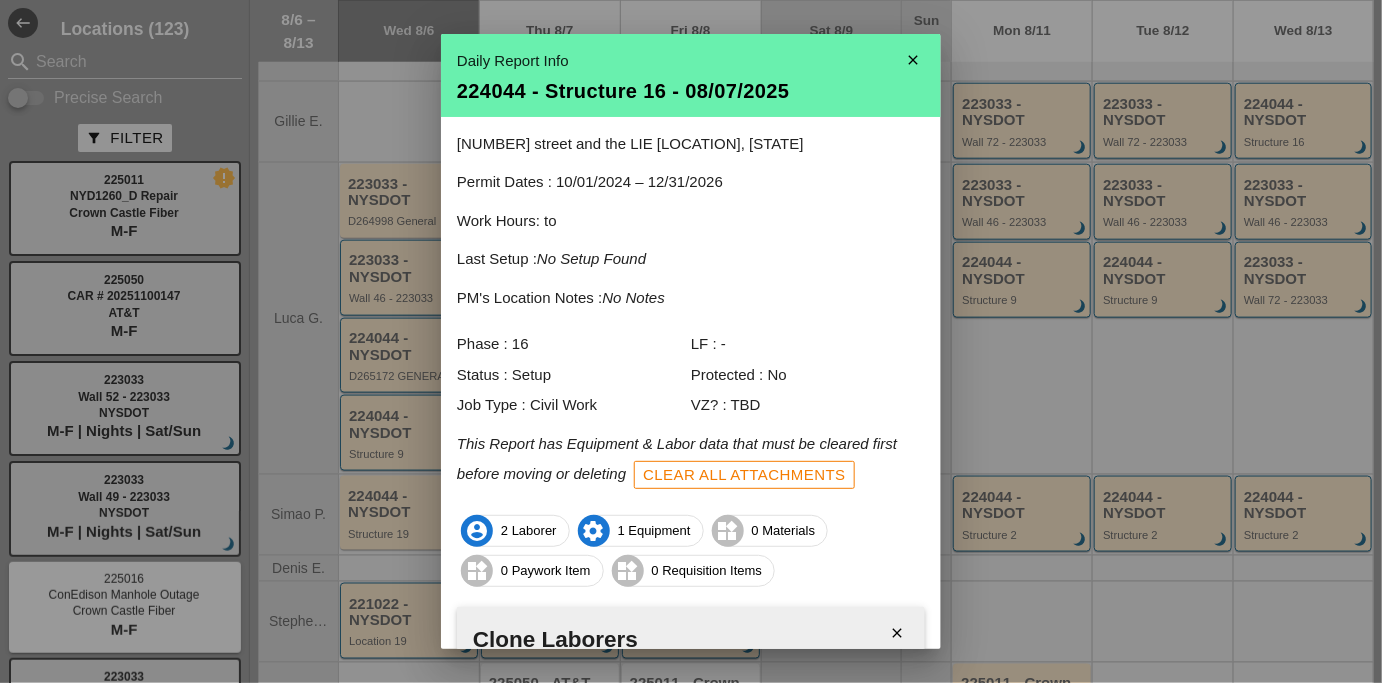 scroll, scrollTop: 232, scrollLeft: 0, axis: vertical 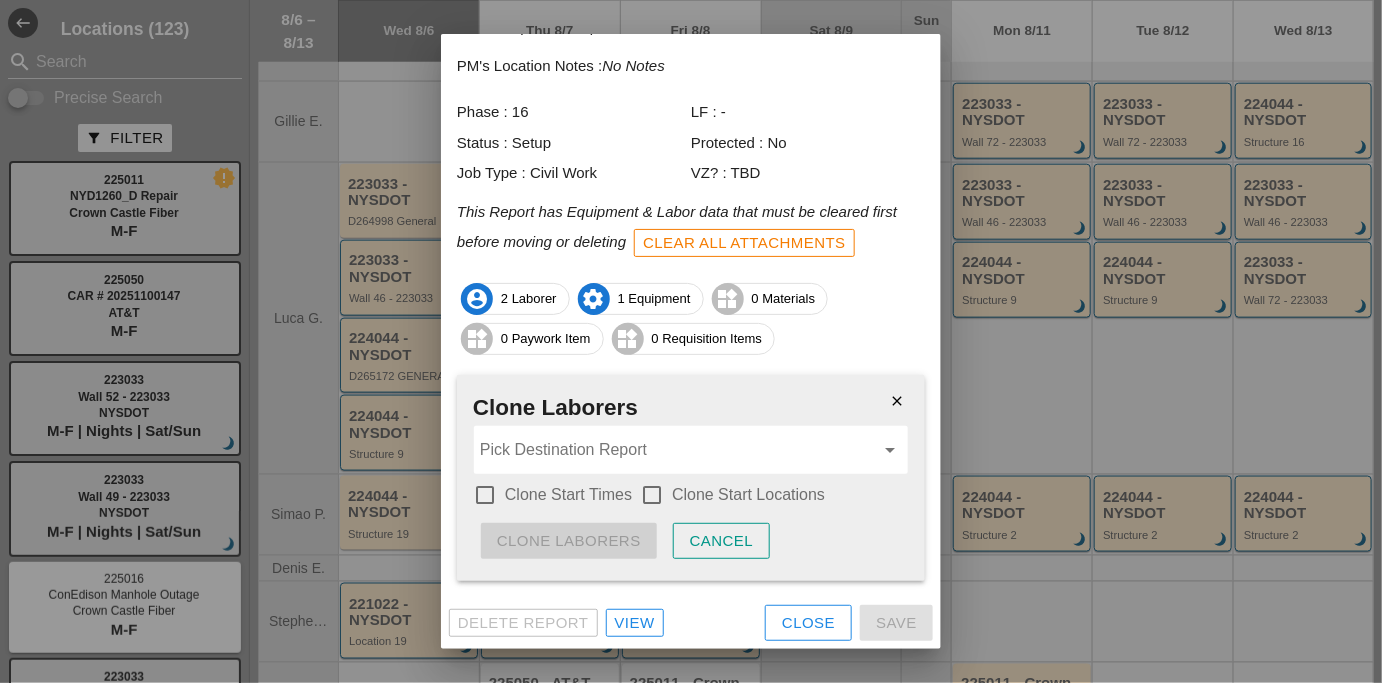 click at bounding box center [677, 450] 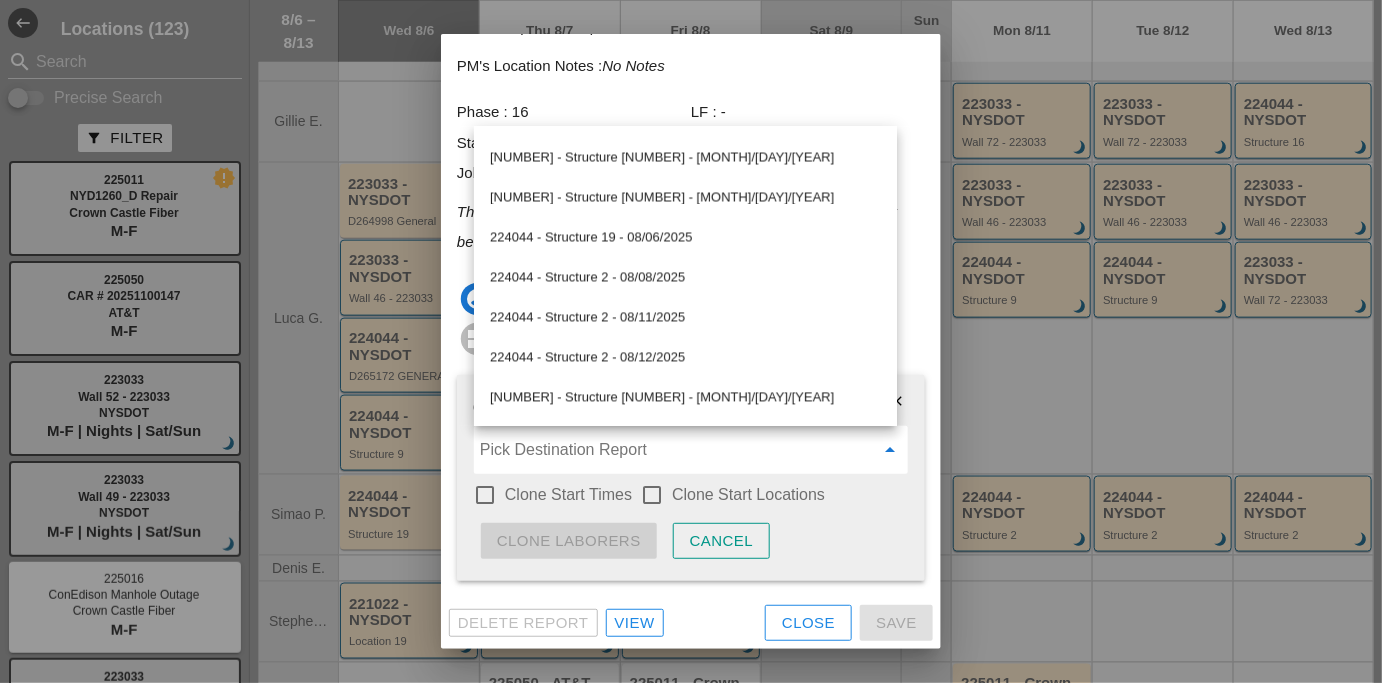 scroll, scrollTop: 1202, scrollLeft: 0, axis: vertical 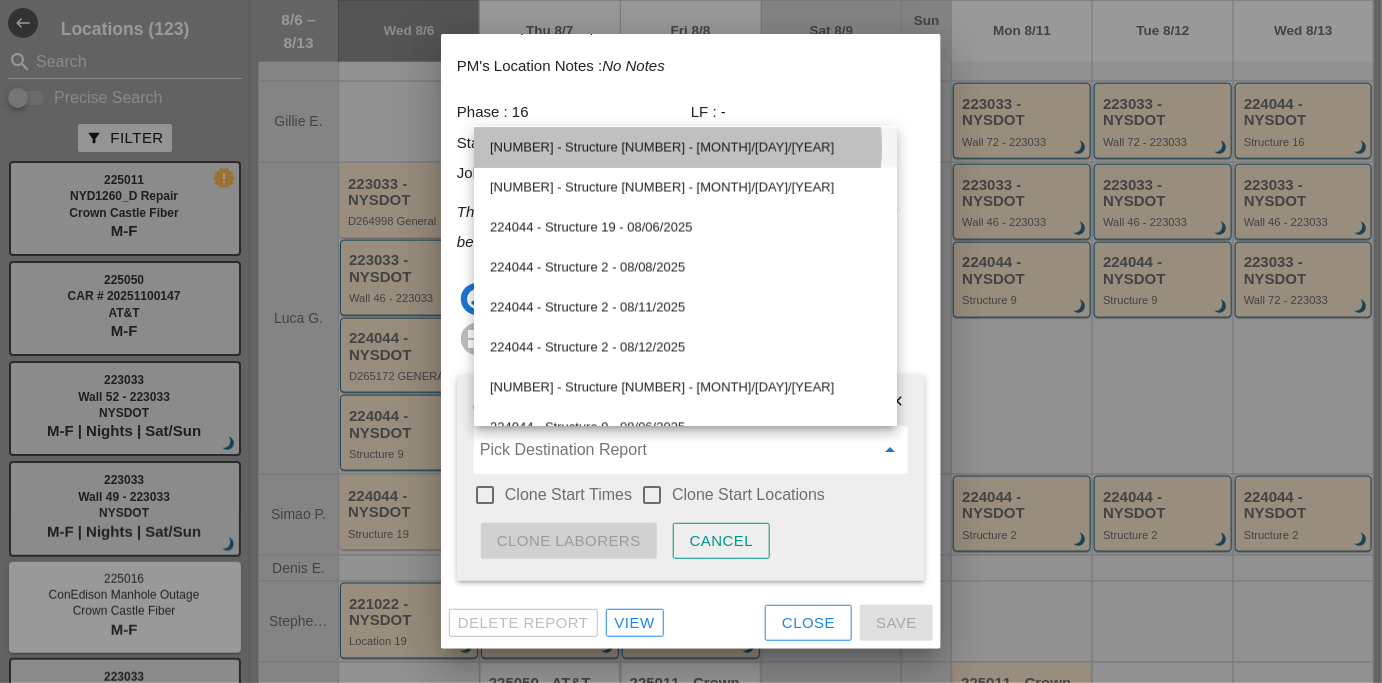click on "224044 - Structure 16 - 08/08/2025" at bounding box center (685, 148) 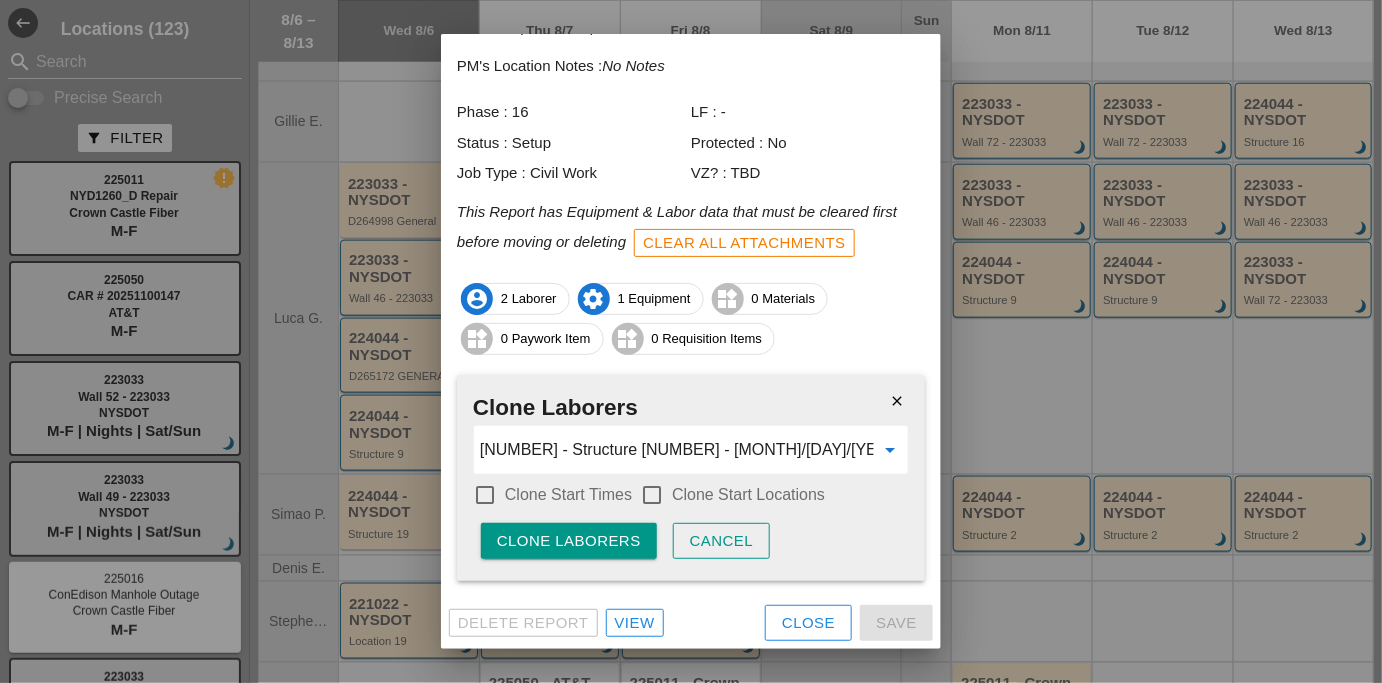 click on "Clone Start Times" at bounding box center [568, 495] 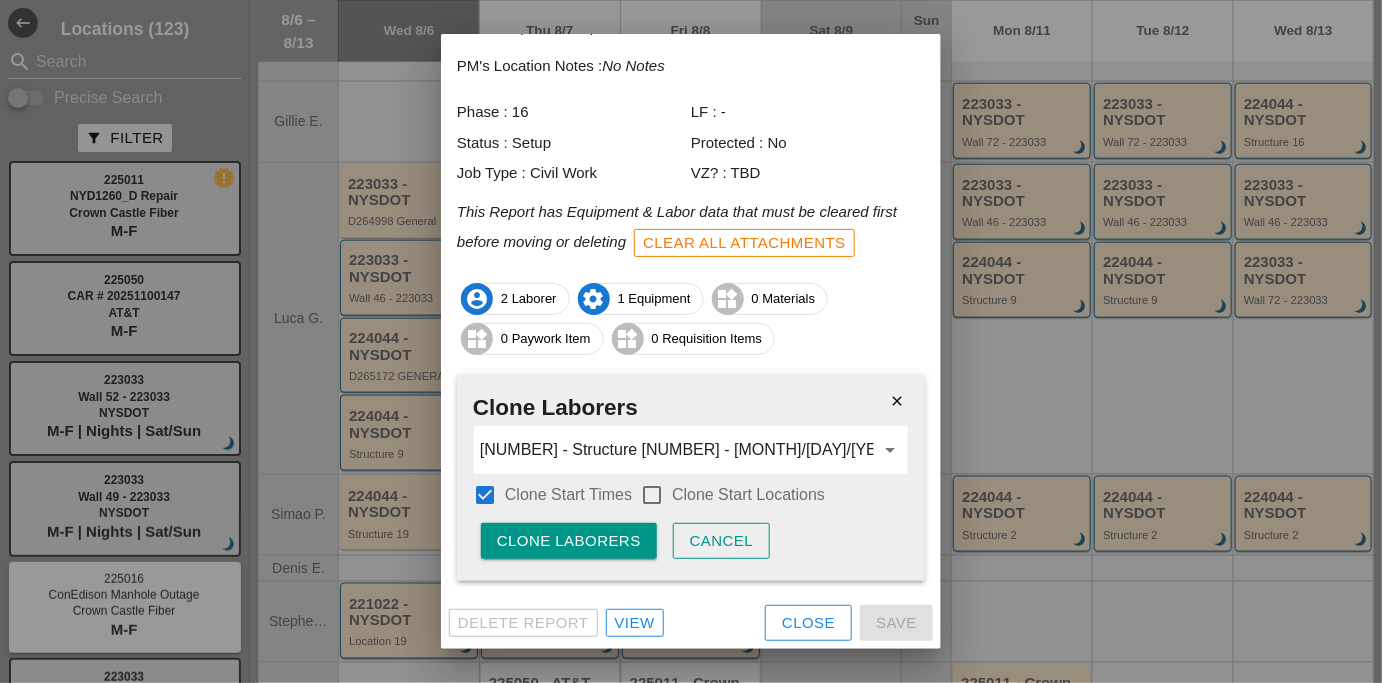 click at bounding box center (652, 495) 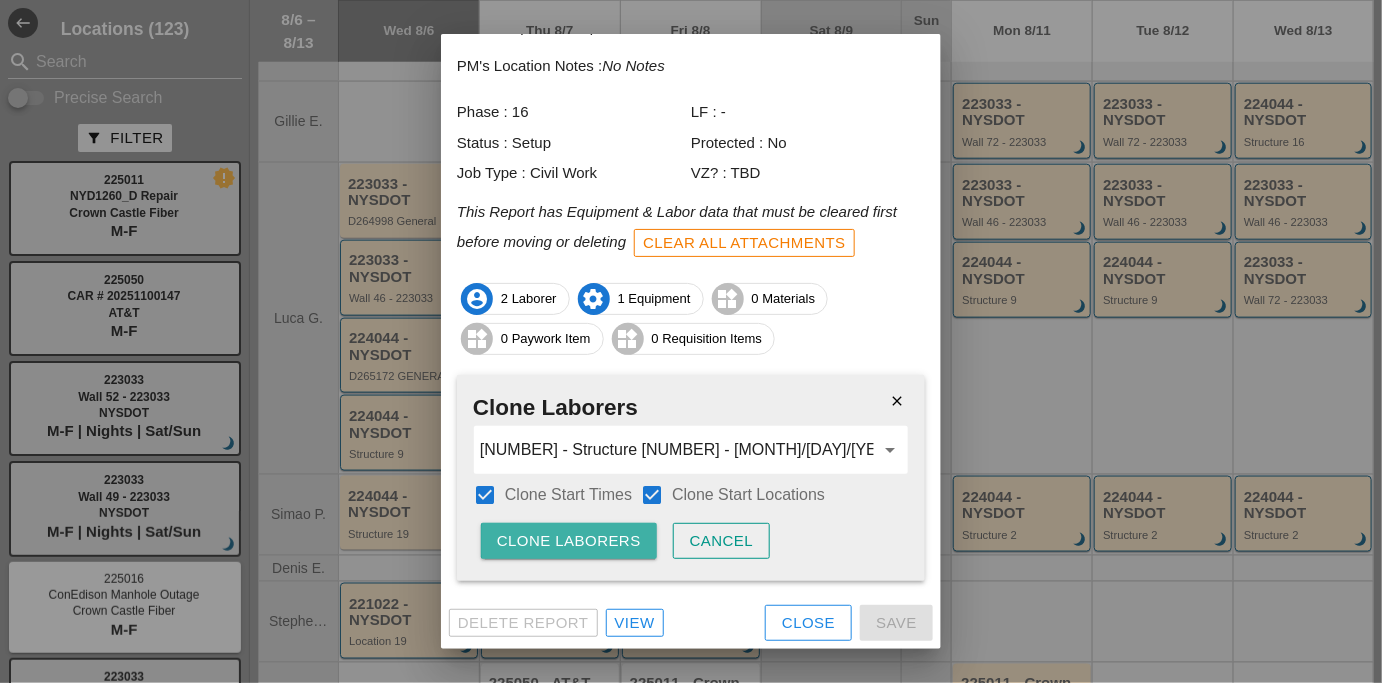 click on "Clone Laborers" at bounding box center [569, 541] 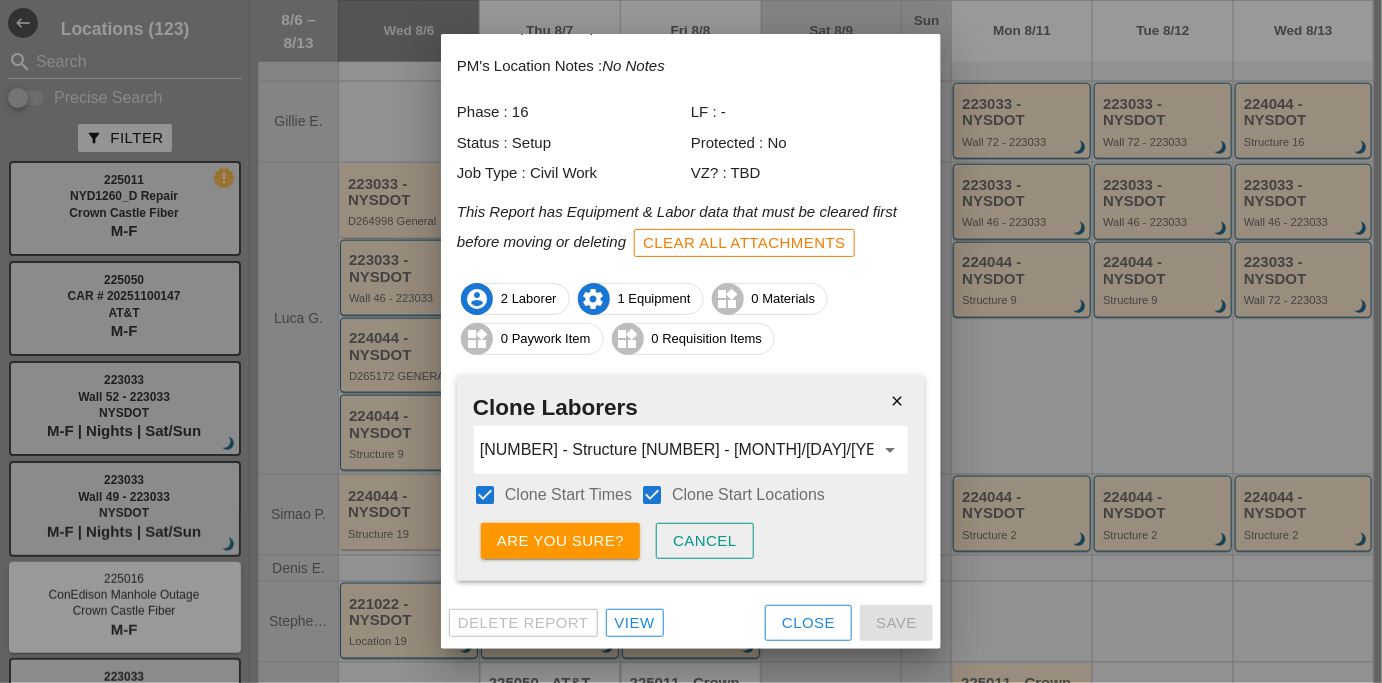 click on "Are you sure?" at bounding box center [560, 541] 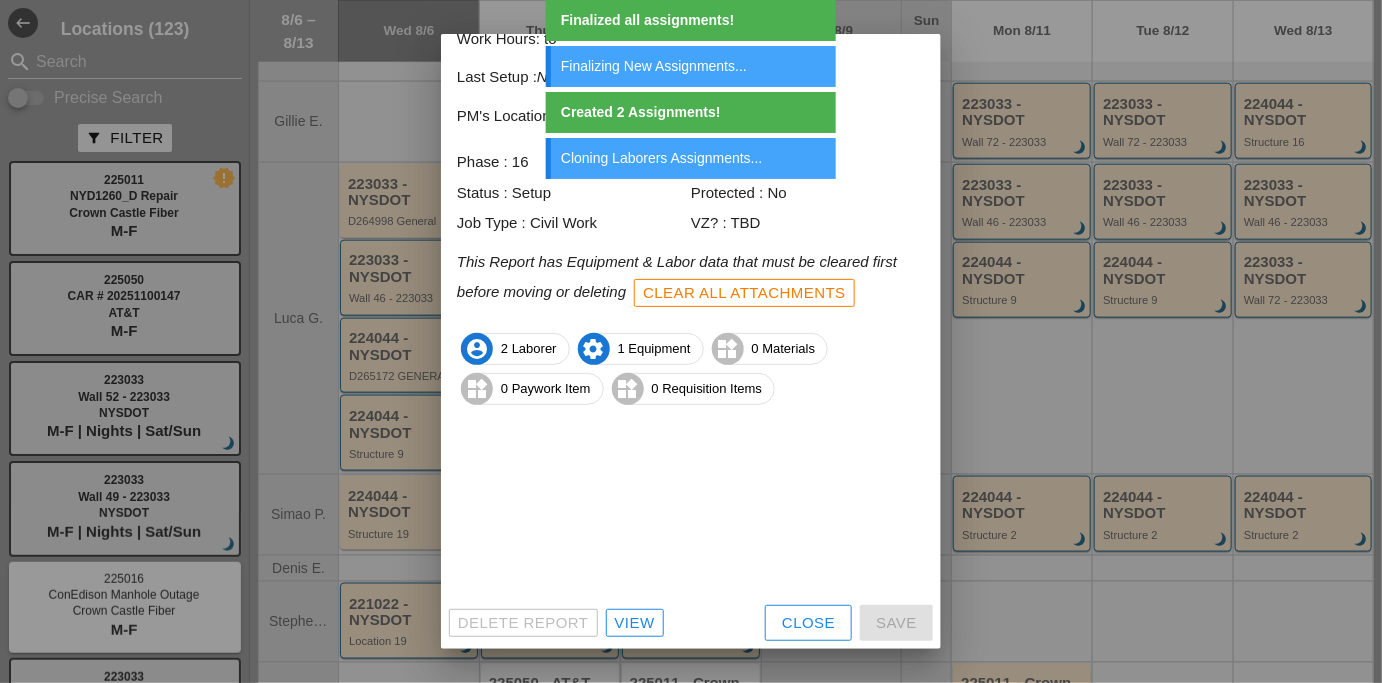 scroll, scrollTop: 106, scrollLeft: 0, axis: vertical 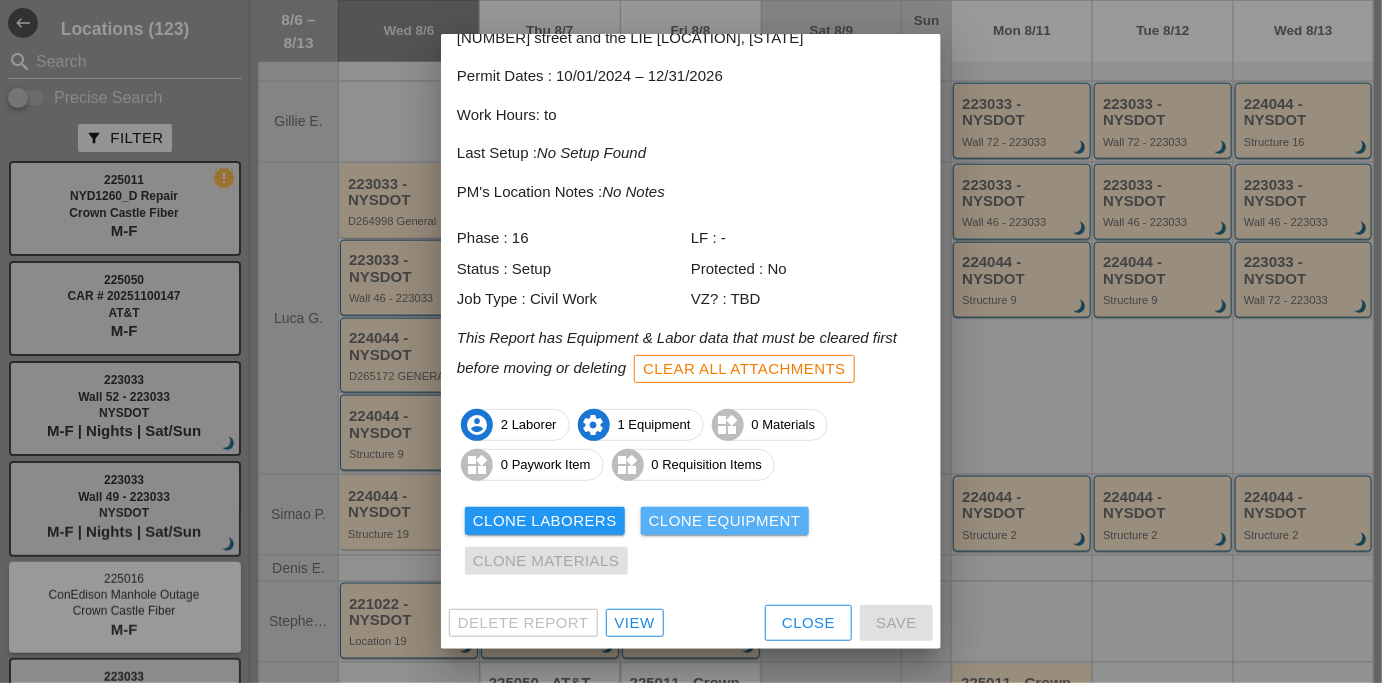 click on "Clone Equipment" at bounding box center [725, 521] 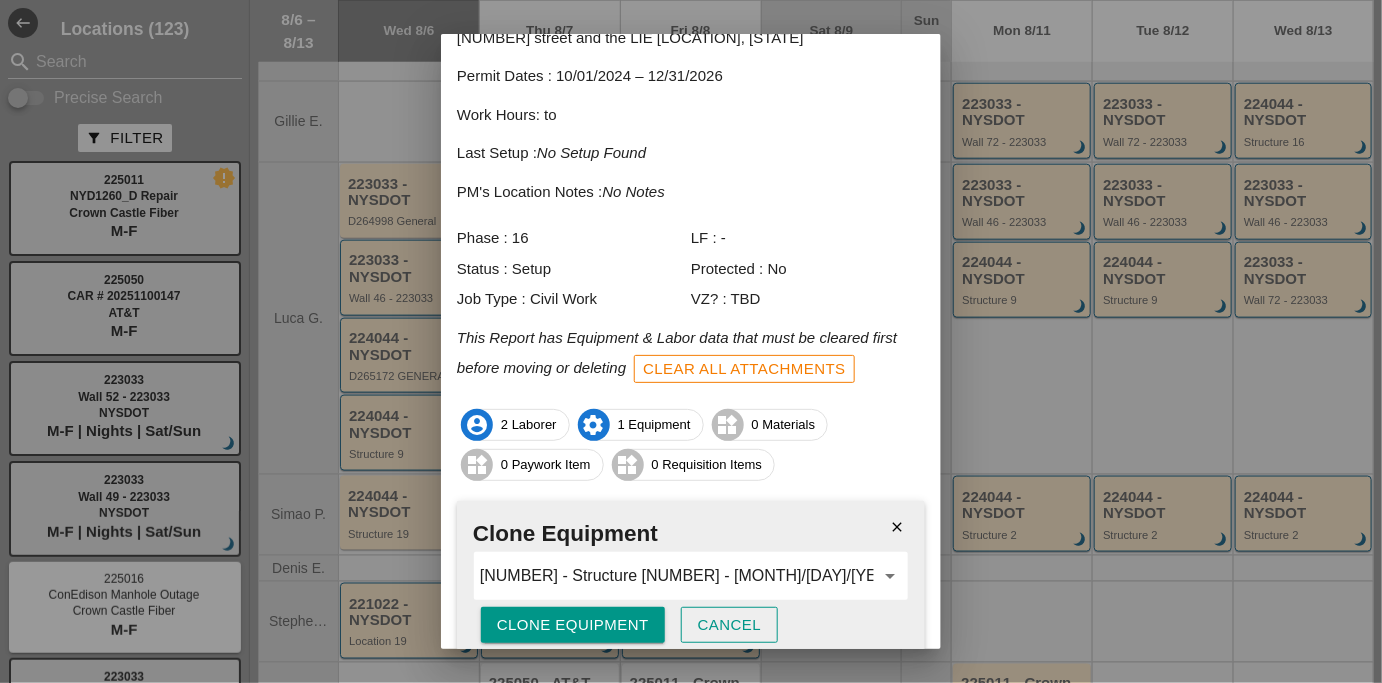 click on "close Clone Equipment 224044 - Structure 16 - 08/08/2025 arrow_drop_down Clone Equipment Cancel" at bounding box center (691, 583) 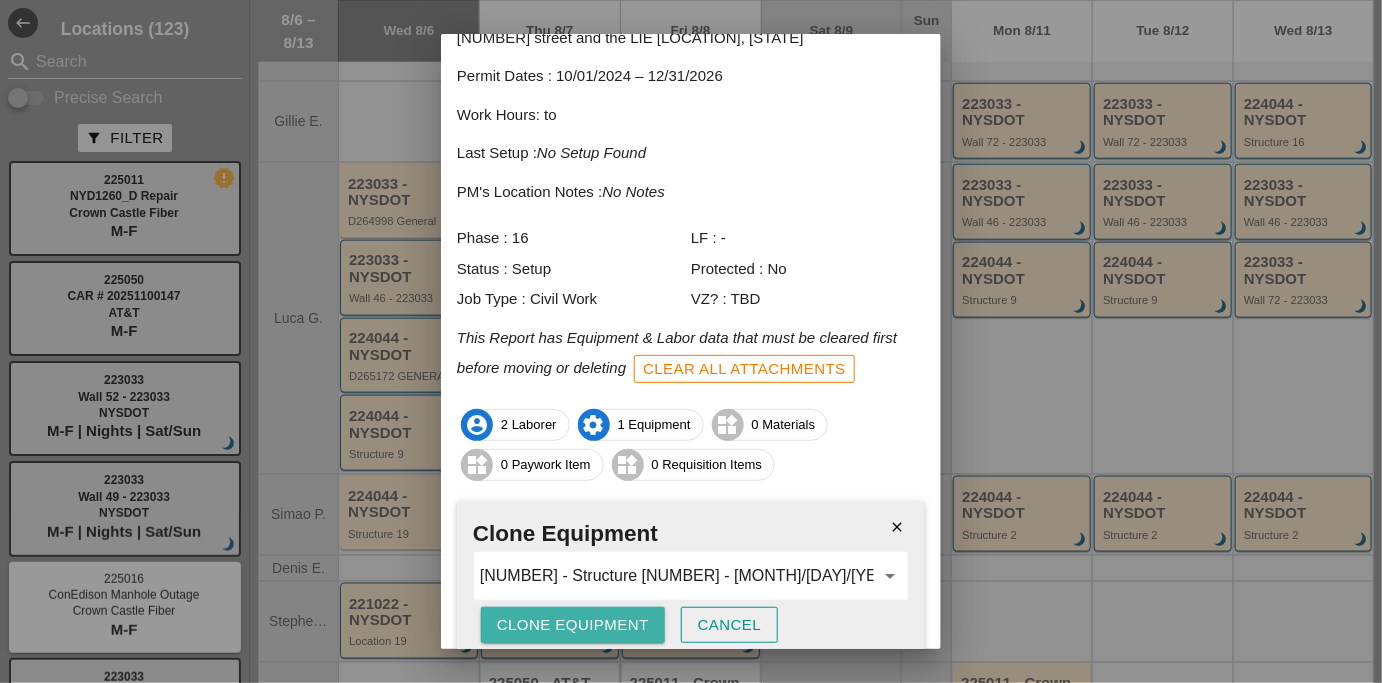 click on "Clone Equipment" at bounding box center (573, 625) 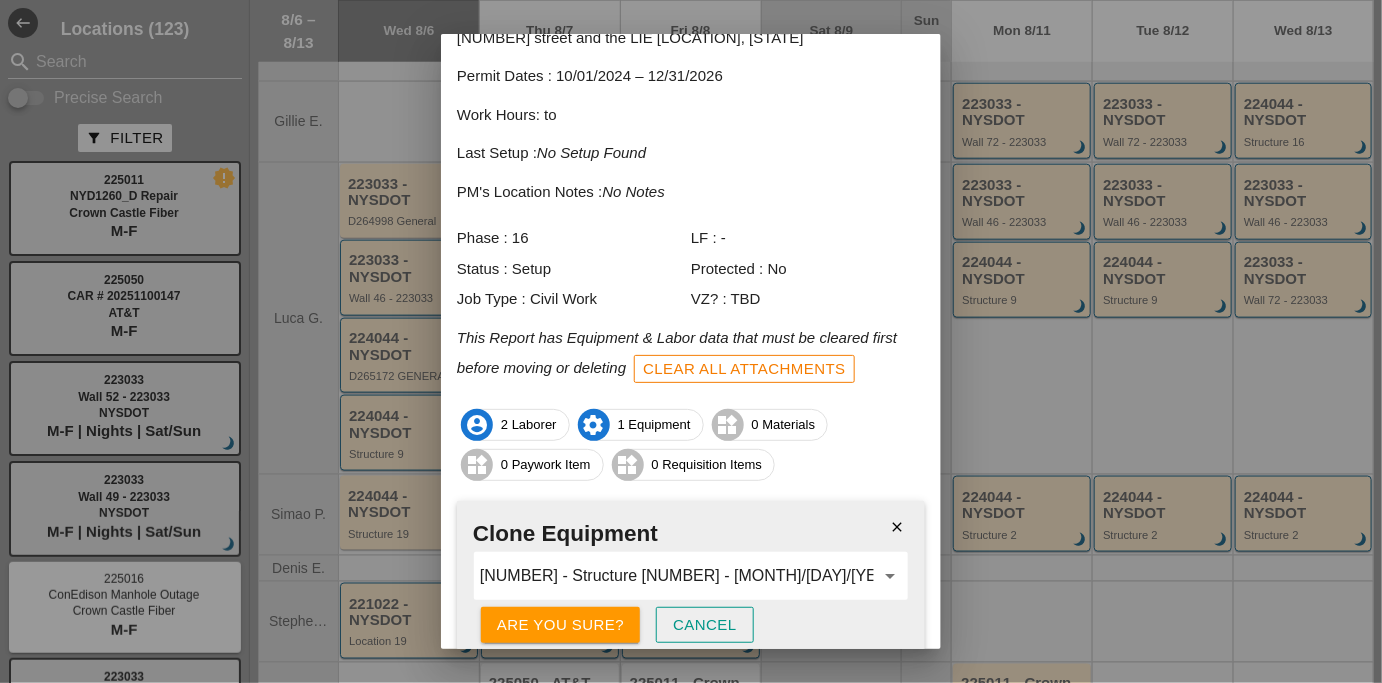 click on "Are you sure?" at bounding box center (560, 625) 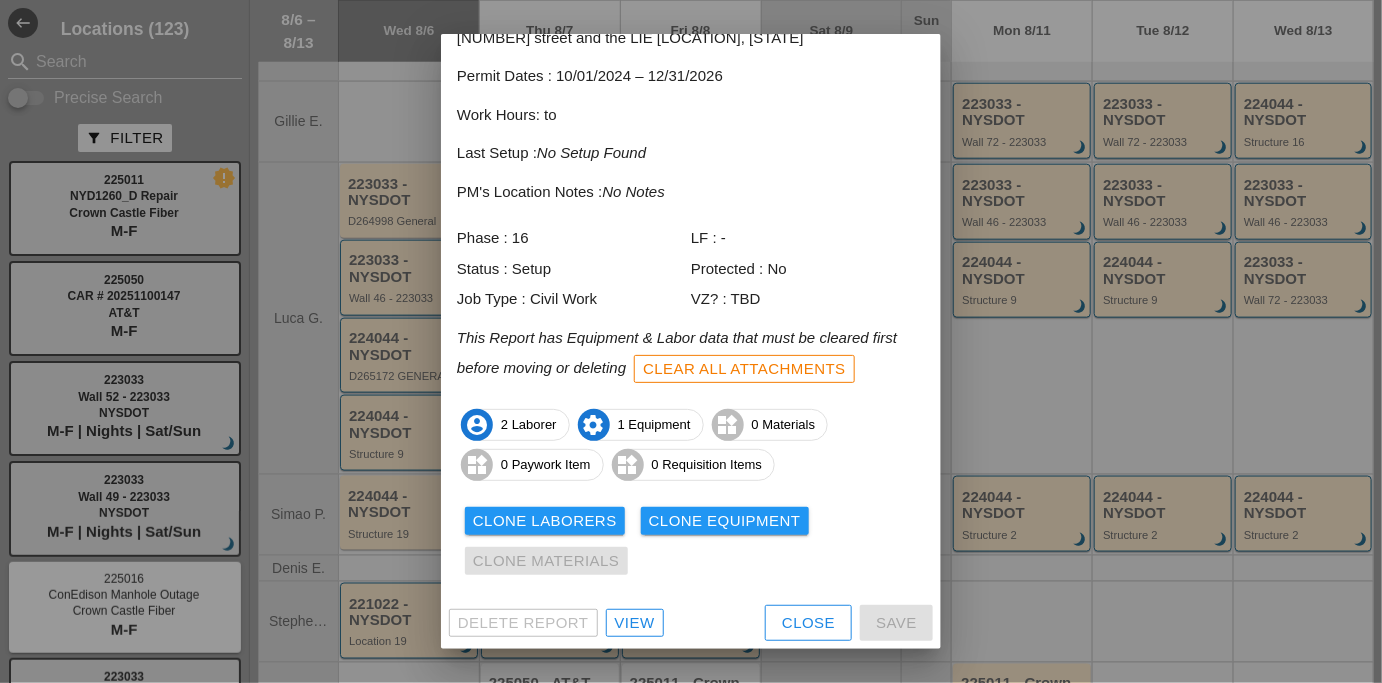 click on "Close" at bounding box center [808, 623] 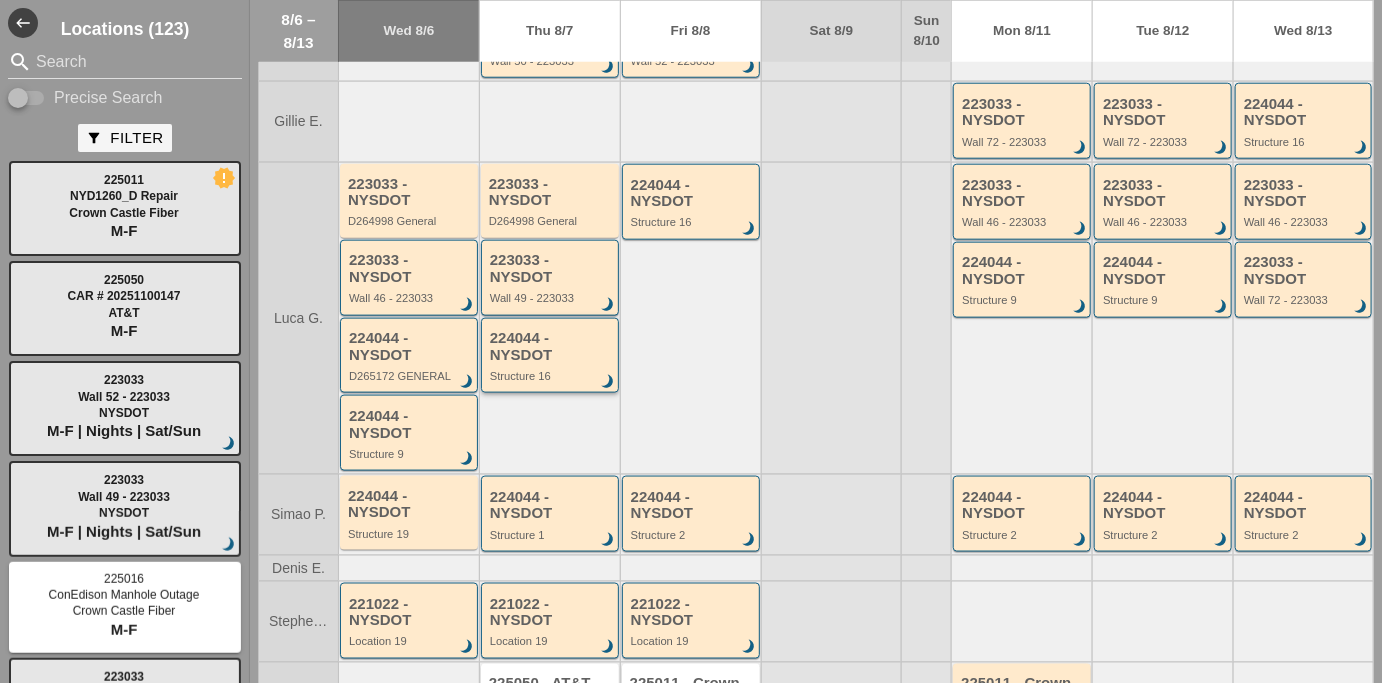 click on "224044 - NYSDOT" at bounding box center [551, 346] 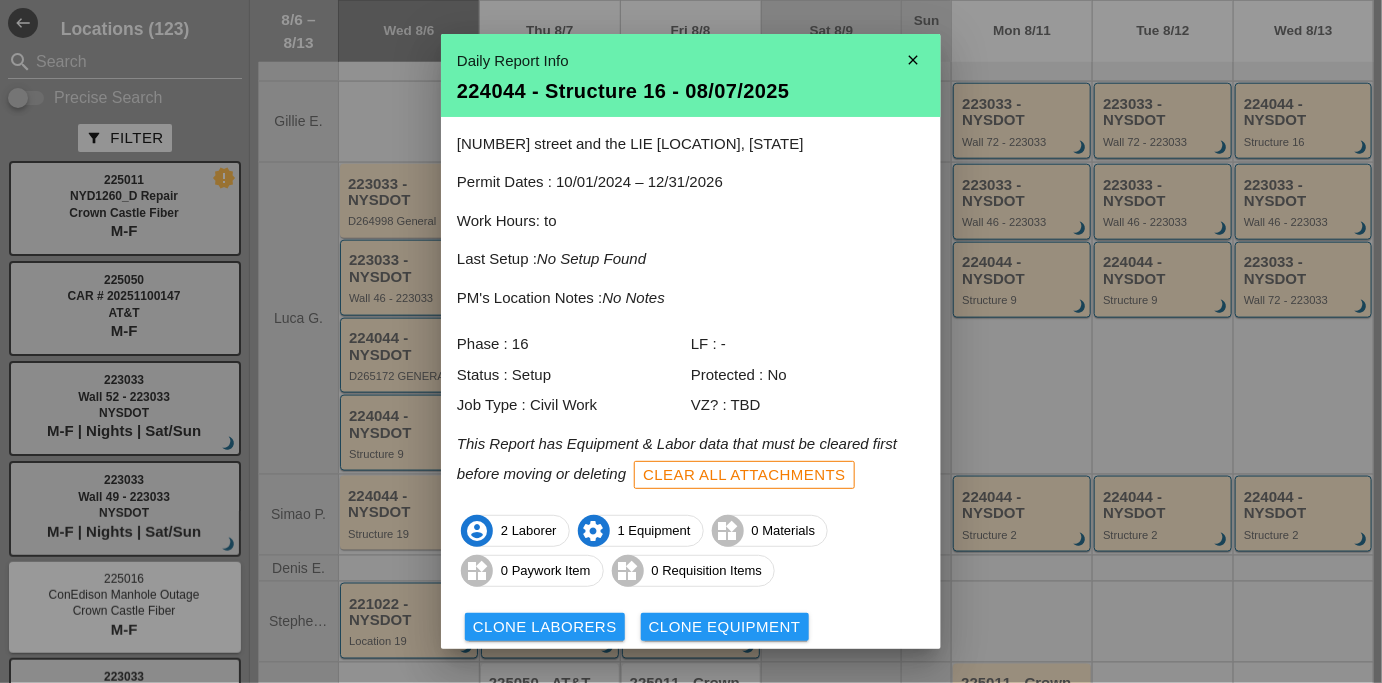 scroll, scrollTop: 106, scrollLeft: 0, axis: vertical 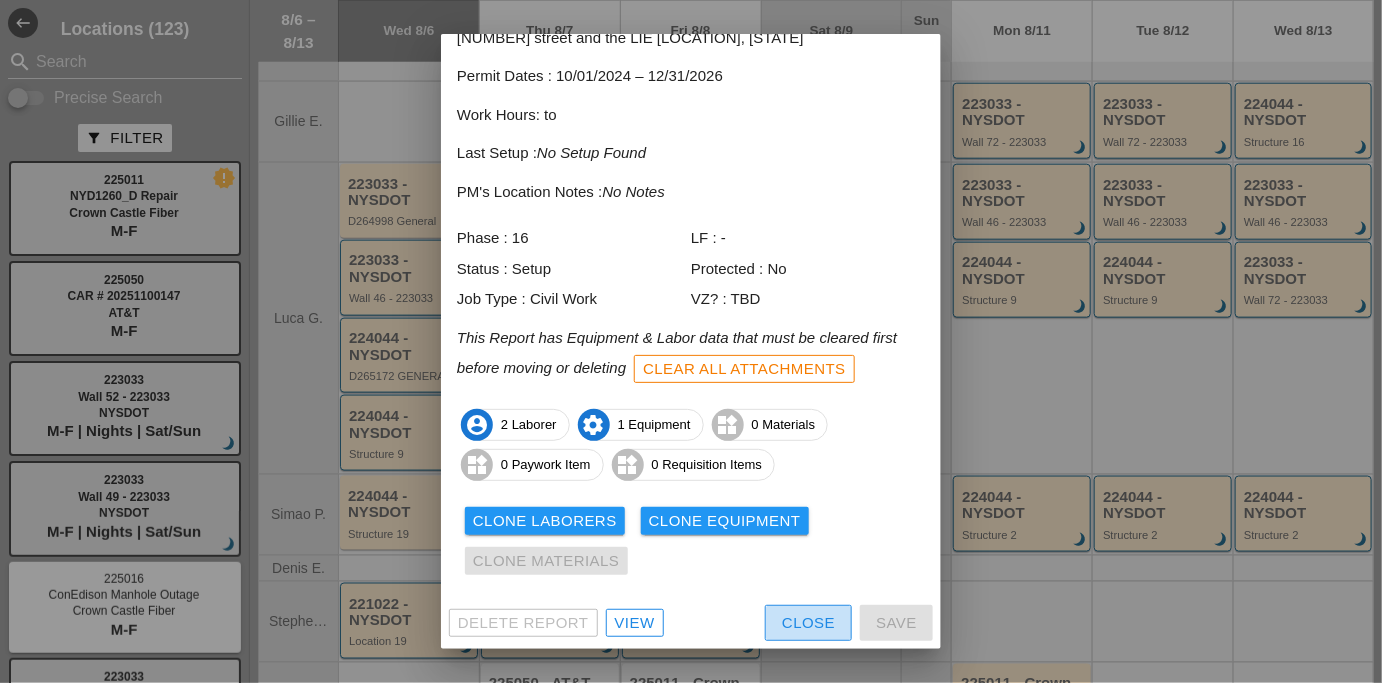 click on "Close" at bounding box center [808, 623] 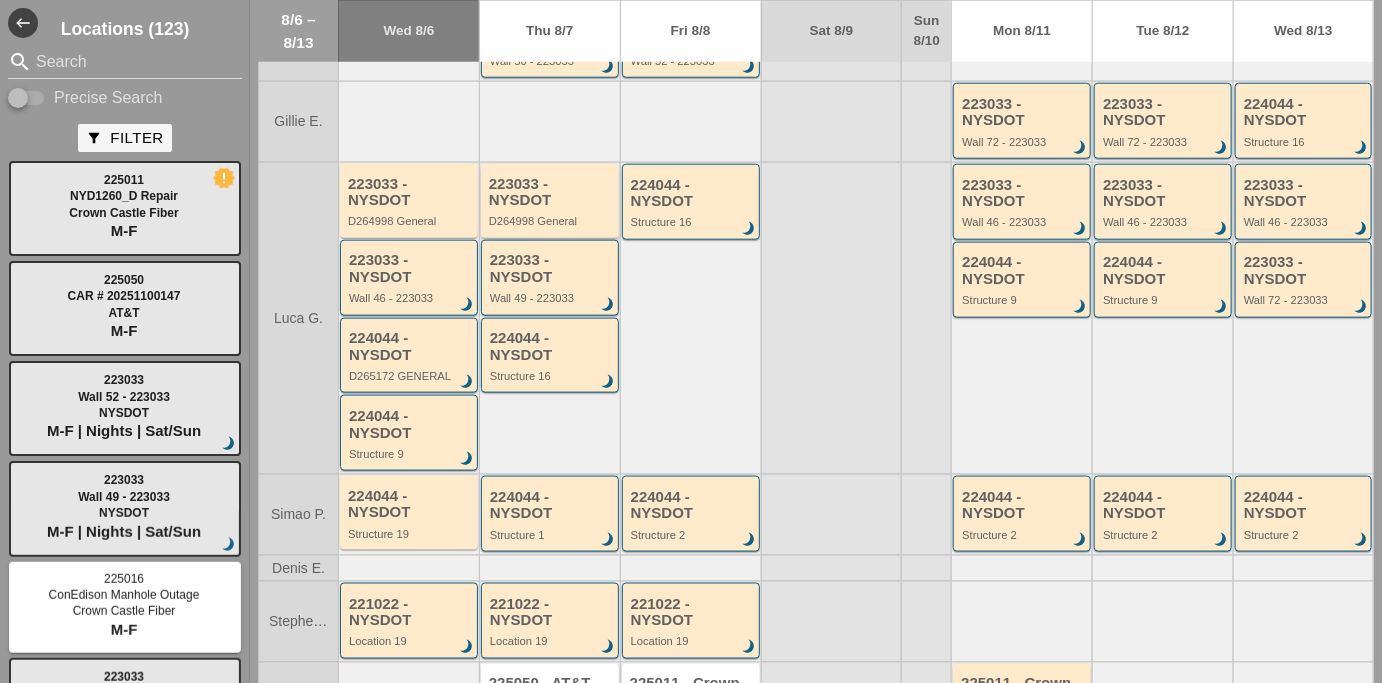 click on "223033 - NYSDOT  D264998 General" at bounding box center (551, 202) 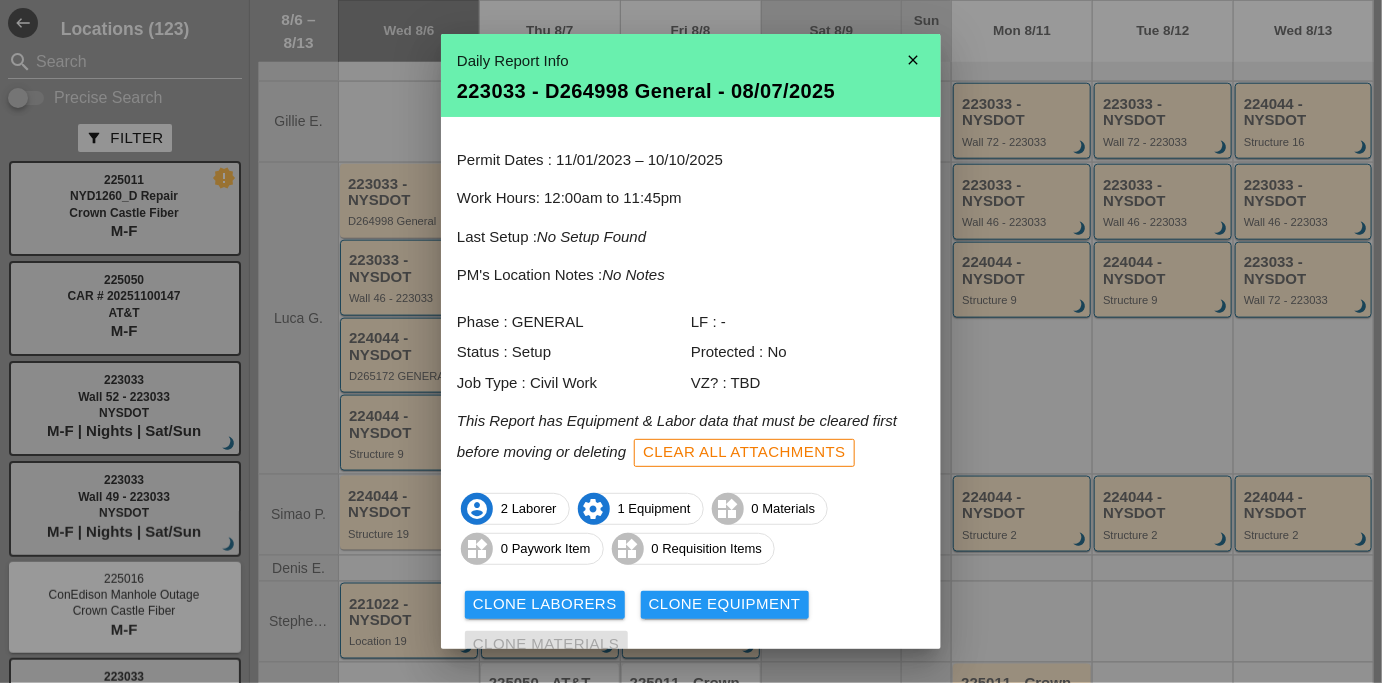 scroll, scrollTop: 83, scrollLeft: 0, axis: vertical 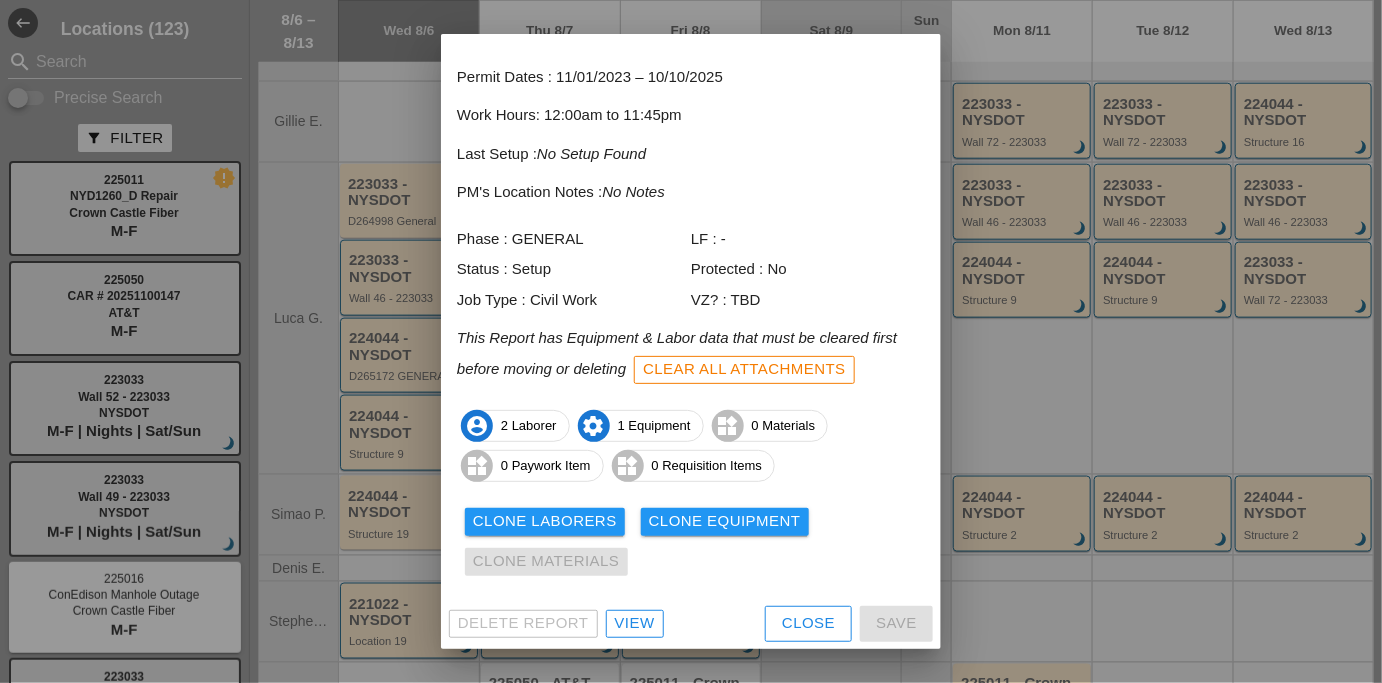 click on "Clone Laborers" at bounding box center [545, 521] 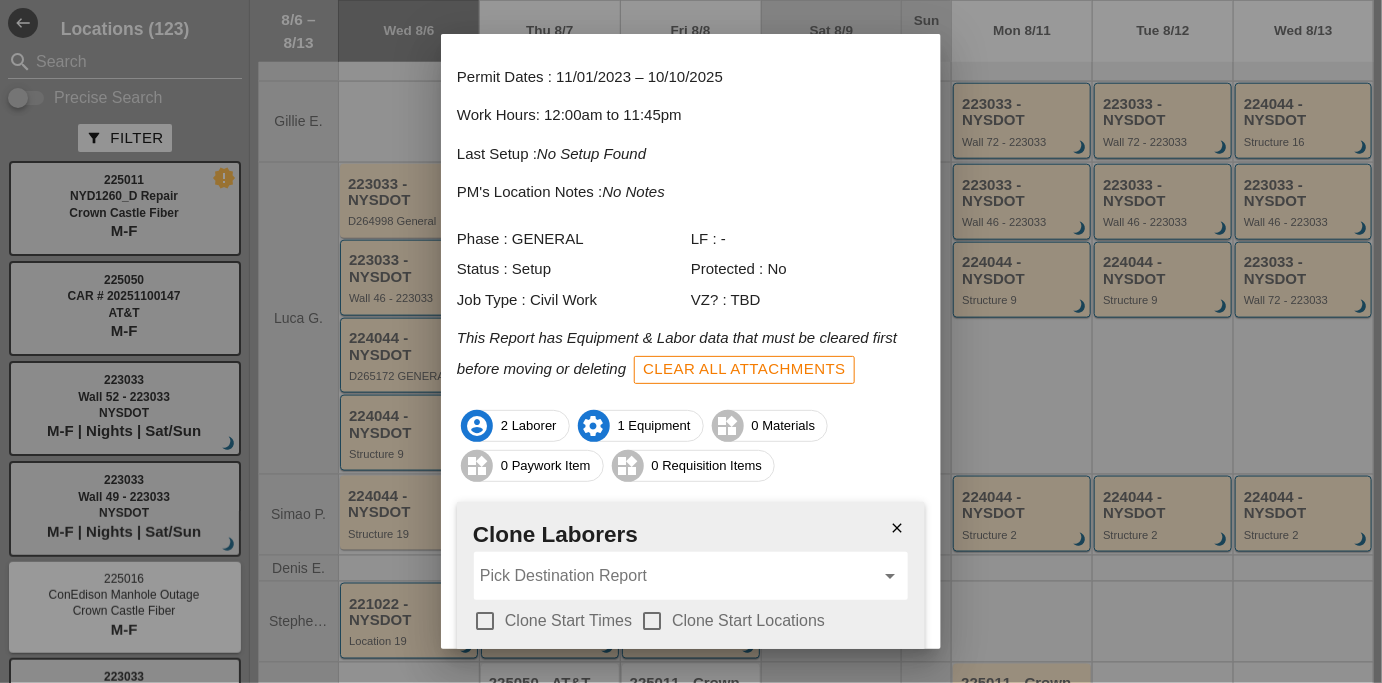 click on "Clone Start Times" at bounding box center (568, 621) 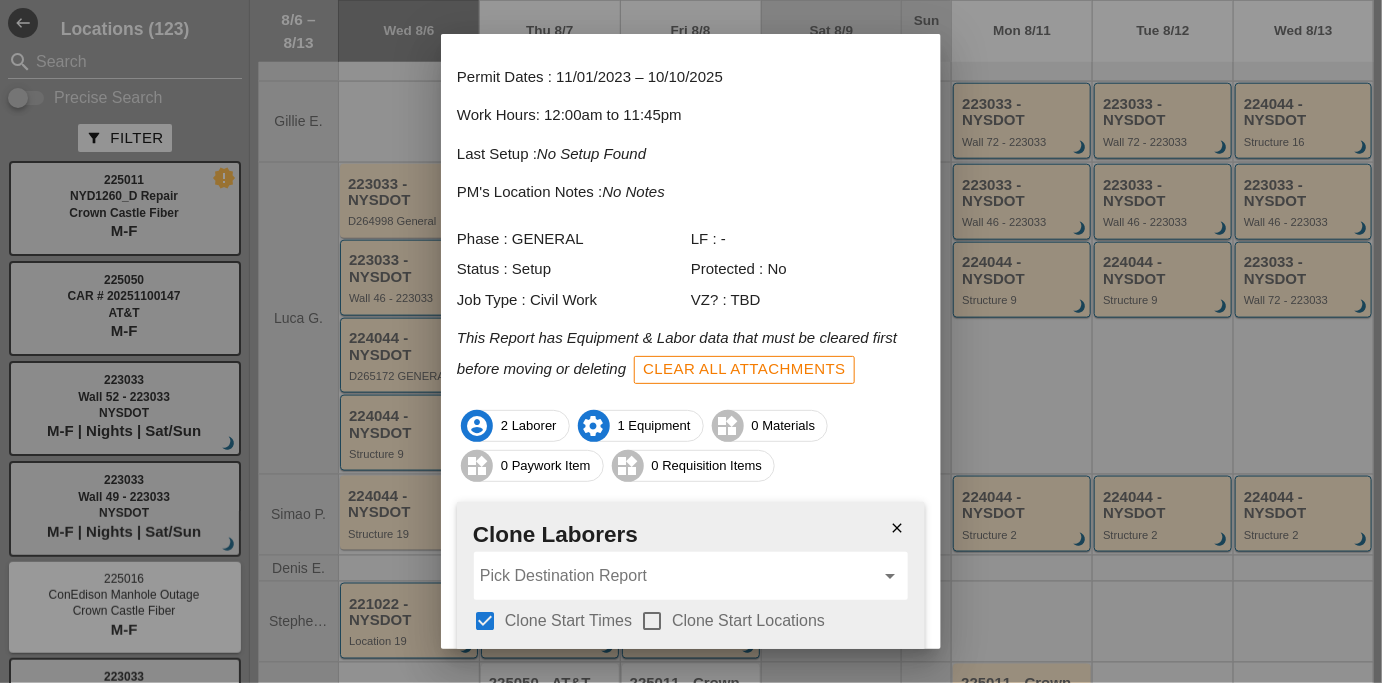 click on "Clone Start Locations" at bounding box center (748, 621) 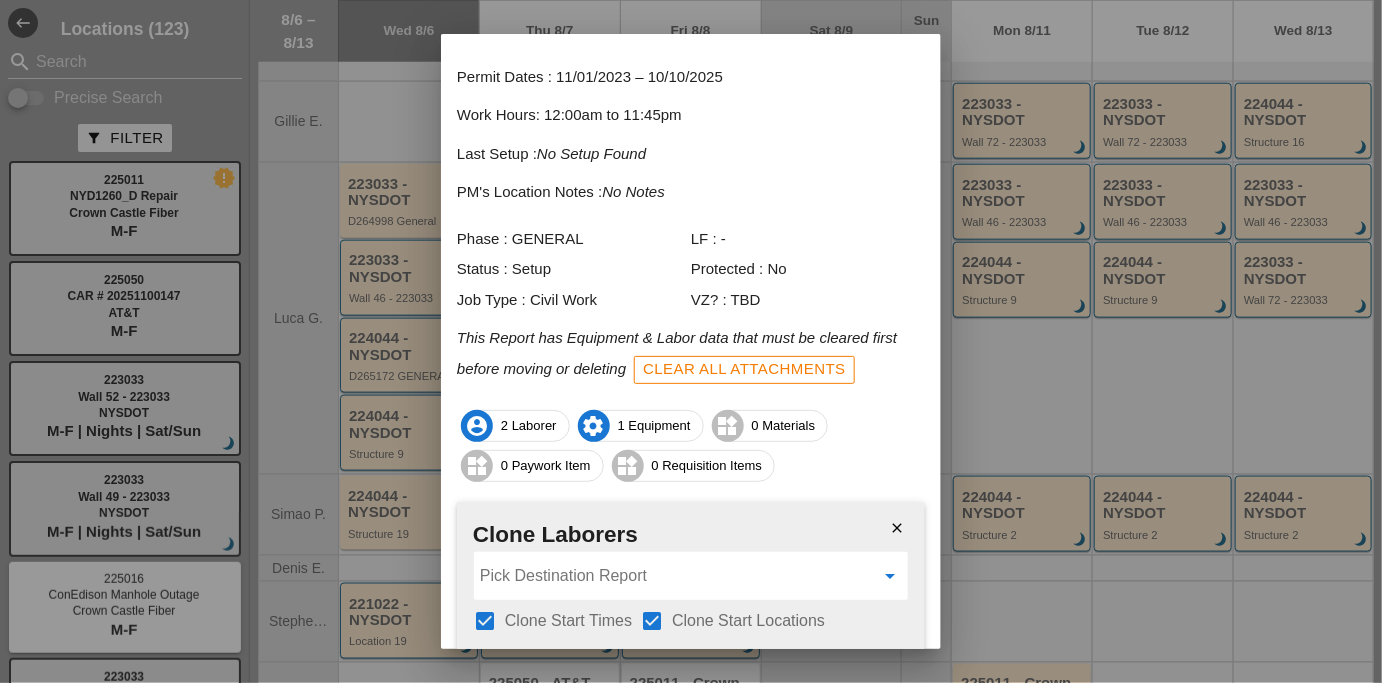 click at bounding box center (677, 576) 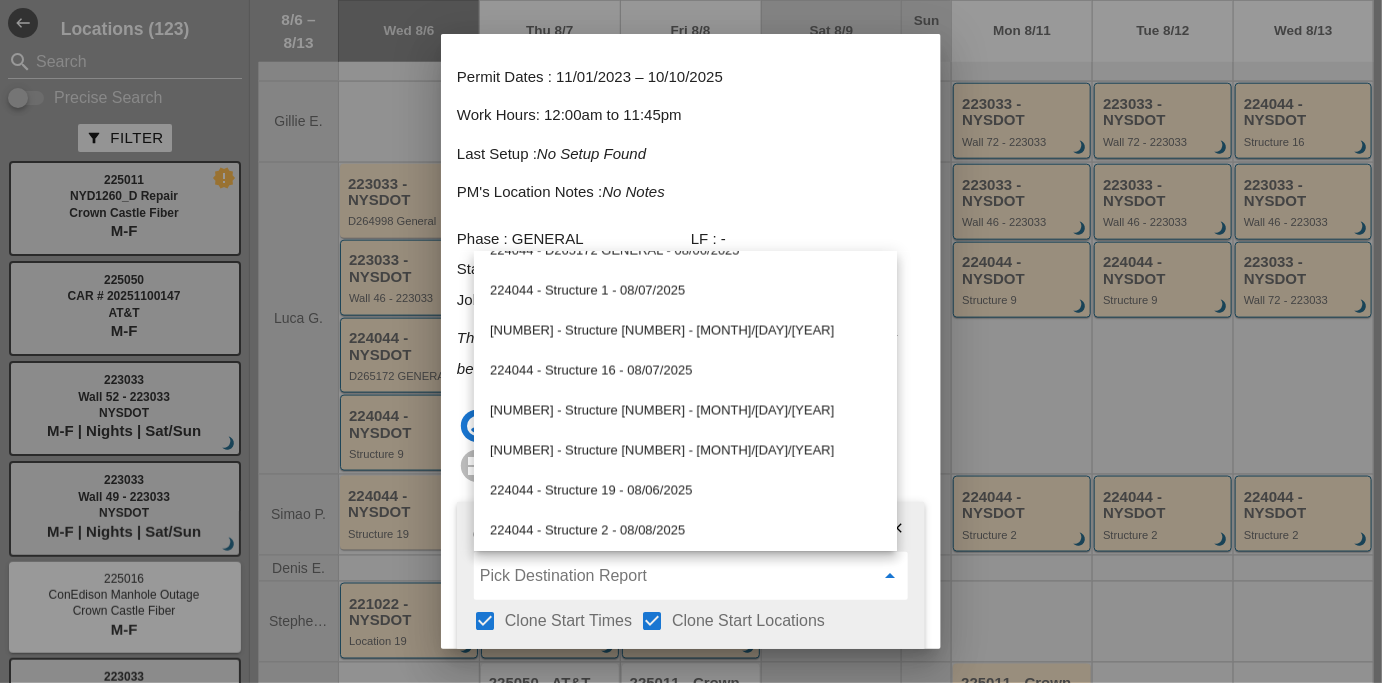 scroll, scrollTop: 1065, scrollLeft: 0, axis: vertical 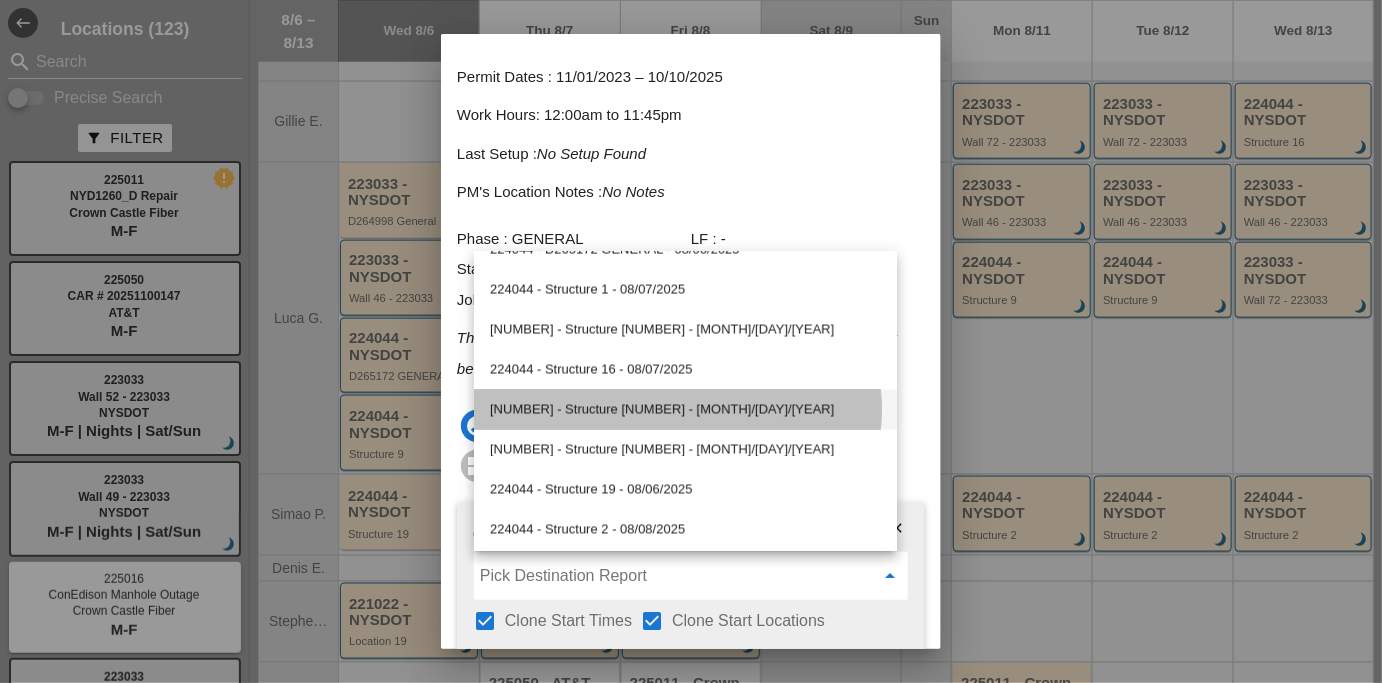 click on "224044 - Structure 16 - 08/08/2025" at bounding box center (685, 410) 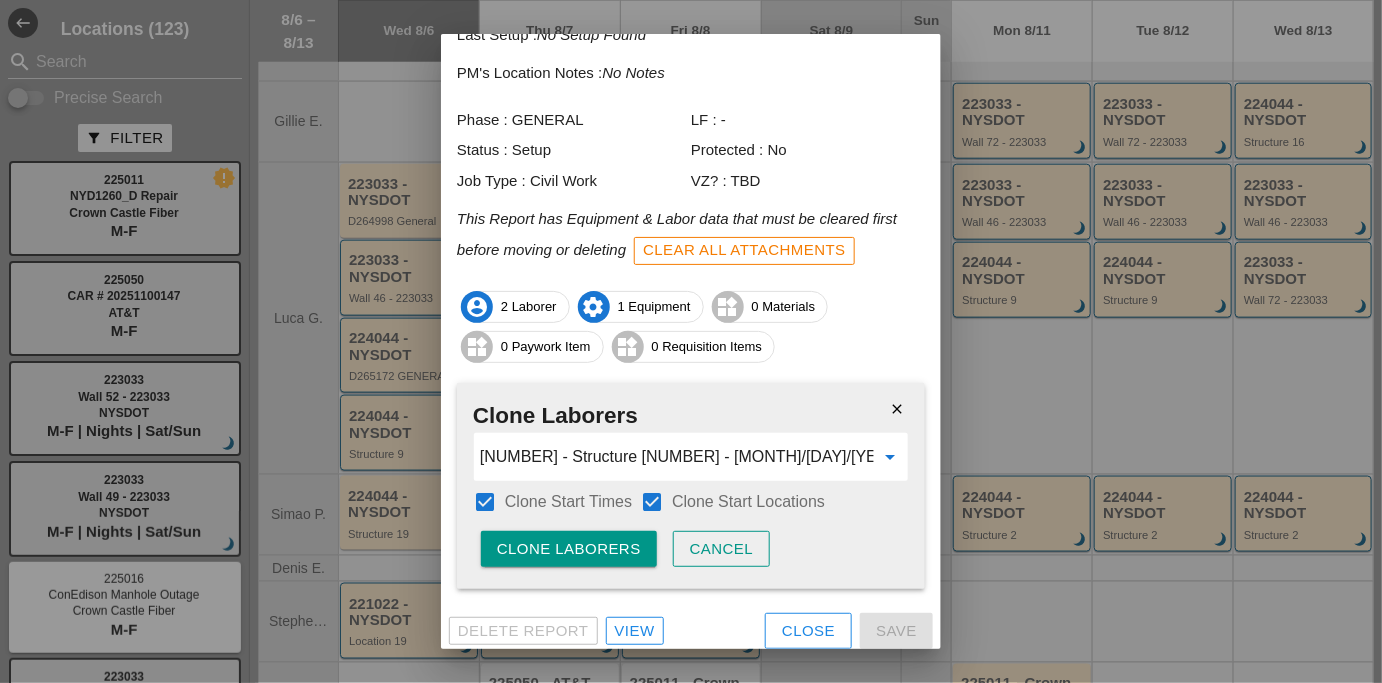 scroll, scrollTop: 206, scrollLeft: 0, axis: vertical 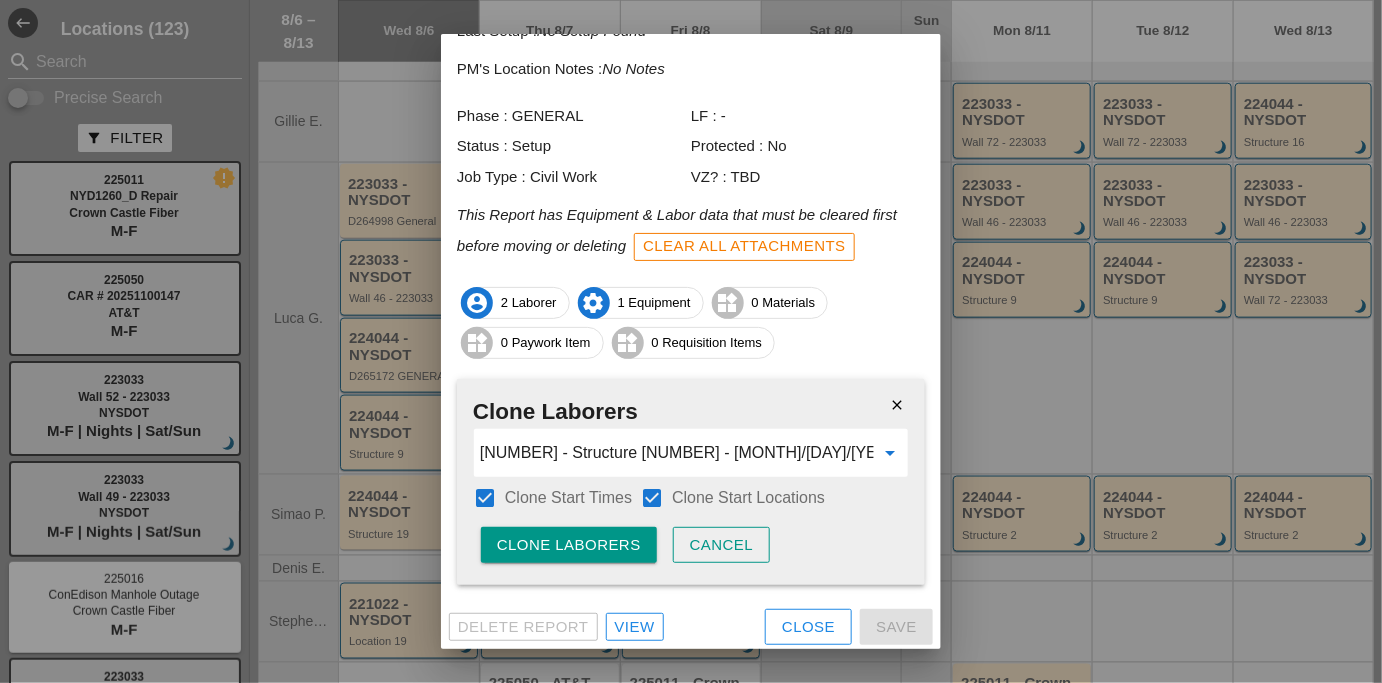 click on "Clone Laborers" at bounding box center [569, 545] 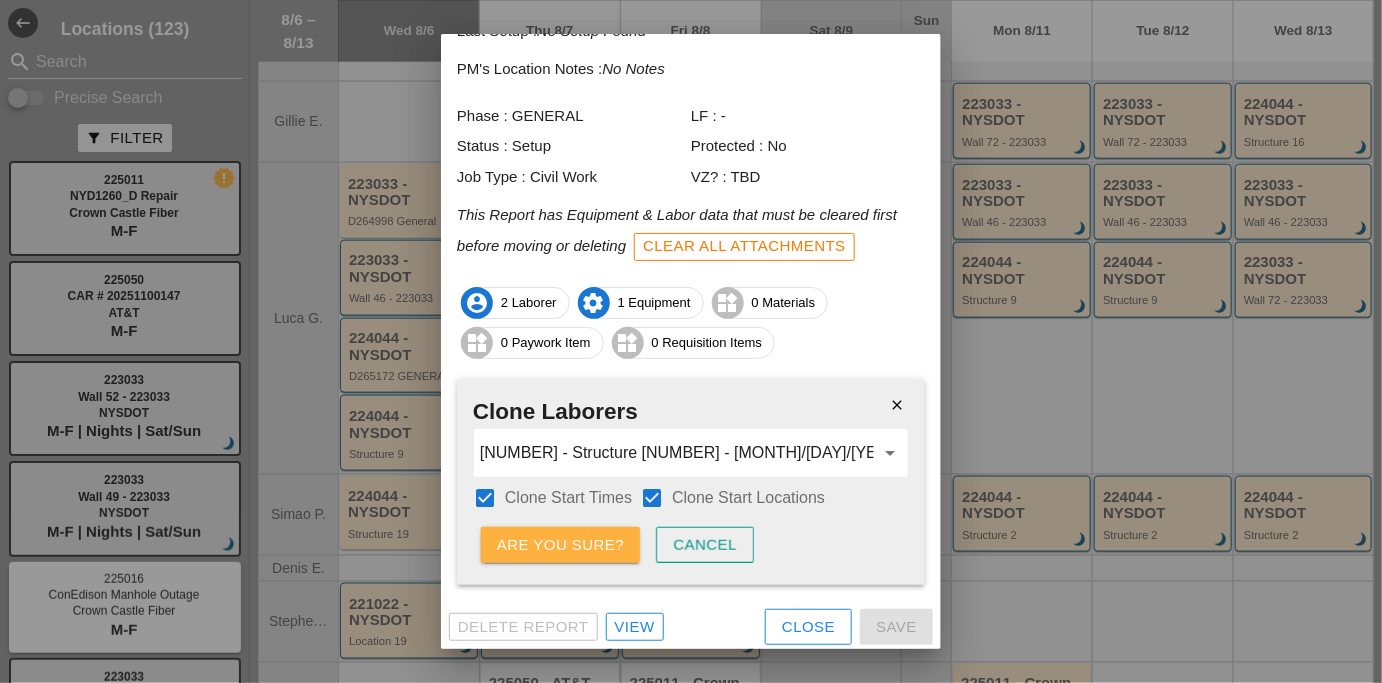 click on "Are you sure?" at bounding box center (560, 545) 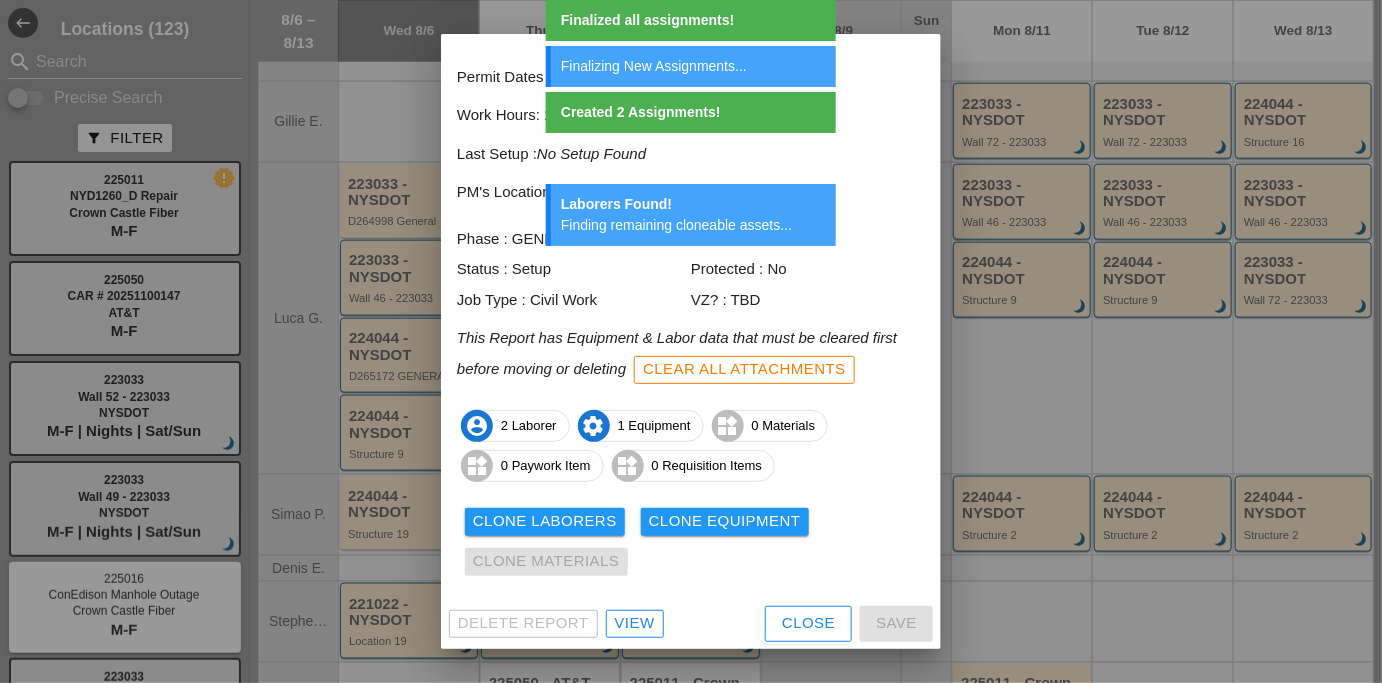 scroll, scrollTop: 0, scrollLeft: 0, axis: both 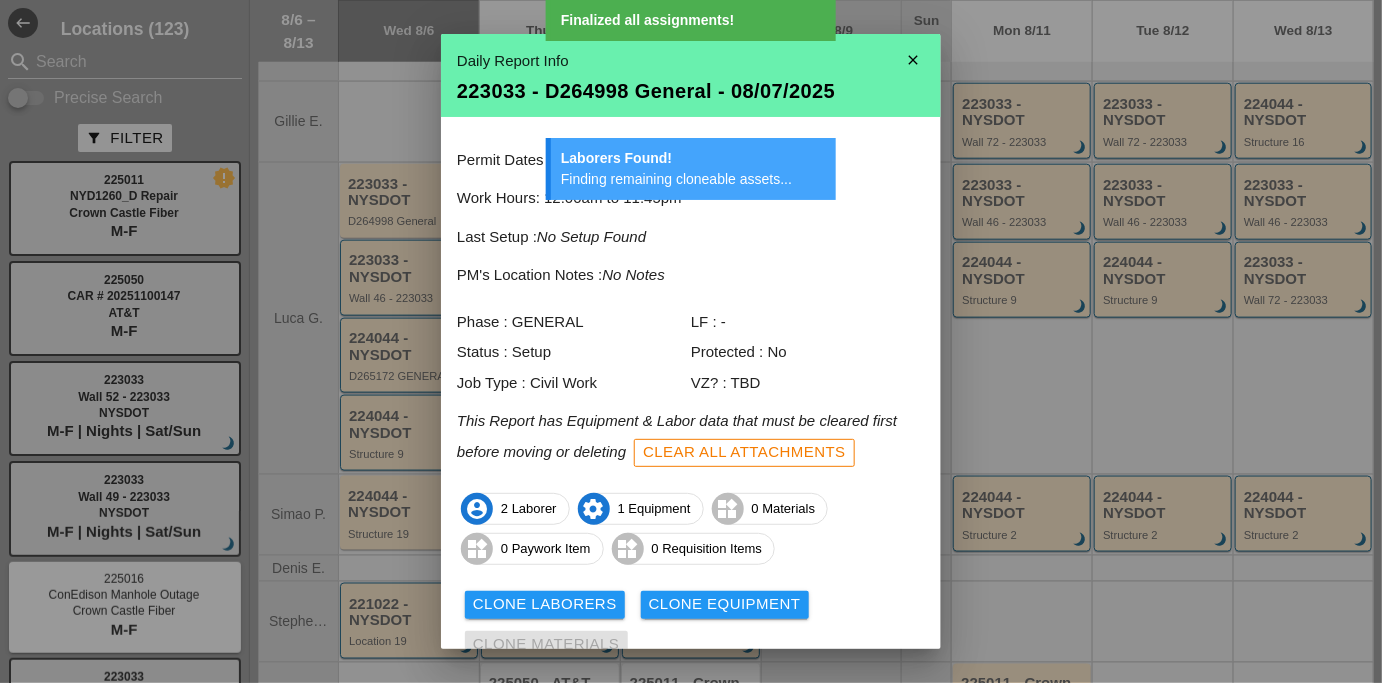 click on "close" at bounding box center [913, 60] 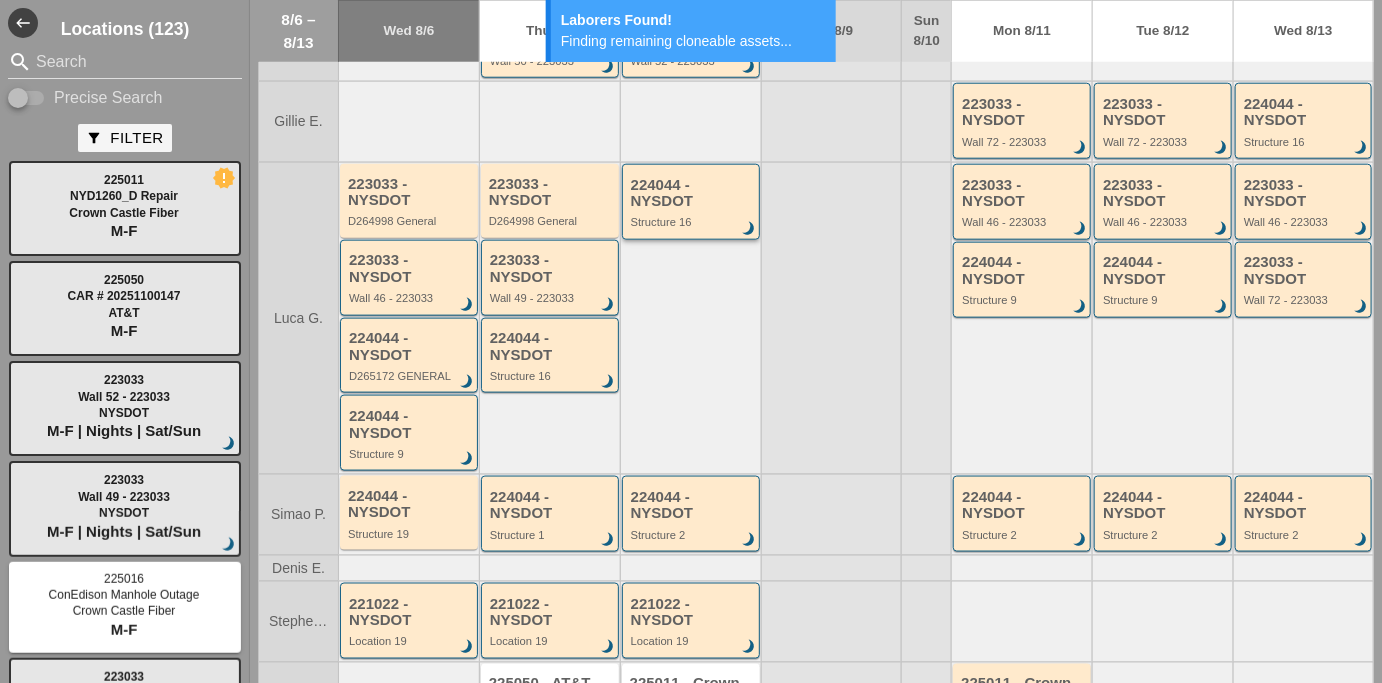 click on "Structure 16" at bounding box center (692, 222) 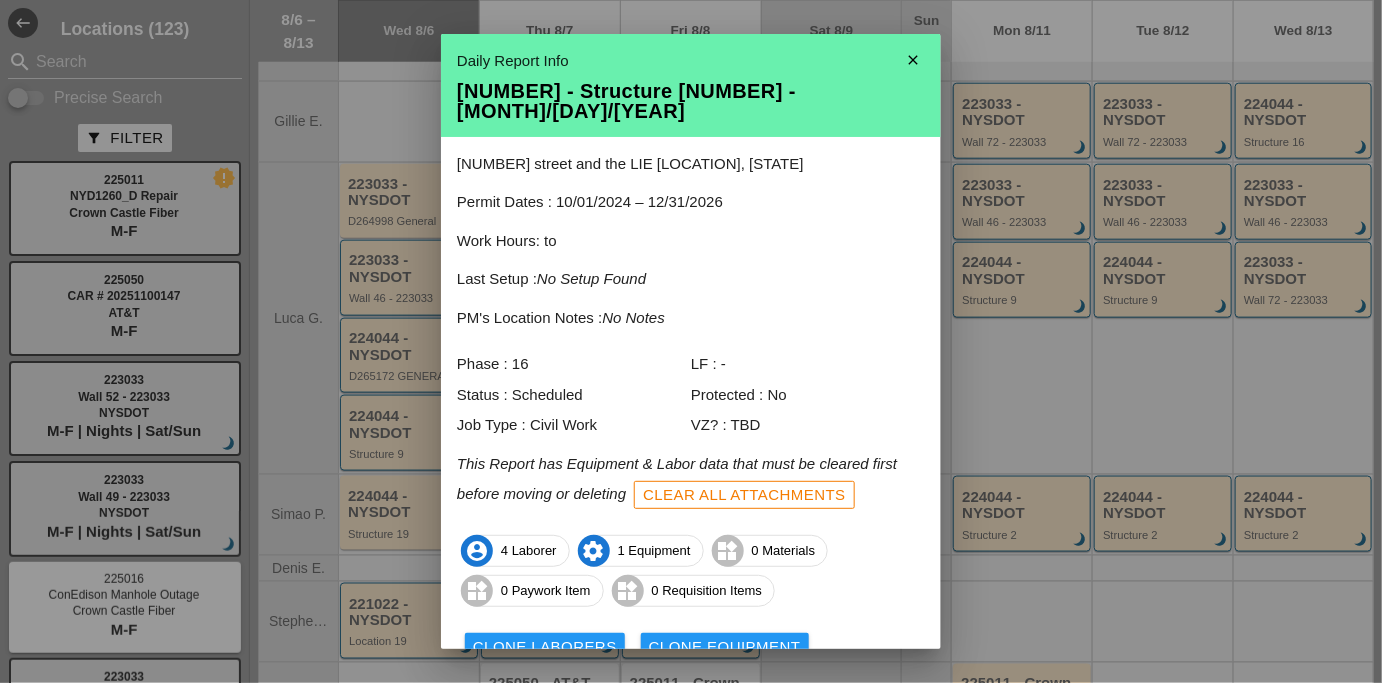 scroll, scrollTop: 106, scrollLeft: 0, axis: vertical 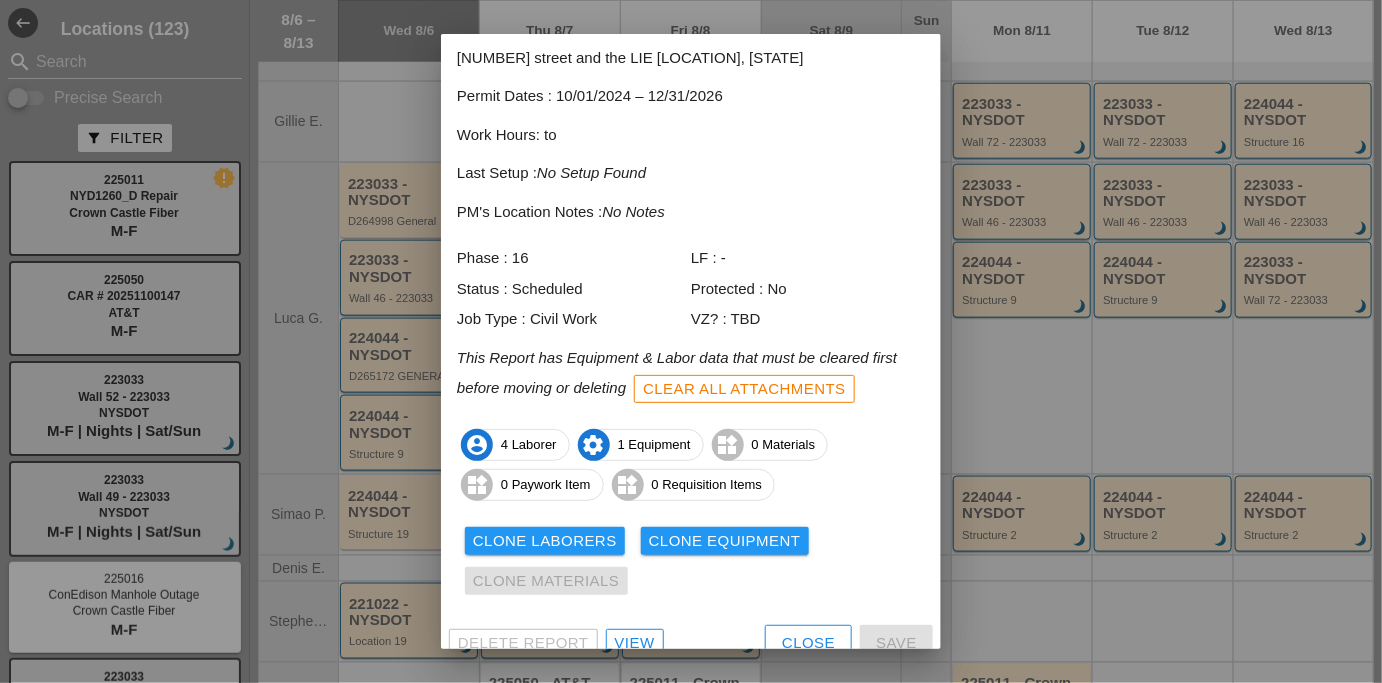 click on "View" at bounding box center [635, 643] 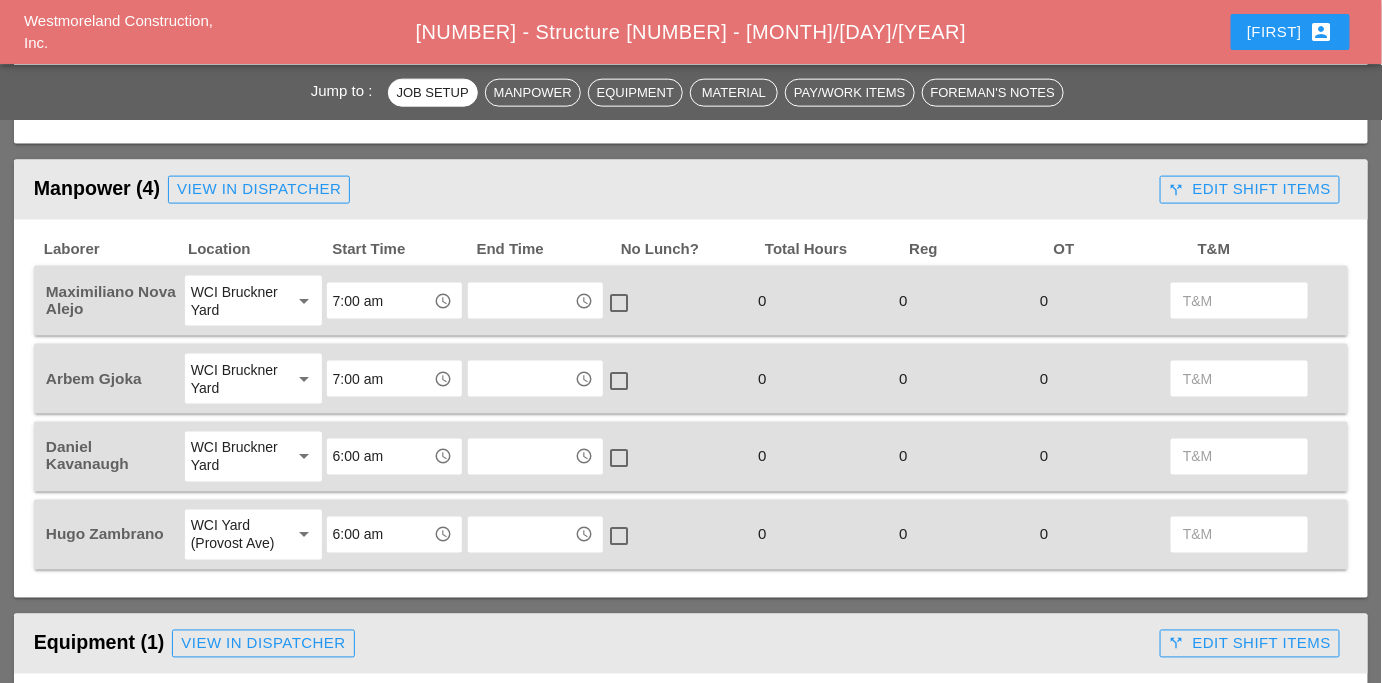 scroll, scrollTop: 803, scrollLeft: 0, axis: vertical 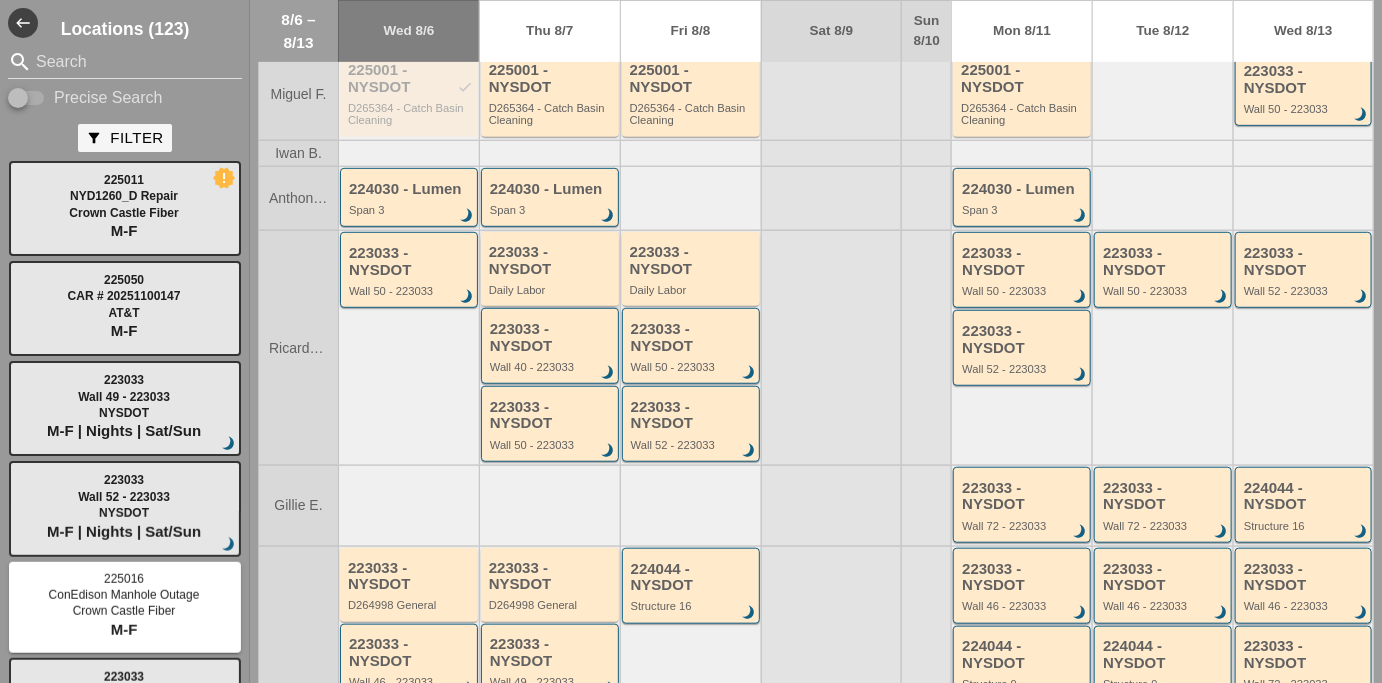 click on "Daily Labor" at bounding box center (551, 290) 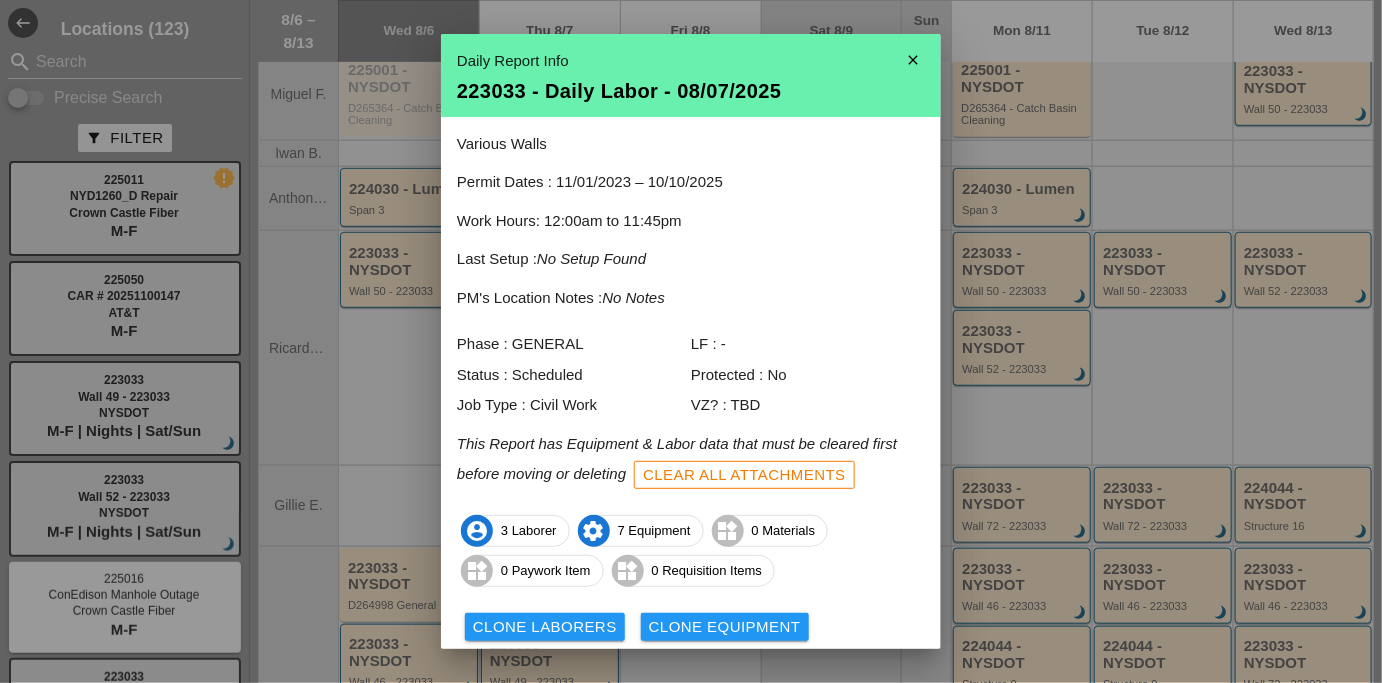 click on "close" at bounding box center [913, 60] 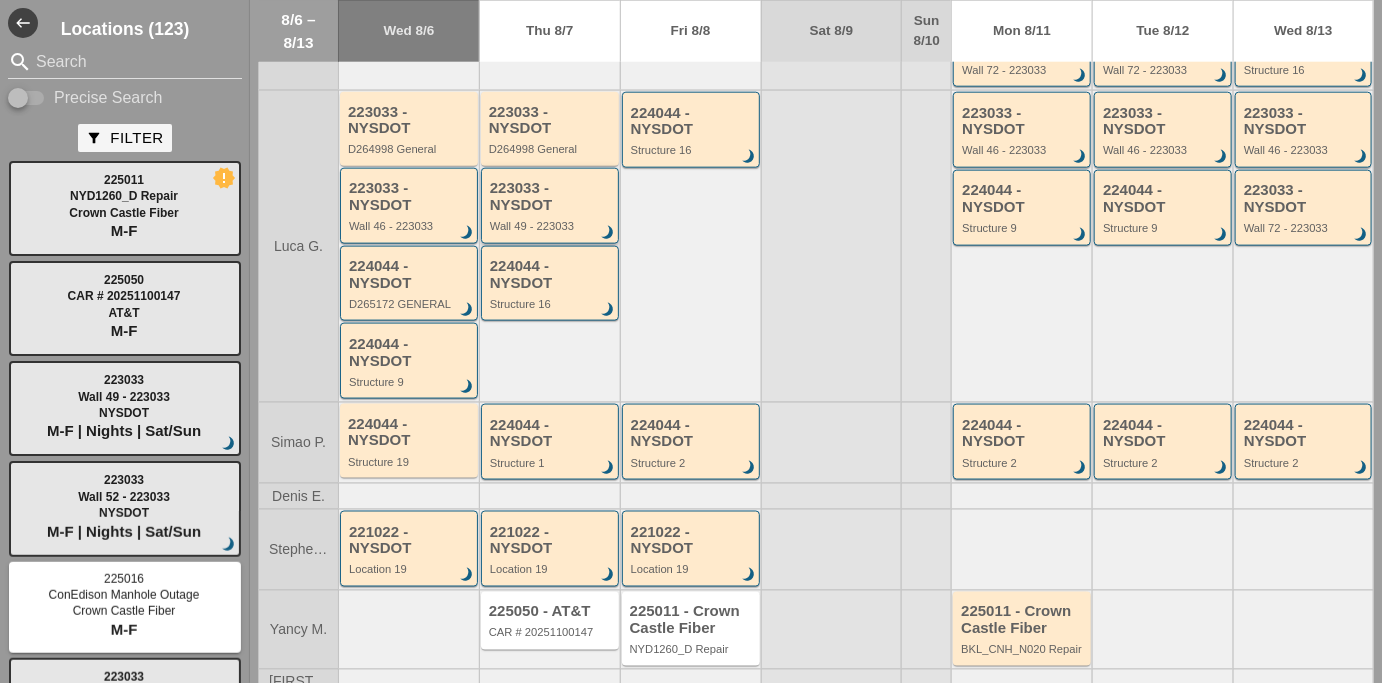 scroll, scrollTop: 718, scrollLeft: 0, axis: vertical 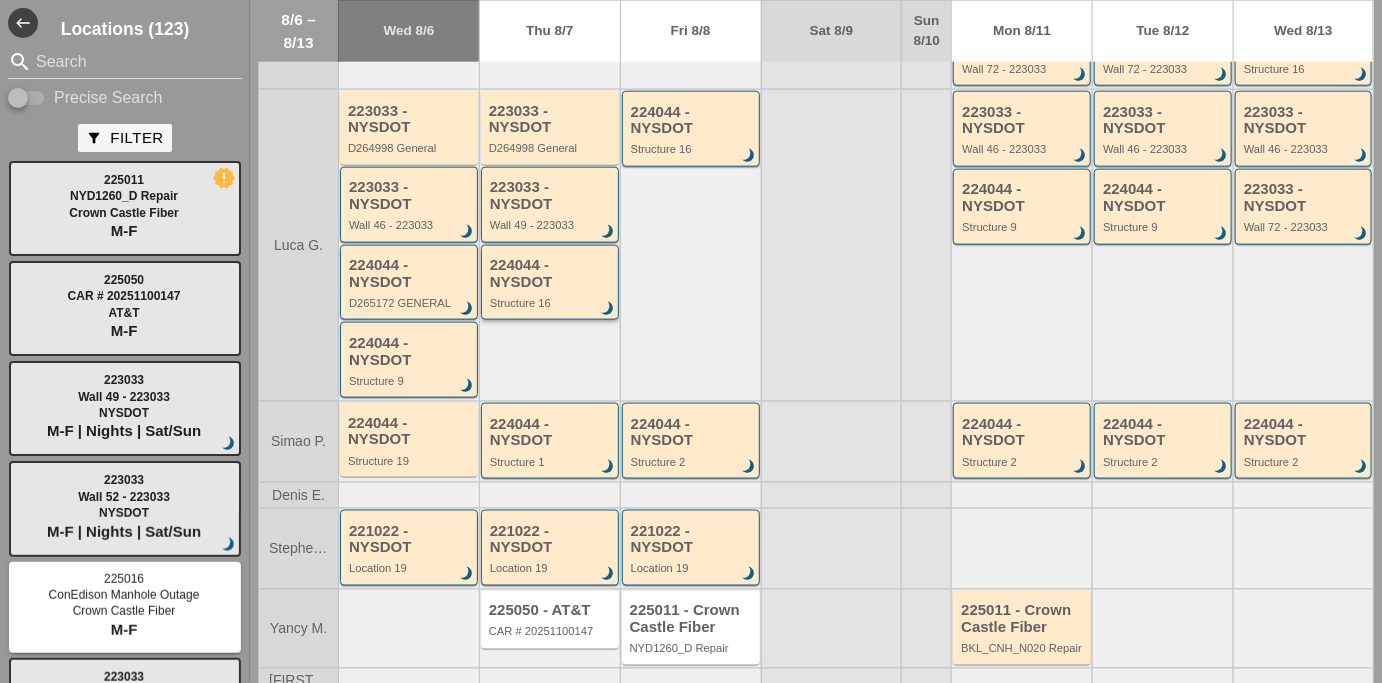 click on "224044 - NYSDOT" at bounding box center (551, 273) 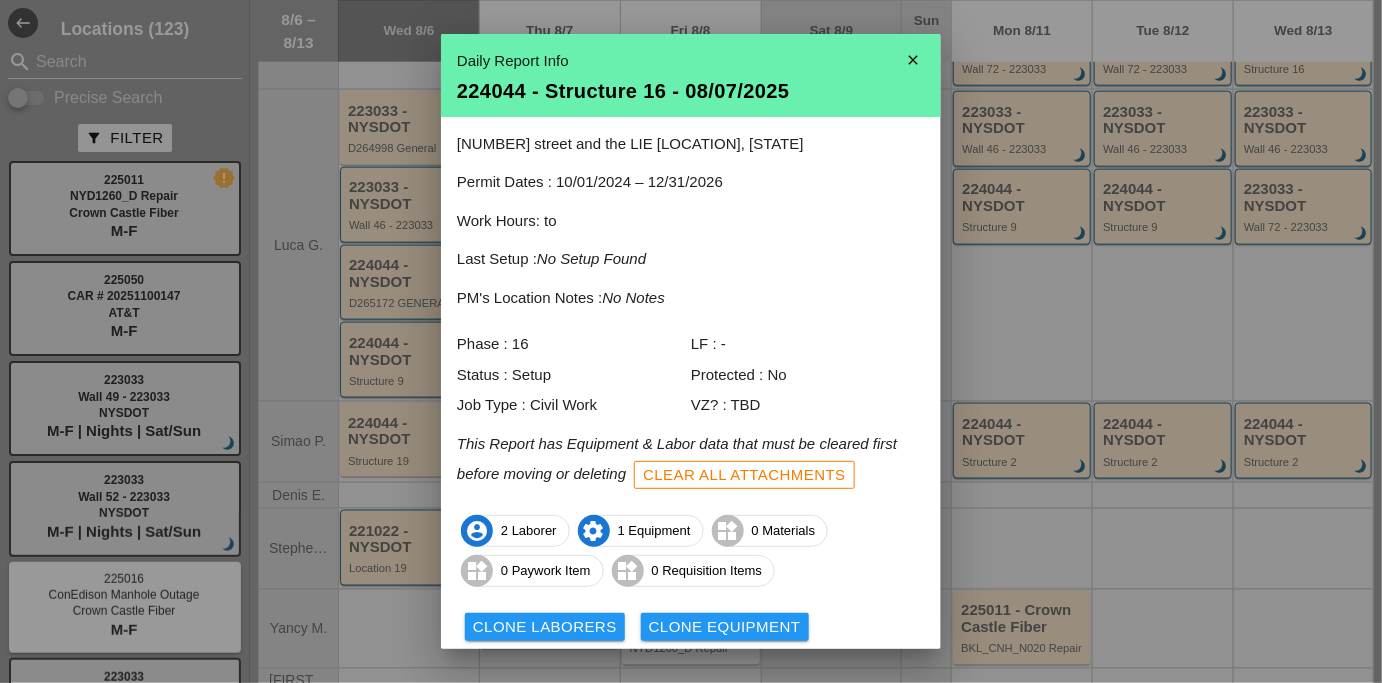 scroll, scrollTop: 106, scrollLeft: 0, axis: vertical 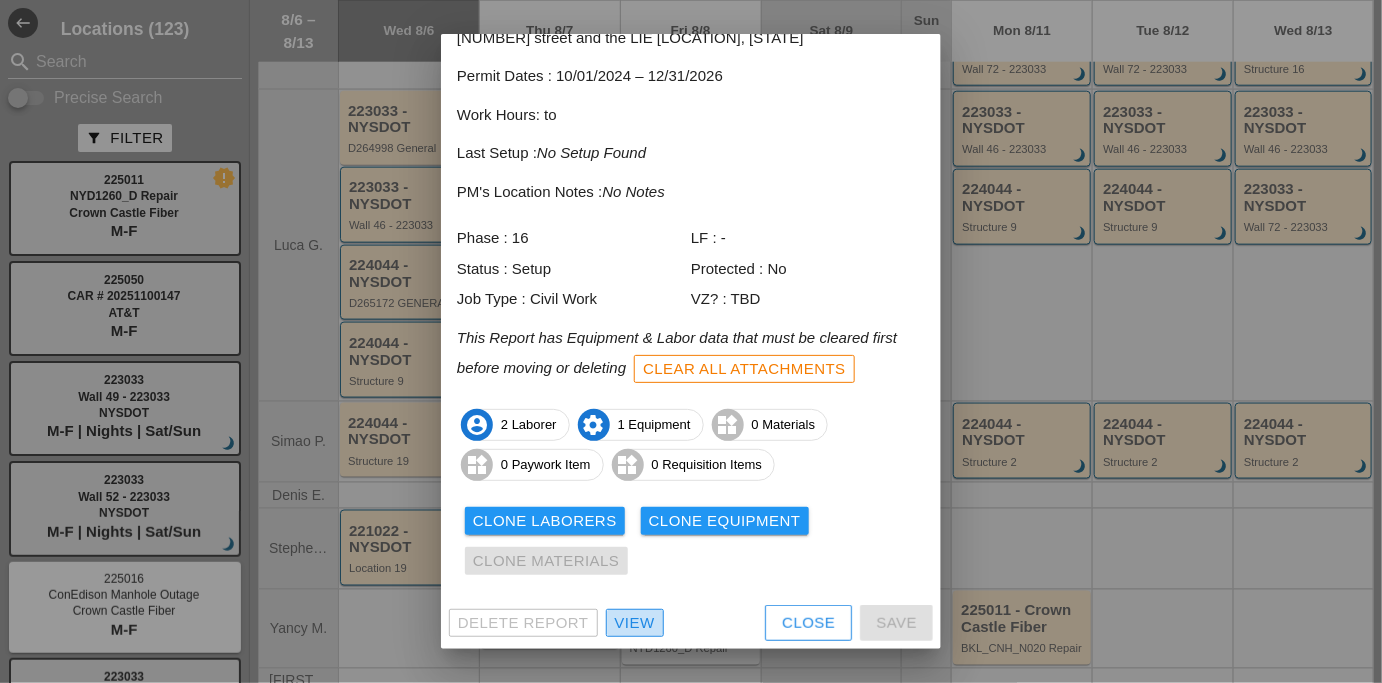 click on "View" at bounding box center [635, 623] 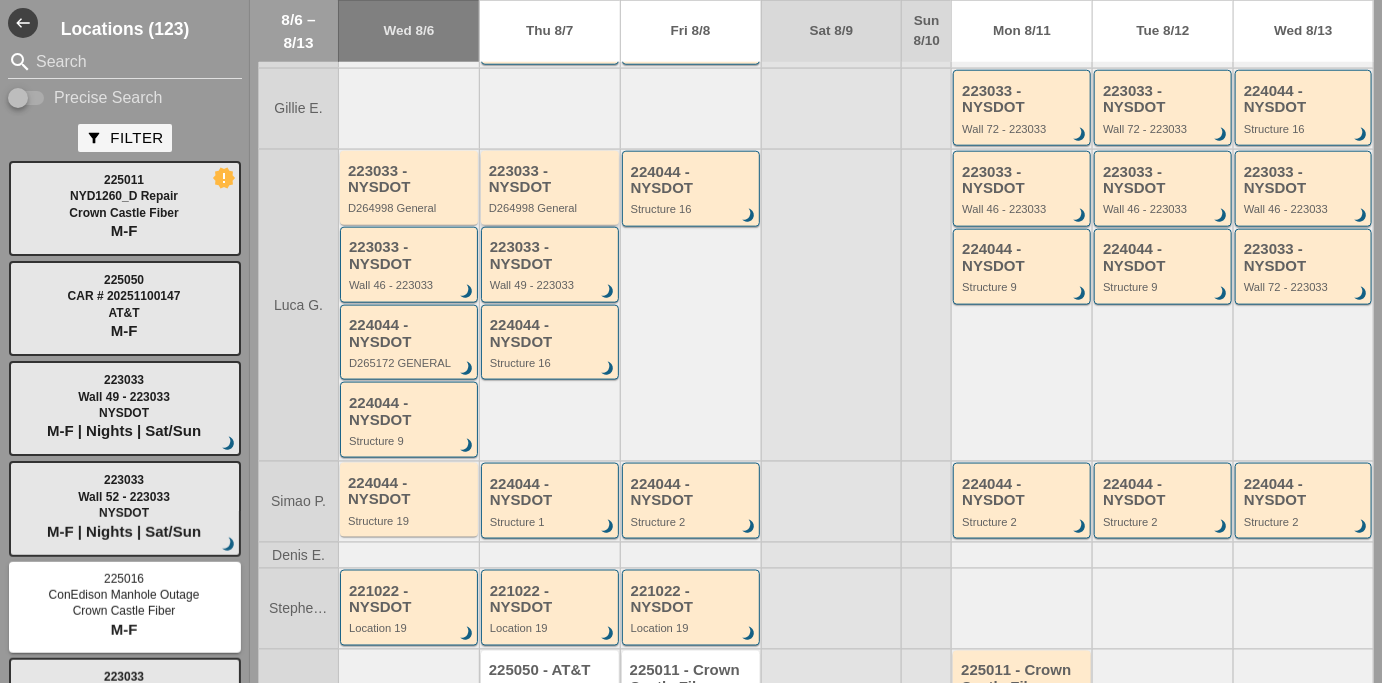 scroll, scrollTop: 661, scrollLeft: 0, axis: vertical 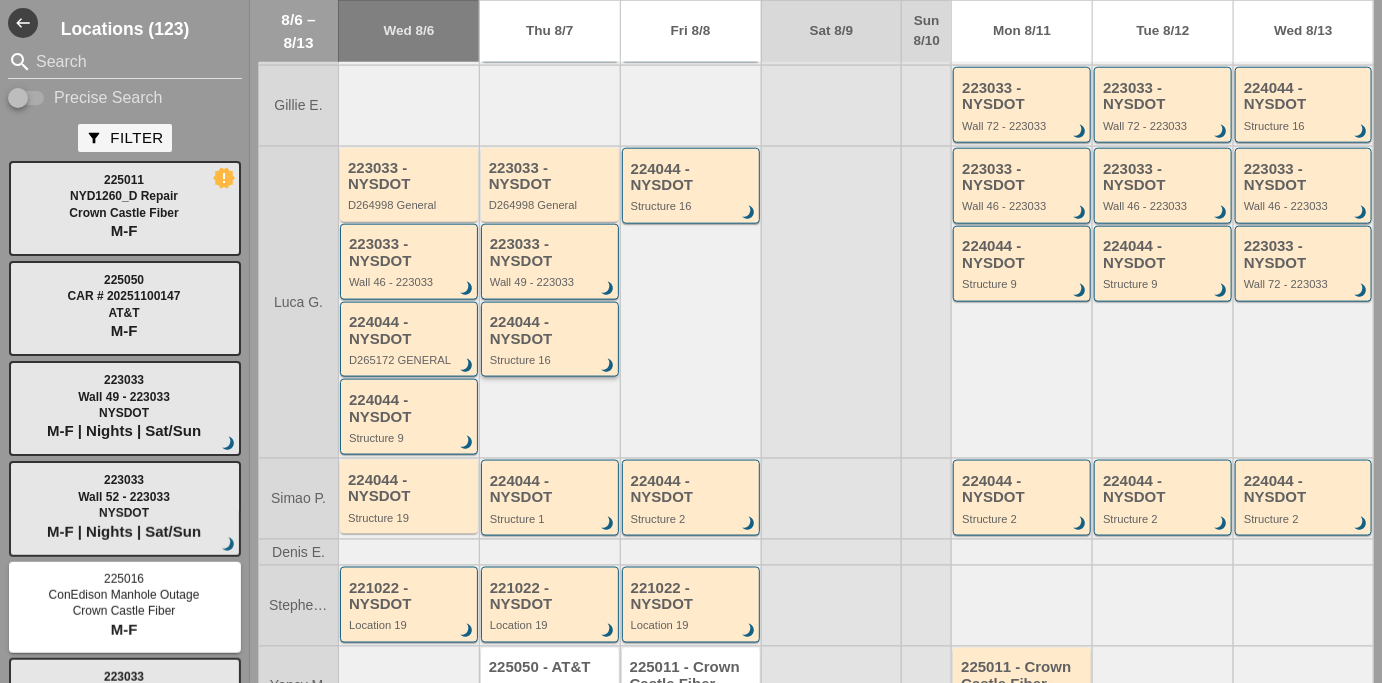 click on "224044 - NYSDOT" at bounding box center [551, 330] 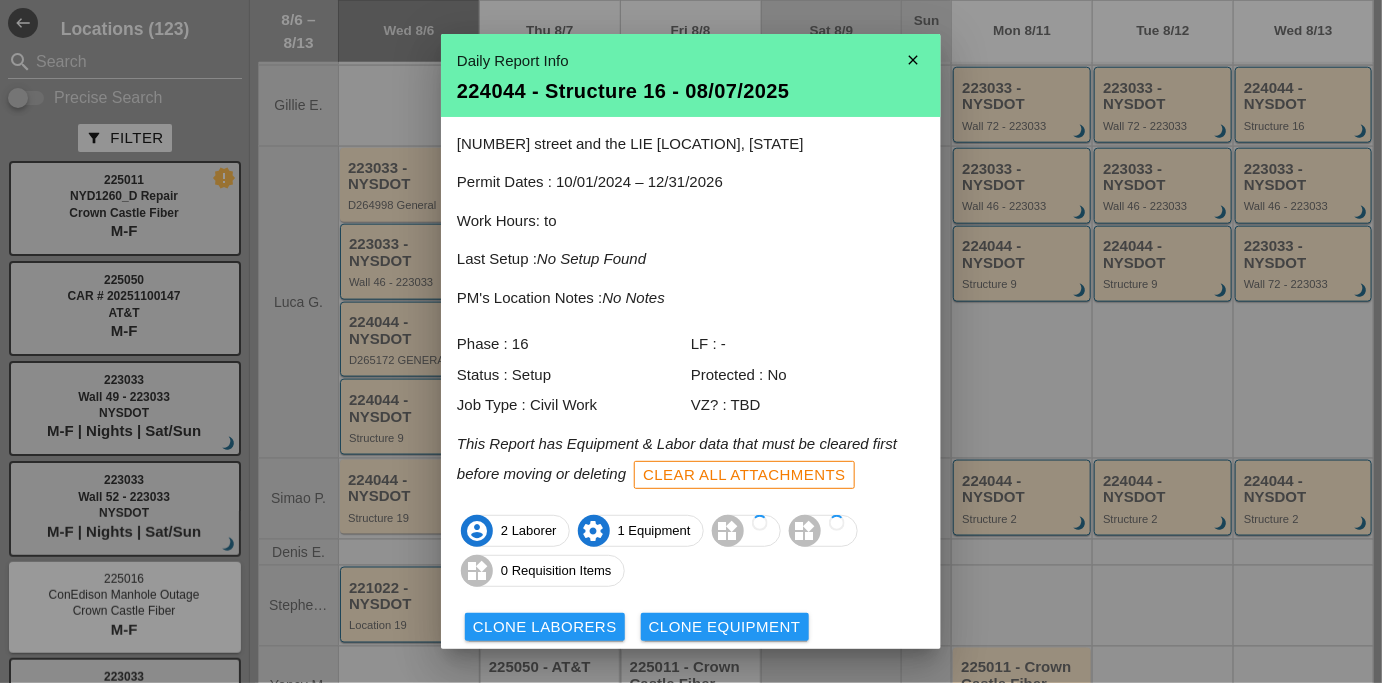 scroll, scrollTop: 106, scrollLeft: 0, axis: vertical 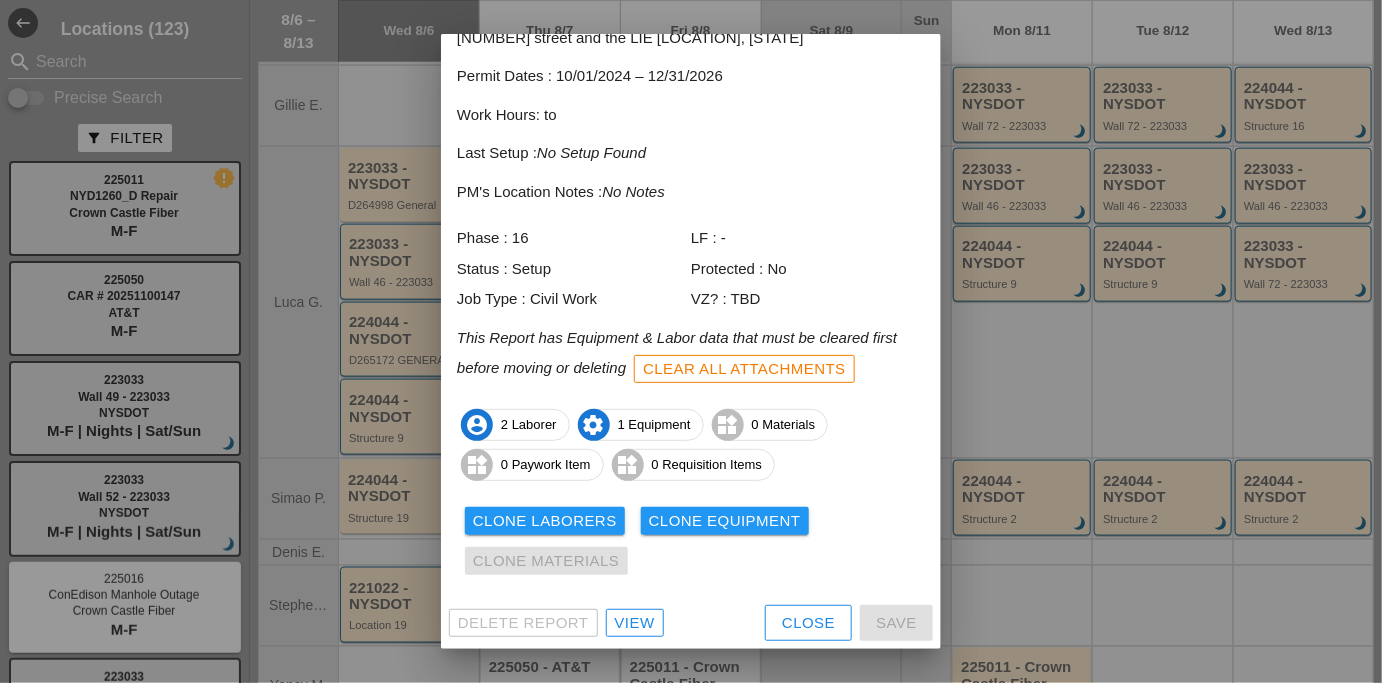 click on "Close" at bounding box center [808, 623] 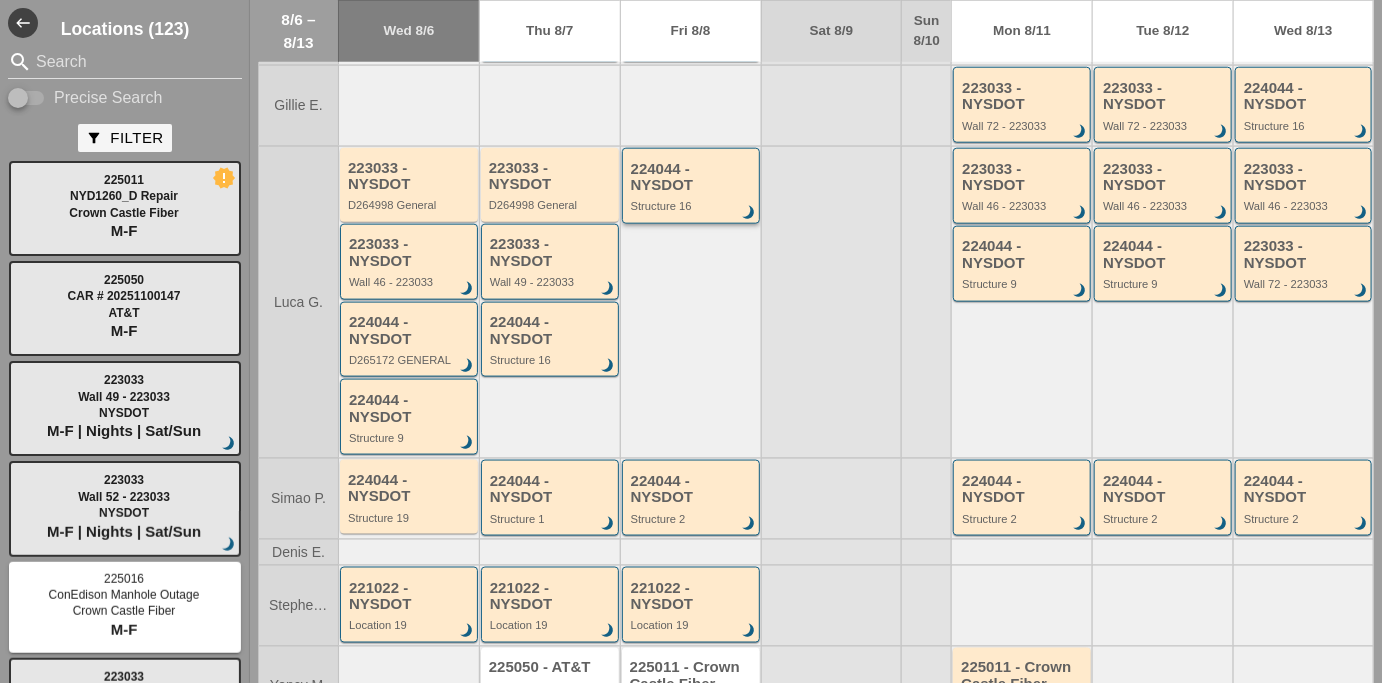 click on "224044 - NYSDOT  Structure 16 brightness_3" at bounding box center [691, 186] 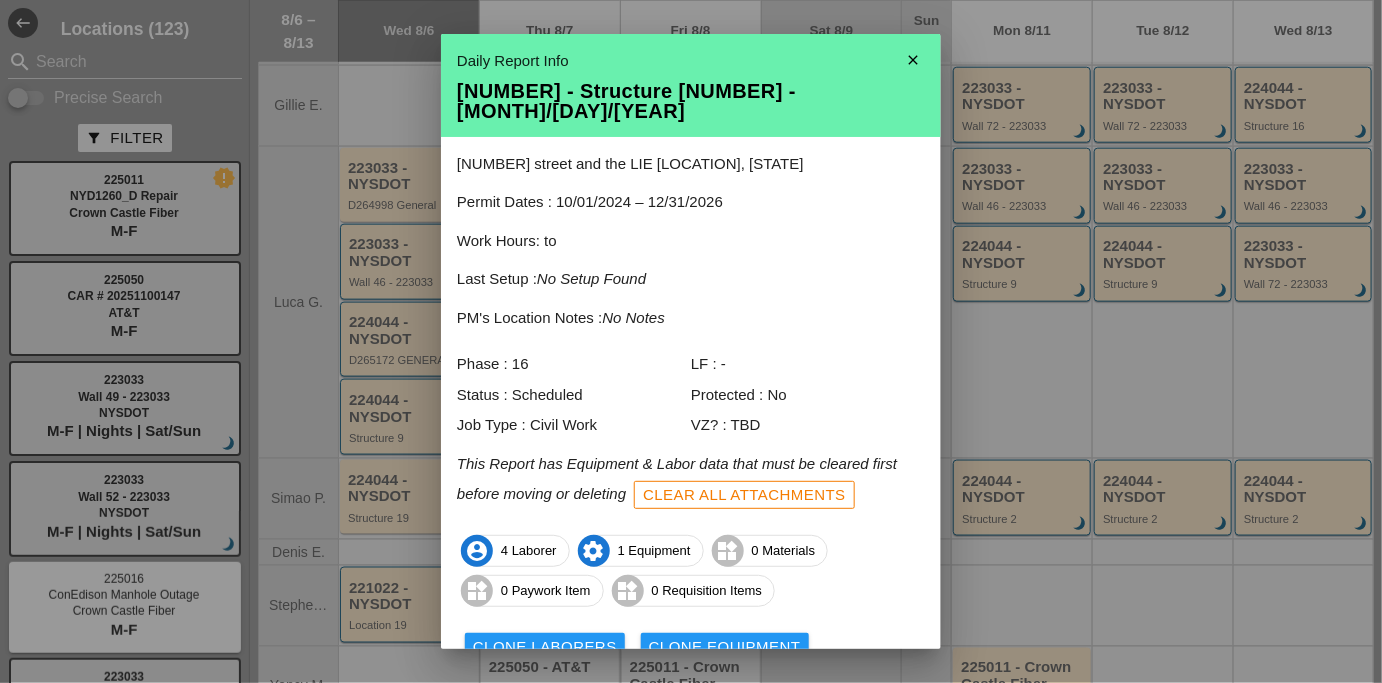 scroll, scrollTop: 106, scrollLeft: 0, axis: vertical 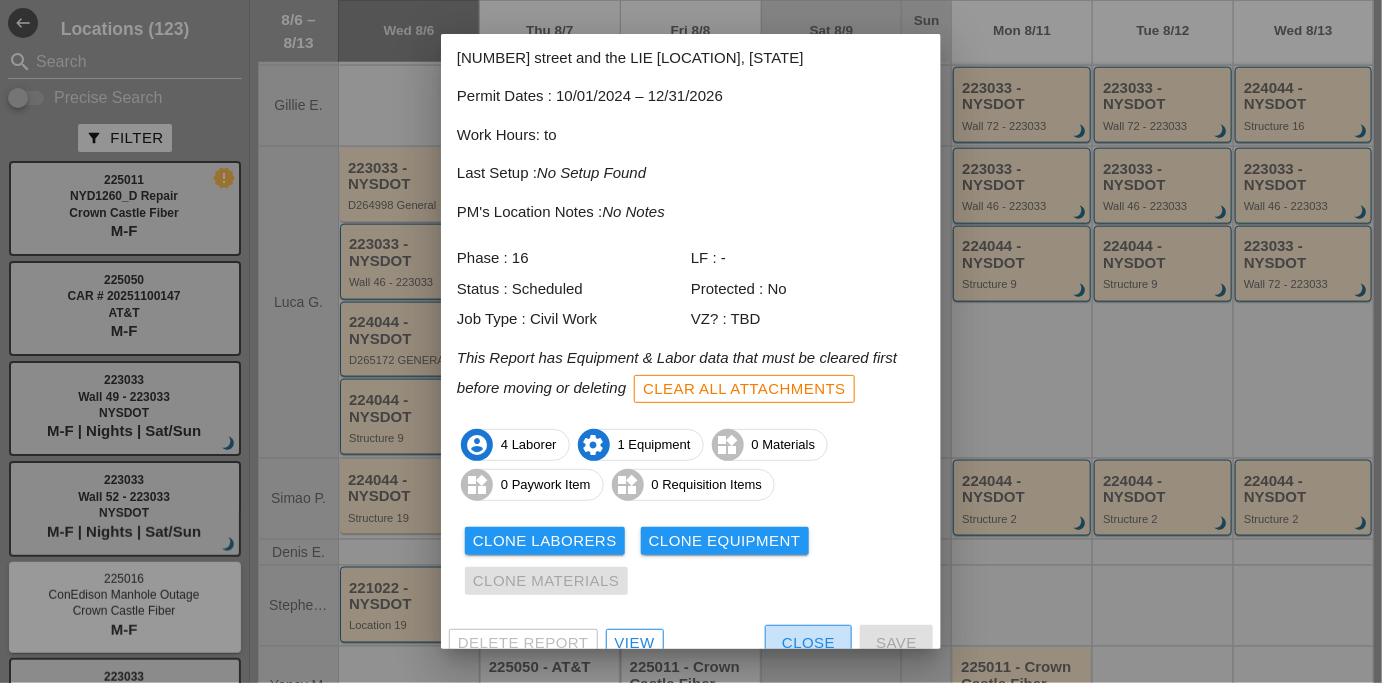 click on "Close" at bounding box center (808, 643) 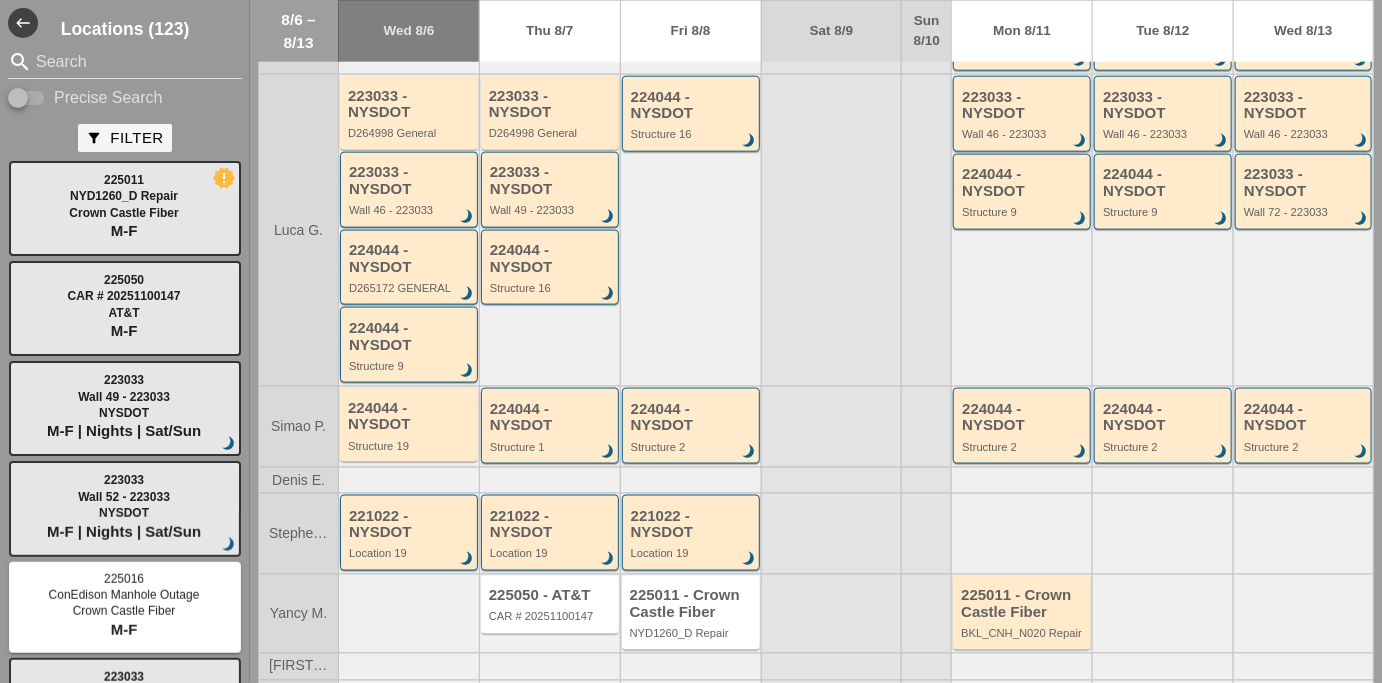 scroll, scrollTop: 746, scrollLeft: 0, axis: vertical 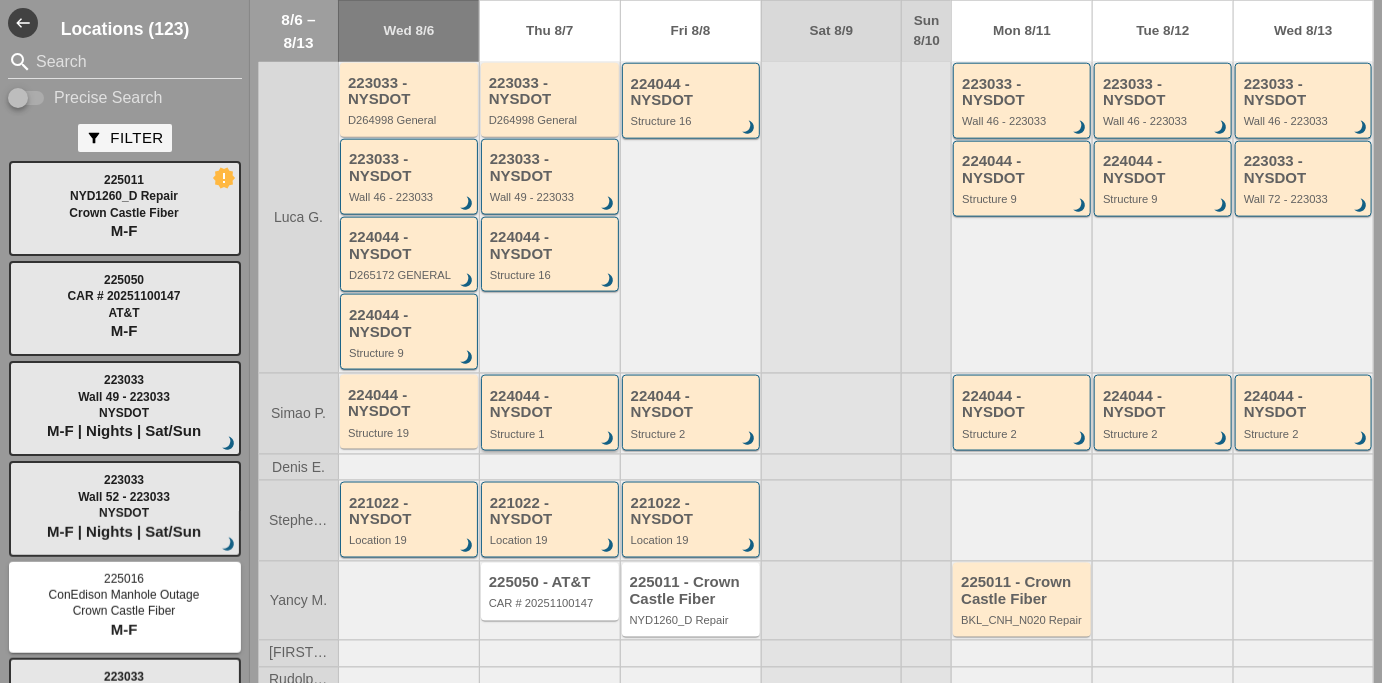 click on "224044 - NYSDOT  Structure 1 brightness_3" at bounding box center [551, 414] 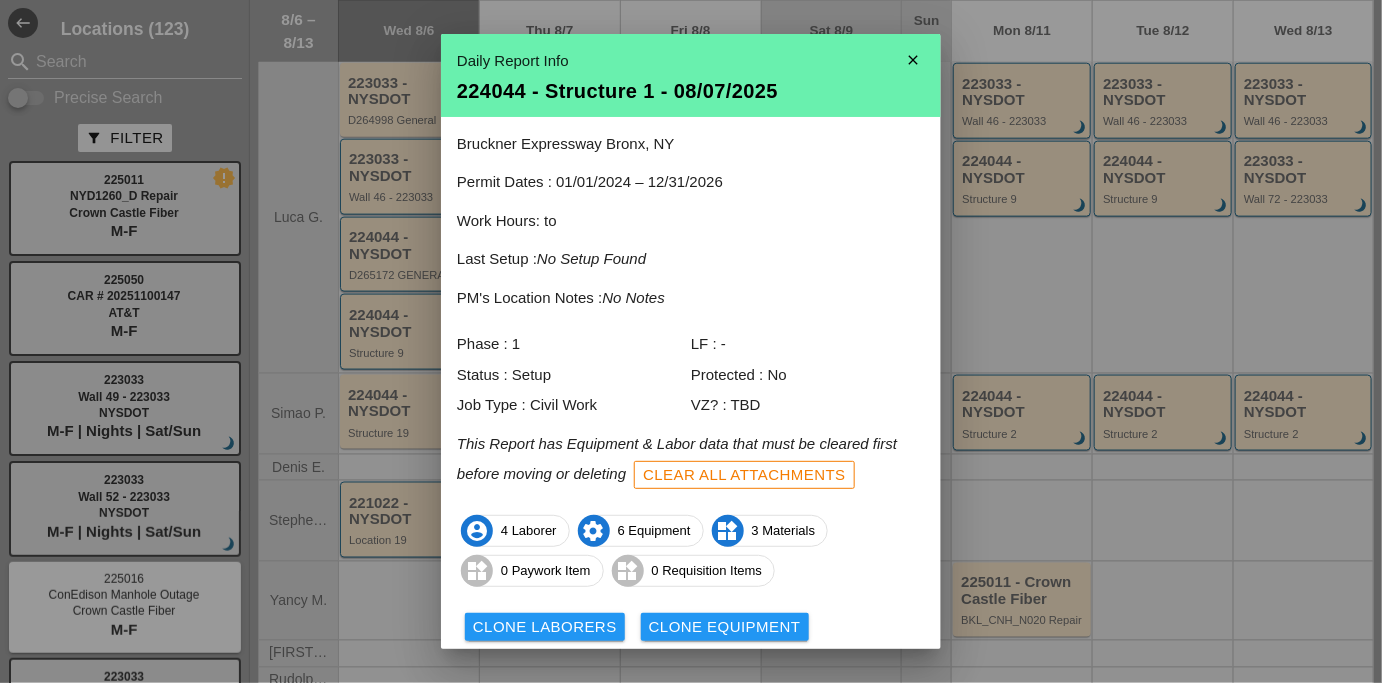 scroll, scrollTop: 106, scrollLeft: 0, axis: vertical 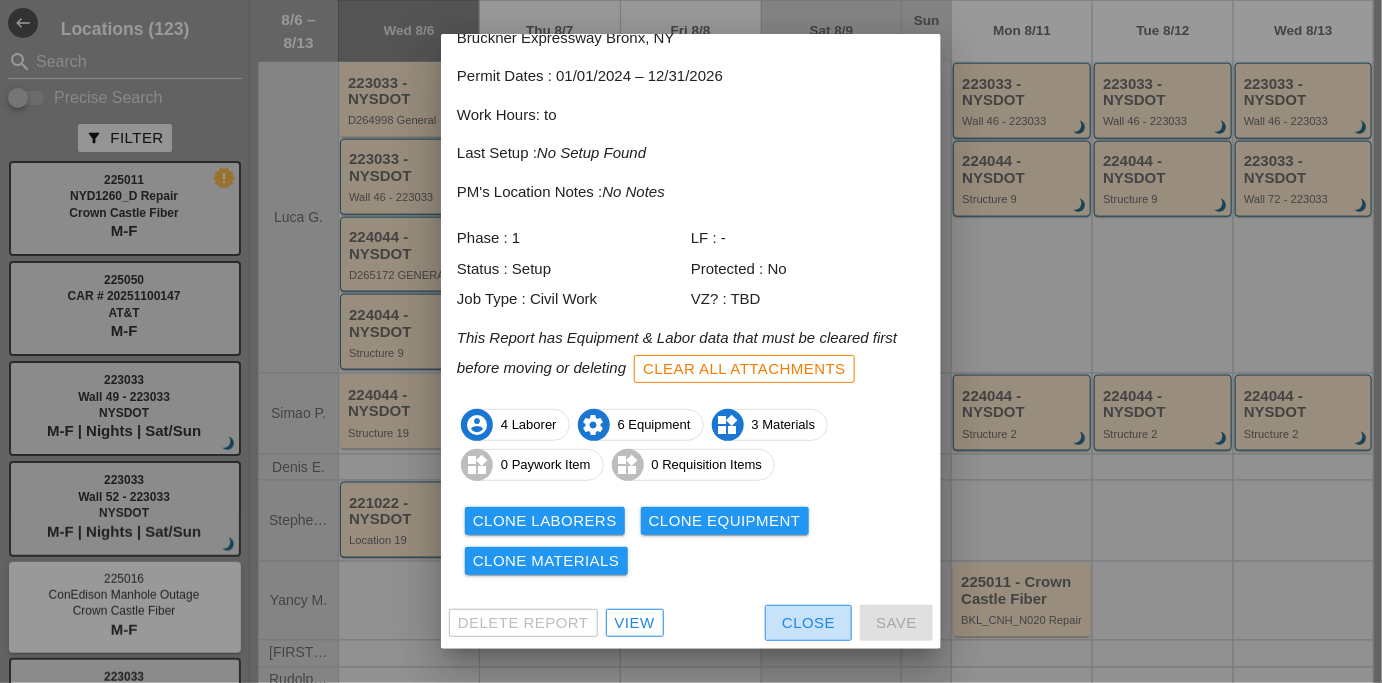 click on "Close" at bounding box center (808, 623) 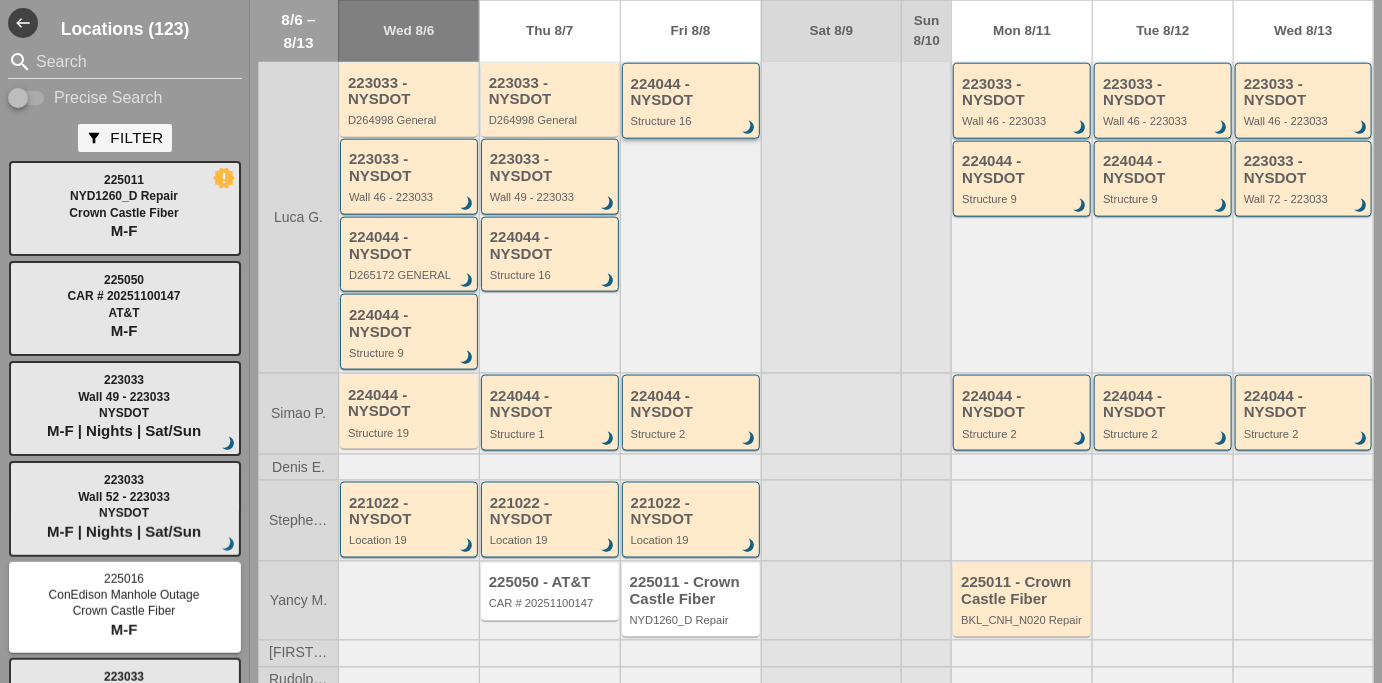 click on "Structure 16" at bounding box center [692, 121] 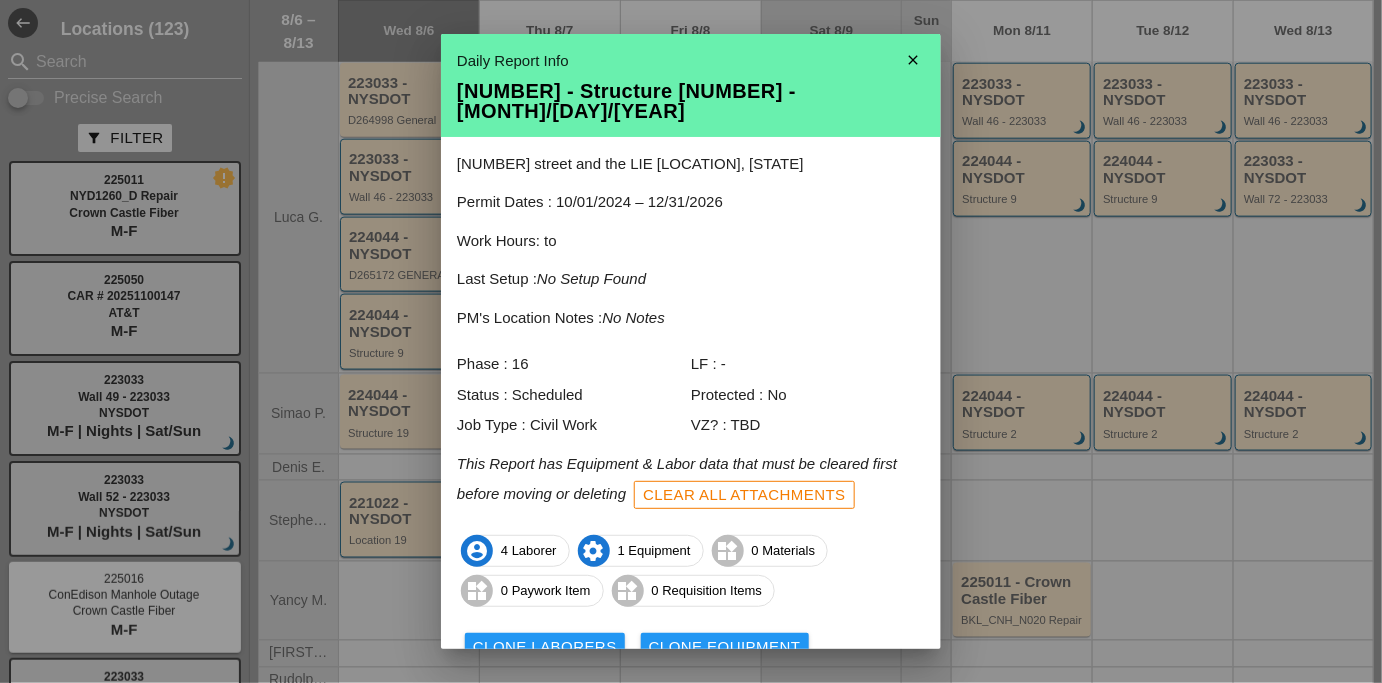 scroll, scrollTop: 106, scrollLeft: 0, axis: vertical 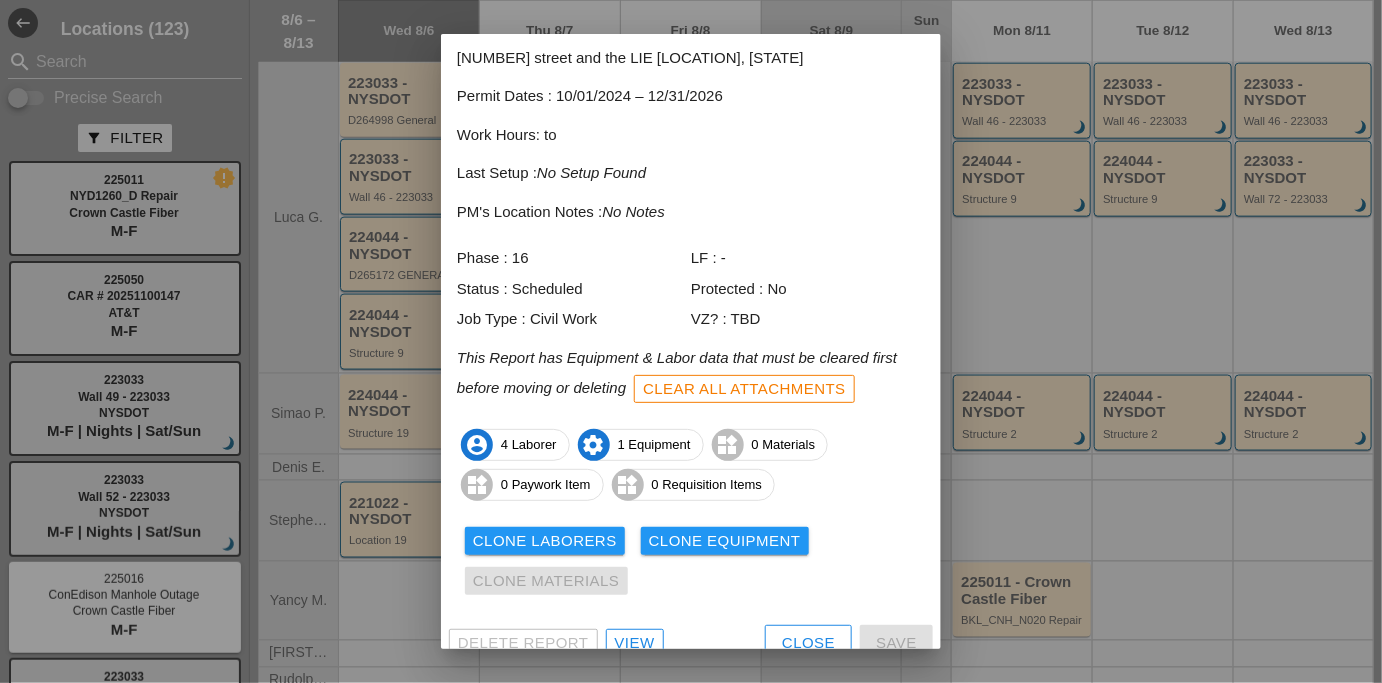 drag, startPoint x: 640, startPoint y: 627, endPoint x: 866, endPoint y: 491, distance: 263.76505 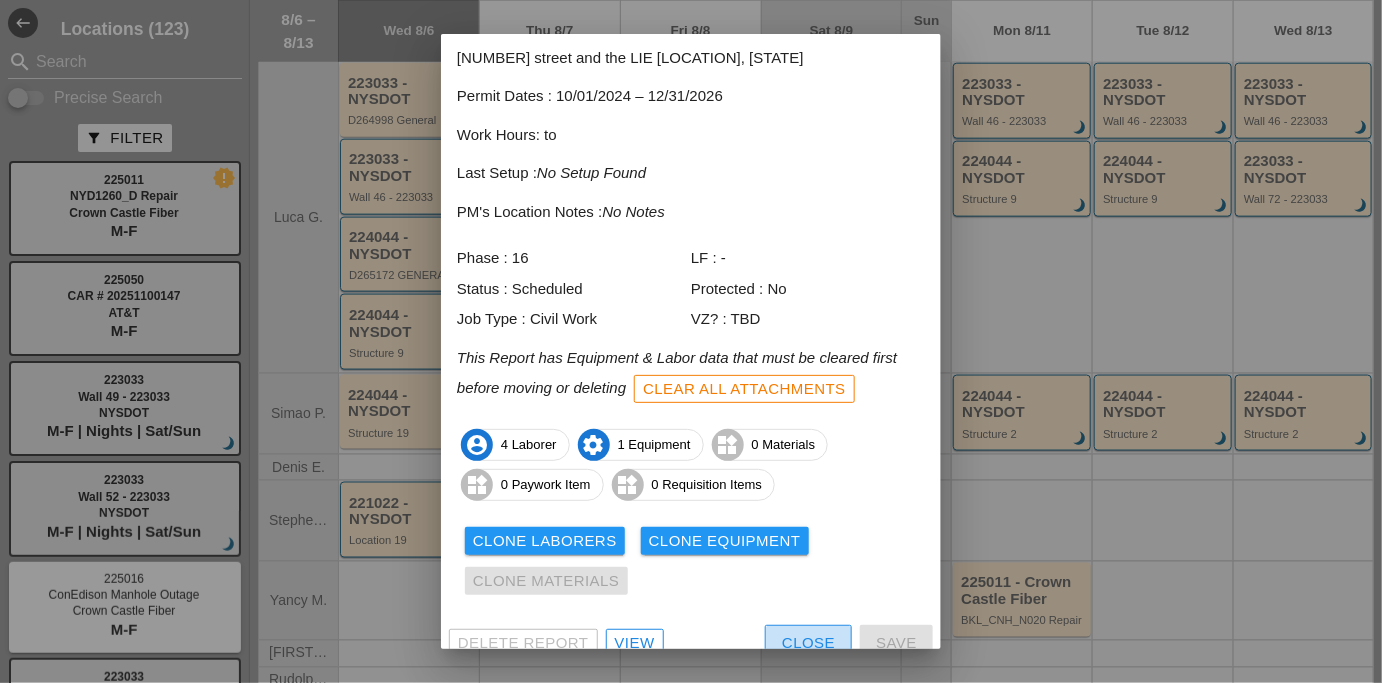 click on "Close" at bounding box center [808, 643] 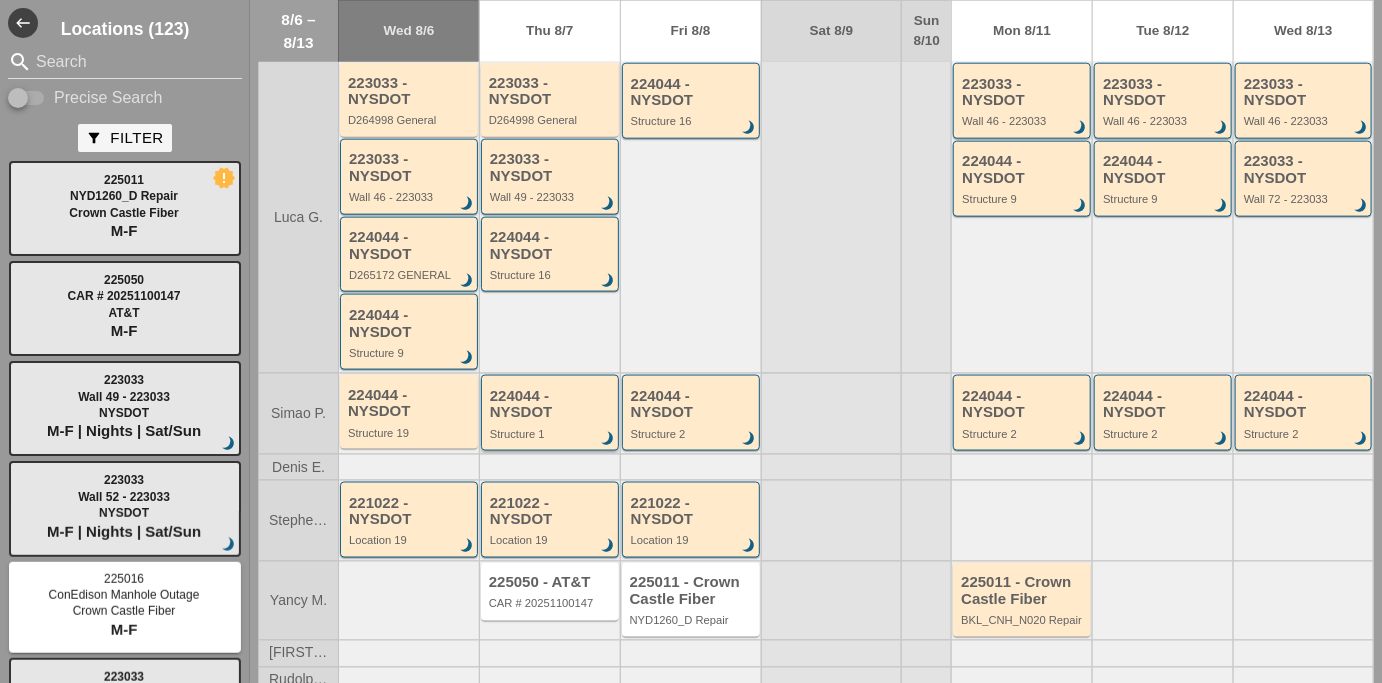 click on "224044 - NYSDOT  Structure 1 brightness_3" at bounding box center [551, 414] 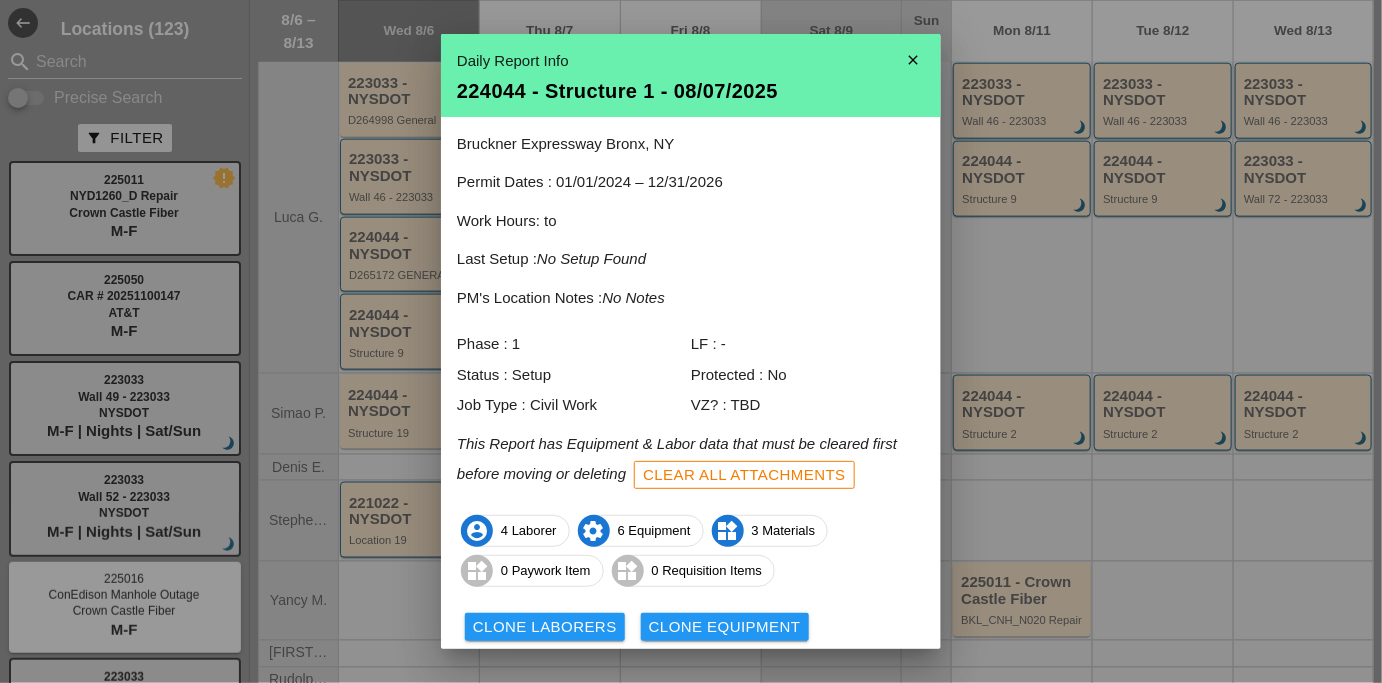 scroll, scrollTop: 106, scrollLeft: 0, axis: vertical 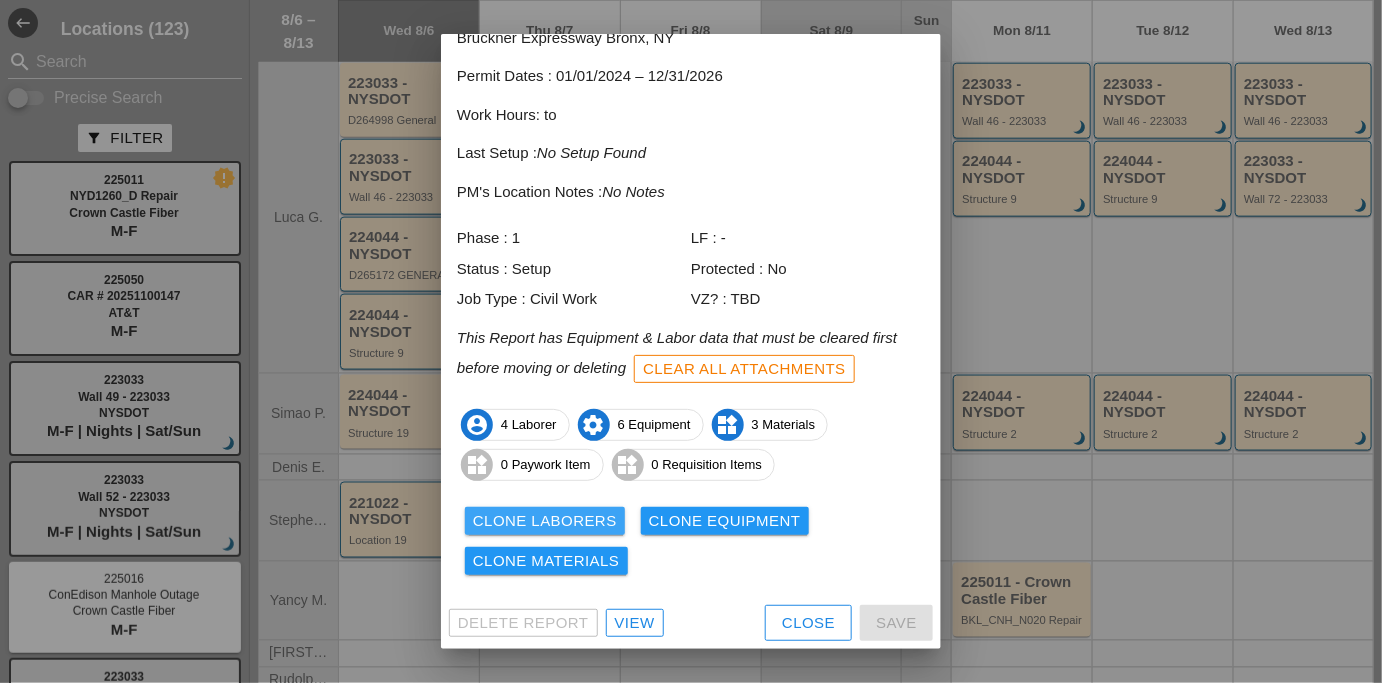 click on "Clone Laborers" at bounding box center [545, 521] 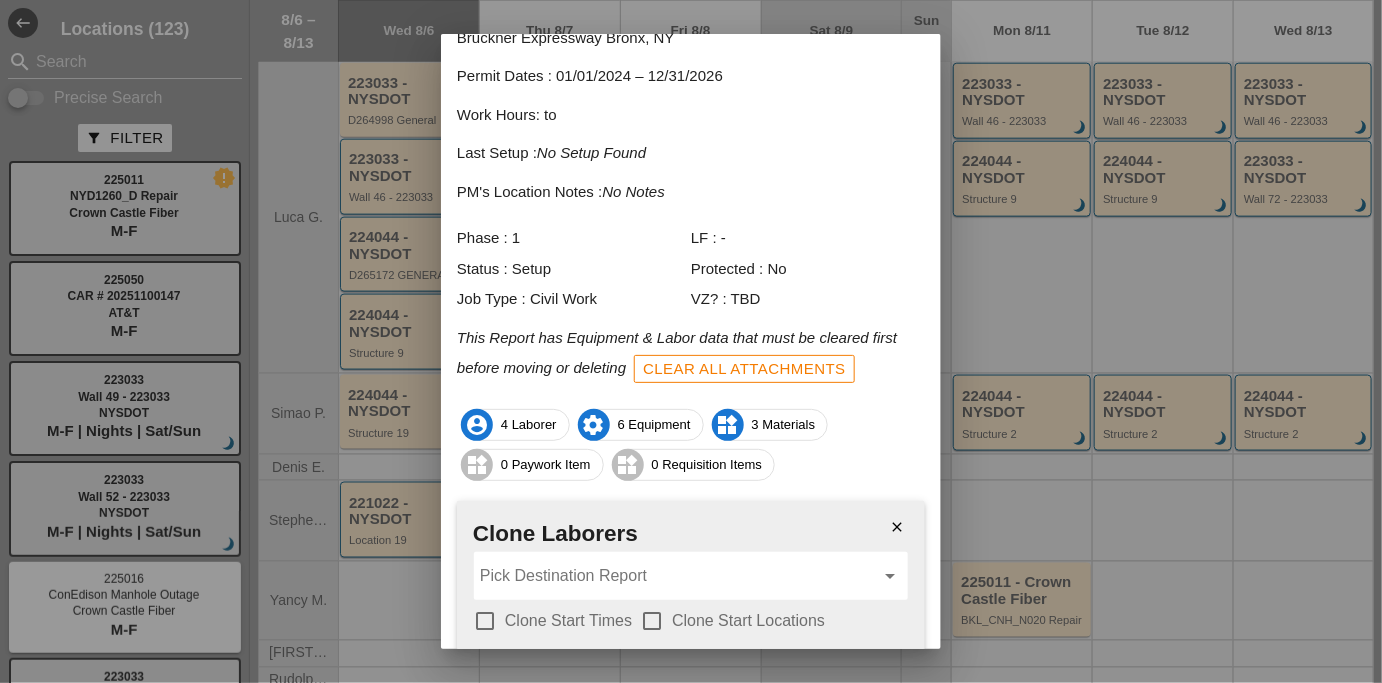 scroll, scrollTop: 128, scrollLeft: 0, axis: vertical 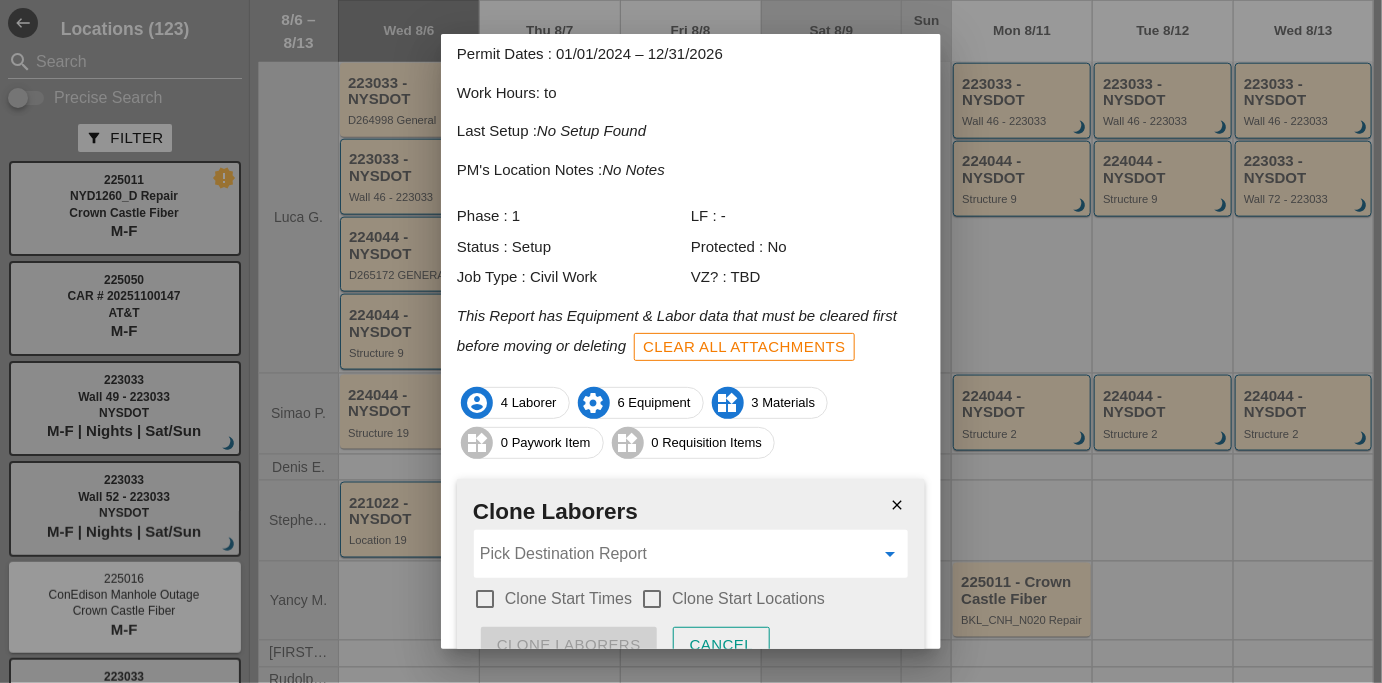 click at bounding box center (677, 554) 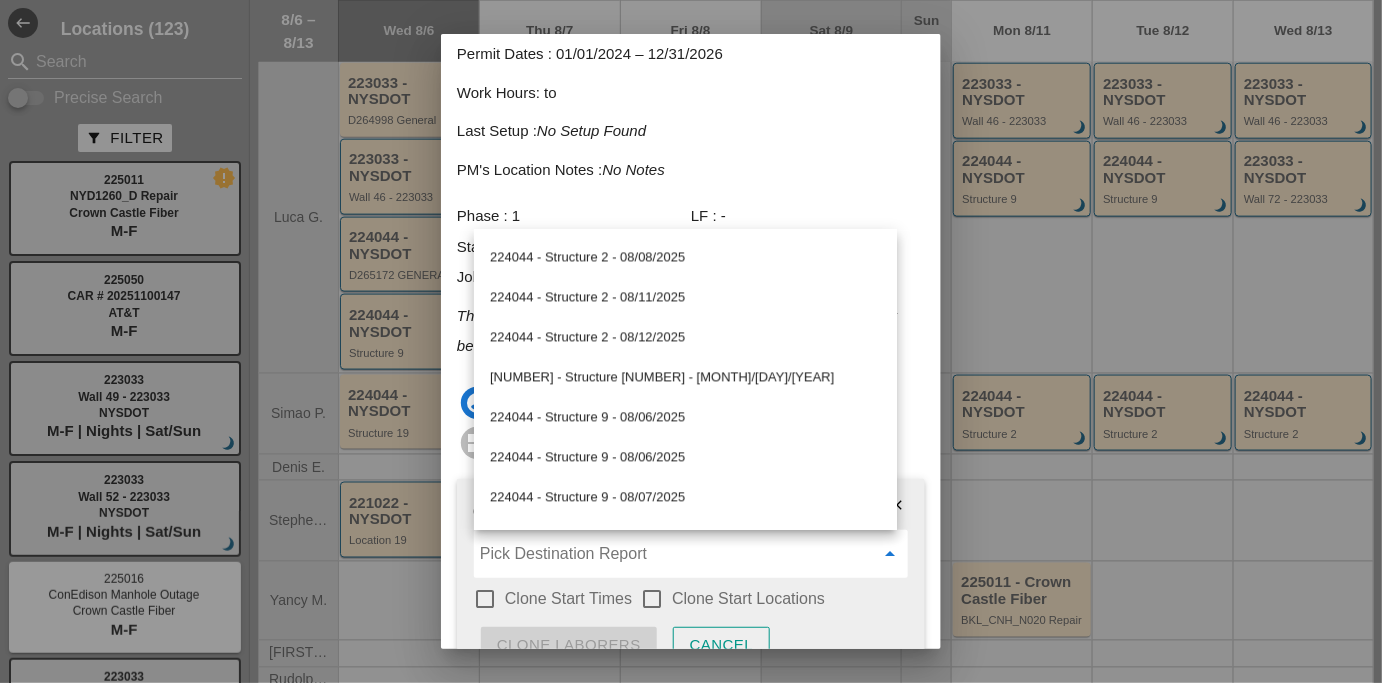 scroll, scrollTop: 1357, scrollLeft: 0, axis: vertical 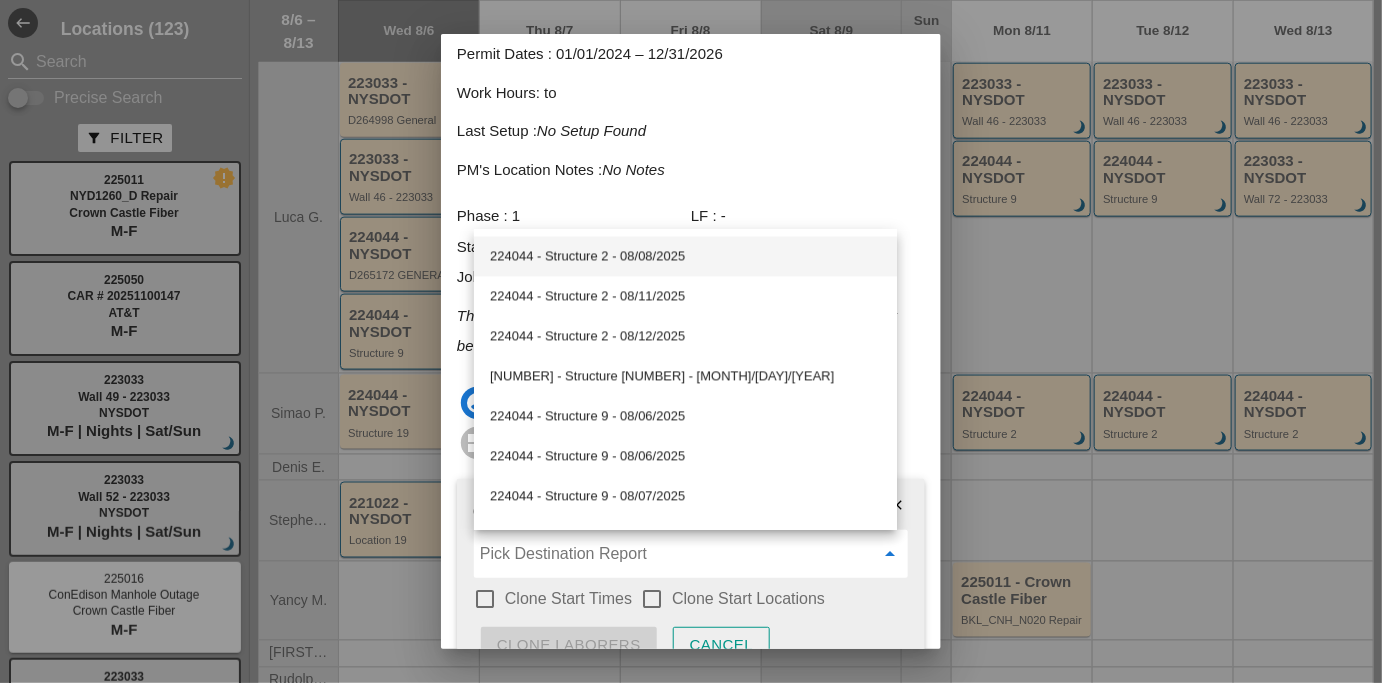 click on "224044 - Structure 2 - 08/08/2025" at bounding box center [685, 257] 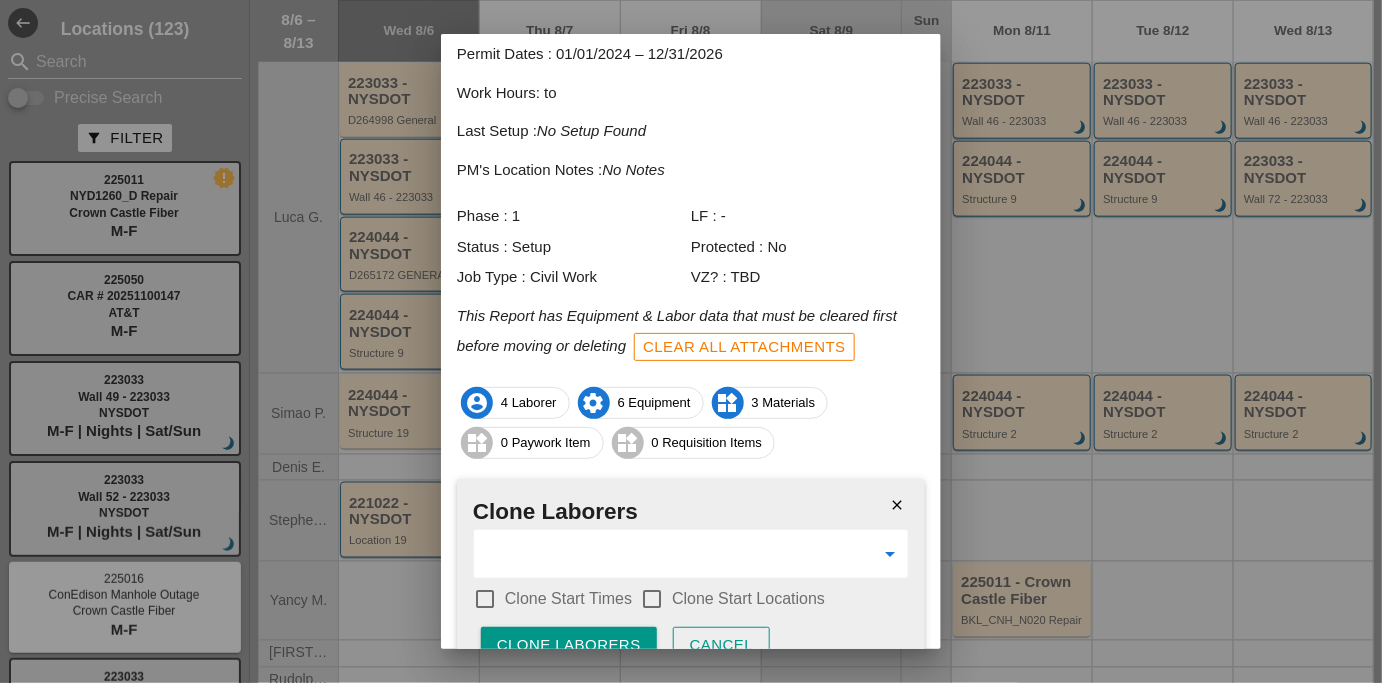 type on "224044 - Structure 2 - 08/08/2025" 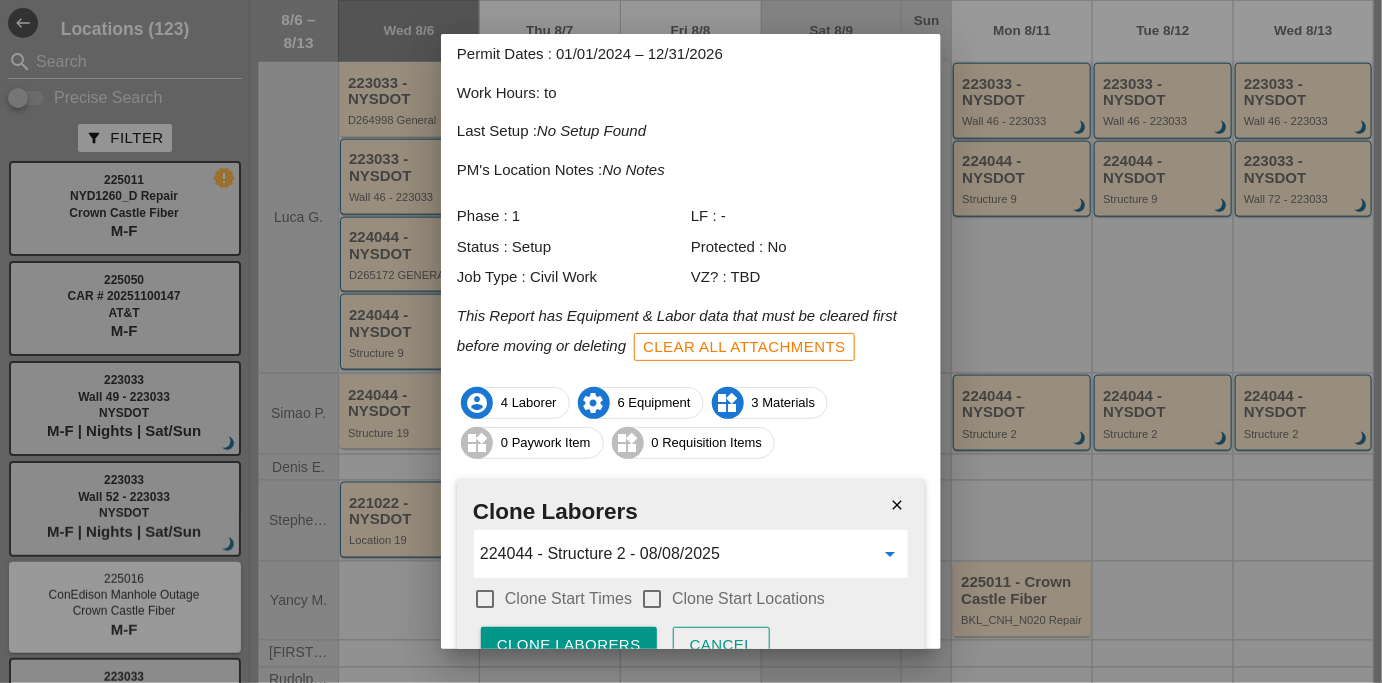 click on "Clone Start Times" at bounding box center [568, 599] 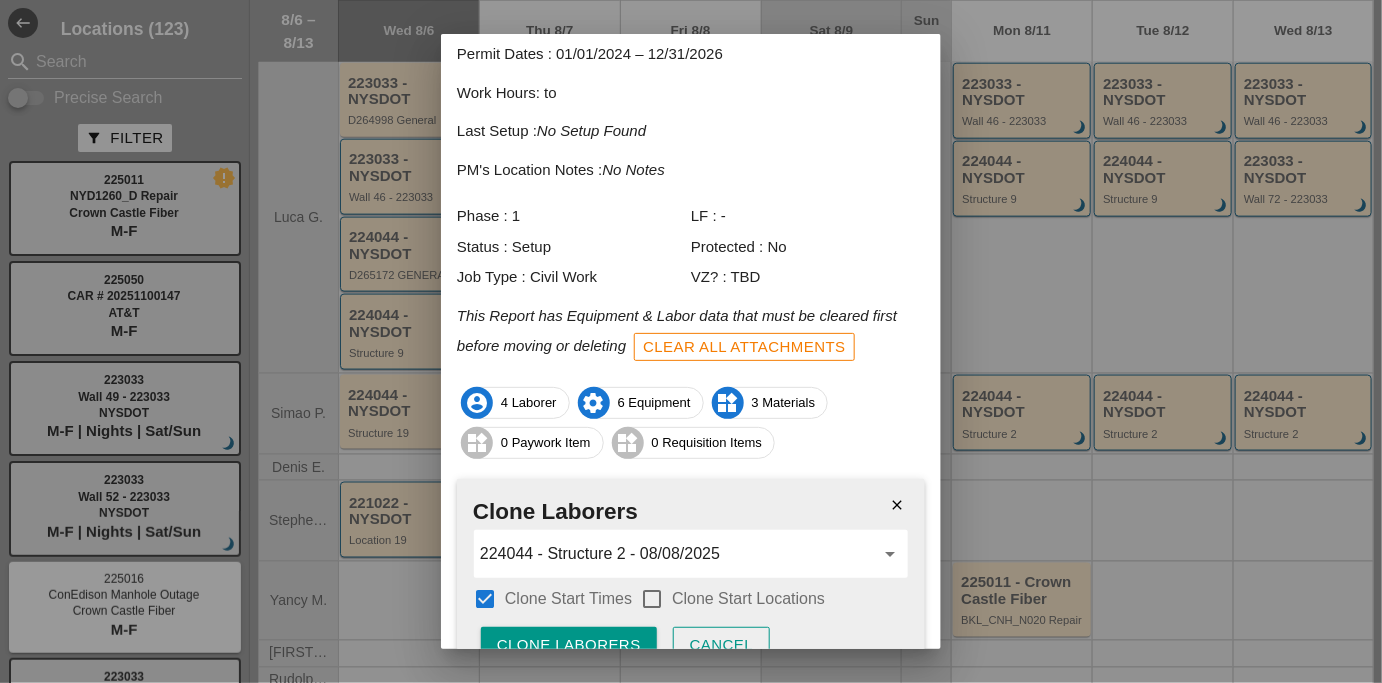 click on "check_box_outline_blank Clone Start Locations" at bounding box center [732, 599] 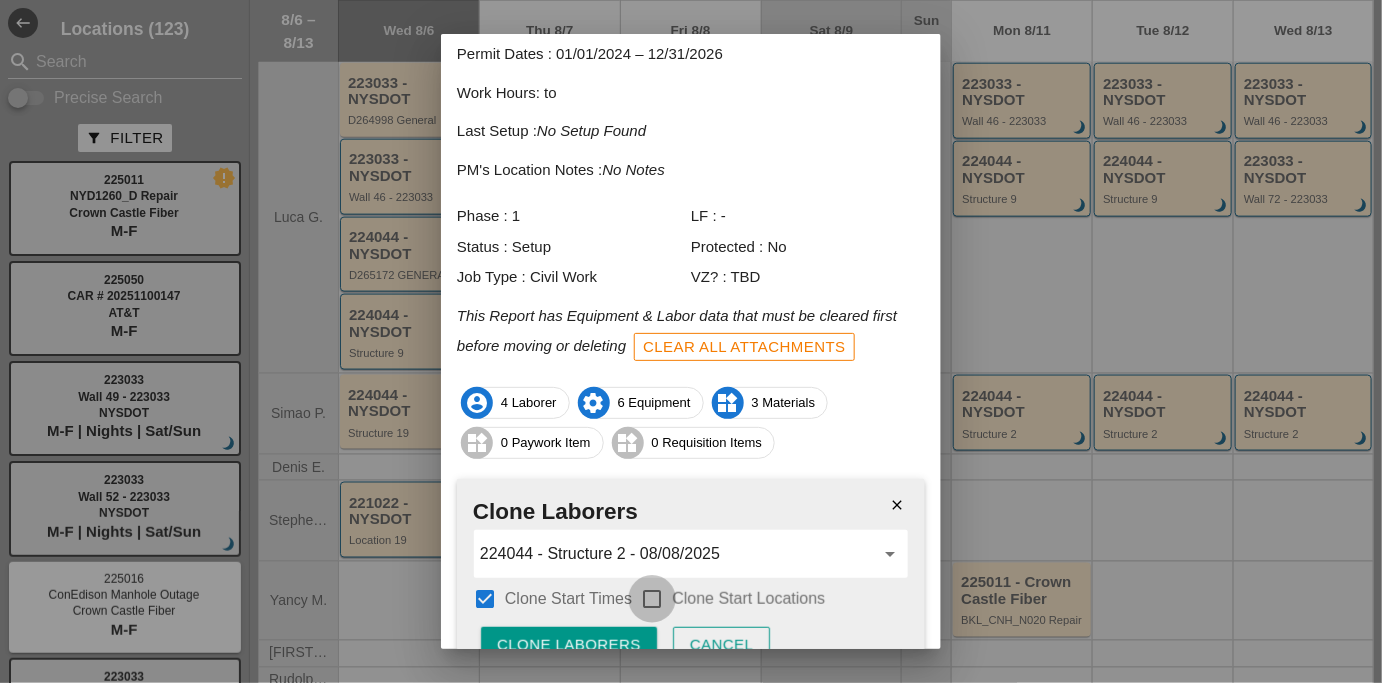 click at bounding box center (652, 599) 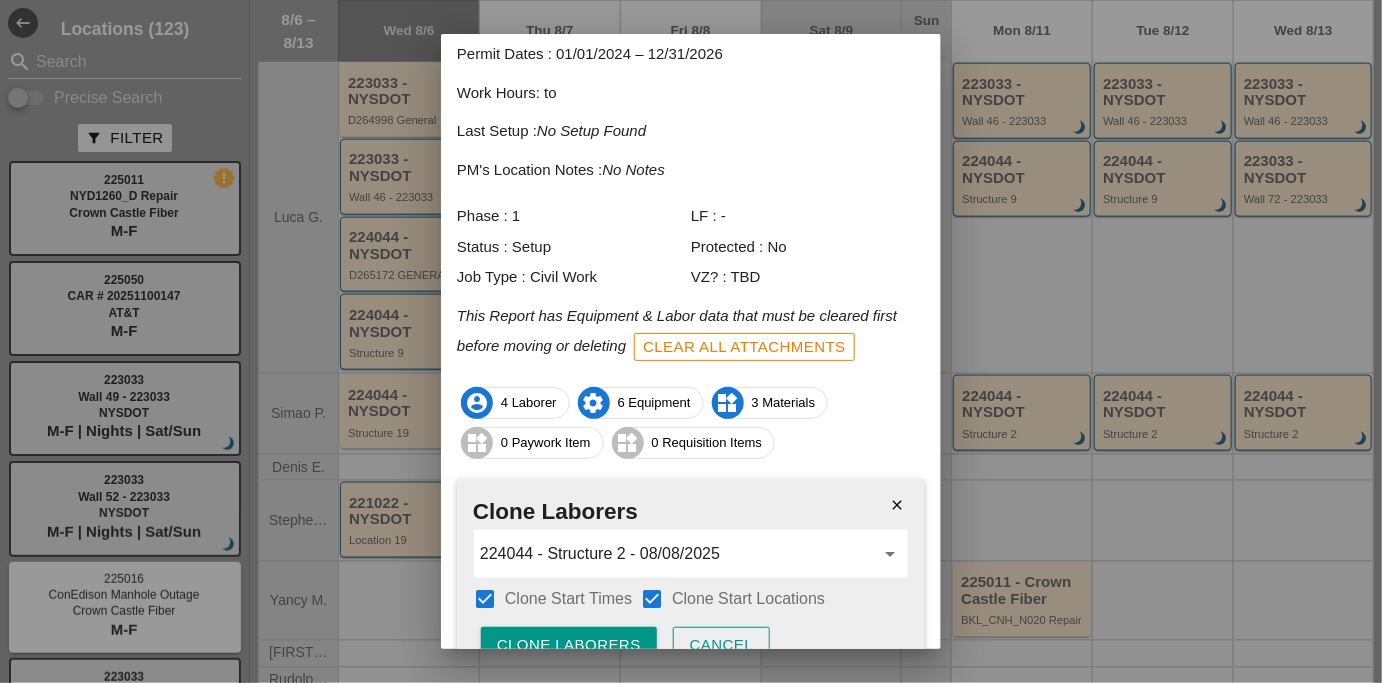 click on "Clone Laborers" at bounding box center [569, 645] 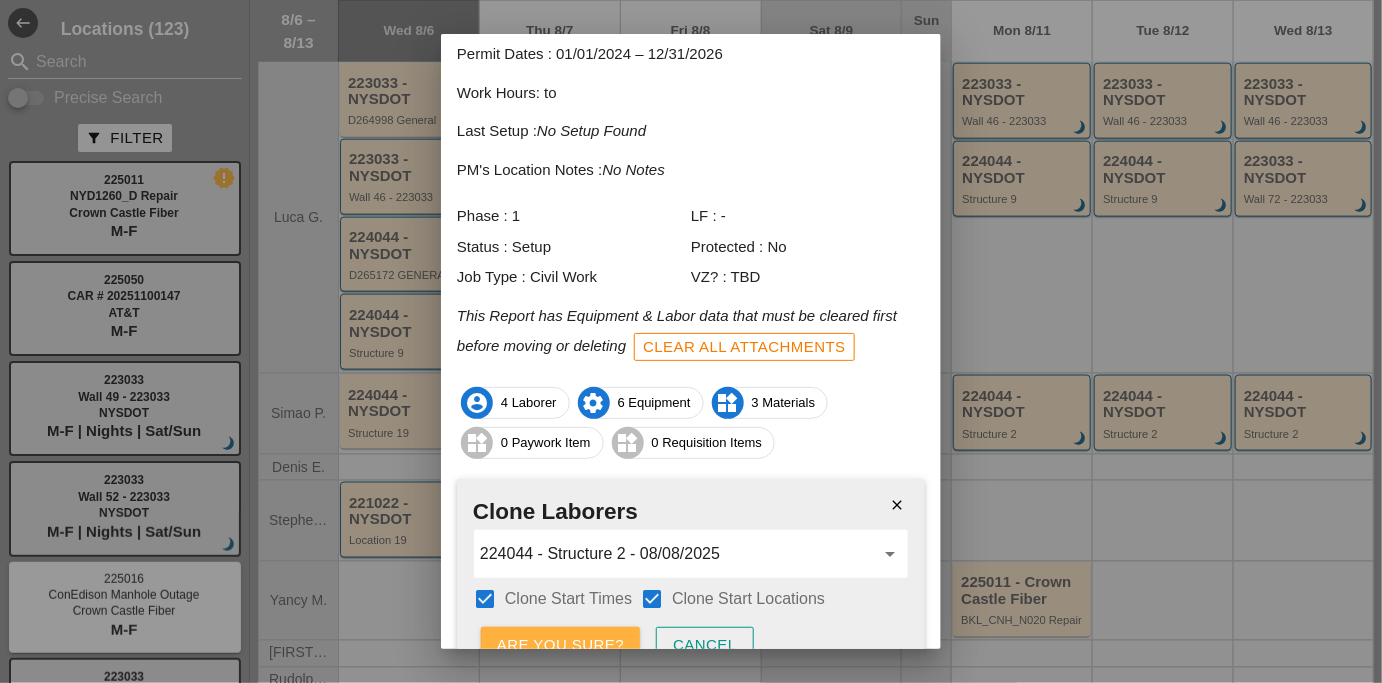 click on "Are you sure?" at bounding box center (560, 645) 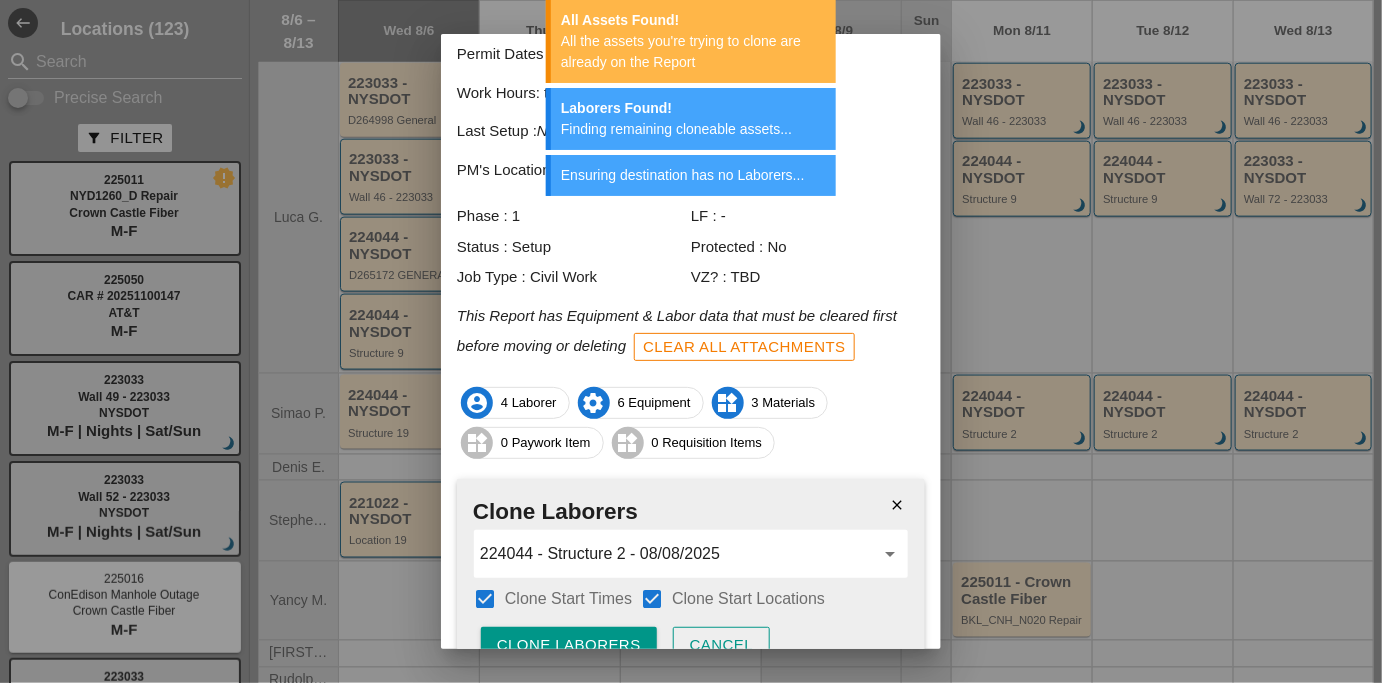scroll, scrollTop: 232, scrollLeft: 0, axis: vertical 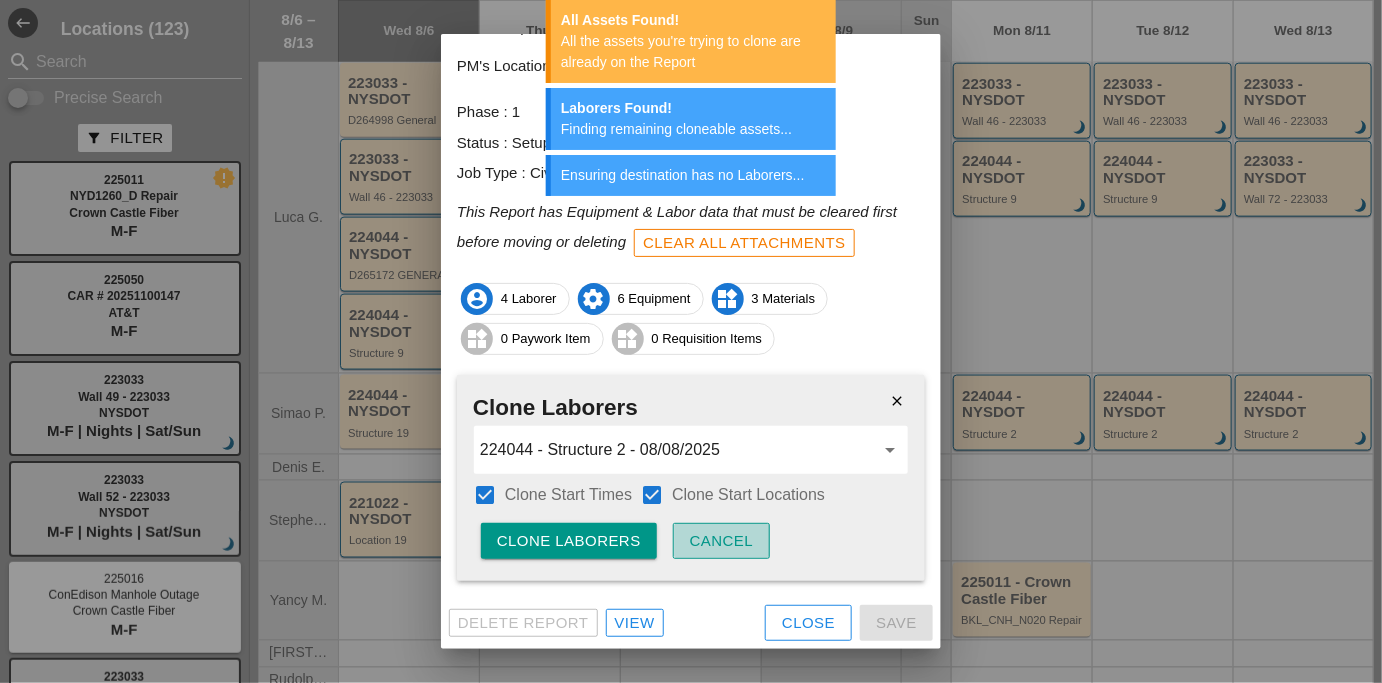 click on "Cancel" at bounding box center [722, 541] 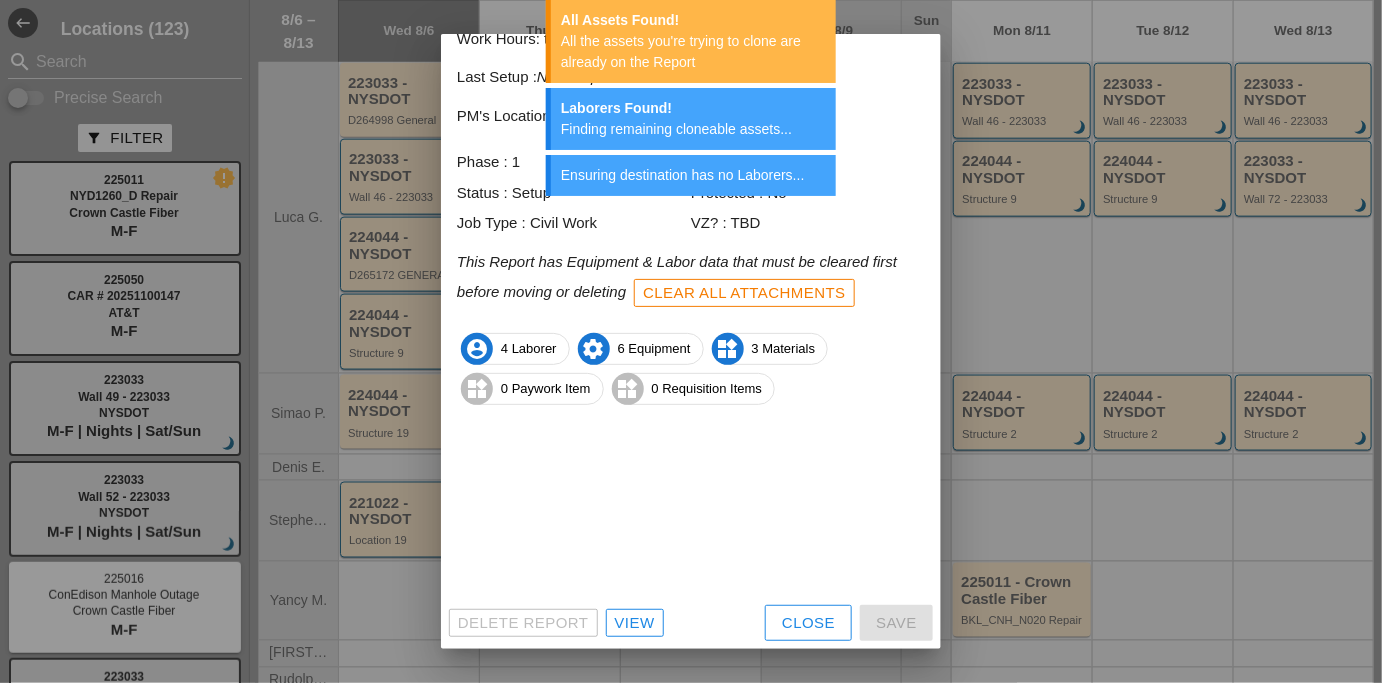 scroll, scrollTop: 106, scrollLeft: 0, axis: vertical 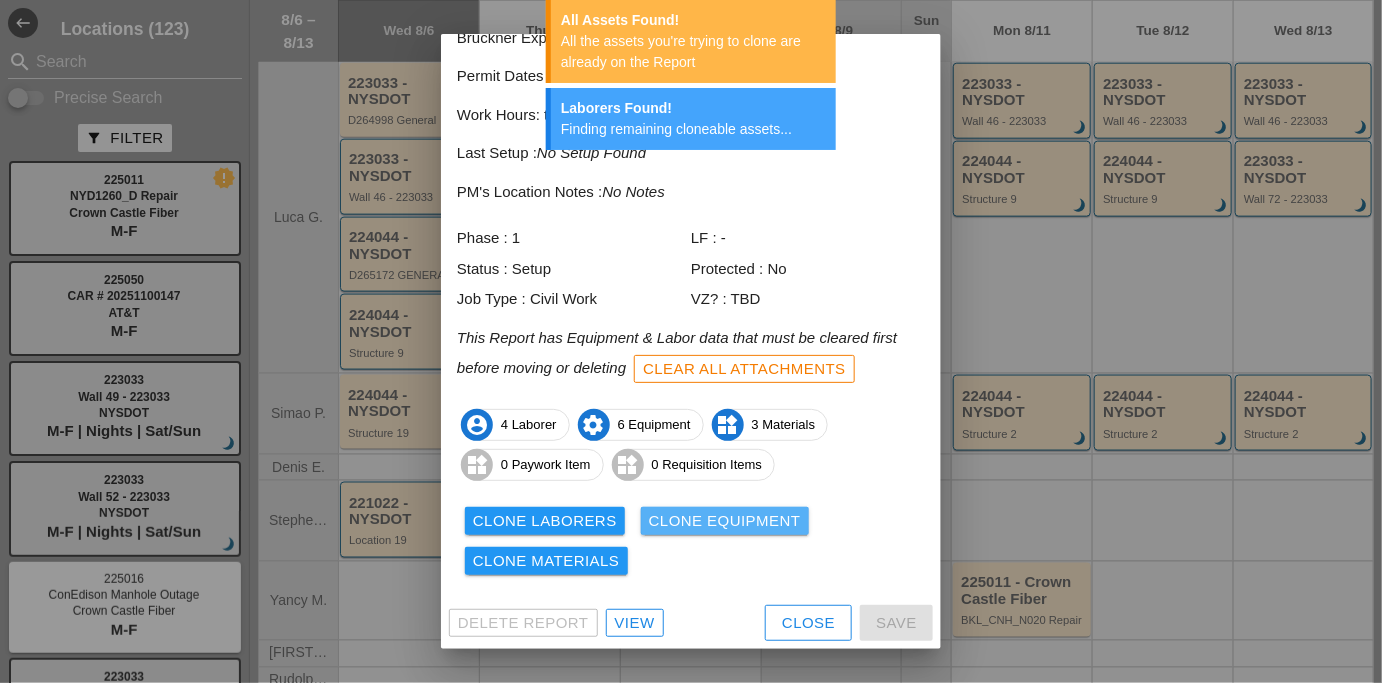 click on "Clone Equipment" at bounding box center [725, 521] 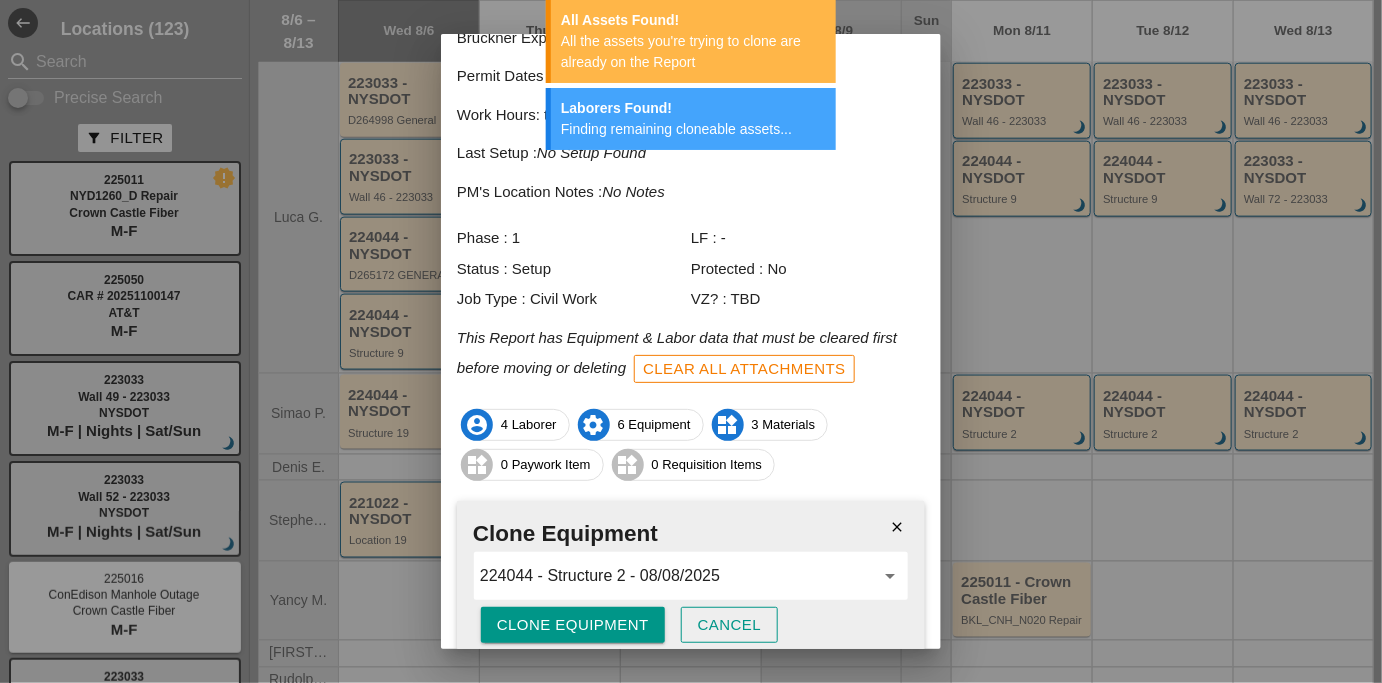 click on "Clone Equipment" at bounding box center [573, 625] 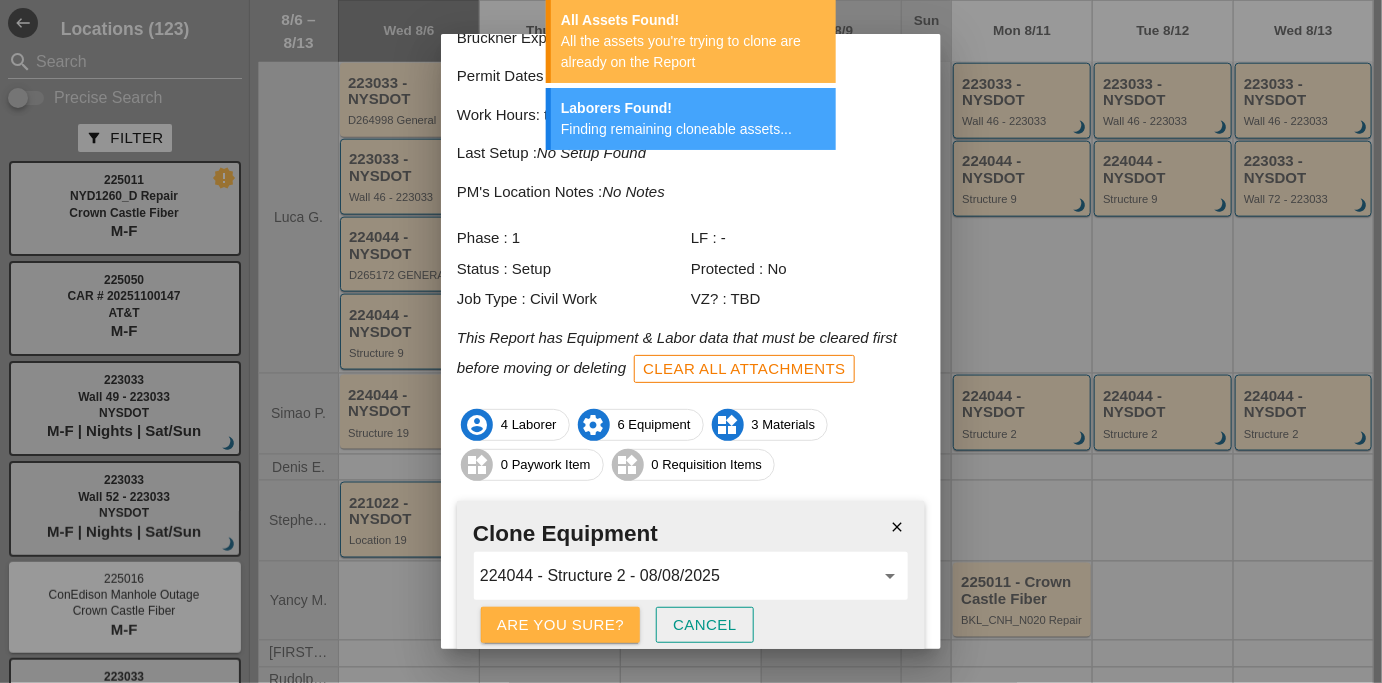 click on "Are you sure?" at bounding box center (560, 625) 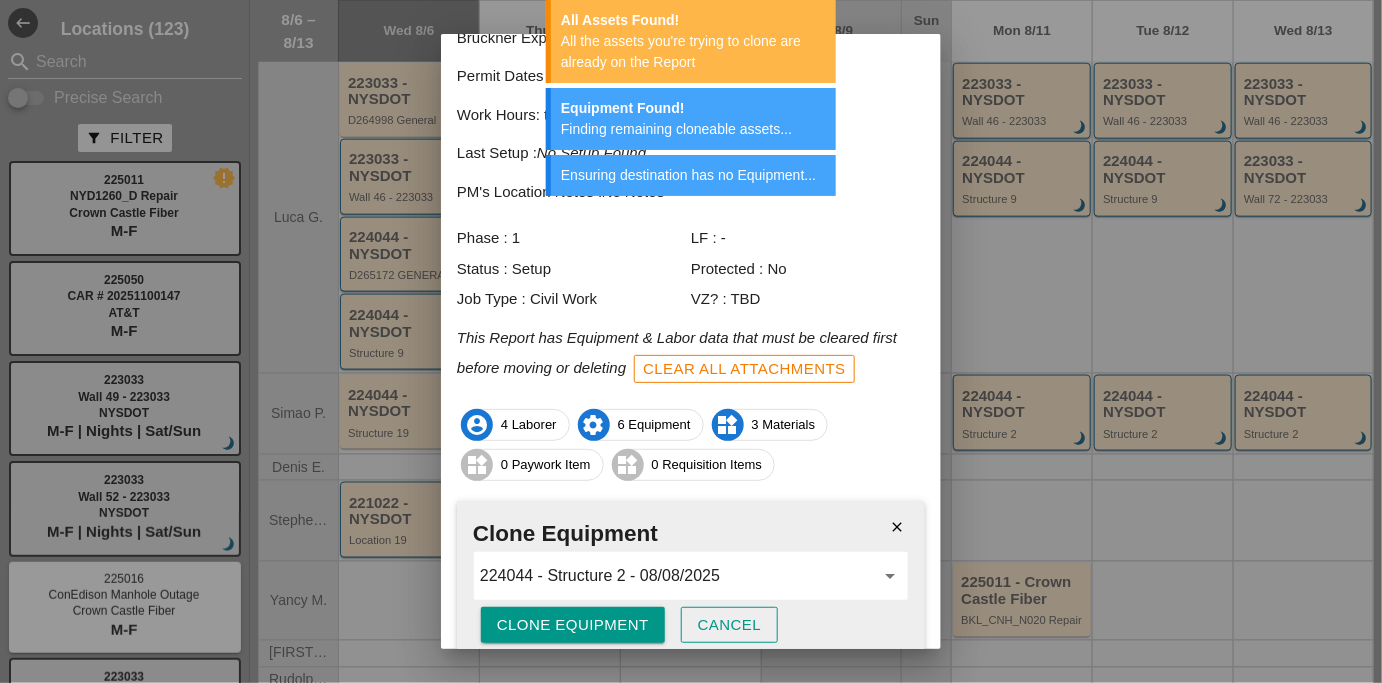 click on "close" at bounding box center (897, 527) 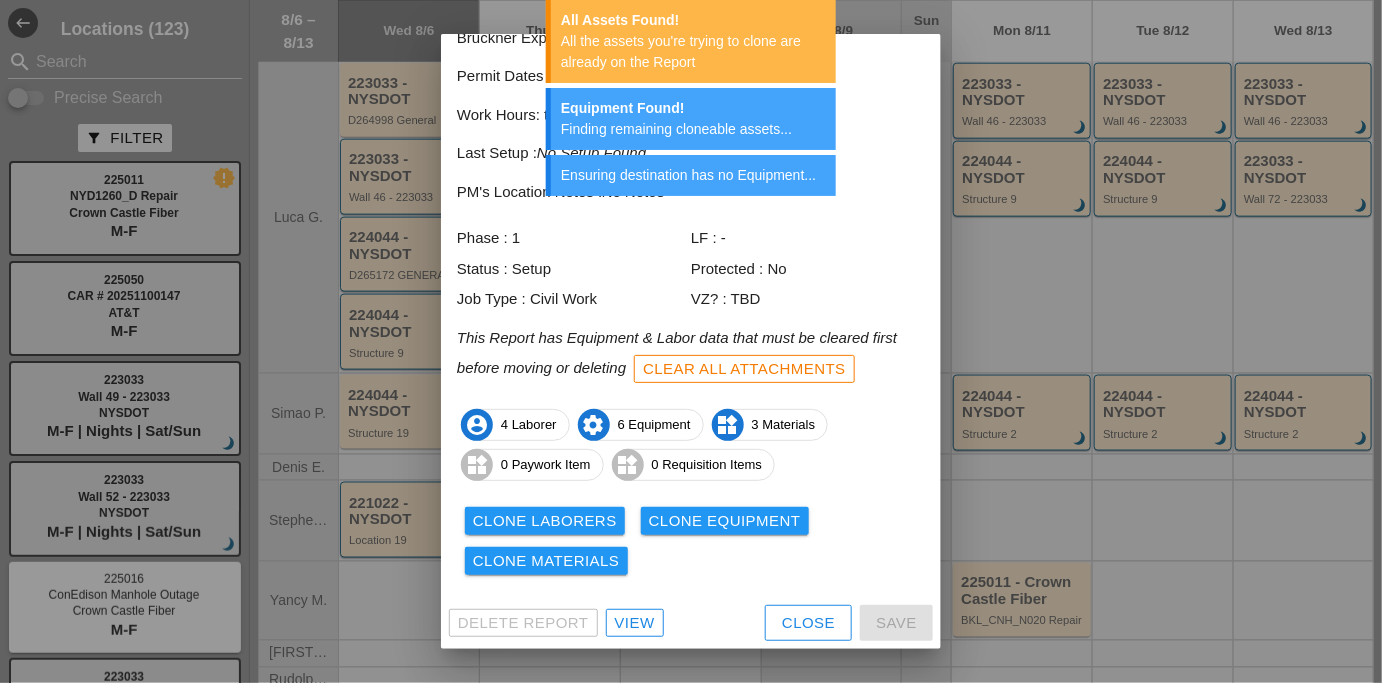 click on "Clone Materials" at bounding box center (546, 561) 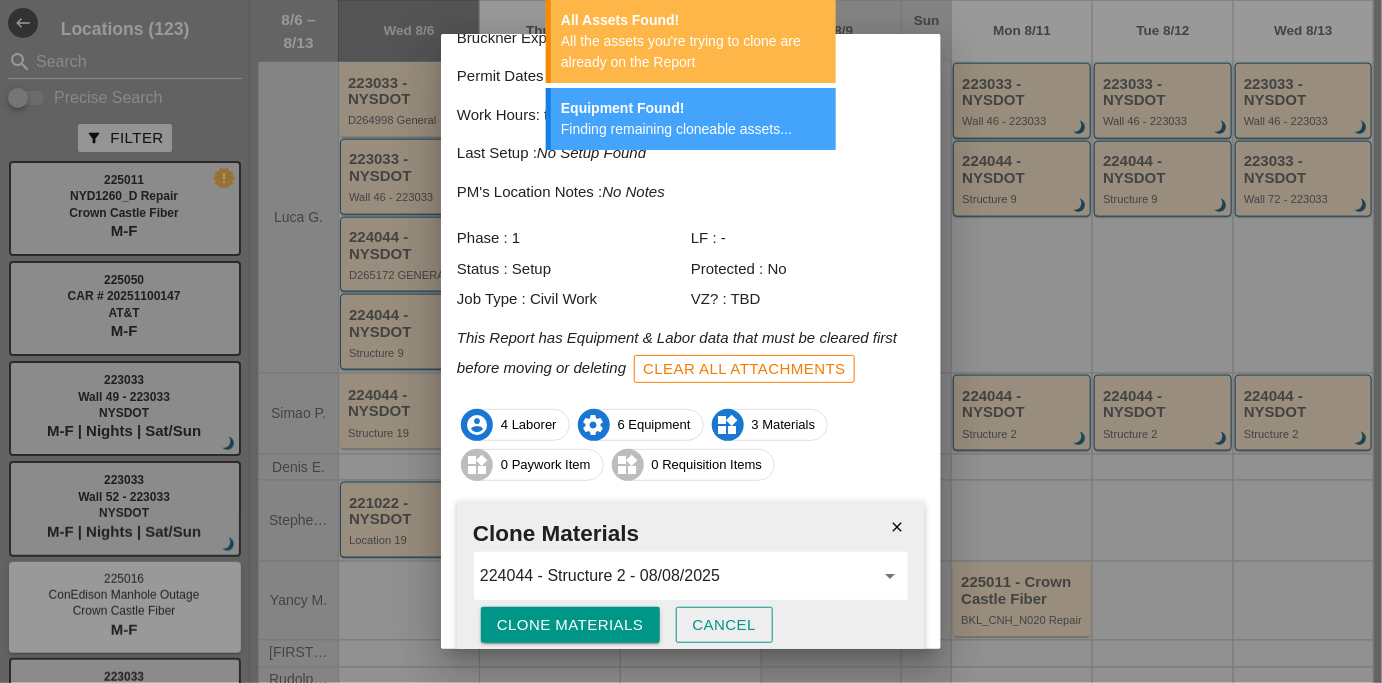 click on "Clone Materials" at bounding box center [570, 625] 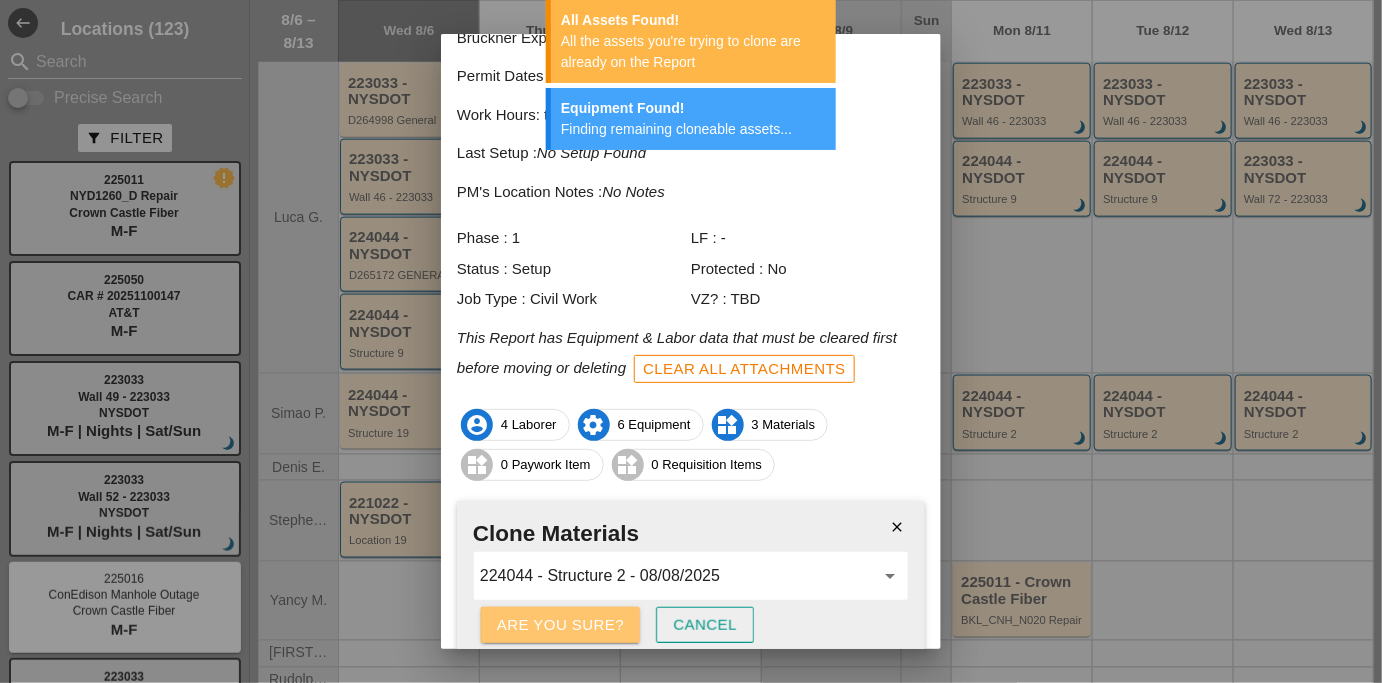 click on "Are you sure?" at bounding box center (560, 625) 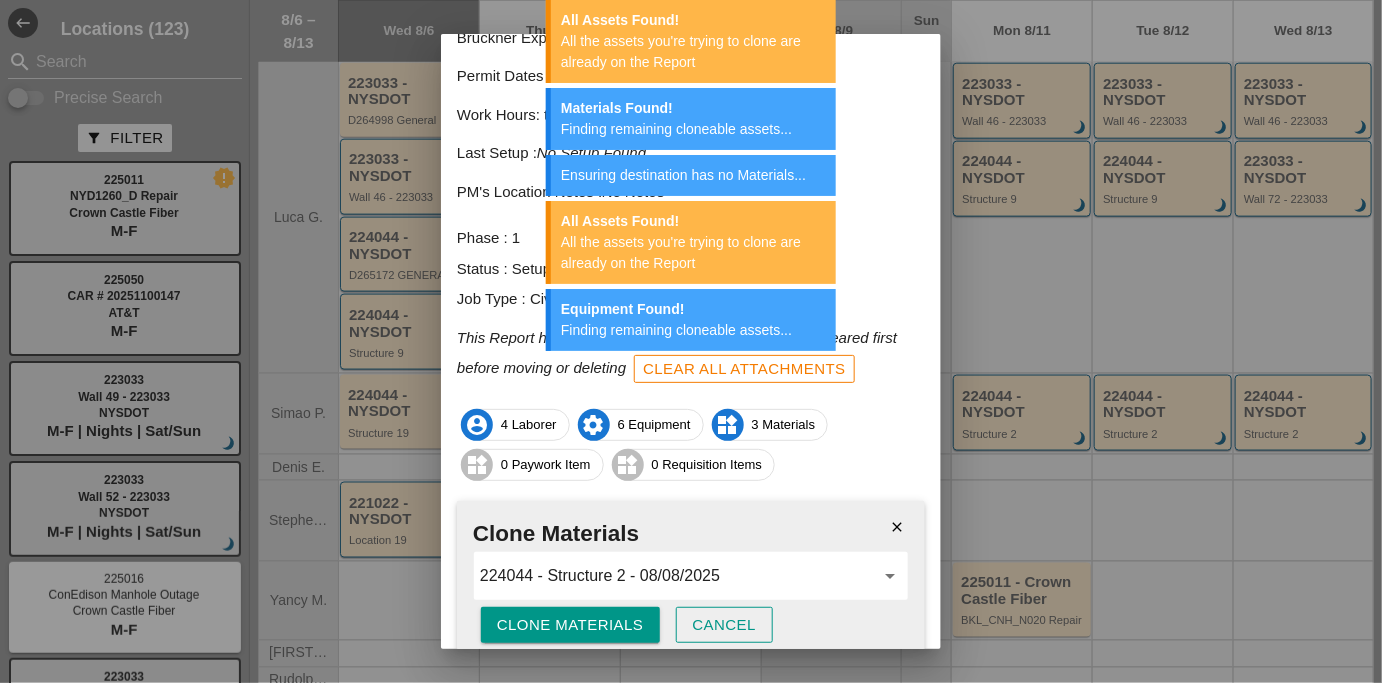 scroll, scrollTop: 189, scrollLeft: 0, axis: vertical 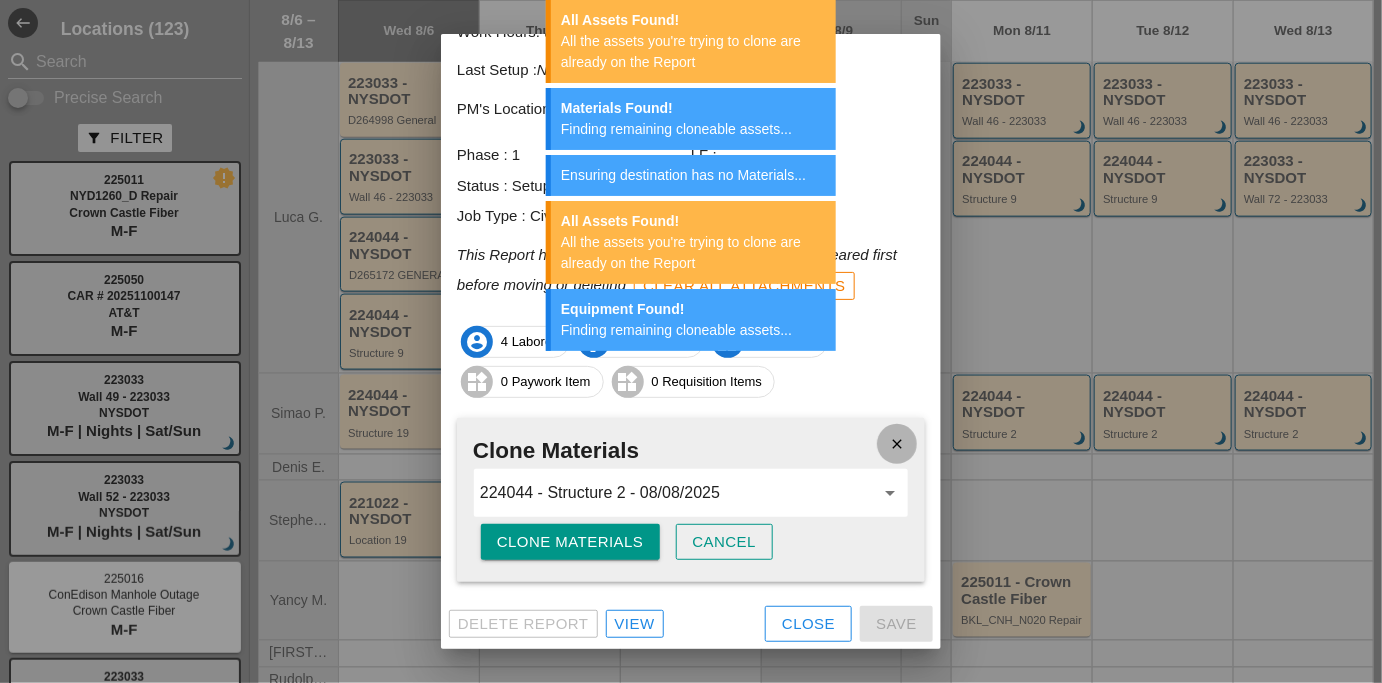 click on "close" at bounding box center [897, 444] 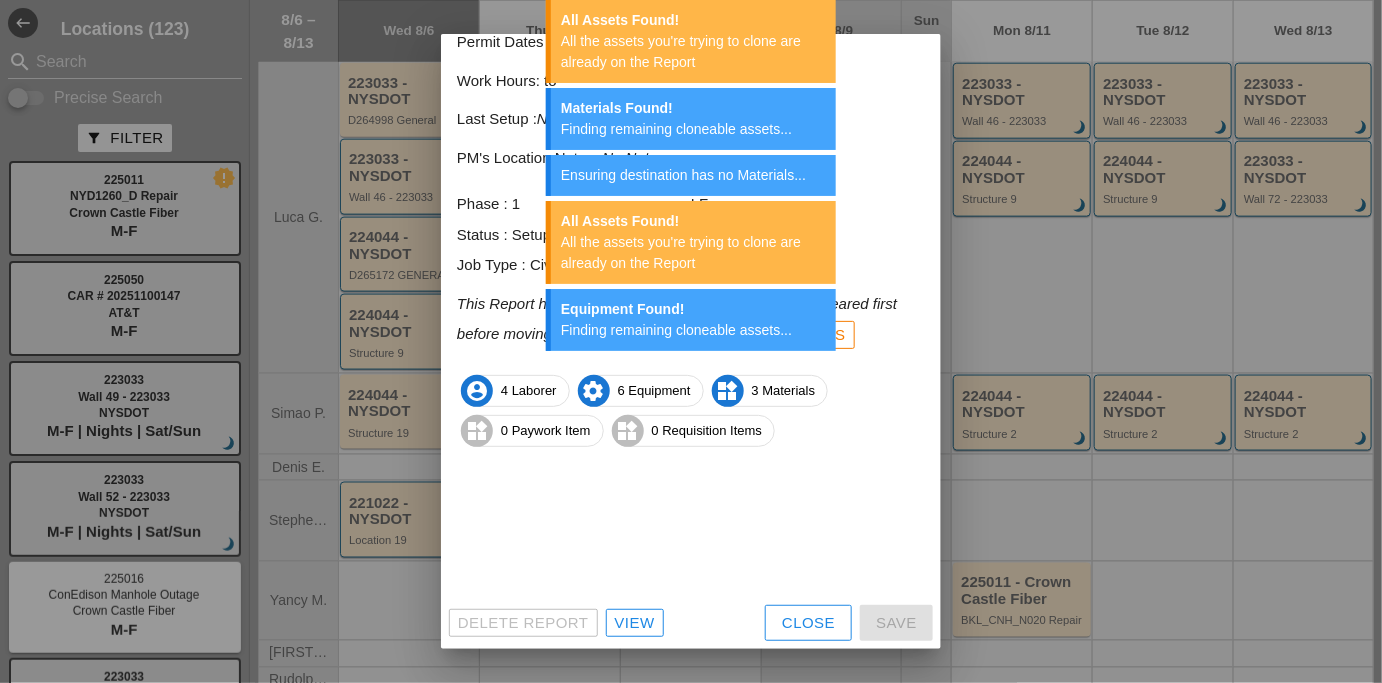 scroll, scrollTop: 106, scrollLeft: 0, axis: vertical 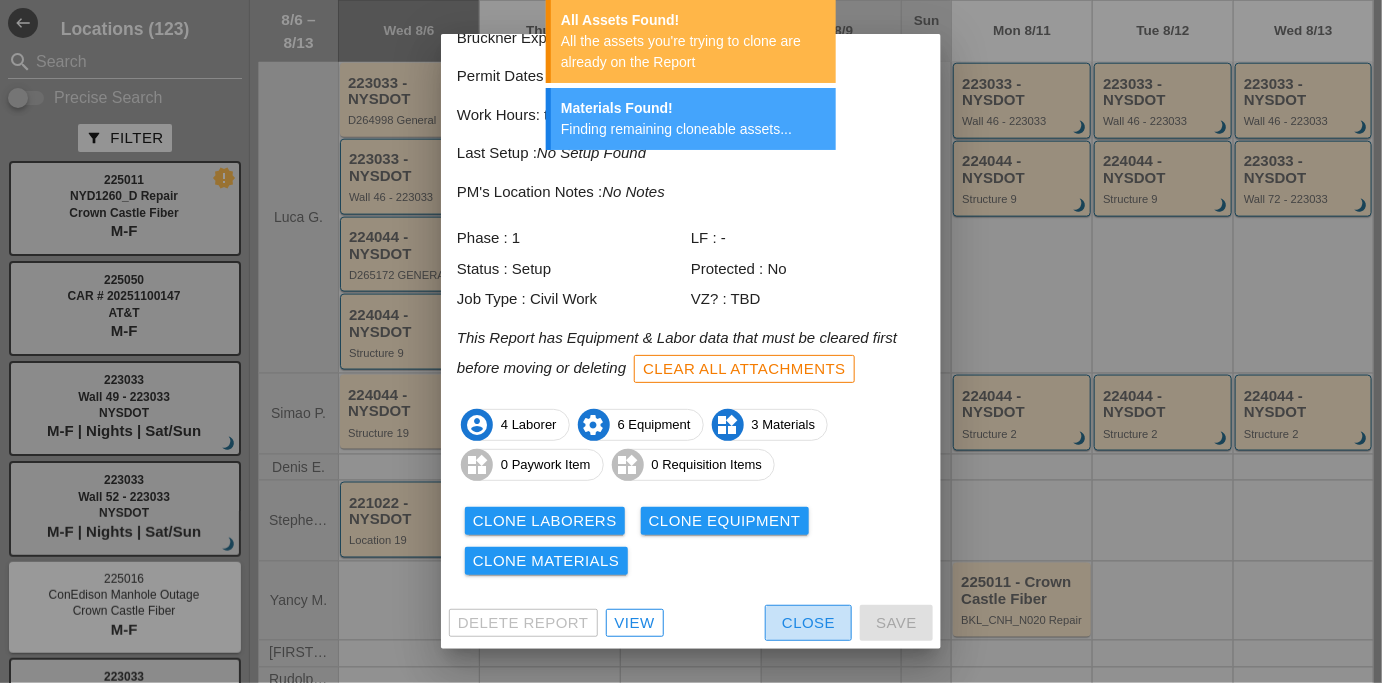 click on "Close" at bounding box center (808, 623) 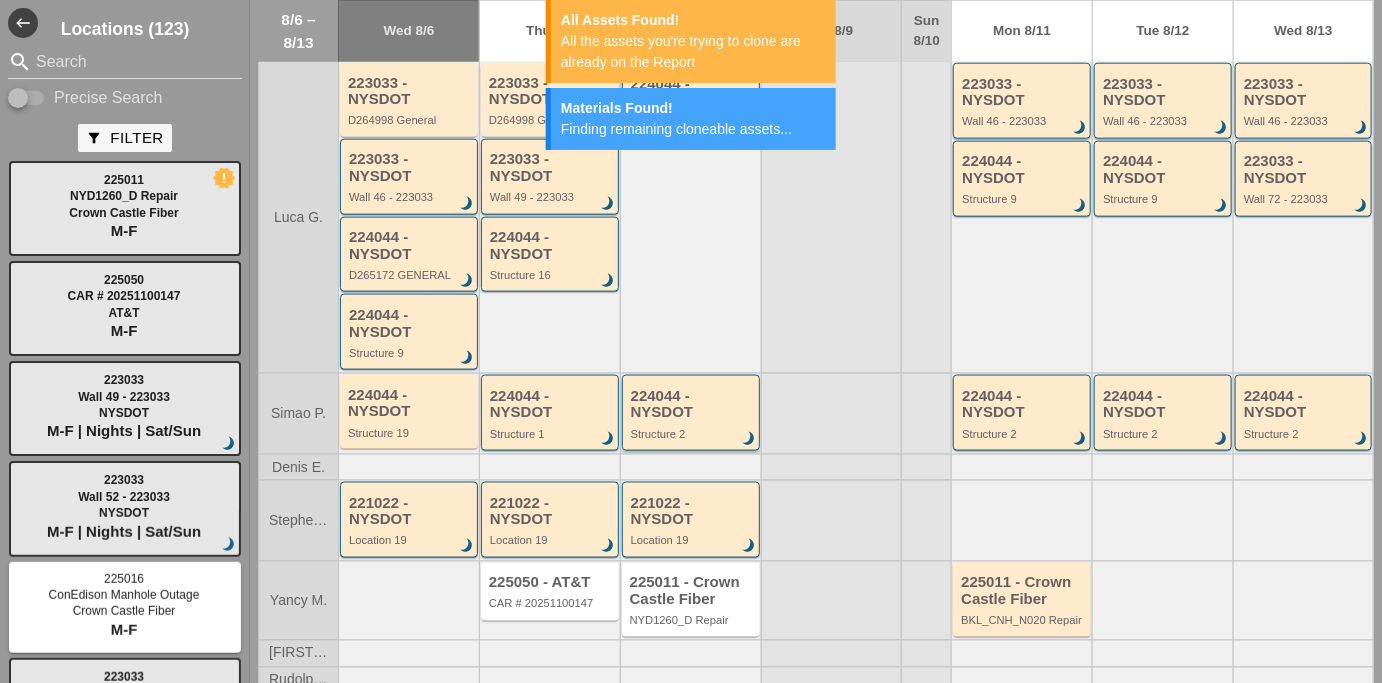 click on "Structure 2" at bounding box center (692, 434) 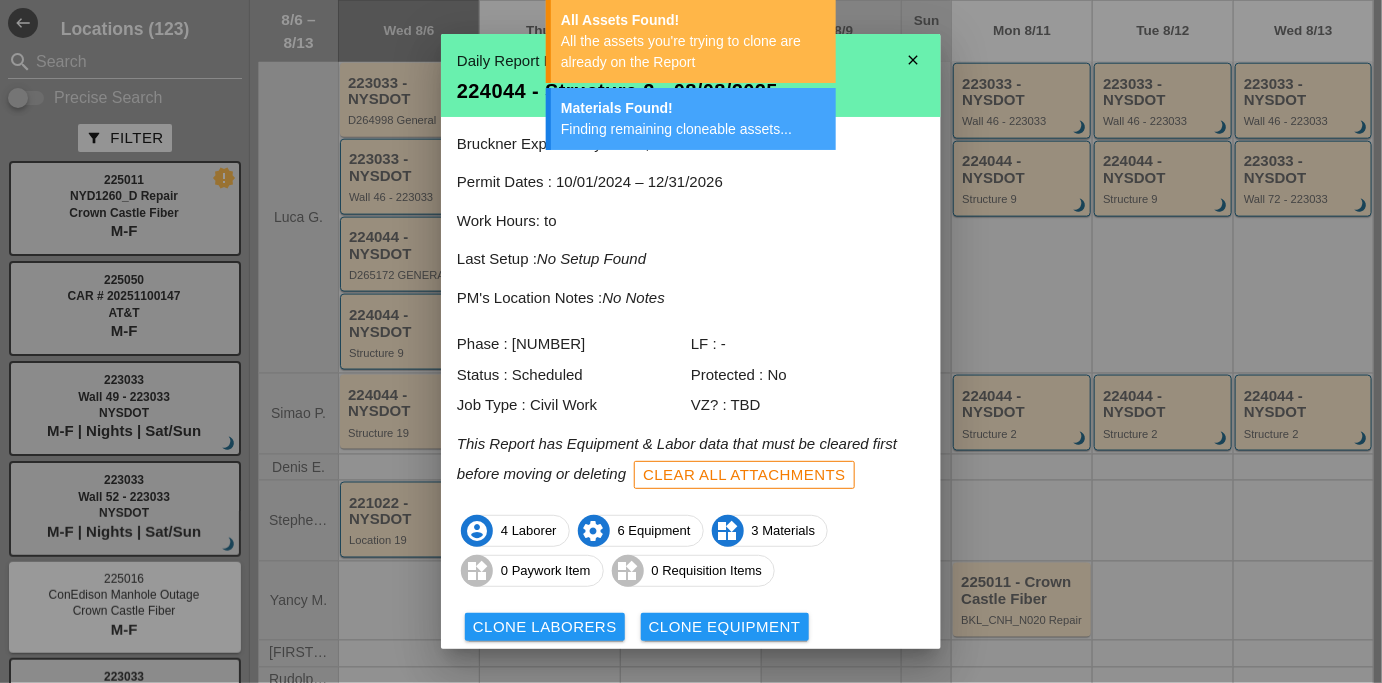 scroll, scrollTop: 106, scrollLeft: 0, axis: vertical 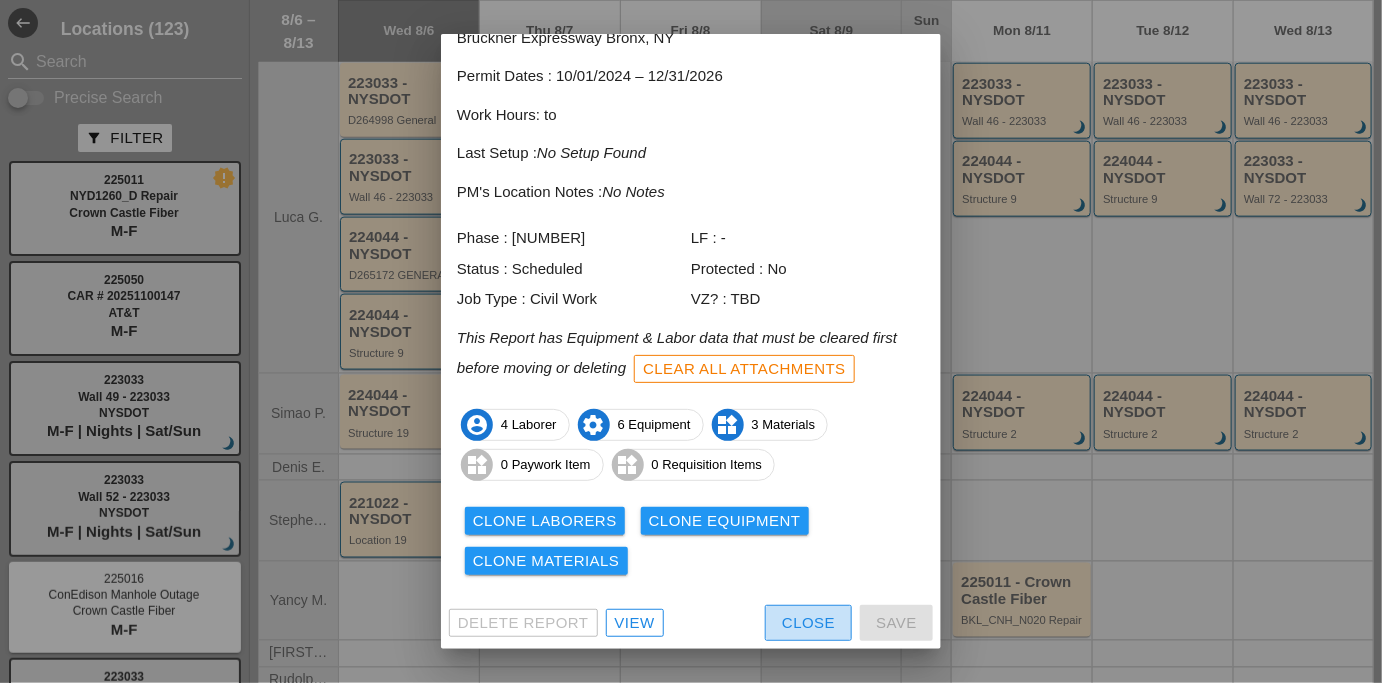 click on "Close" at bounding box center [808, 623] 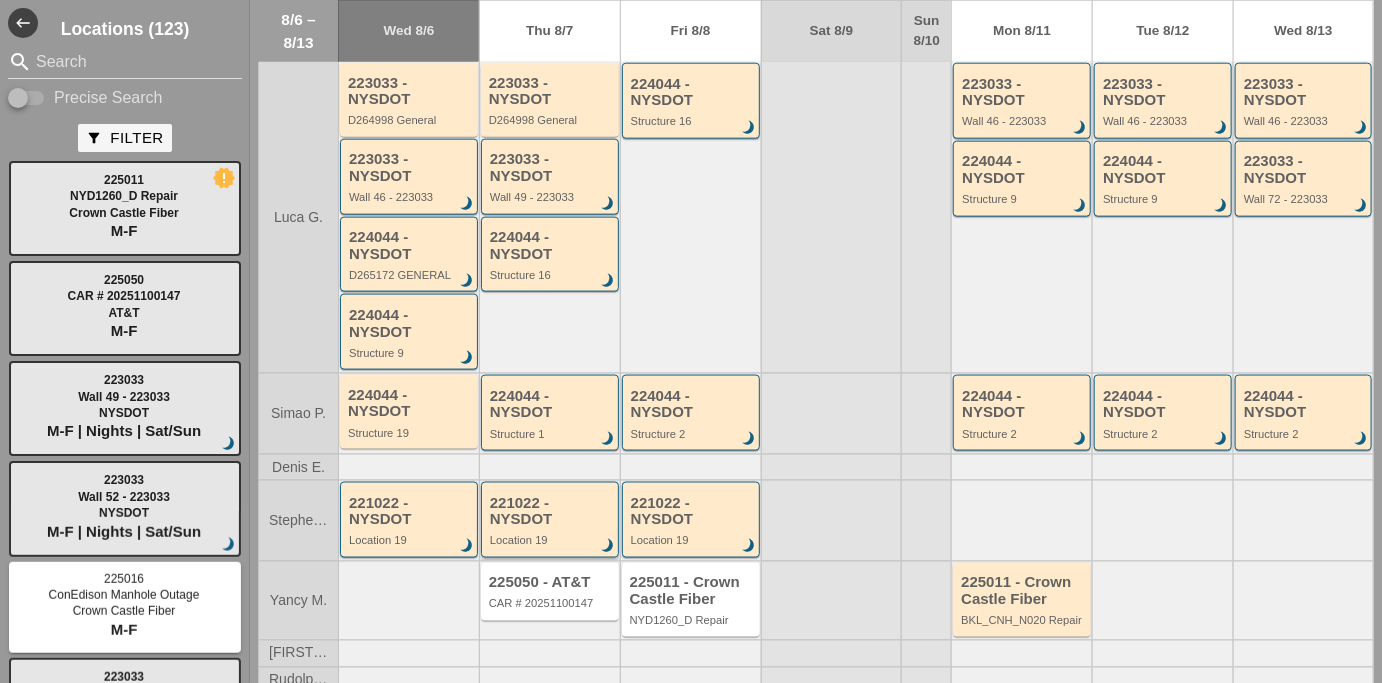 click on "Location 19" at bounding box center [551, 541] 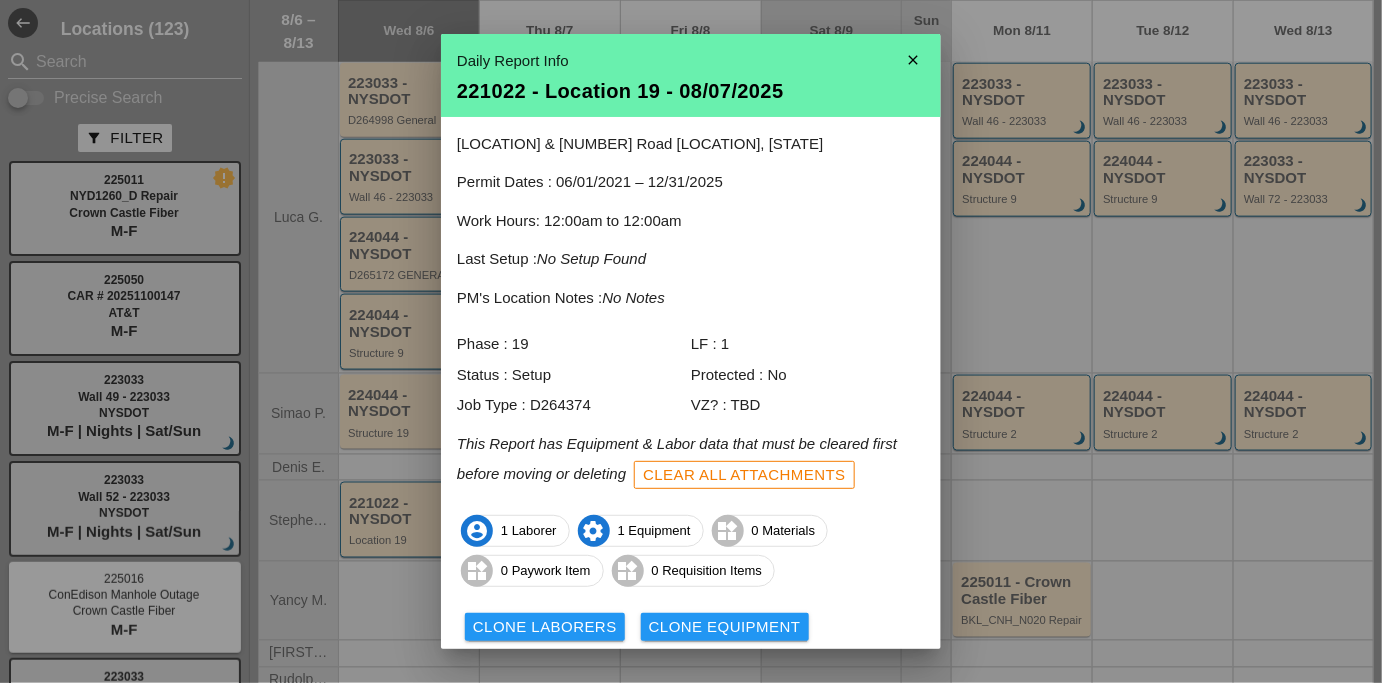 scroll, scrollTop: 106, scrollLeft: 0, axis: vertical 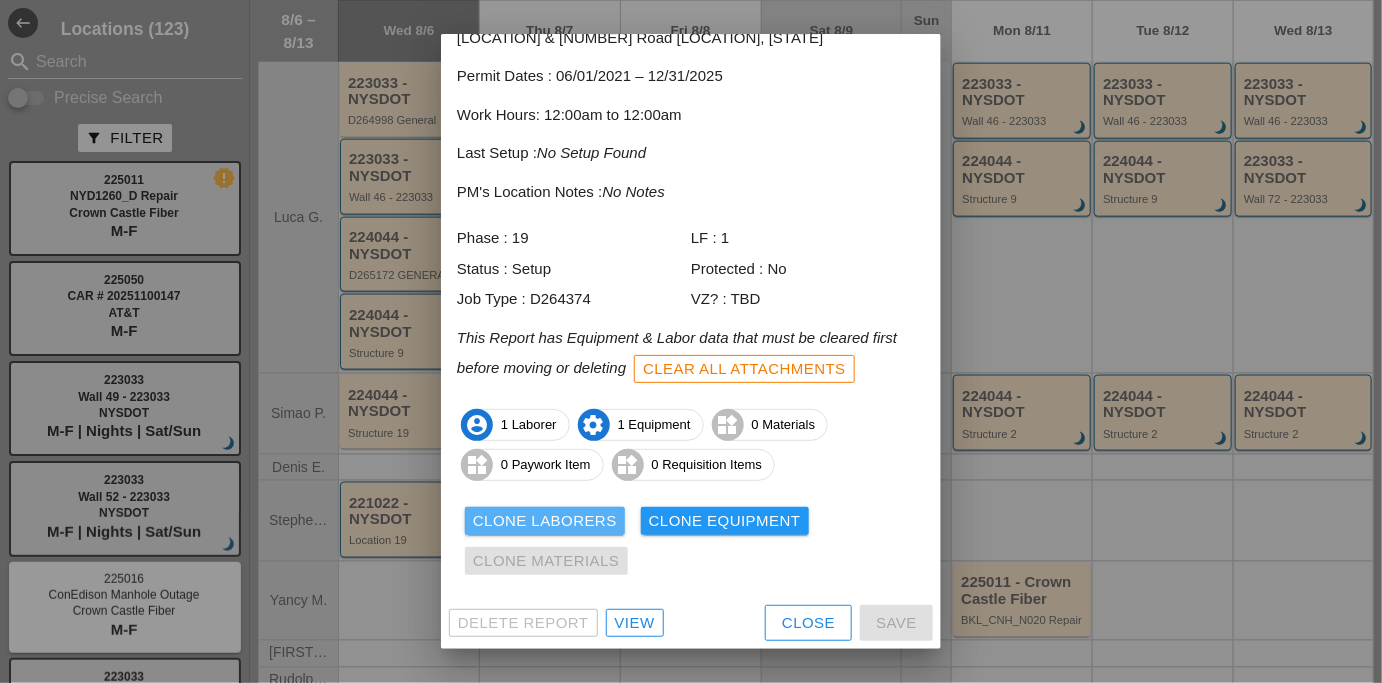 click on "Clone Laborers" at bounding box center (545, 521) 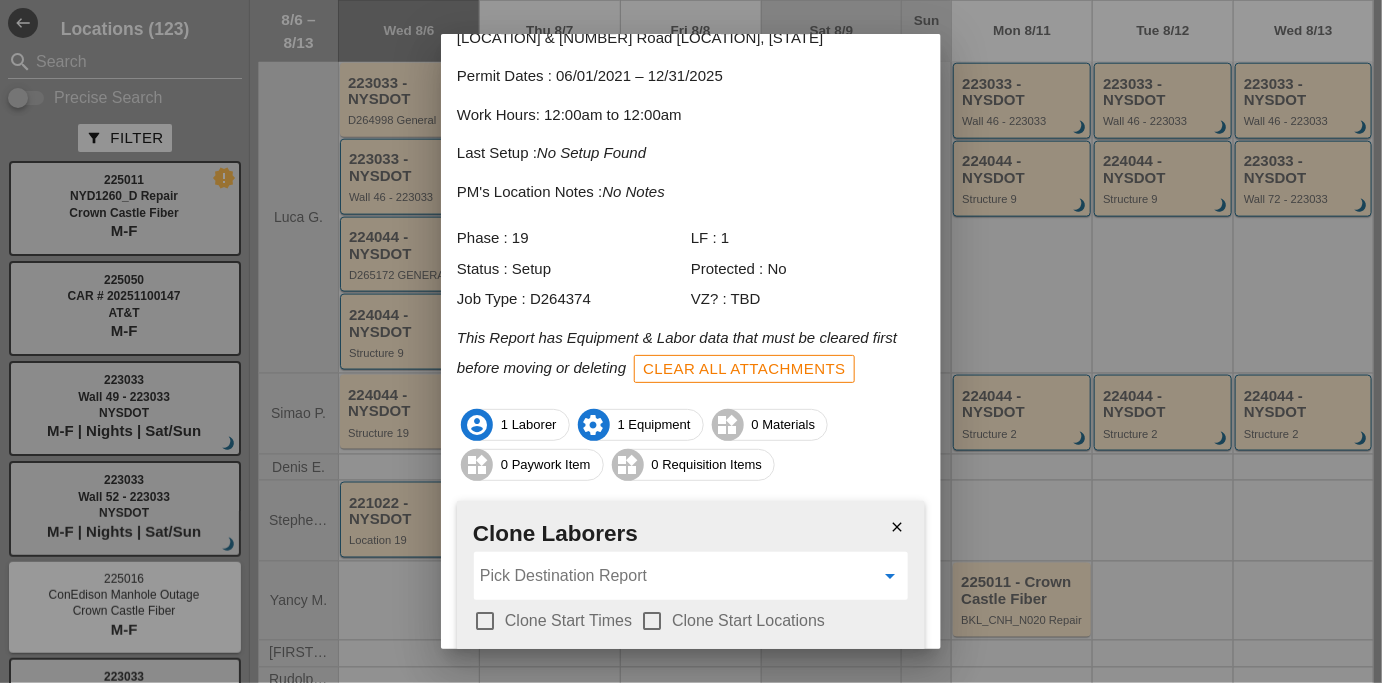 click at bounding box center [677, 576] 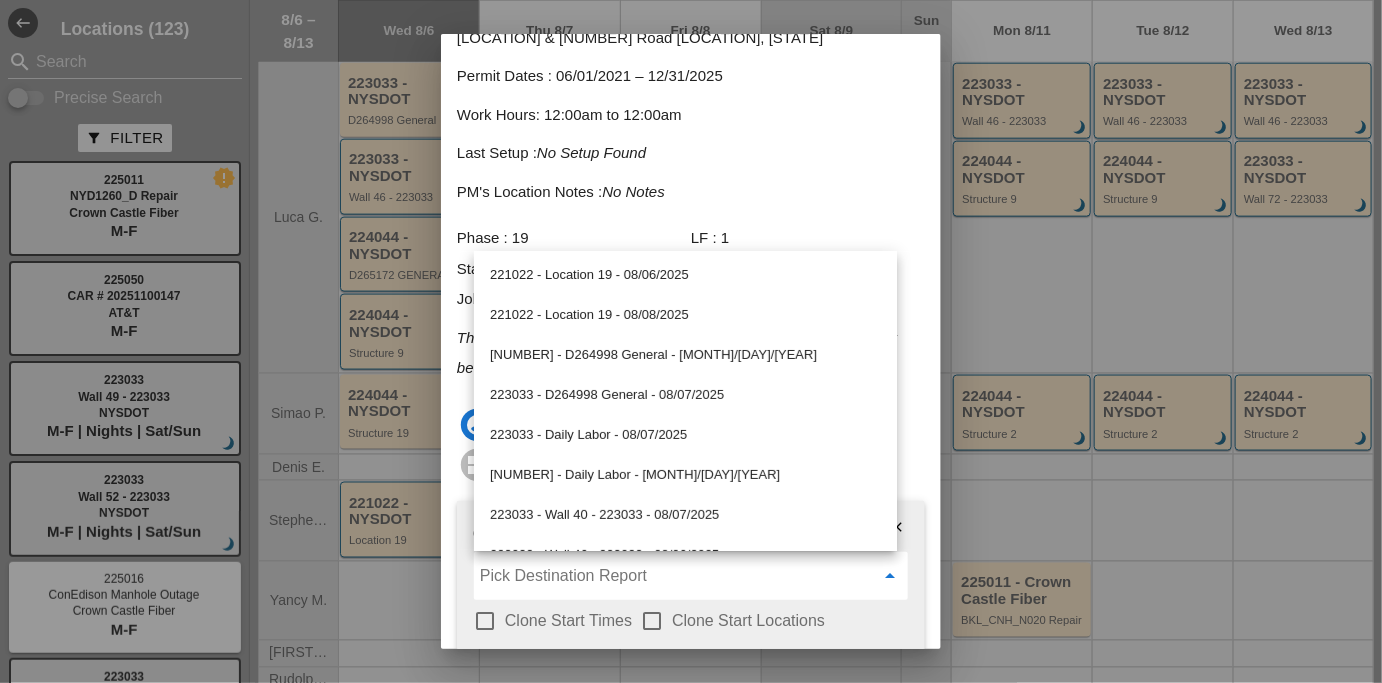 click on "Clone Start Times" at bounding box center [568, 621] 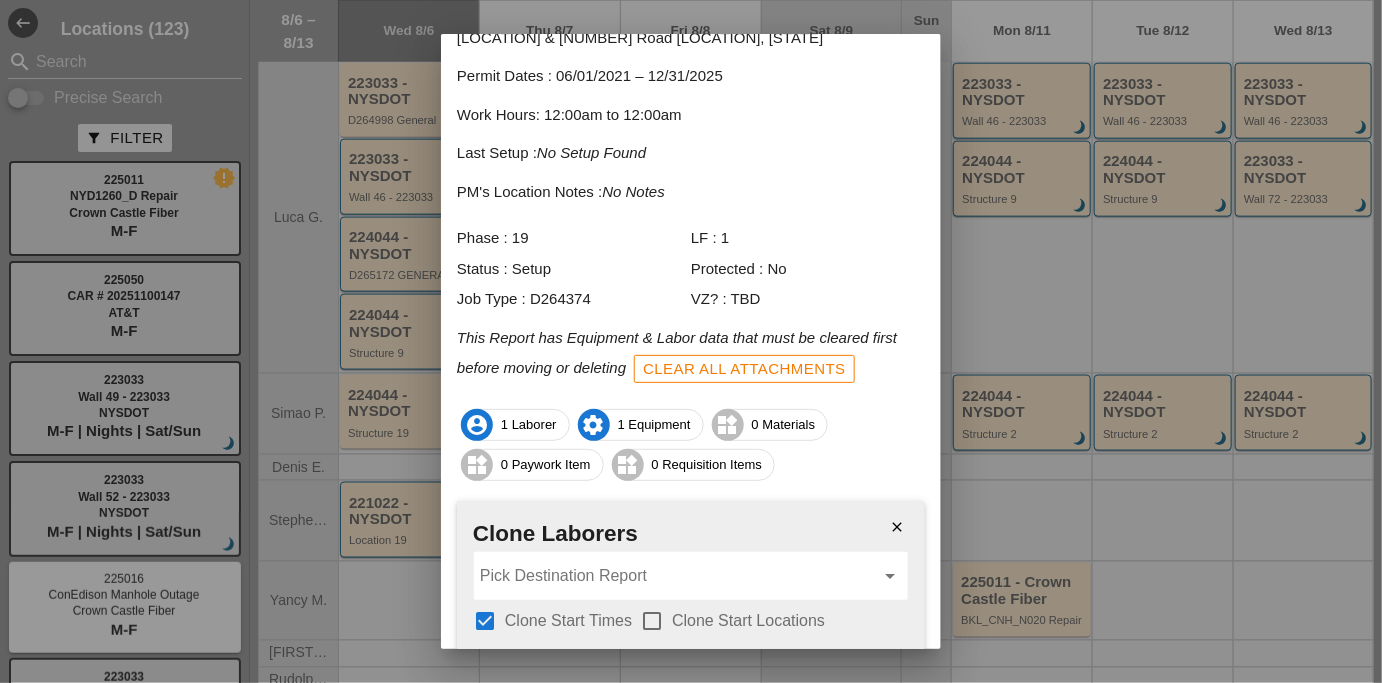 click at bounding box center [652, 621] 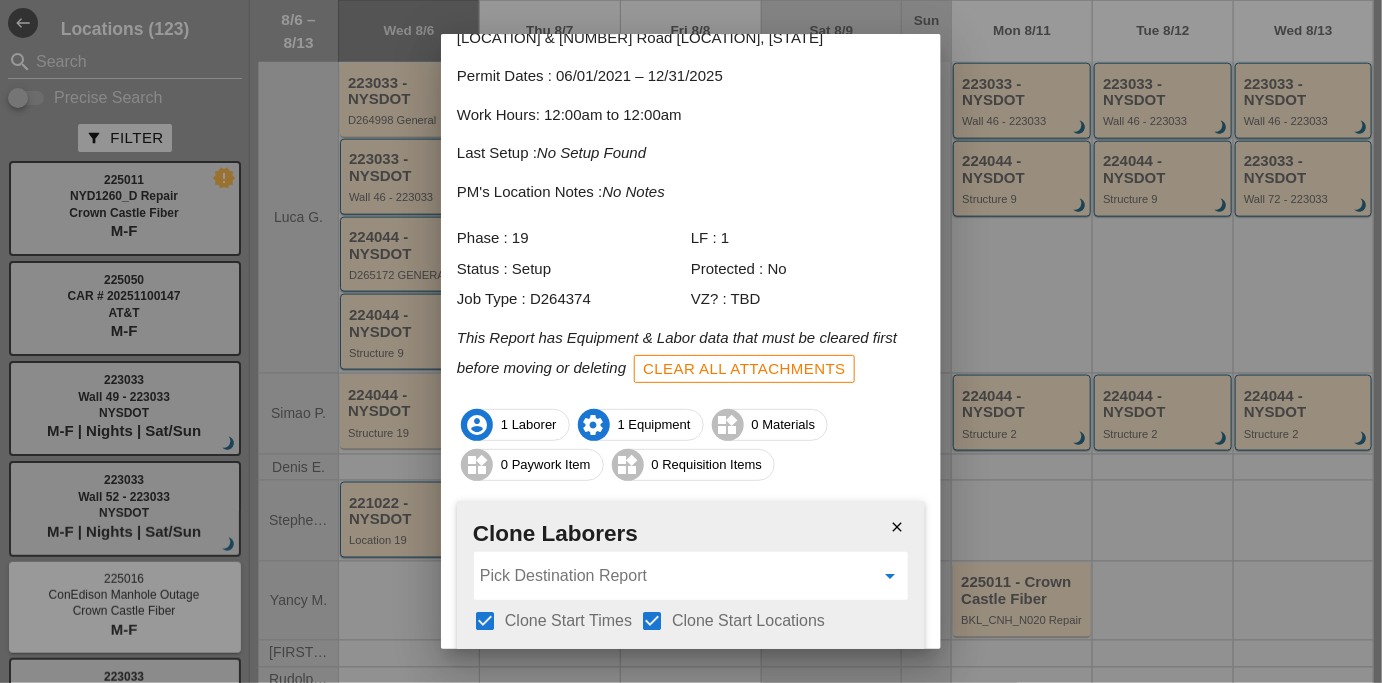 click at bounding box center [677, 576] 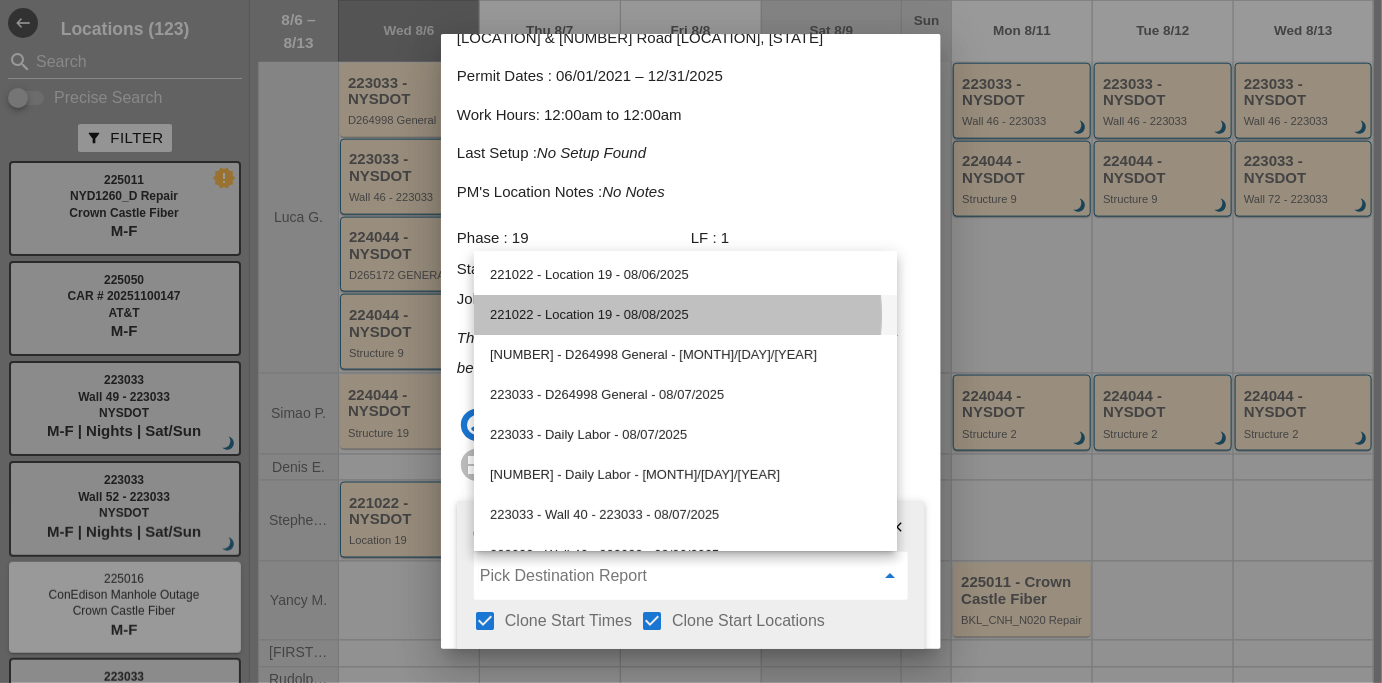 click on "221022 - Location 19 - 08/08/2025" at bounding box center [685, 315] 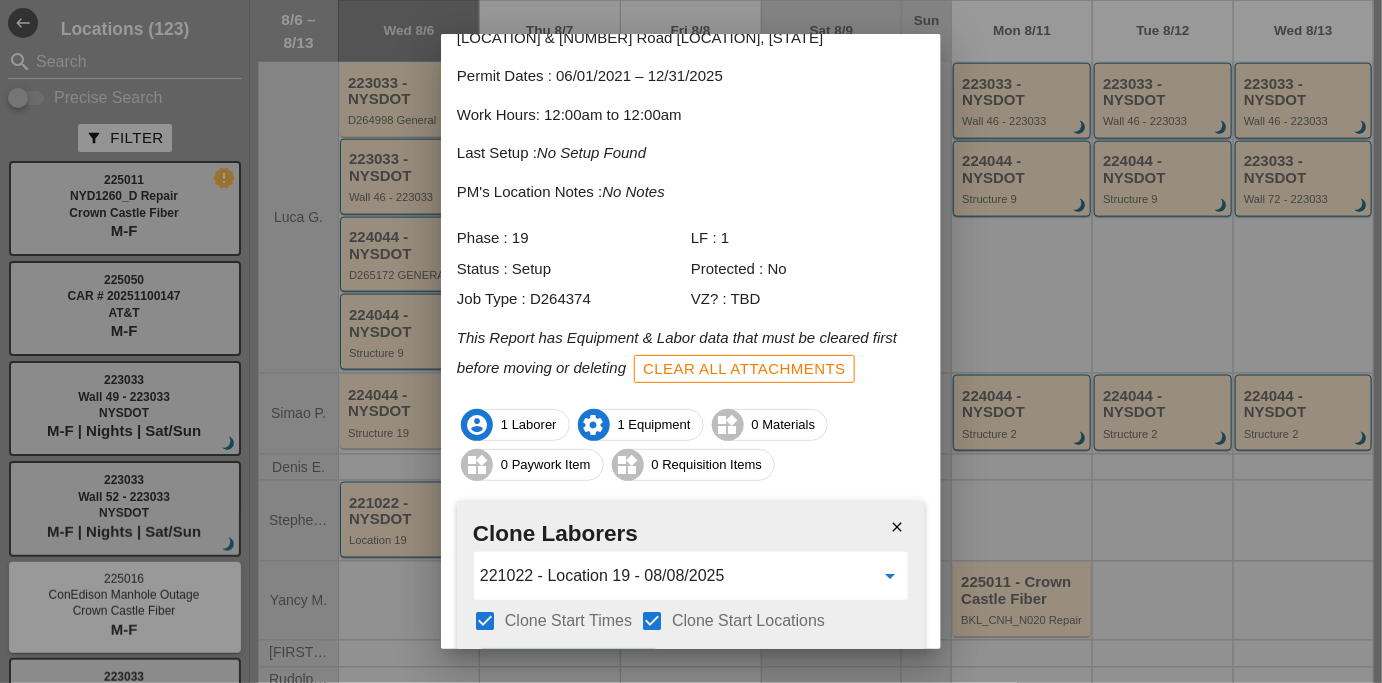 scroll, scrollTop: 232, scrollLeft: 0, axis: vertical 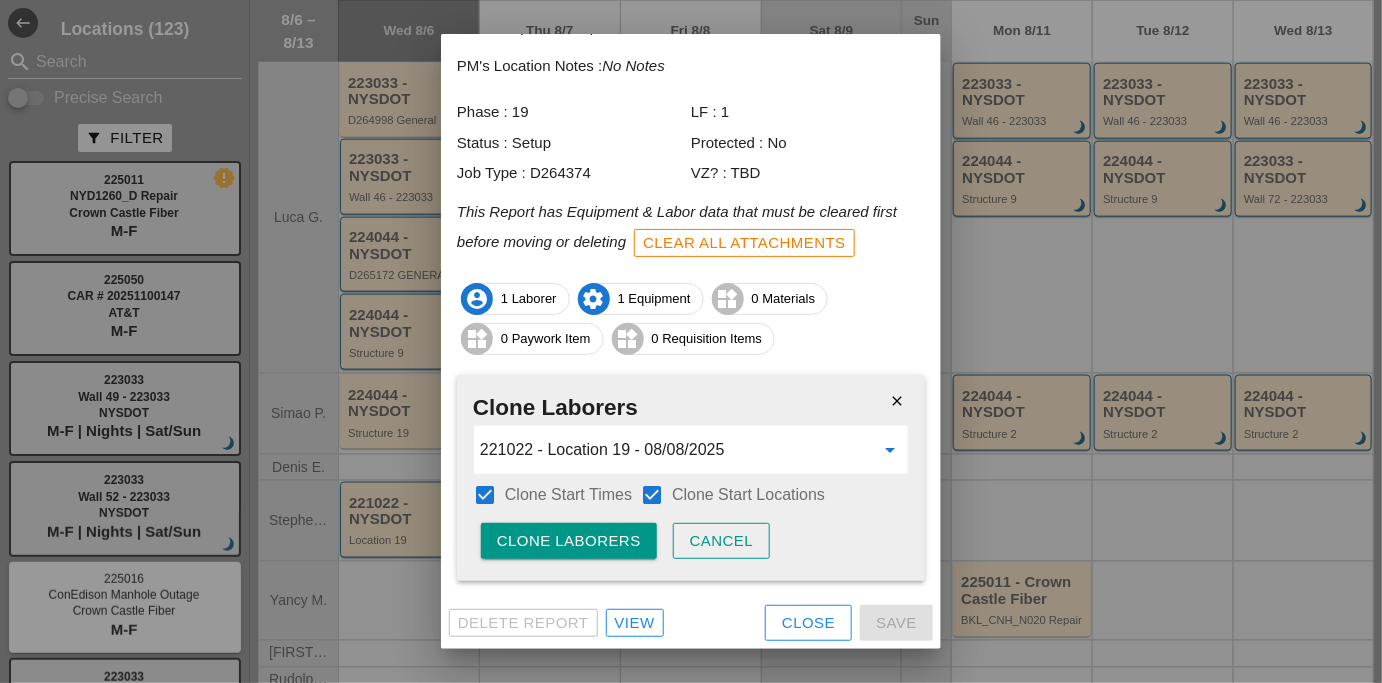click on "Clone Laborers" at bounding box center (569, 541) 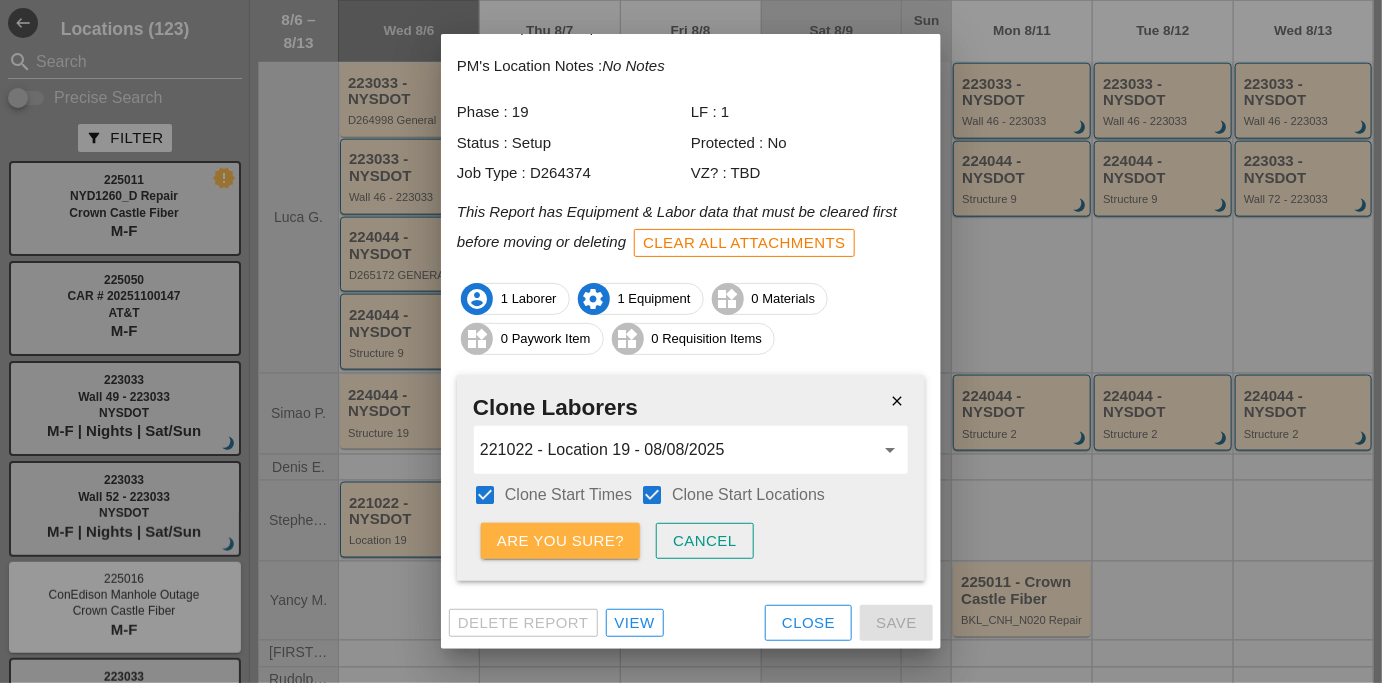 click on "Are you sure?" at bounding box center (560, 541) 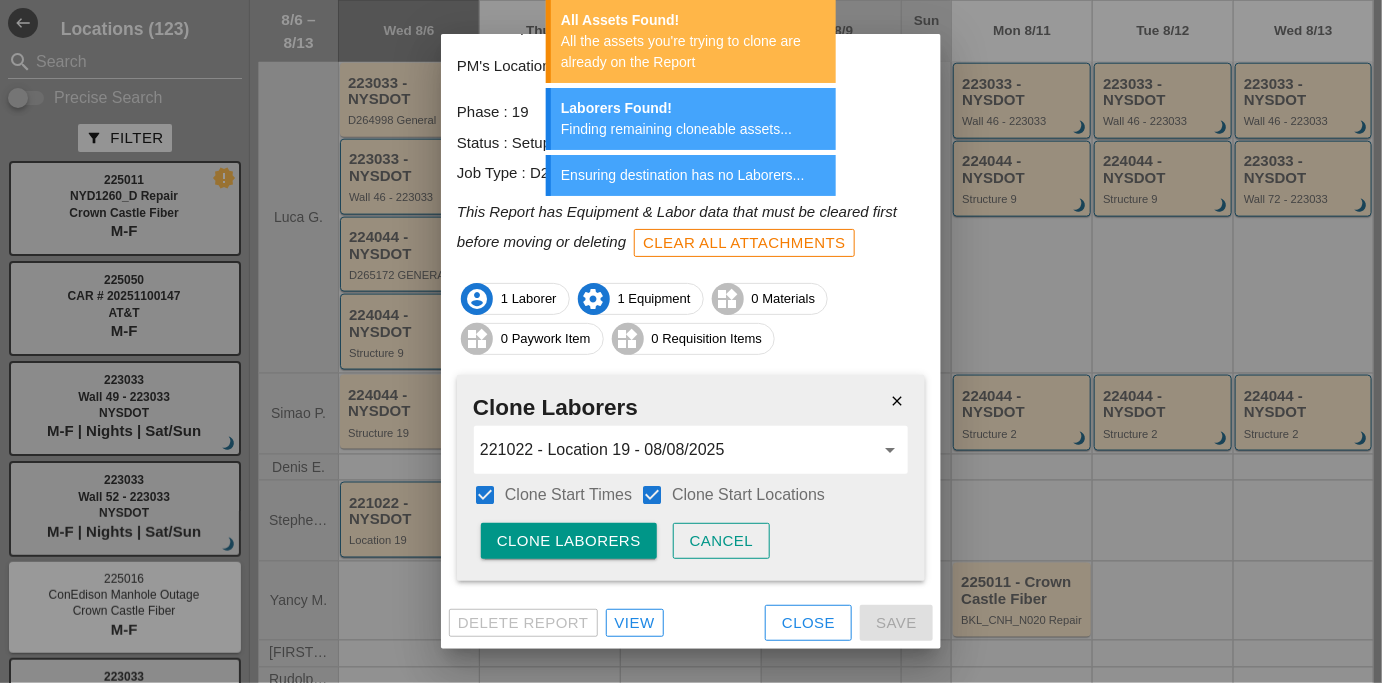 click on "Close" at bounding box center [808, 623] 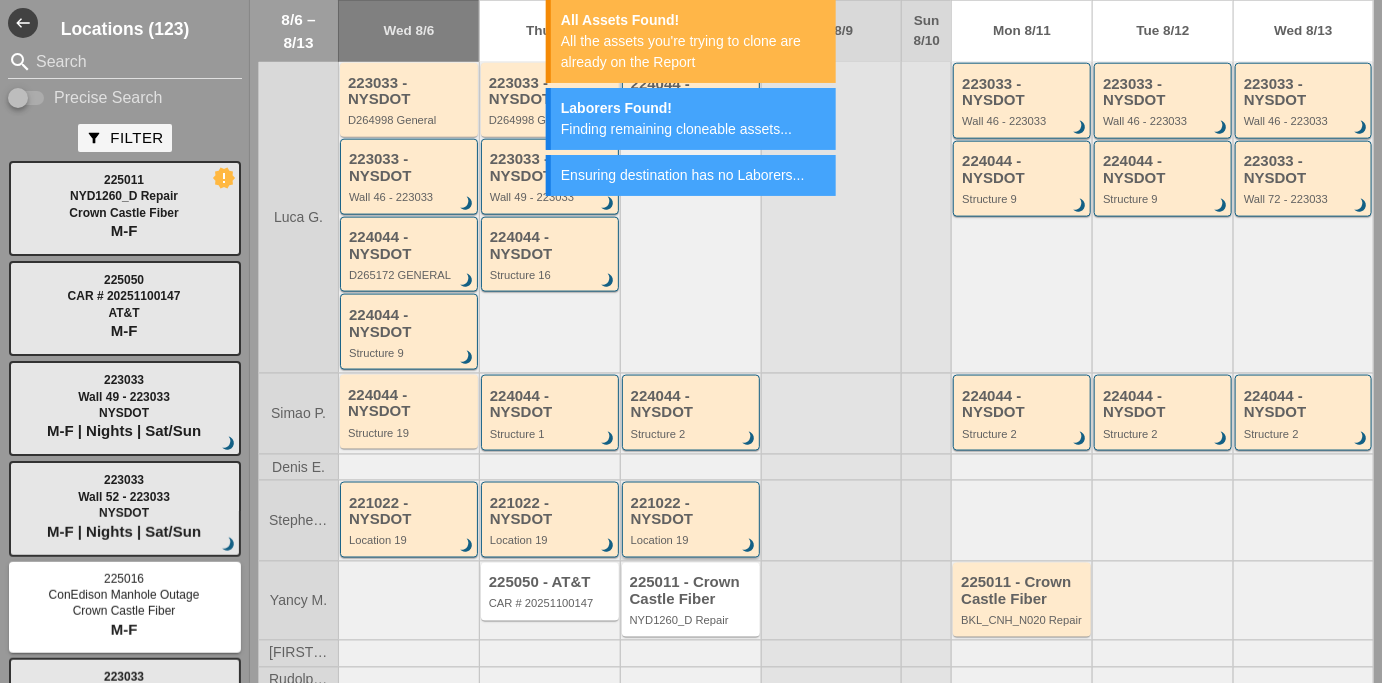 click on "221022 - NYSDOT" at bounding box center [692, 511] 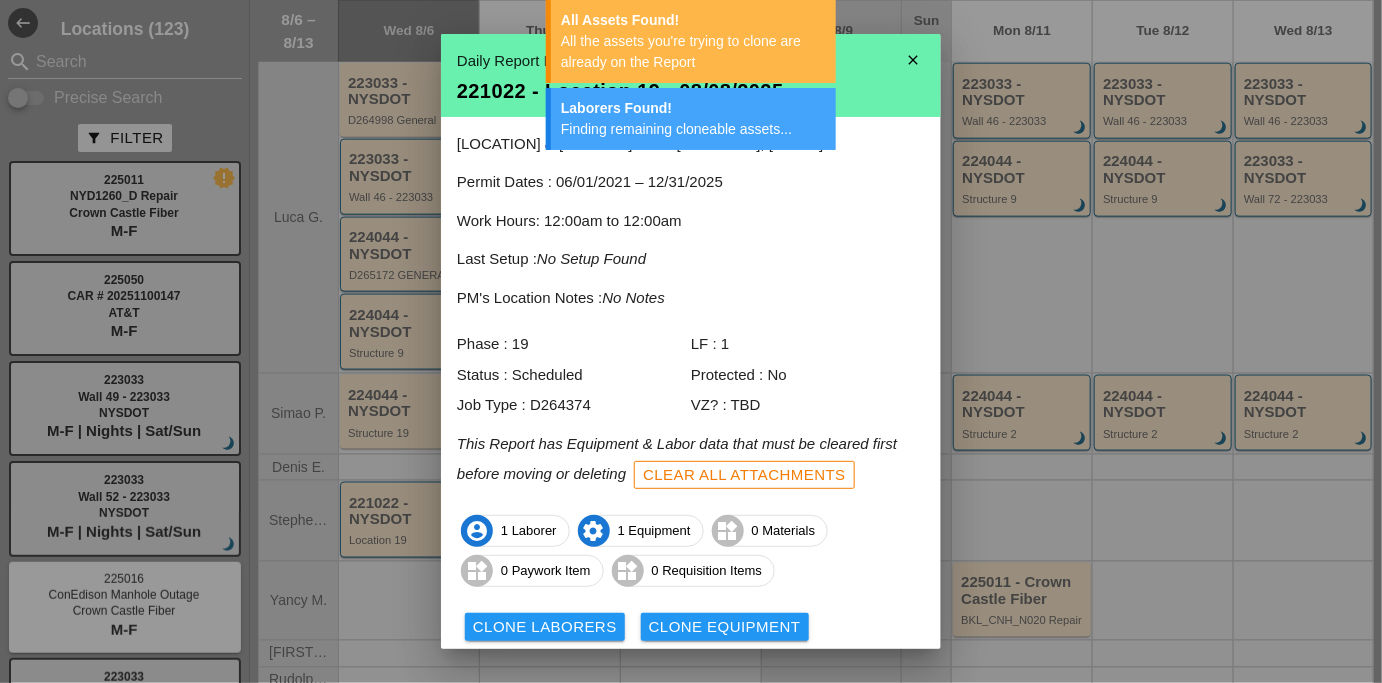 scroll, scrollTop: 106, scrollLeft: 0, axis: vertical 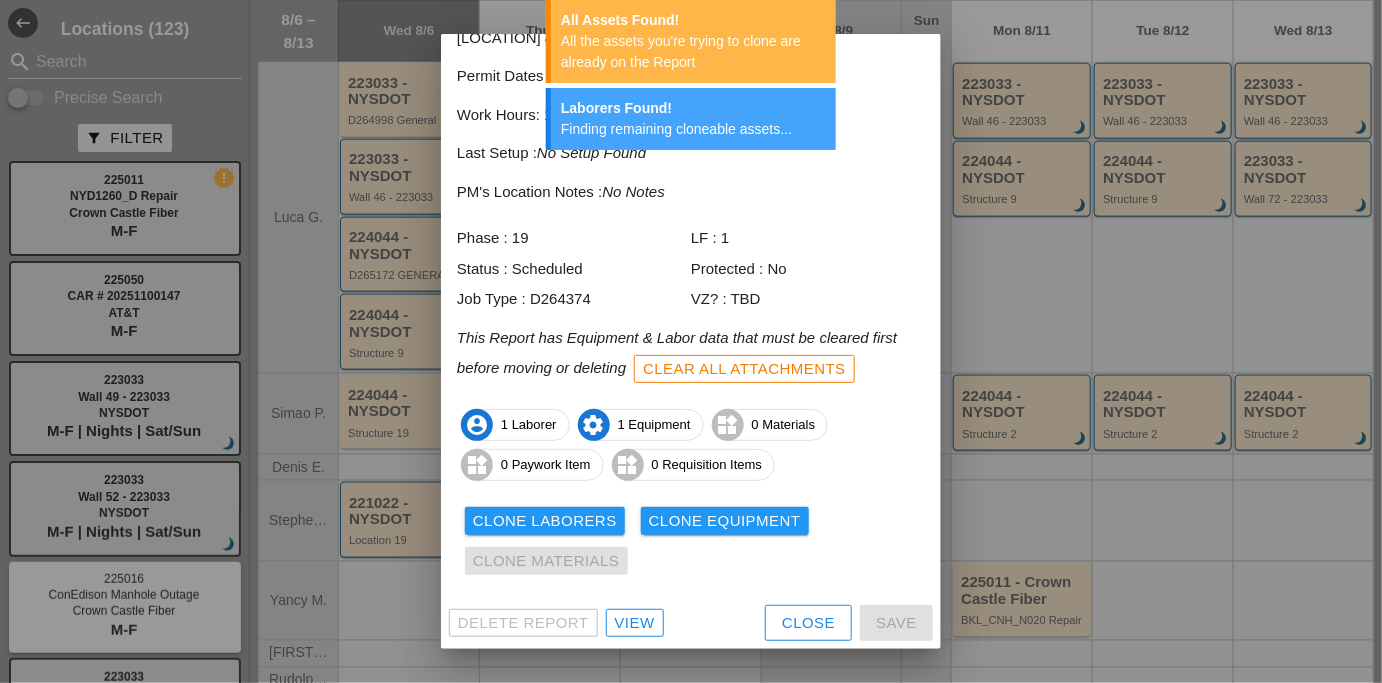 click on "Close" at bounding box center [808, 623] 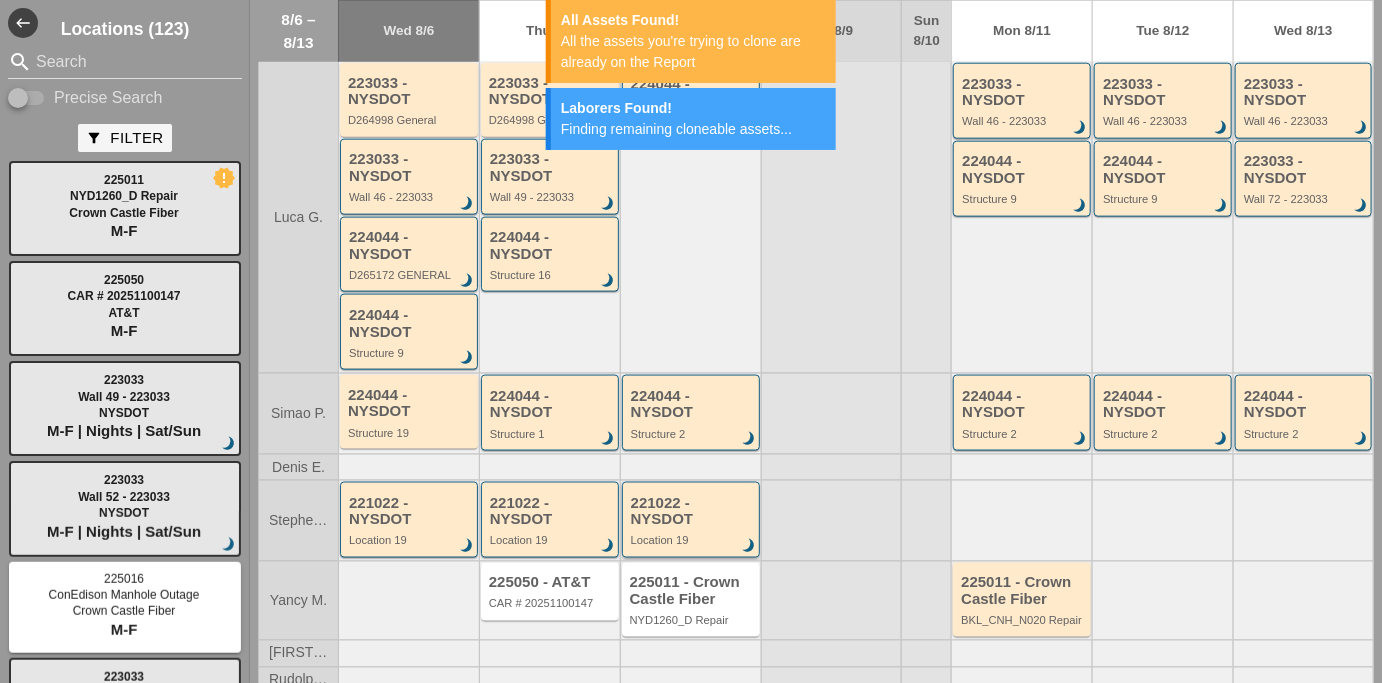 click on "221022 - NYSDOT" at bounding box center (692, 511) 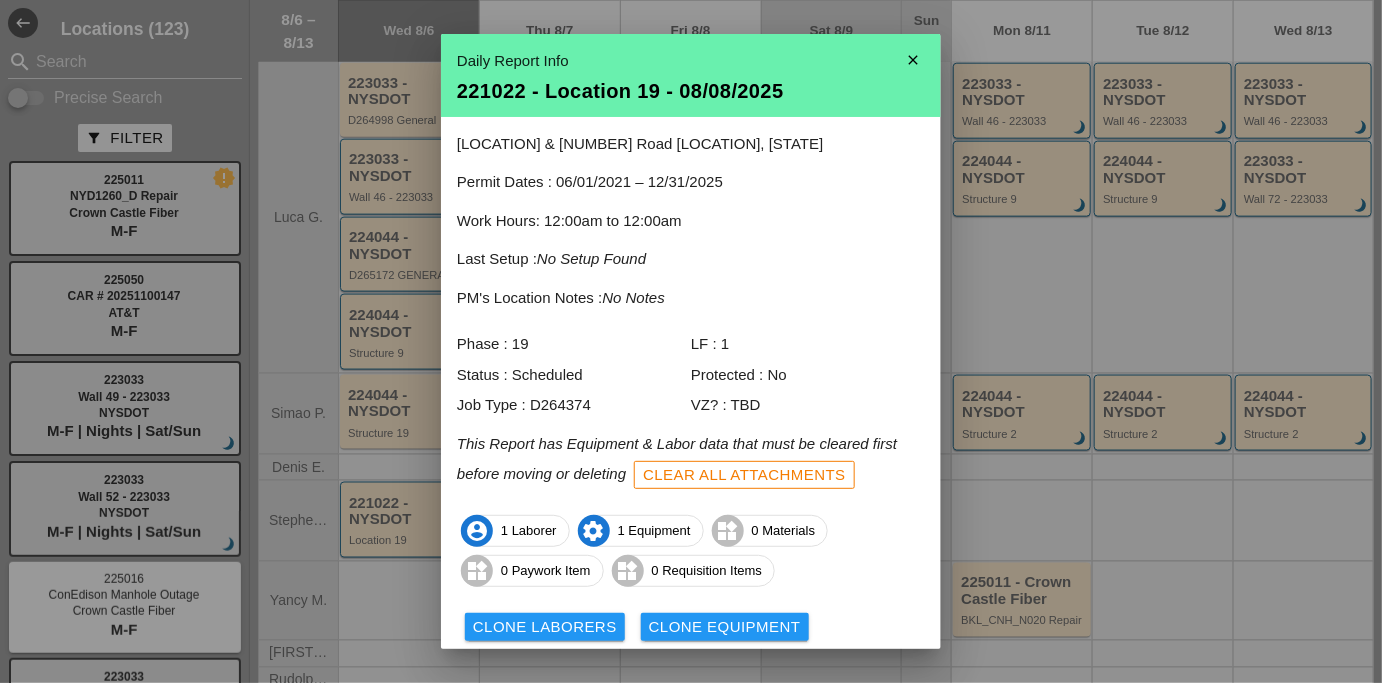 scroll, scrollTop: 106, scrollLeft: 0, axis: vertical 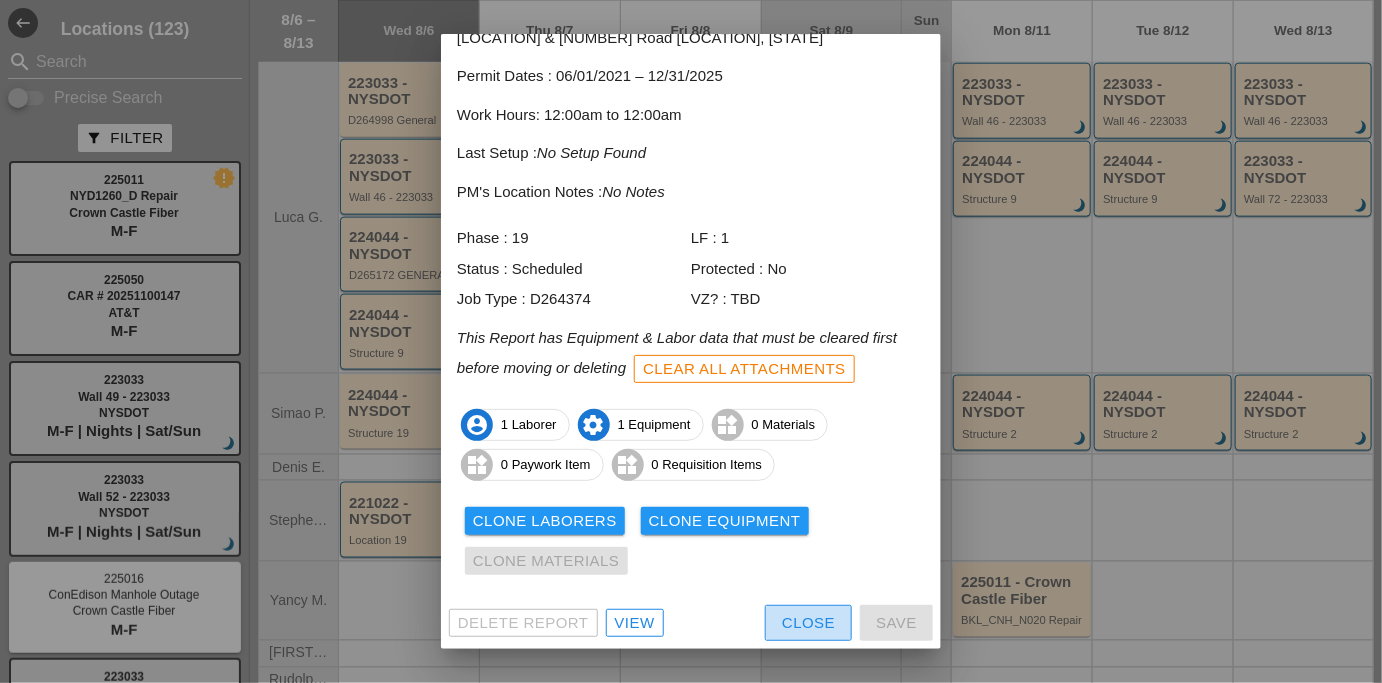 click on "Close" at bounding box center (808, 623) 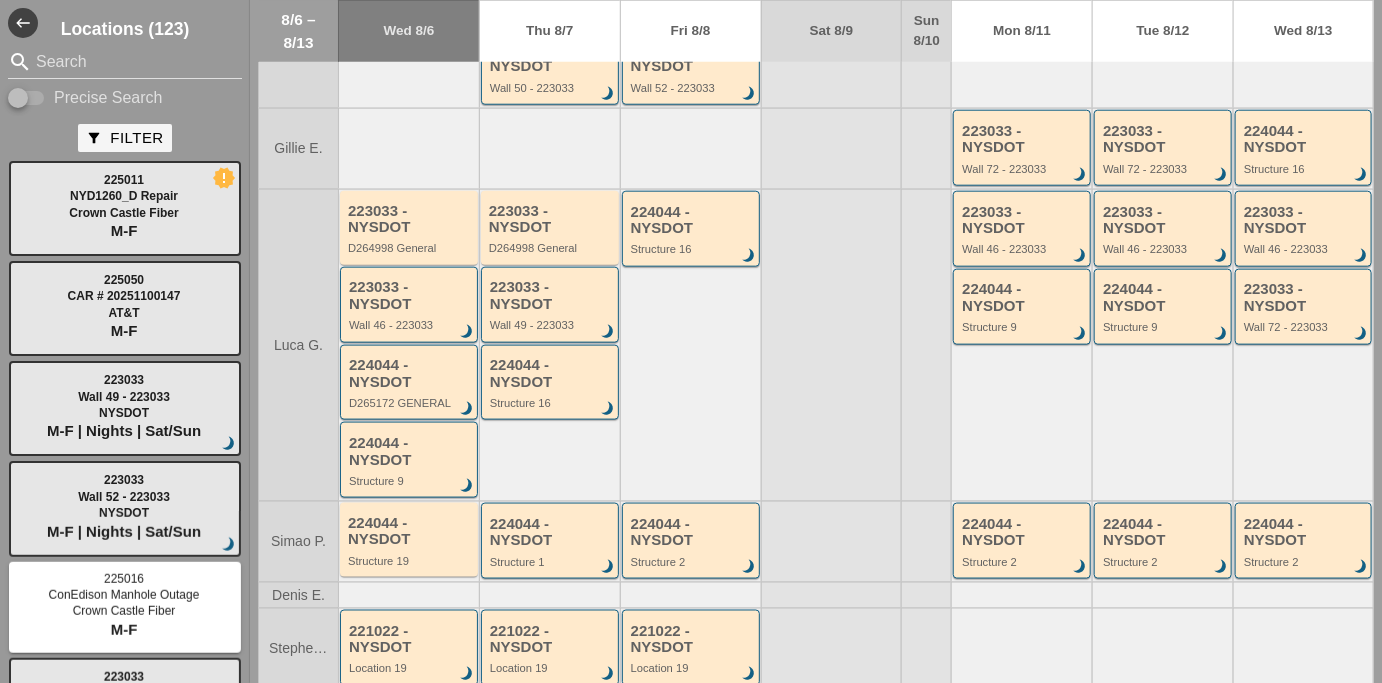 scroll, scrollTop: 621, scrollLeft: 0, axis: vertical 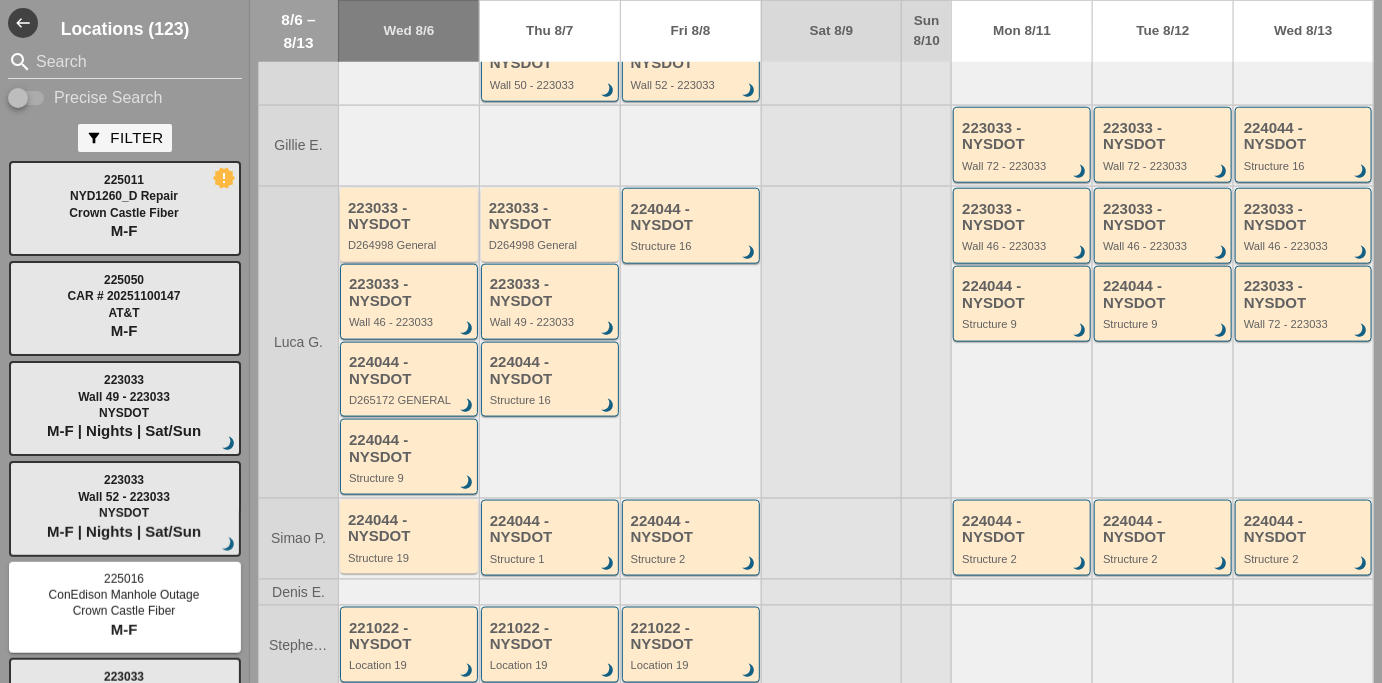 click on "D264998 General" at bounding box center [410, 245] 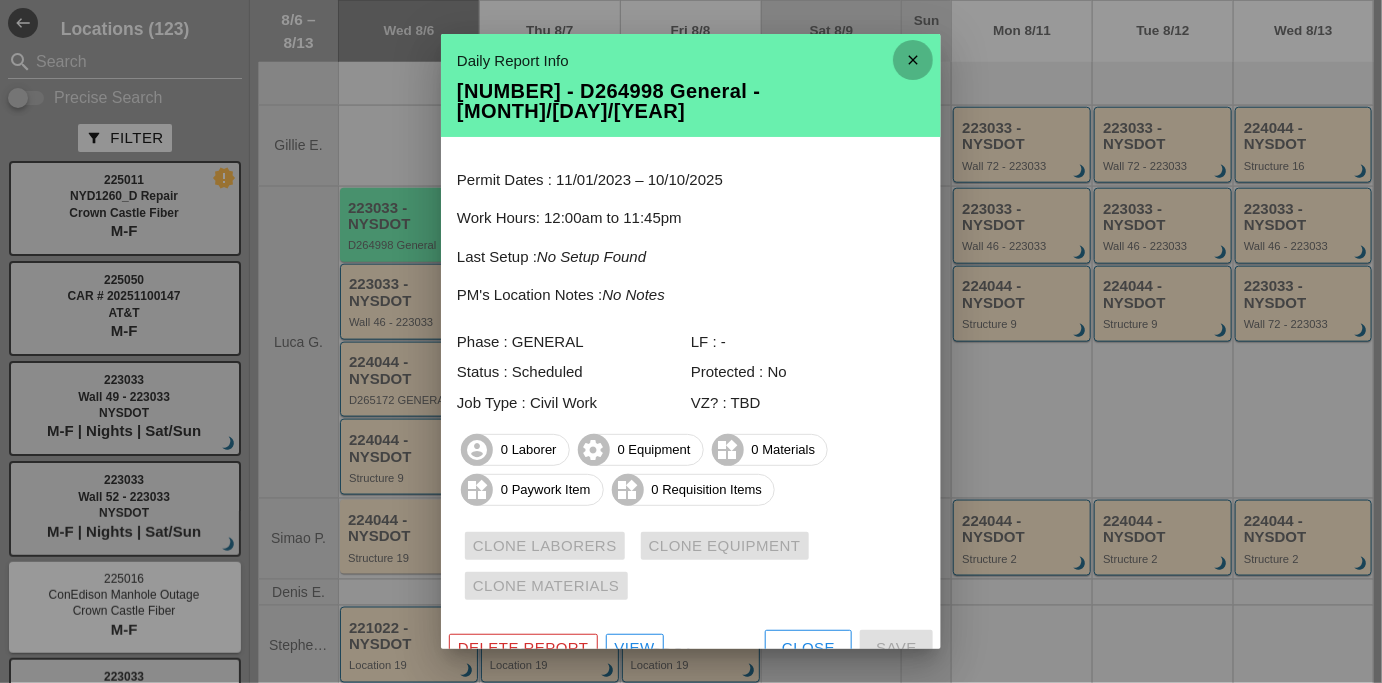 click on "close" at bounding box center [913, 60] 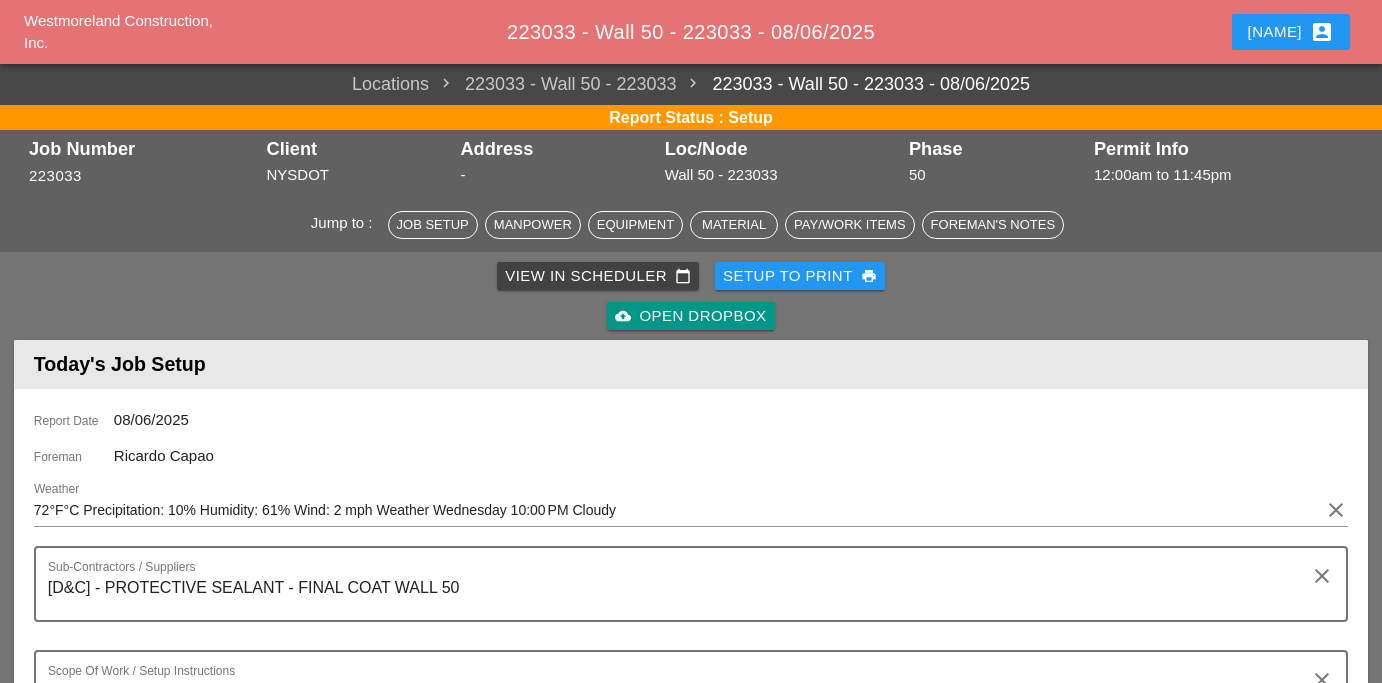 scroll, scrollTop: 0, scrollLeft: 0, axis: both 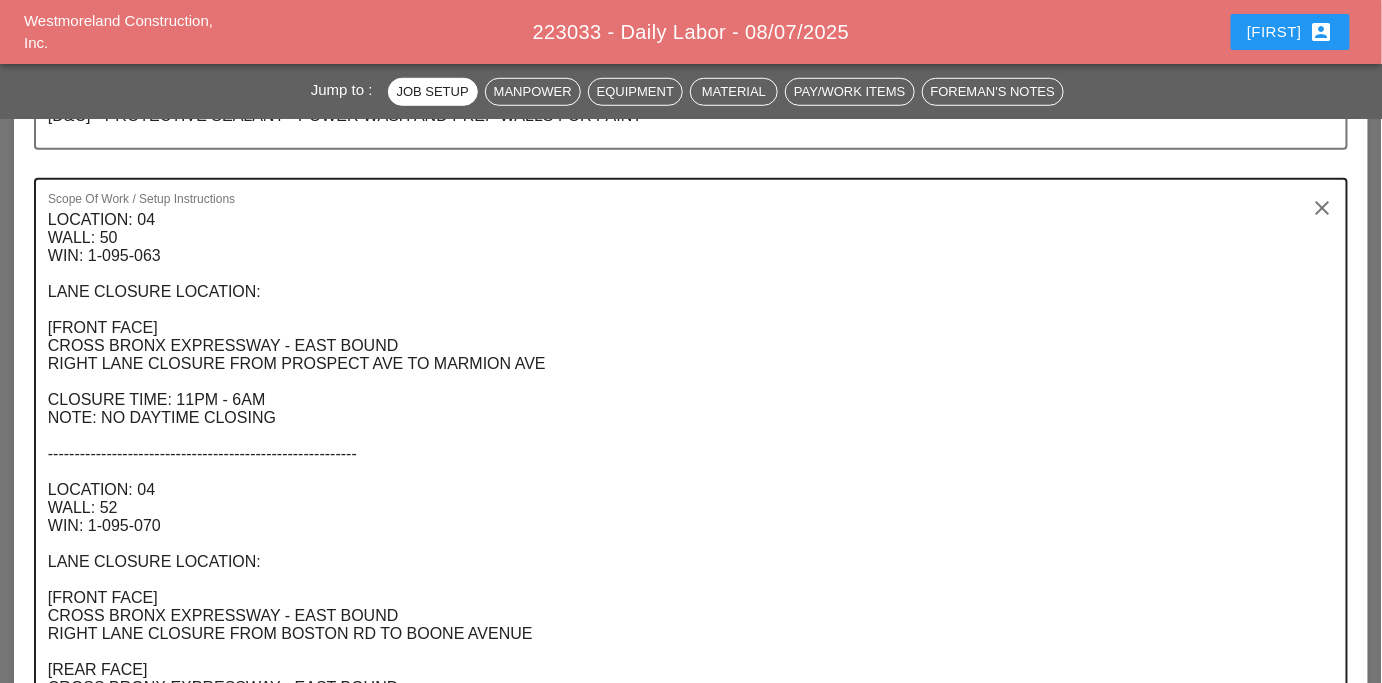 drag, startPoint x: 45, startPoint y: 215, endPoint x: 146, endPoint y: 444, distance: 250.28384 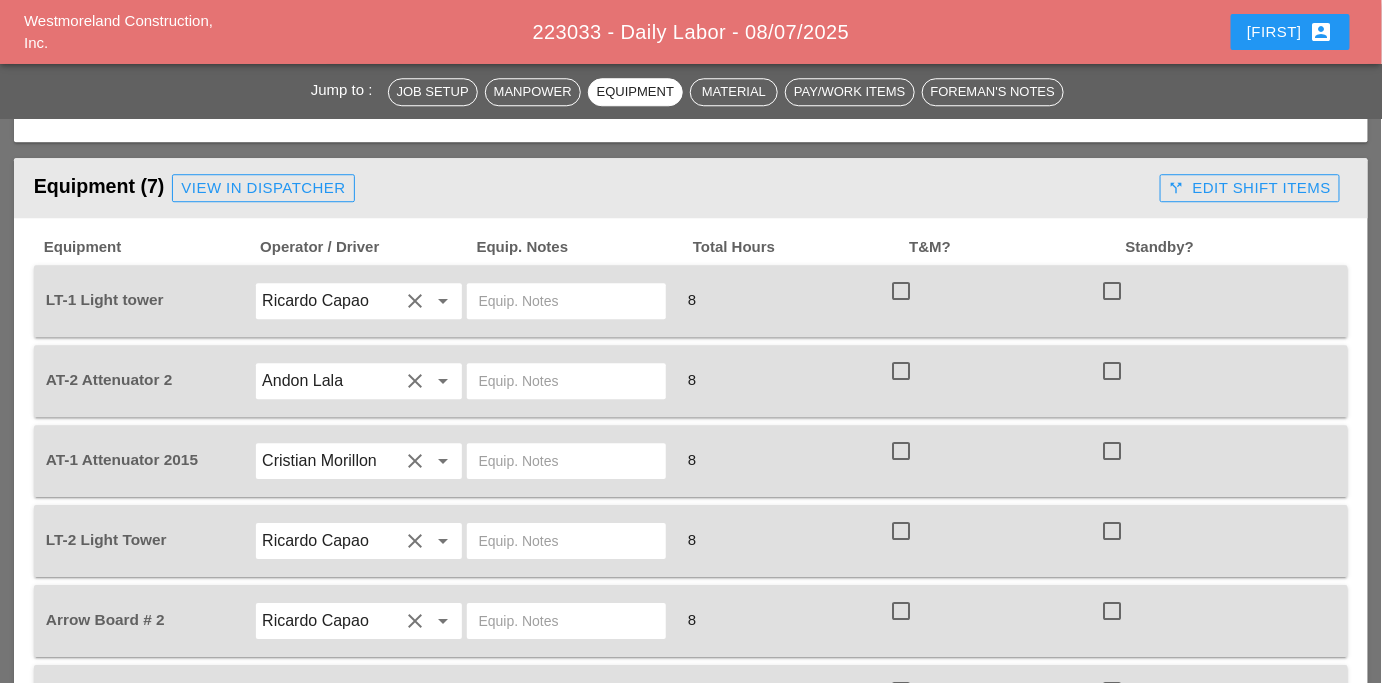 scroll, scrollTop: 1705, scrollLeft: 0, axis: vertical 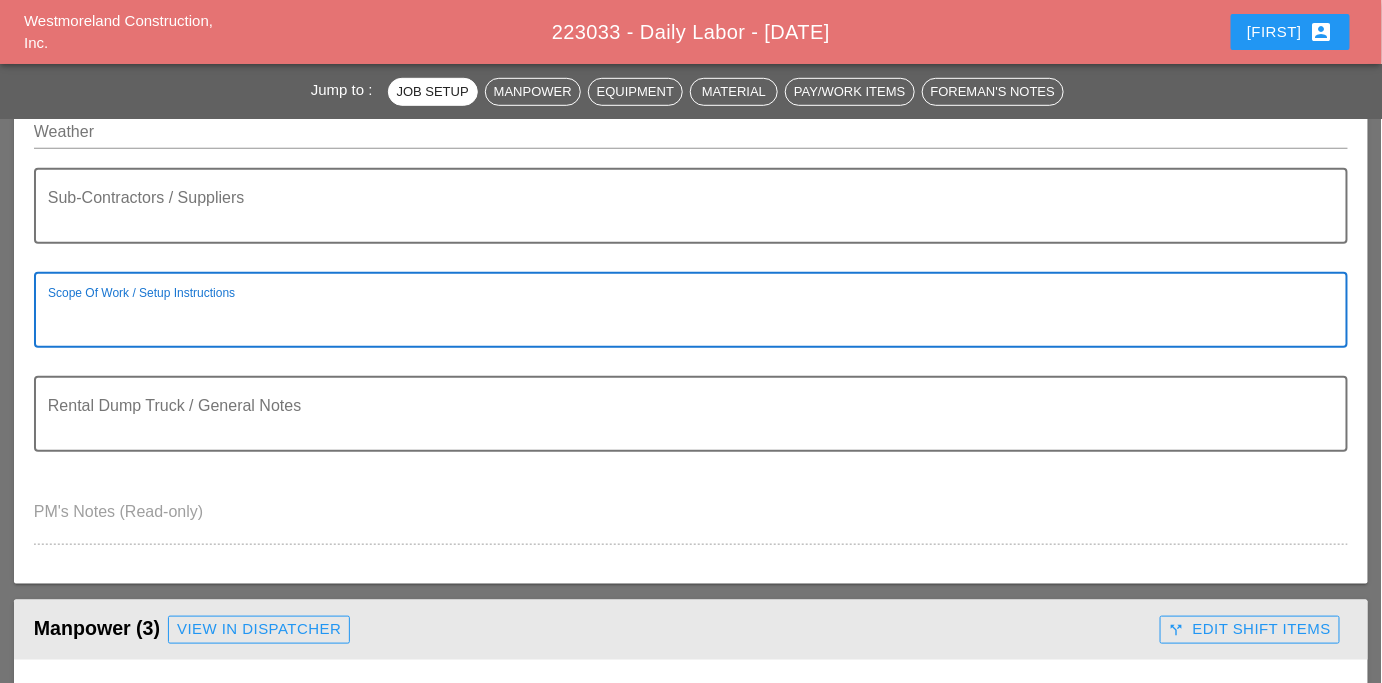 click at bounding box center (683, 322) 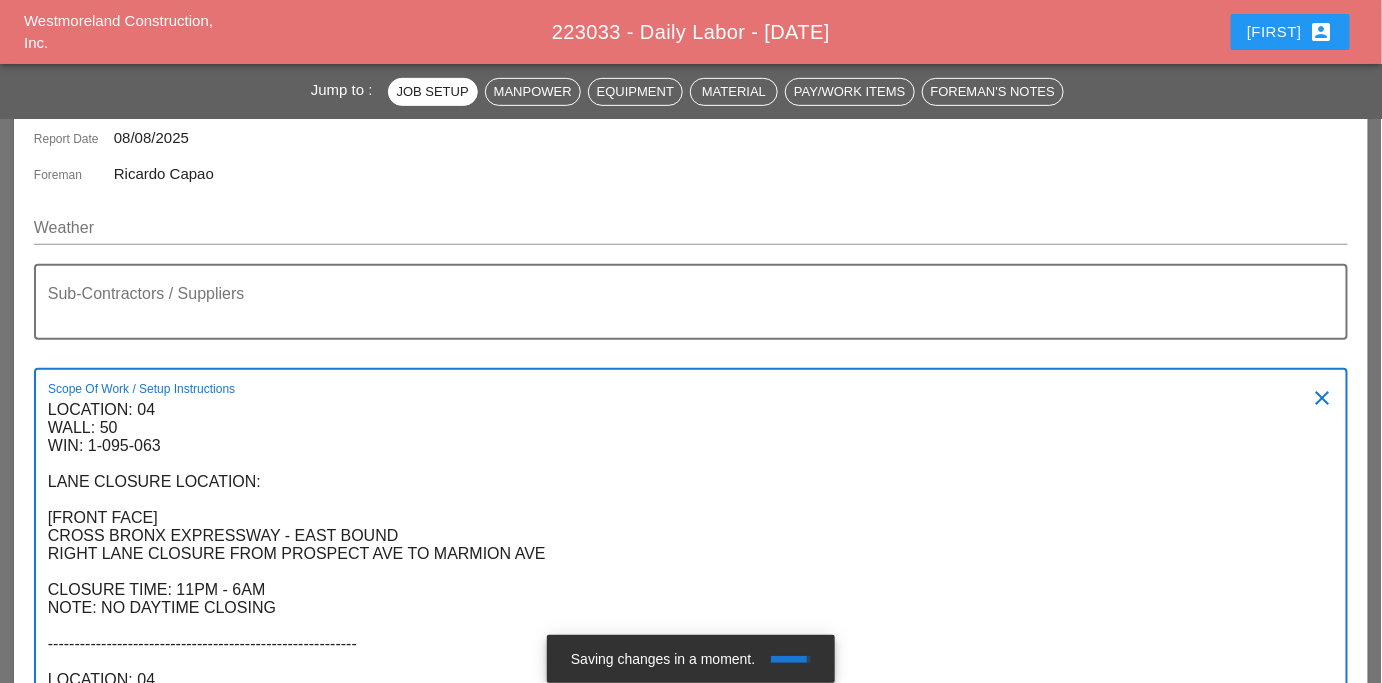 scroll, scrollTop: 279, scrollLeft: 0, axis: vertical 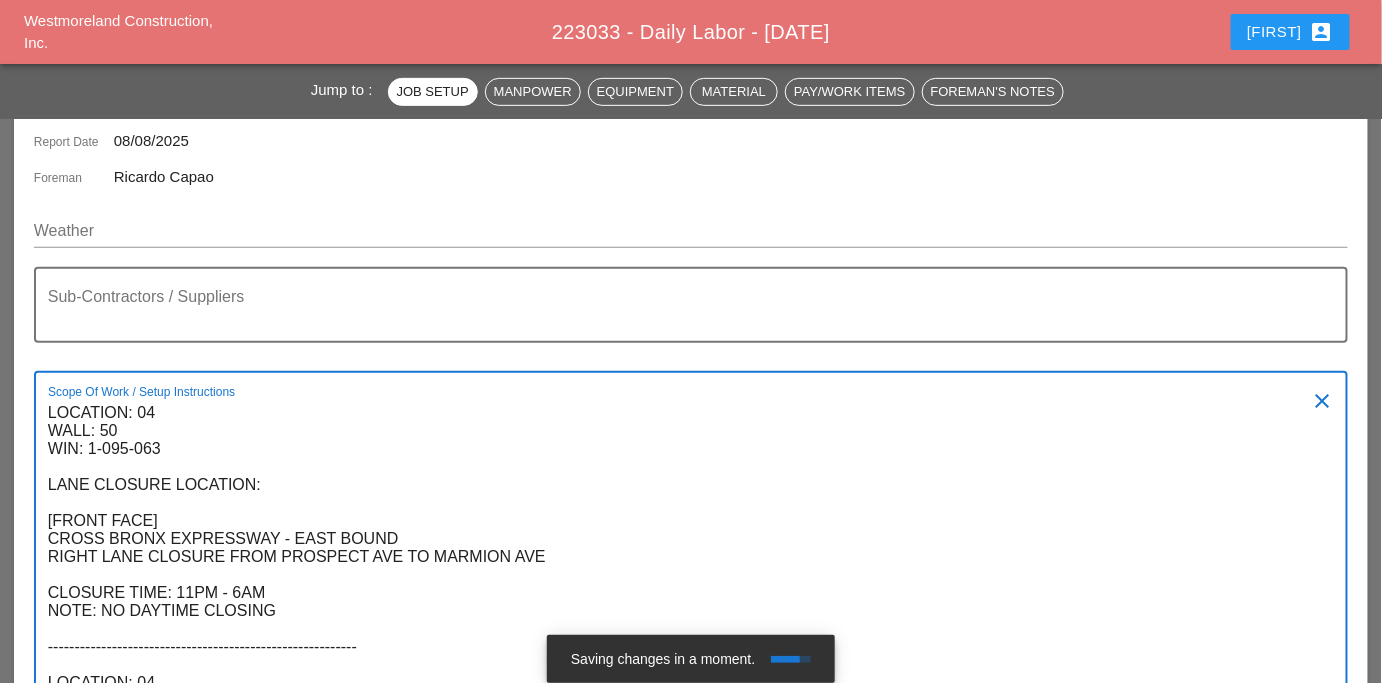 type on "LOCATION: 04
WALL: 50
WIN: 1-095-063
LANE CLOSURE LOCATION:
[FRONT FACE]
CROSS BRONX EXPRESSWAY - EAST BOUND
RIGHT LANE CLOSURE FROM PROSPECT AVE TO MARMION AVE
CLOSURE TIME: 11PM - 6AM
NOTE: NO DAYTIME CLOSING
----------------------------------------------------------
LOCATION: 04
WALL: 52
WIN: 1-095-070
LANE CLOSURE LOCATION:
[FRONT FACE]
CROSS BRONX EXPRESSWAY - EAST BOUND
RIGHT LANE CLOSURE FROM BOSTON RD TO BOONE AVENUE
[REAR FACE]
CROSS BRONX EXPRESSWAY - EAST BOUND
LEFT LANE CLOSURE FROM BOSTON RD TO BOONE AVENUE
CLOSURE TIME: 8AM -4PM [11PM - 6AM]
SCOPE OF WORK:
-SET UP WZTC
-FACILITATE WASHING AND PREPPING OF WALLS FOR PAINT" 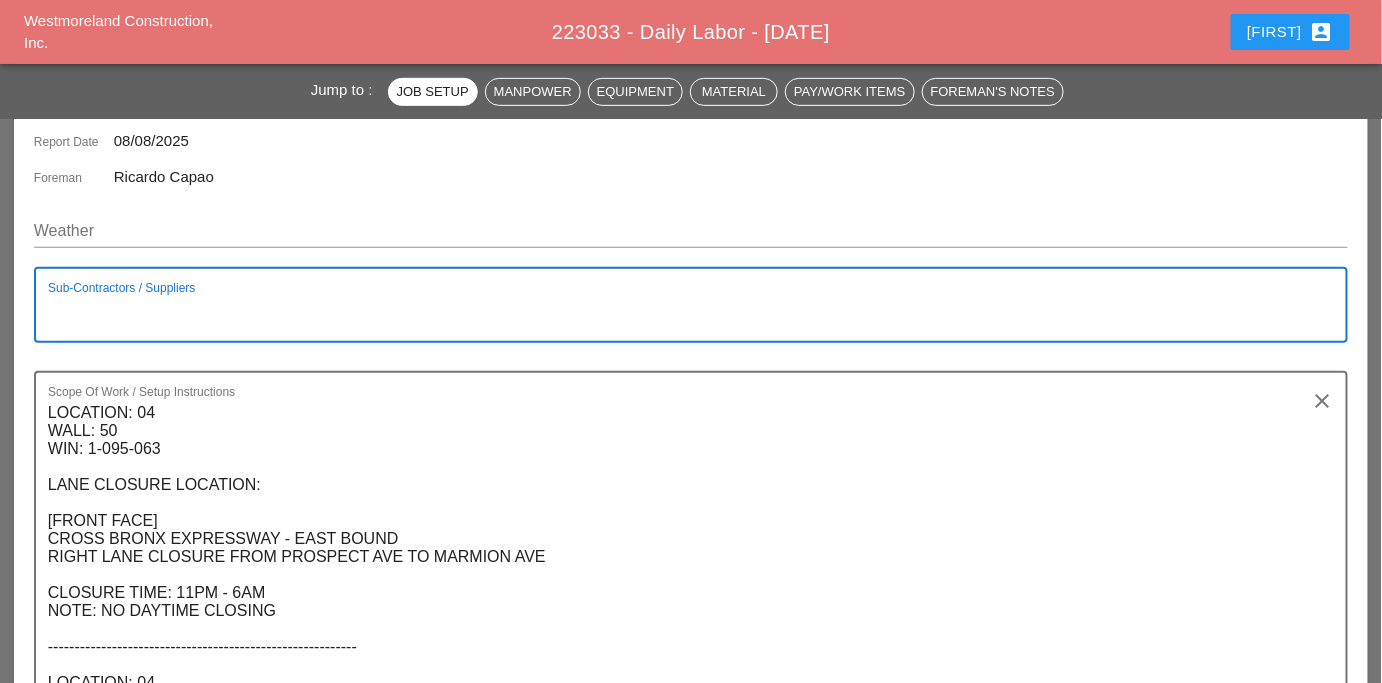 click at bounding box center (683, 317) 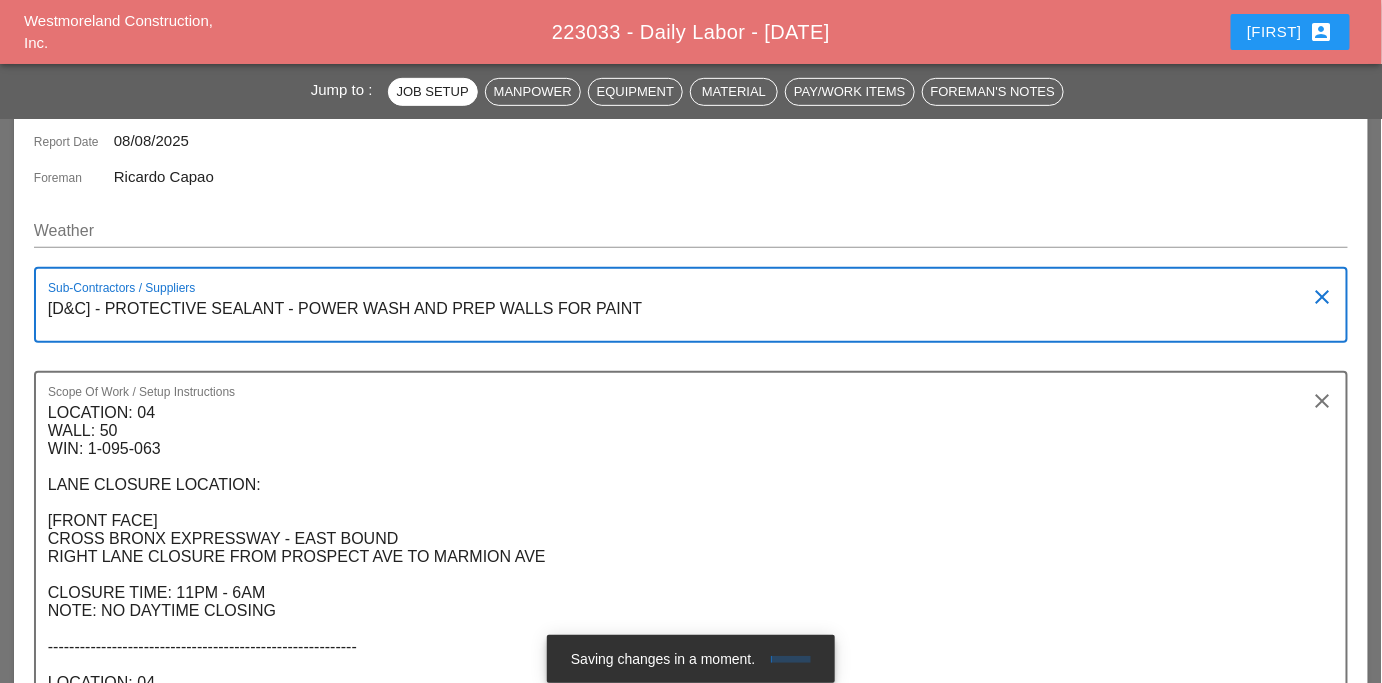 click on "Report Date 08/08/2025 Foreman Ricardo Capao Weather Sub-Contractors / Suppliers [D&C] - PROTECTIVE SEALANT - POWER WASH AND PREP WALLS FOR PAINT clear Scope Of Work / Setup Instructions LOCATION: 04
WALL: 50
WIN: 1-095-063
LANE CLOSURE LOCATION:
[FRONT FACE]
CROSS BRONX EXPRESSWAY - EAST BOUND
RIGHT LANE CLOSURE FROM PROSPECT AVE TO MARMION AVE
CLOSURE TIME: 11PM - 6AM
NOTE: NO DAYTIME CLOSING
----------------------------------------------------------
LOCATION: 04
WALL: 52
WIN: 1-095-070
LANE CLOSURE LOCATION:
[FRONT FACE]
CROSS BRONX EXPRESSWAY - EAST BOUND
RIGHT LANE CLOSURE FROM BOSTON RD TO BOONE AVENUE
[REAR FACE]
CROSS BRONX EXPRESSWAY - EAST BOUND
LEFT LANE CLOSURE FROM BOSTON RD TO BOONE AVENUE
CLOSURE TIME: 8AM -4PM [11PM - 6AM]
SCOPE OF WORK:
-SET UP WZTC
-FACILITATE WASHING AND PREPPING OF WALLS FOR PAINT clear Rental Dump Truck / General Notes PM's Notes (Read-only)" at bounding box center [691, 686] 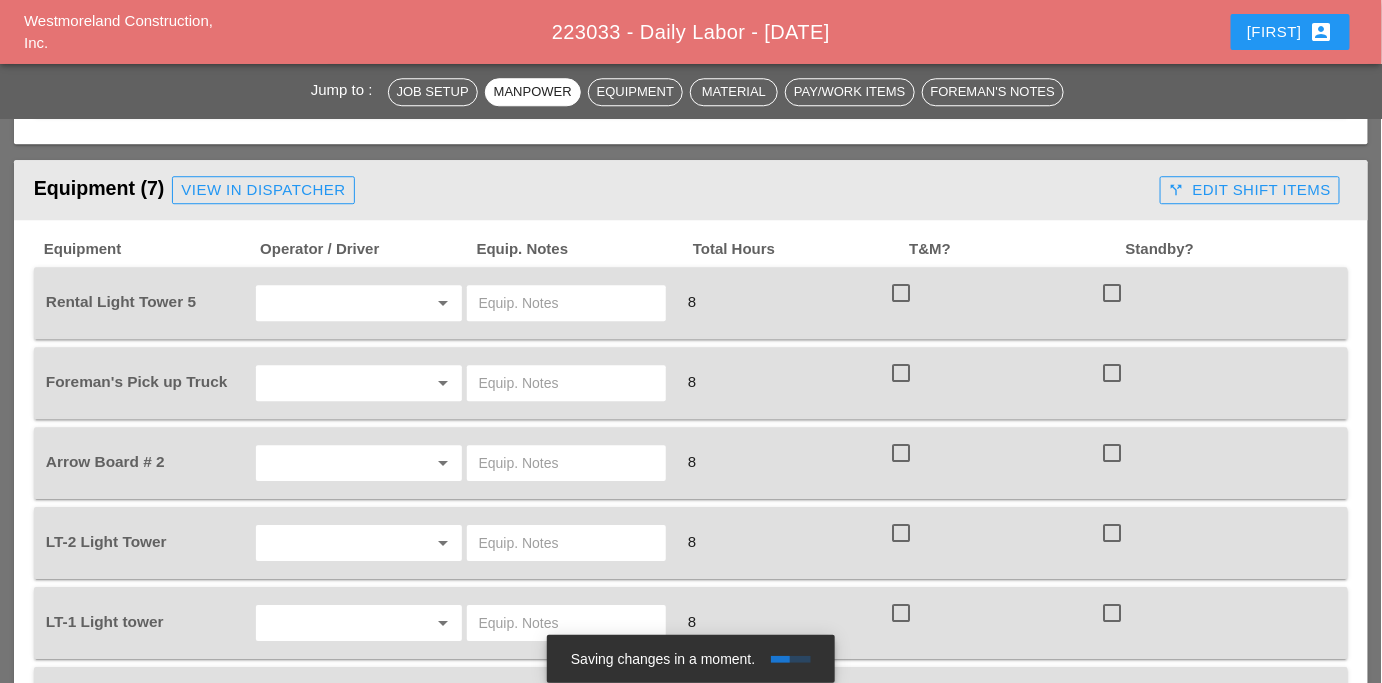 scroll, scrollTop: 1773, scrollLeft: 0, axis: vertical 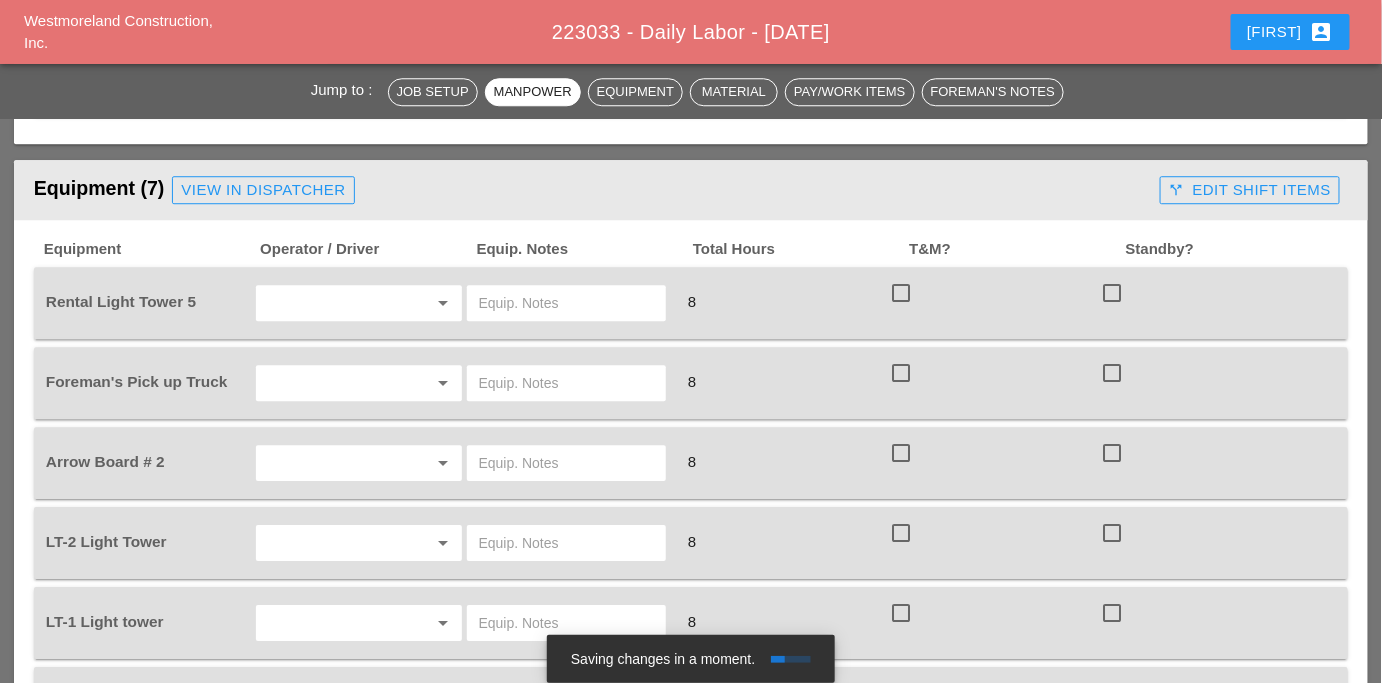 type on "[D&C] - PROTECTIVE SEALANT -" 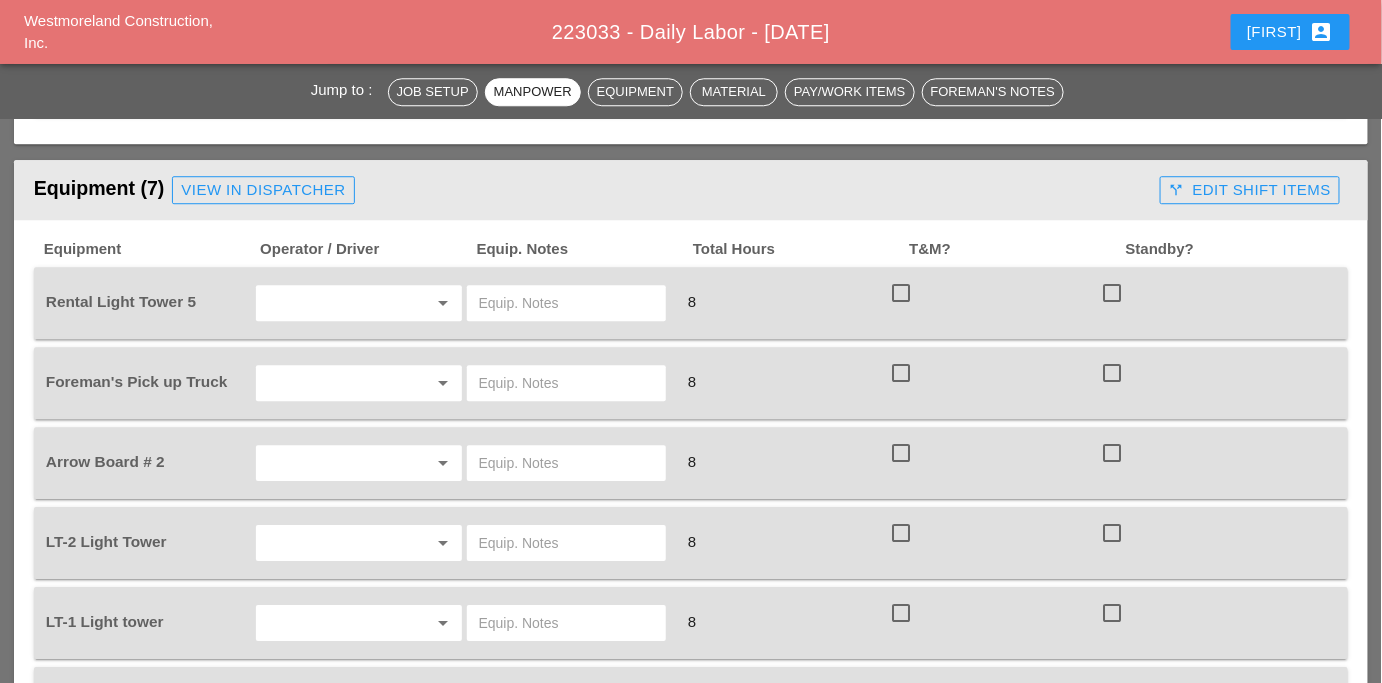 scroll, scrollTop: 1874, scrollLeft: 0, axis: vertical 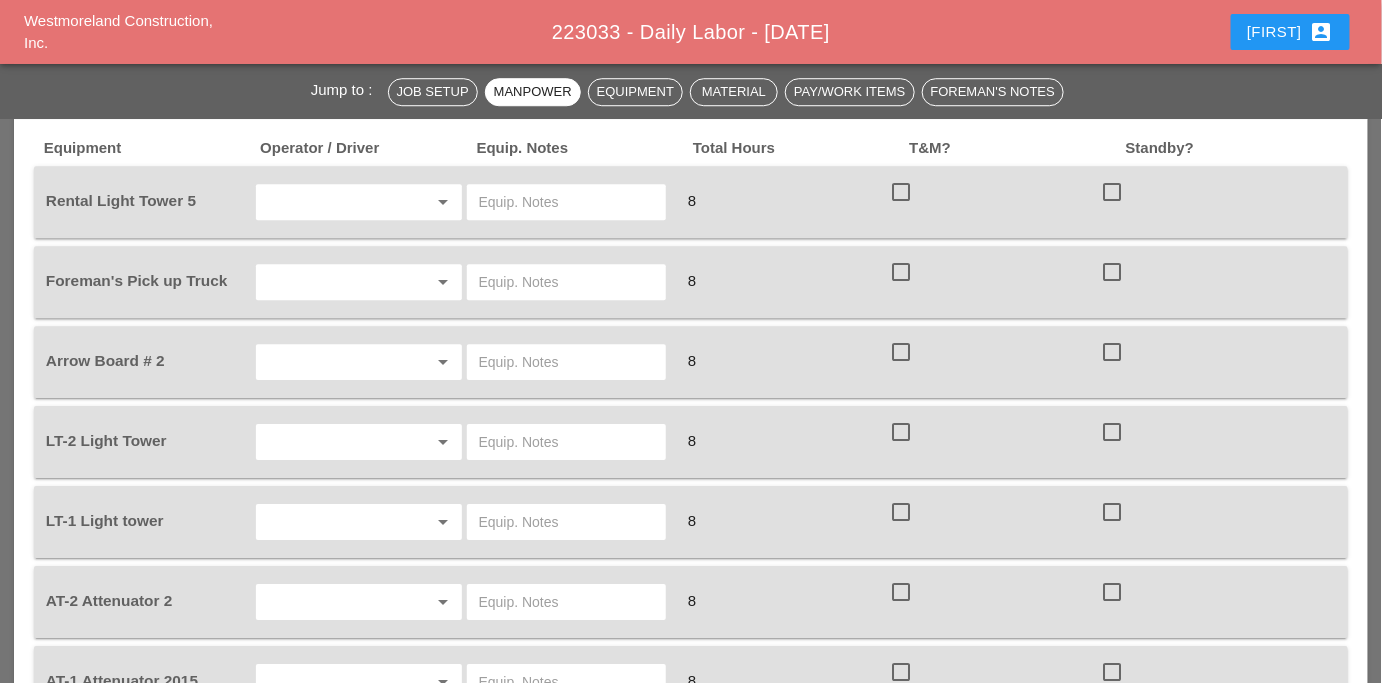 click at bounding box center (330, 522) 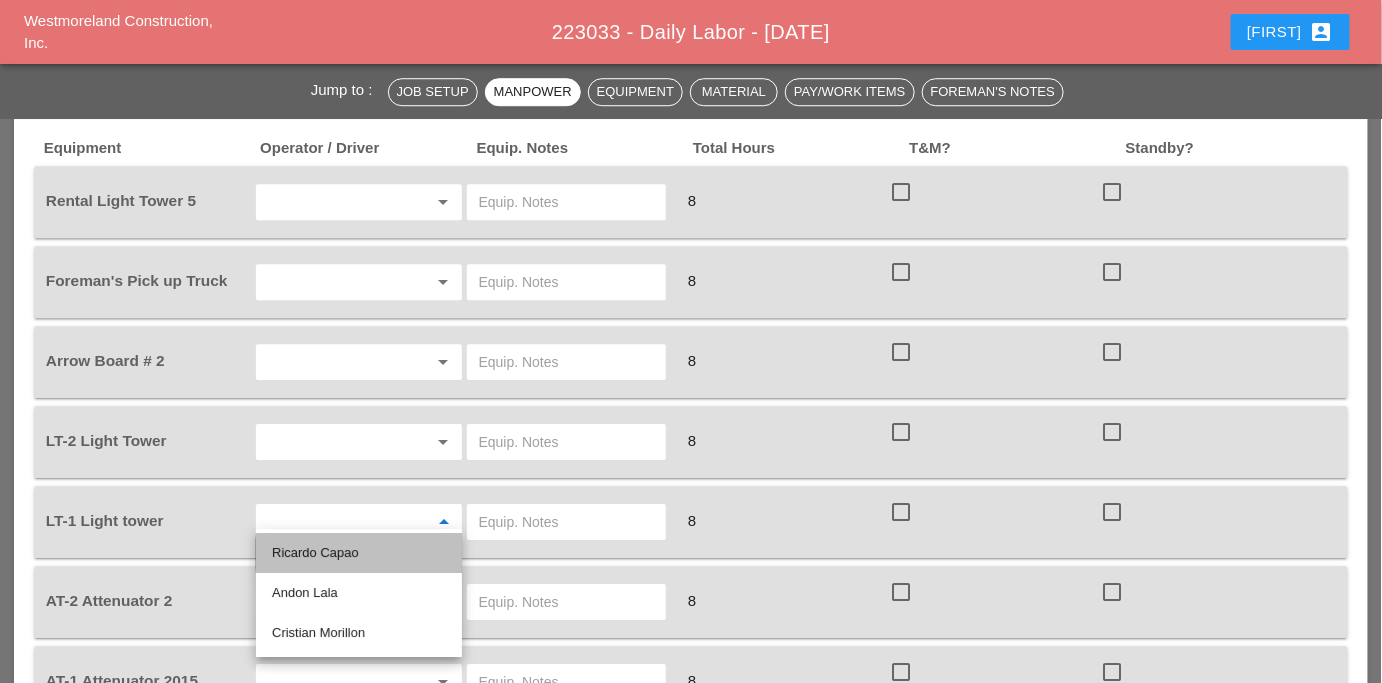 click on "Ricardo Capao" at bounding box center [359, 553] 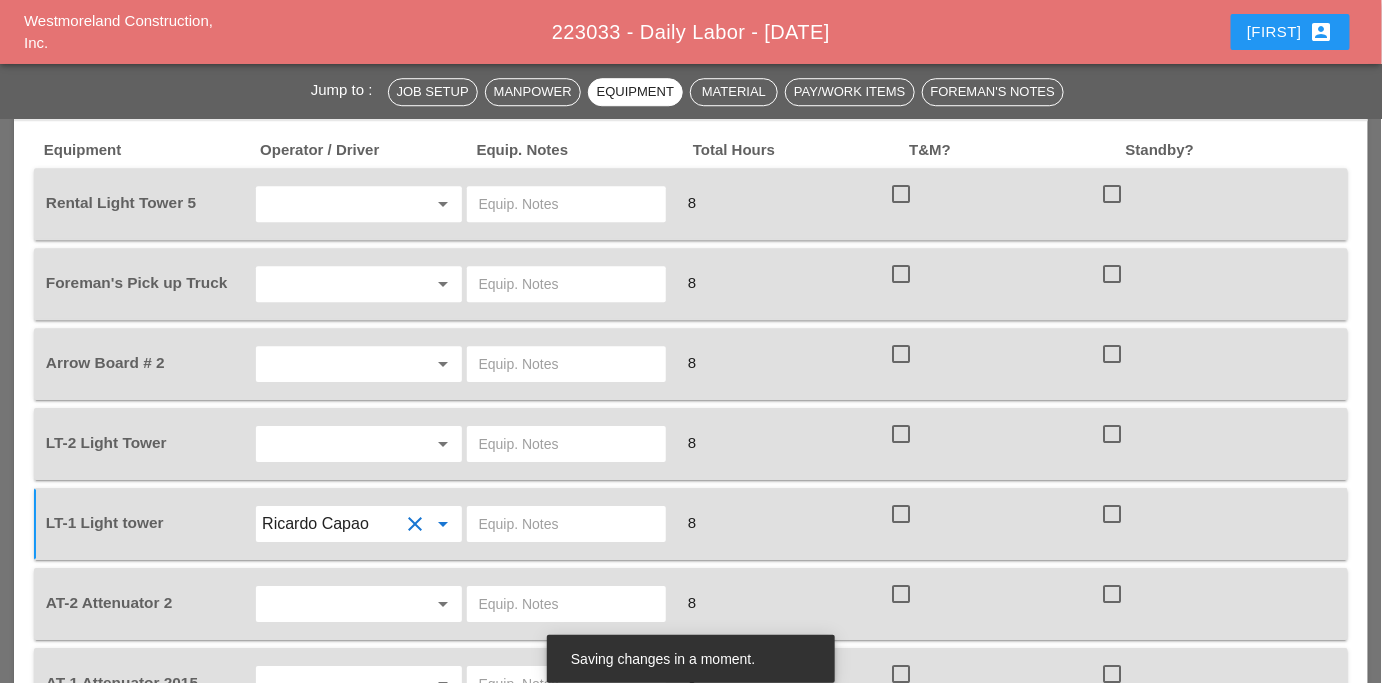 scroll, scrollTop: 1865, scrollLeft: 0, axis: vertical 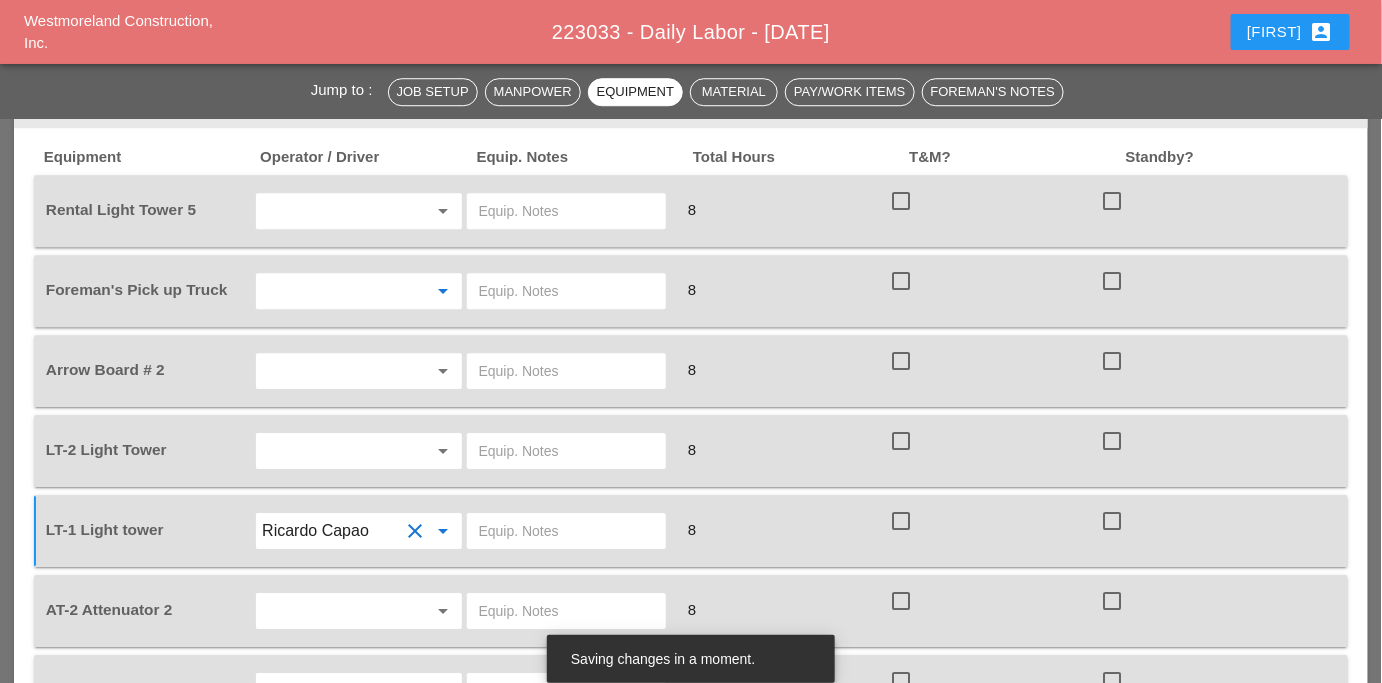 click at bounding box center (330, 291) 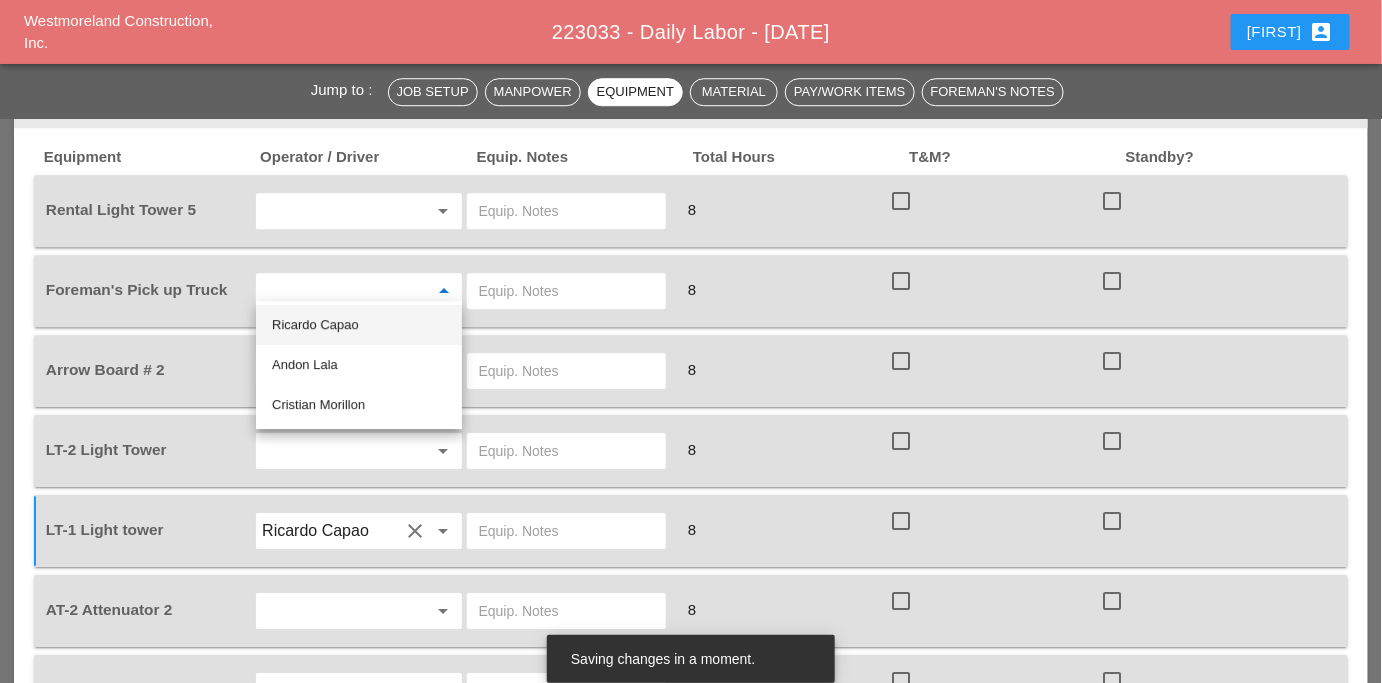 click on "Ricardo Capao" at bounding box center [359, 325] 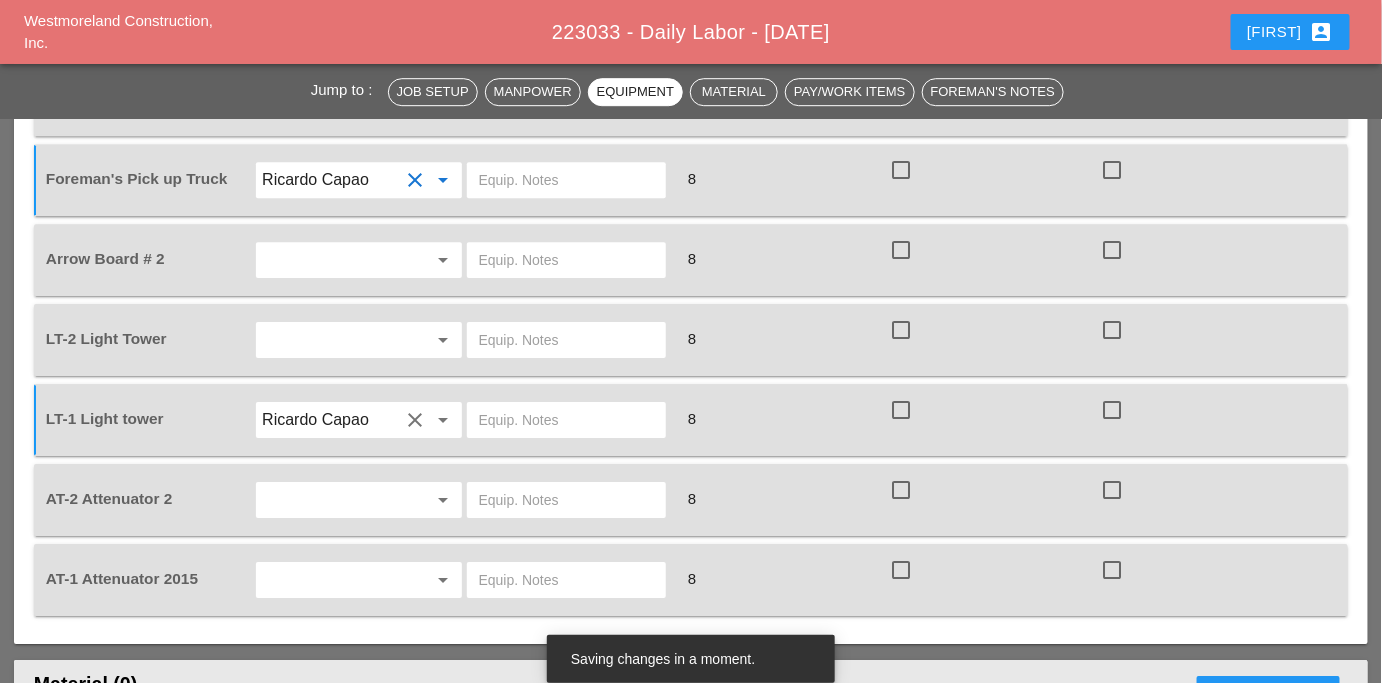 scroll, scrollTop: 1977, scrollLeft: 0, axis: vertical 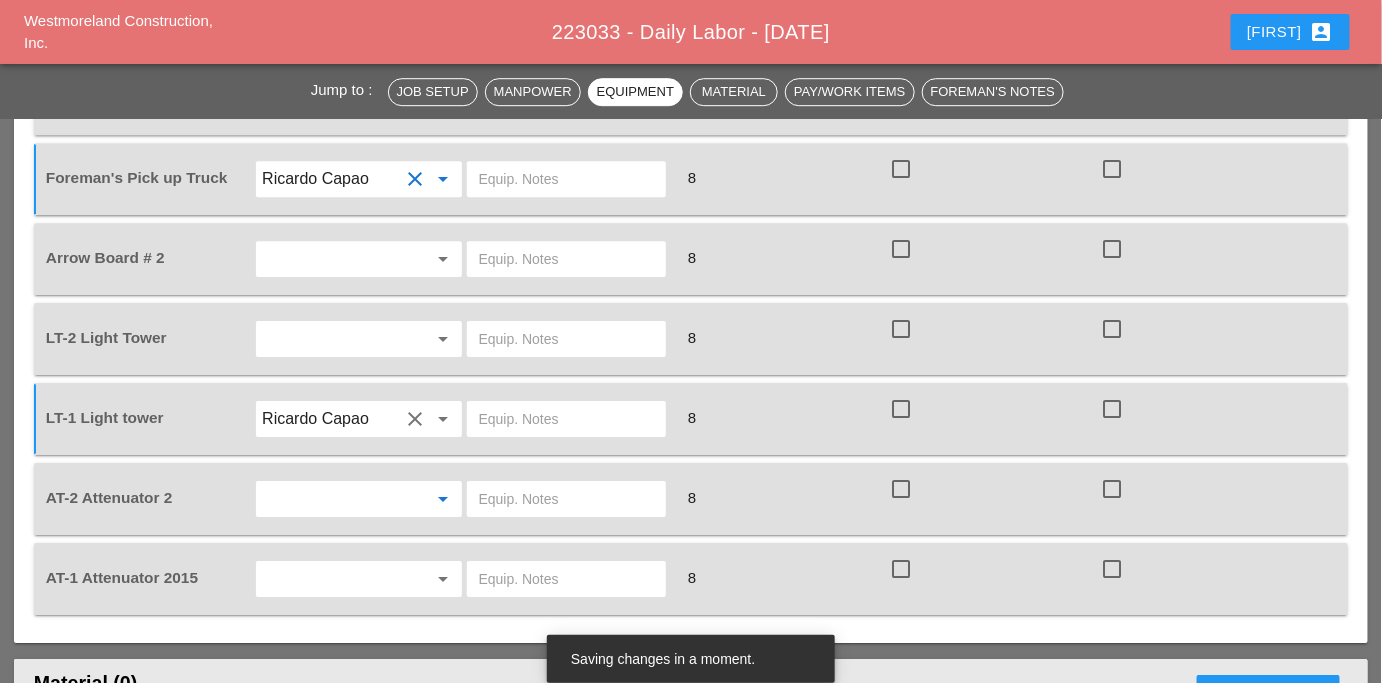 click at bounding box center [330, 499] 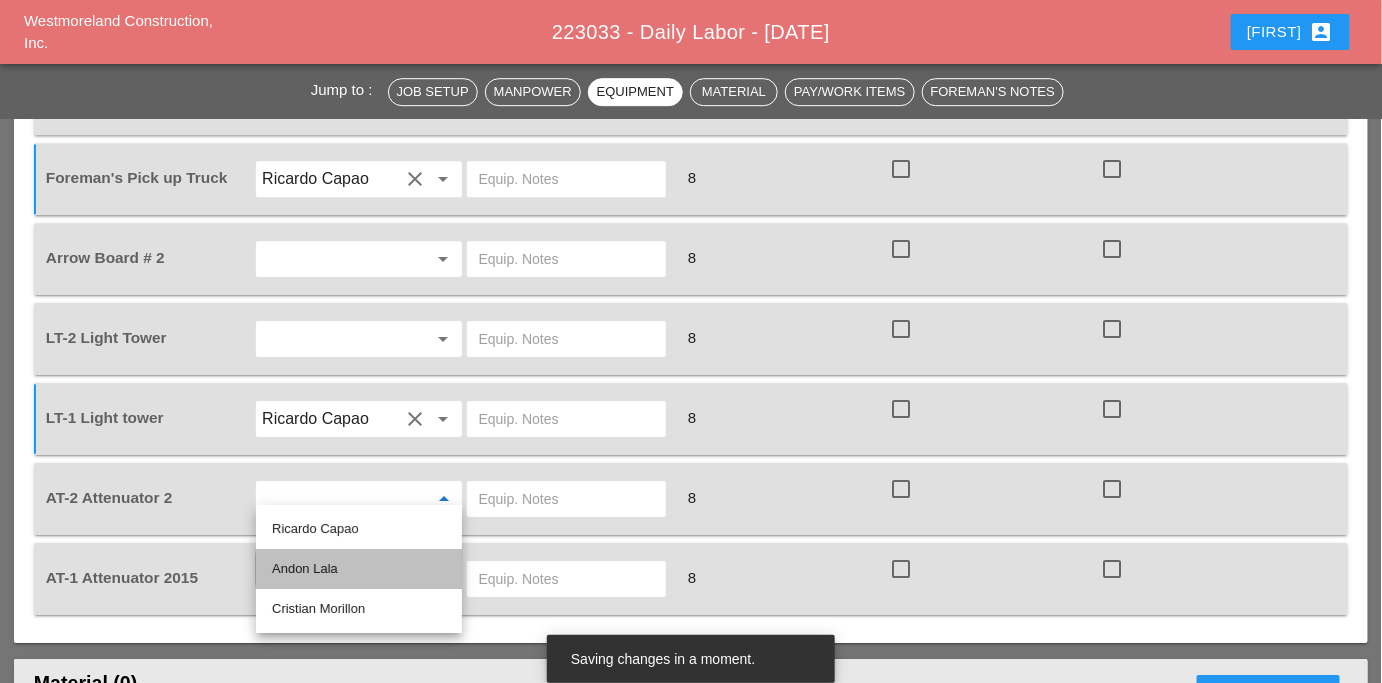 click on "Andon Lala" at bounding box center [359, 569] 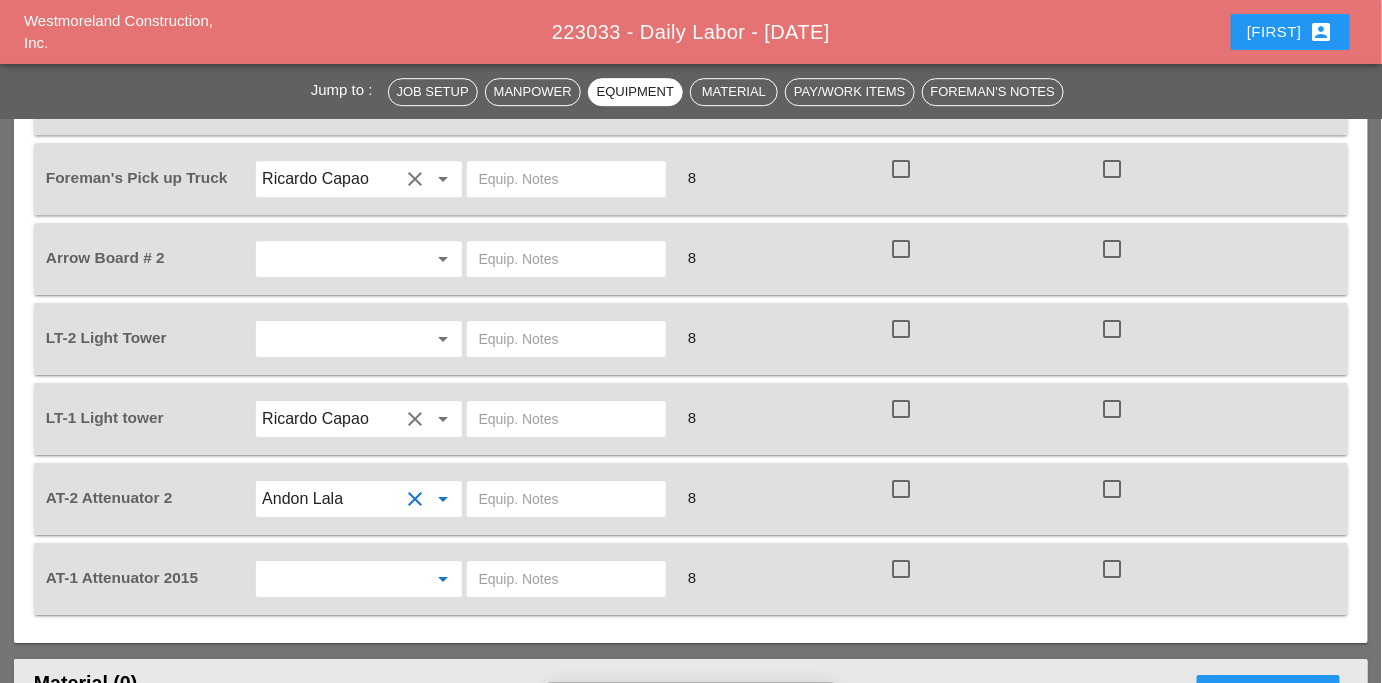 click at bounding box center [330, 579] 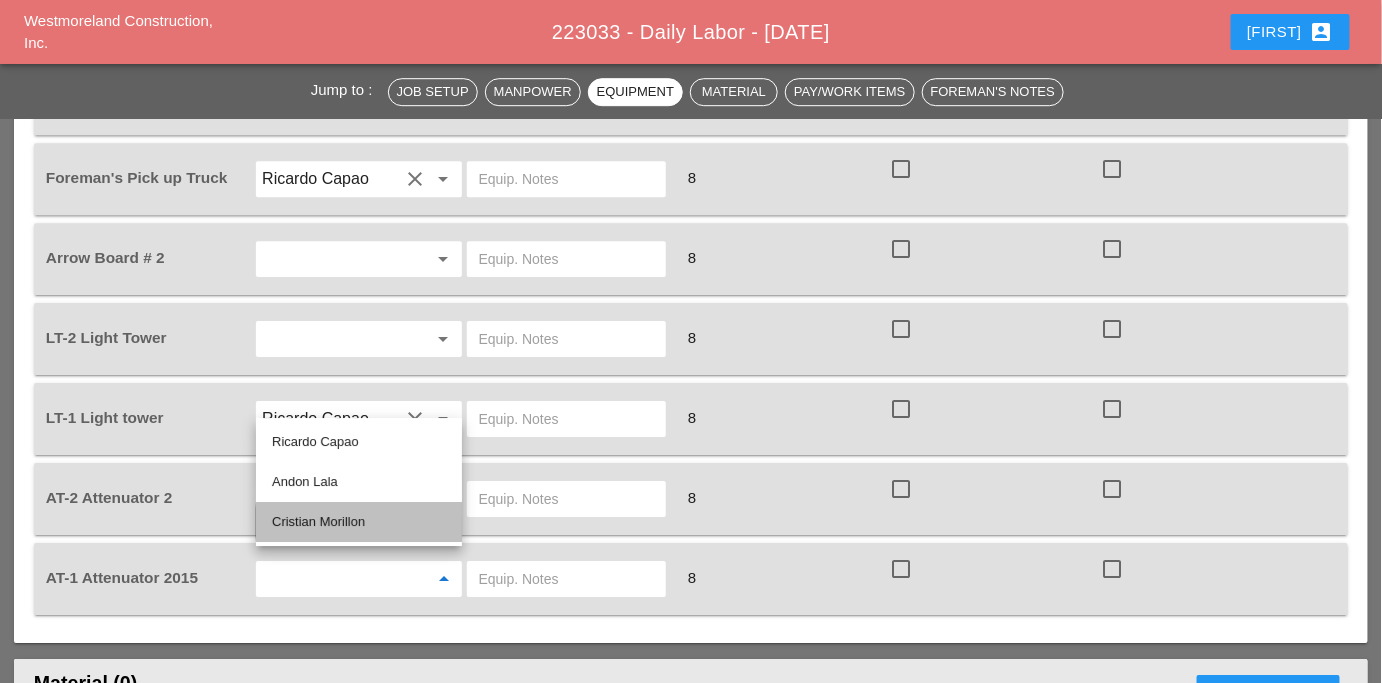 click on "Cristian Morillon" at bounding box center [359, 522] 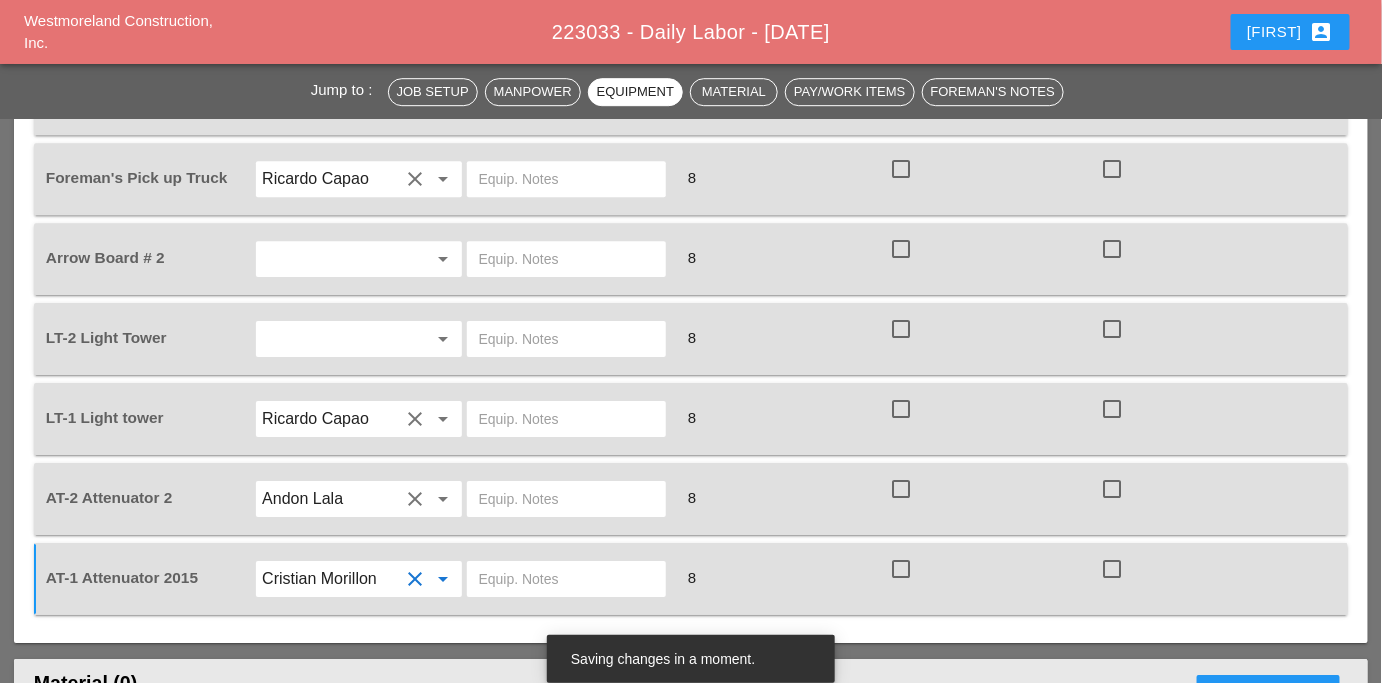 scroll, scrollTop: 1914, scrollLeft: 0, axis: vertical 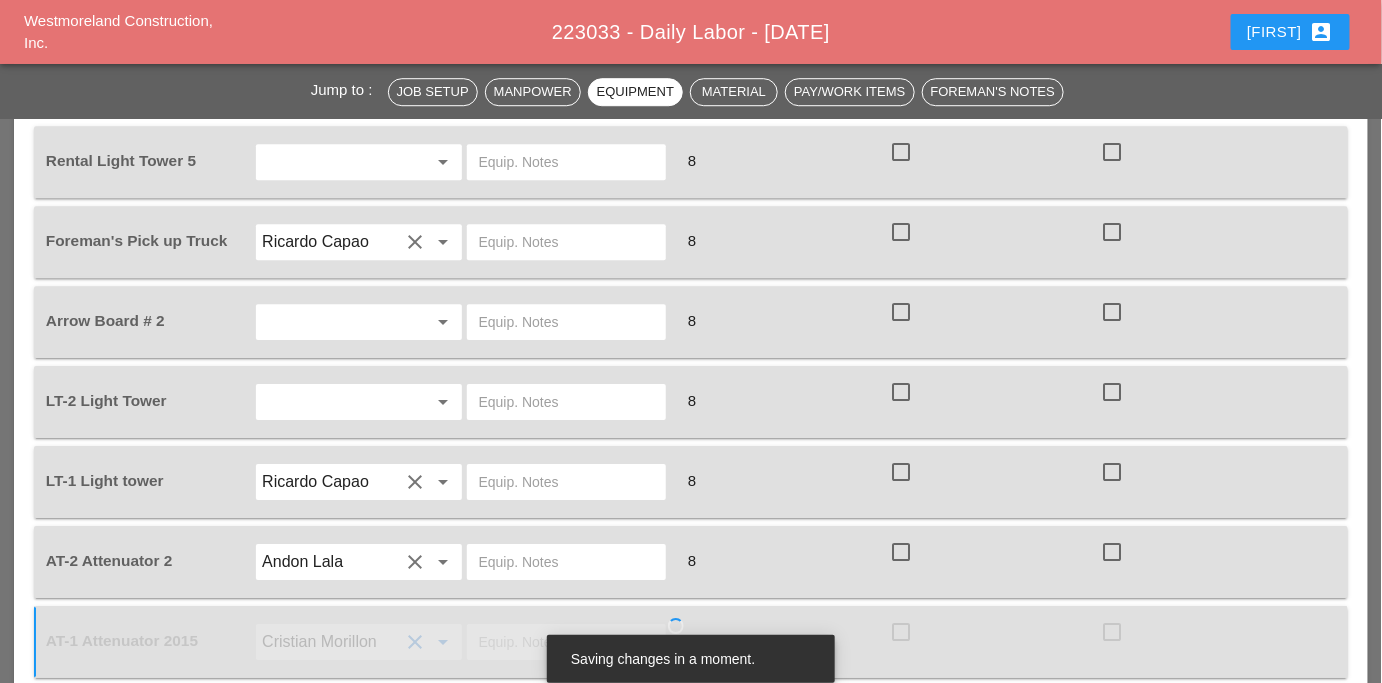 click at bounding box center (330, 402) 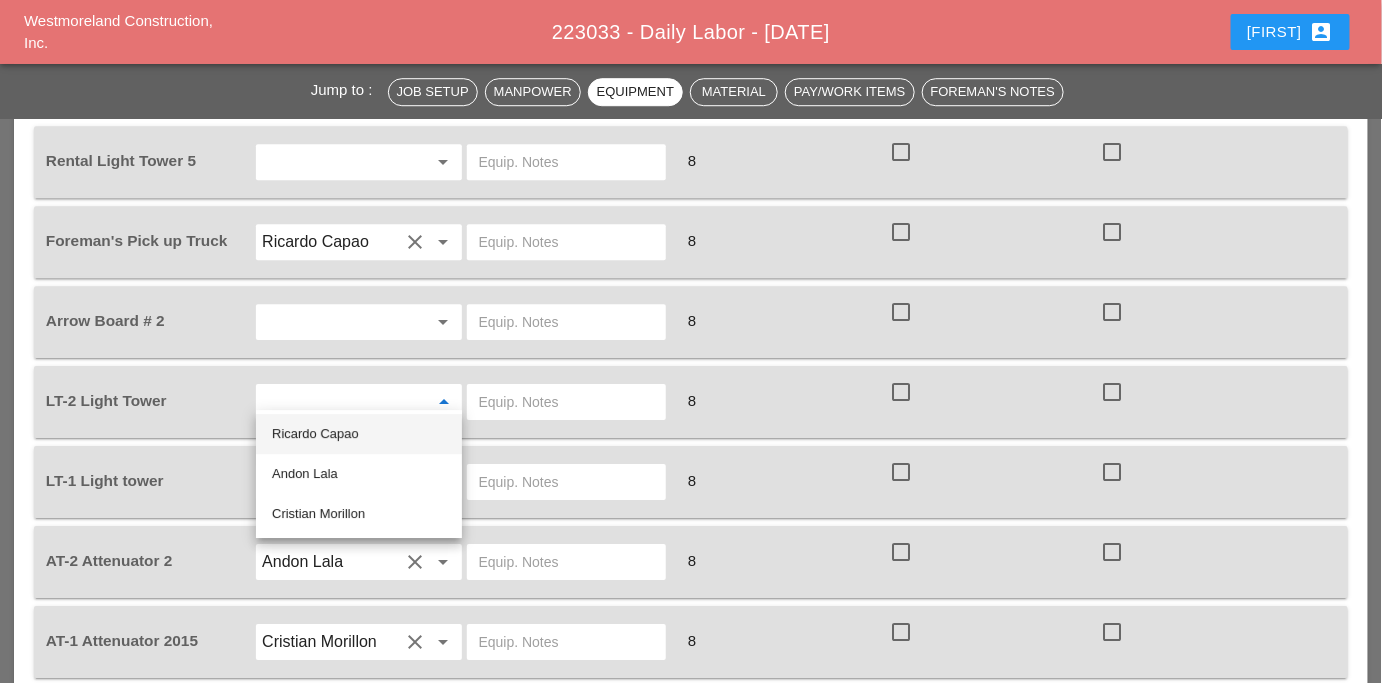click on "Ricardo Capao" at bounding box center (359, 434) 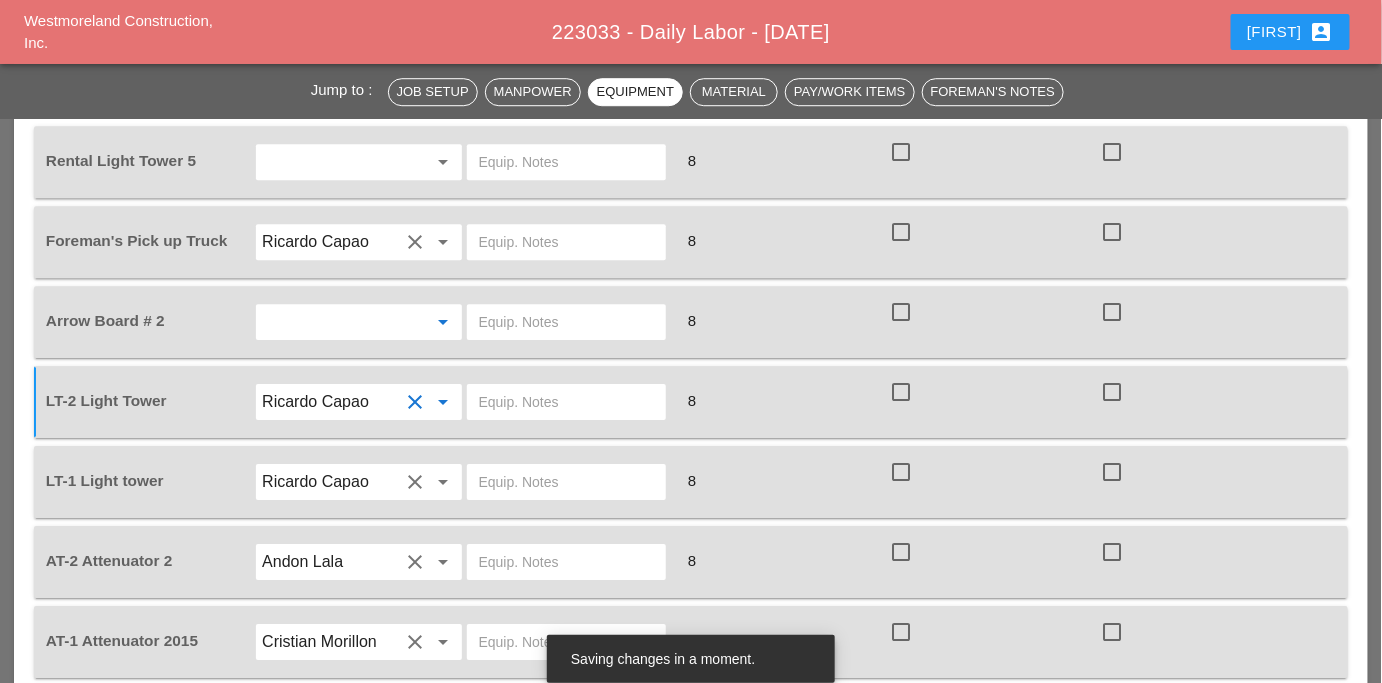 click at bounding box center (330, 322) 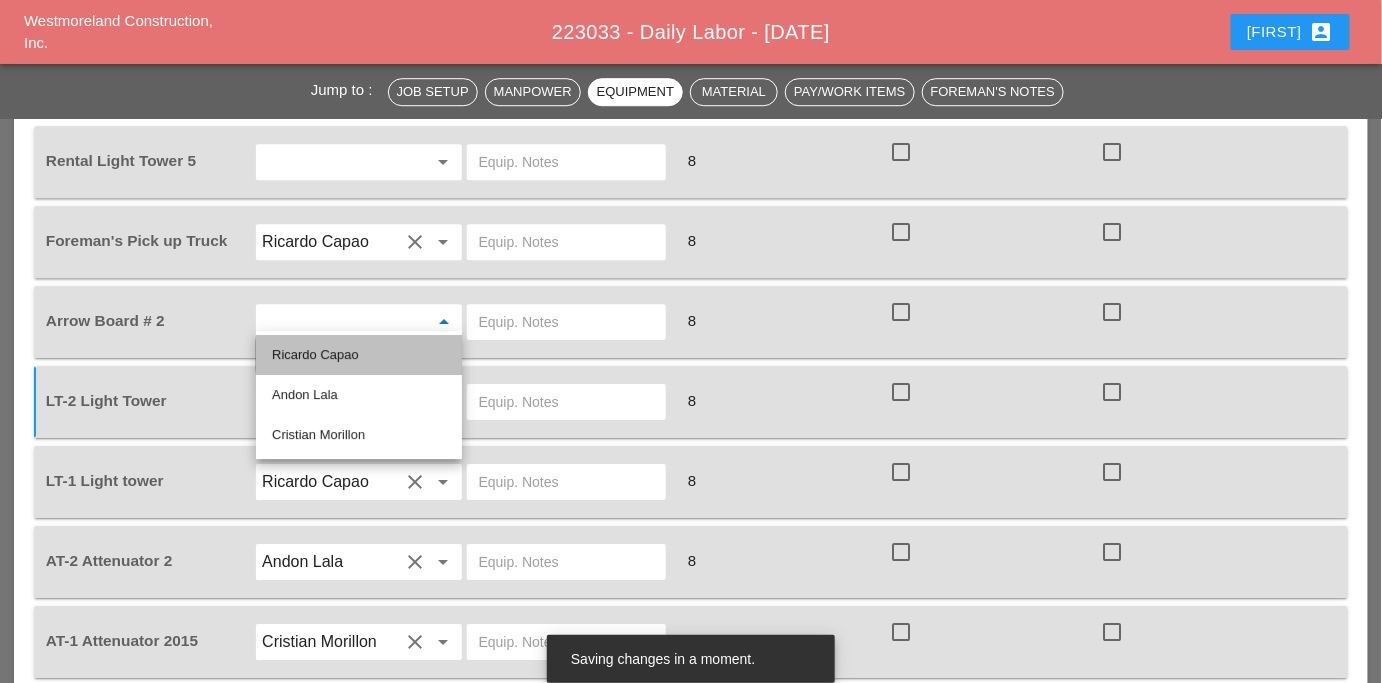 click on "Ricardo Capao" at bounding box center [359, 355] 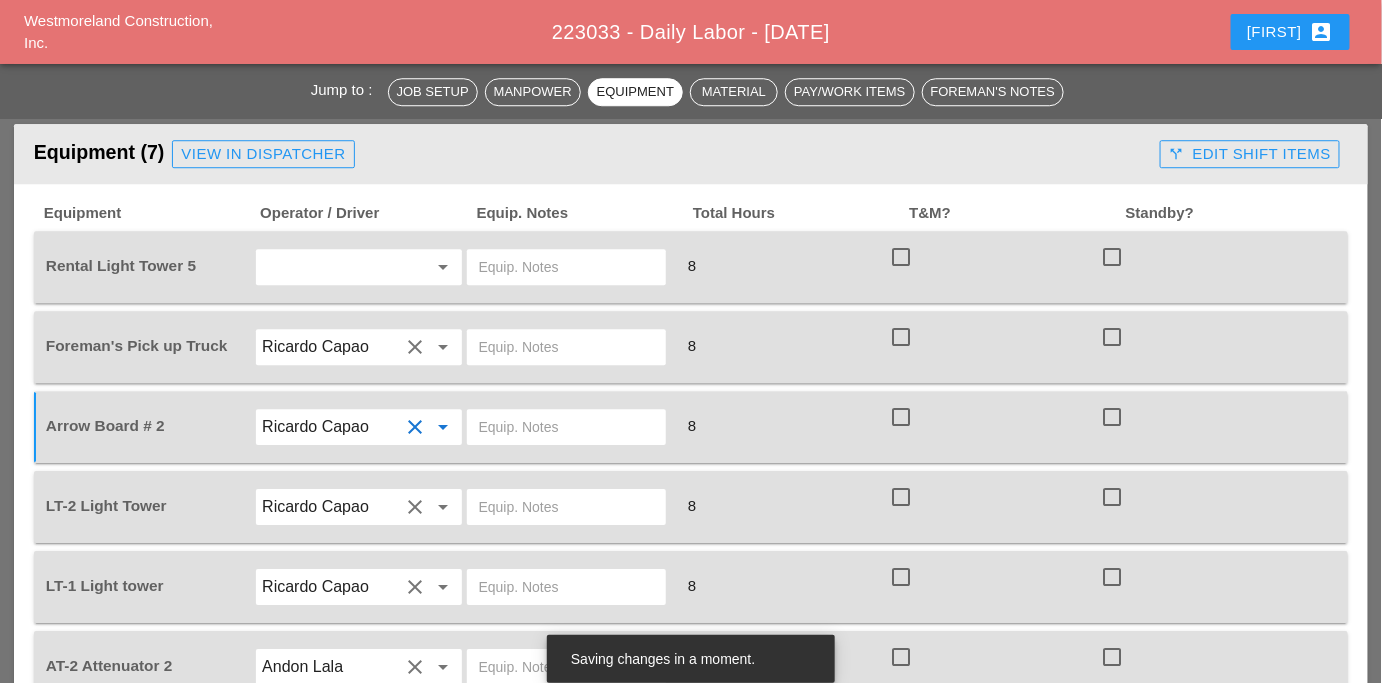 scroll, scrollTop: 1808, scrollLeft: 0, axis: vertical 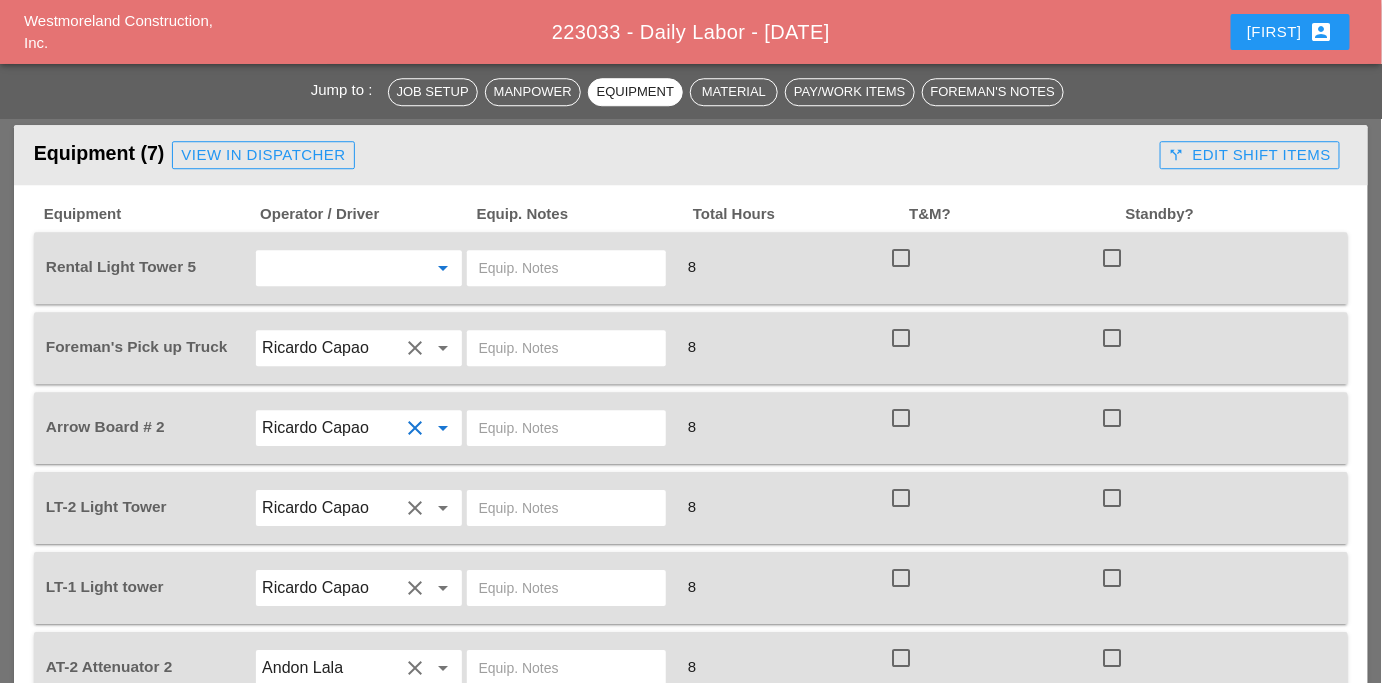 click at bounding box center (330, 268) 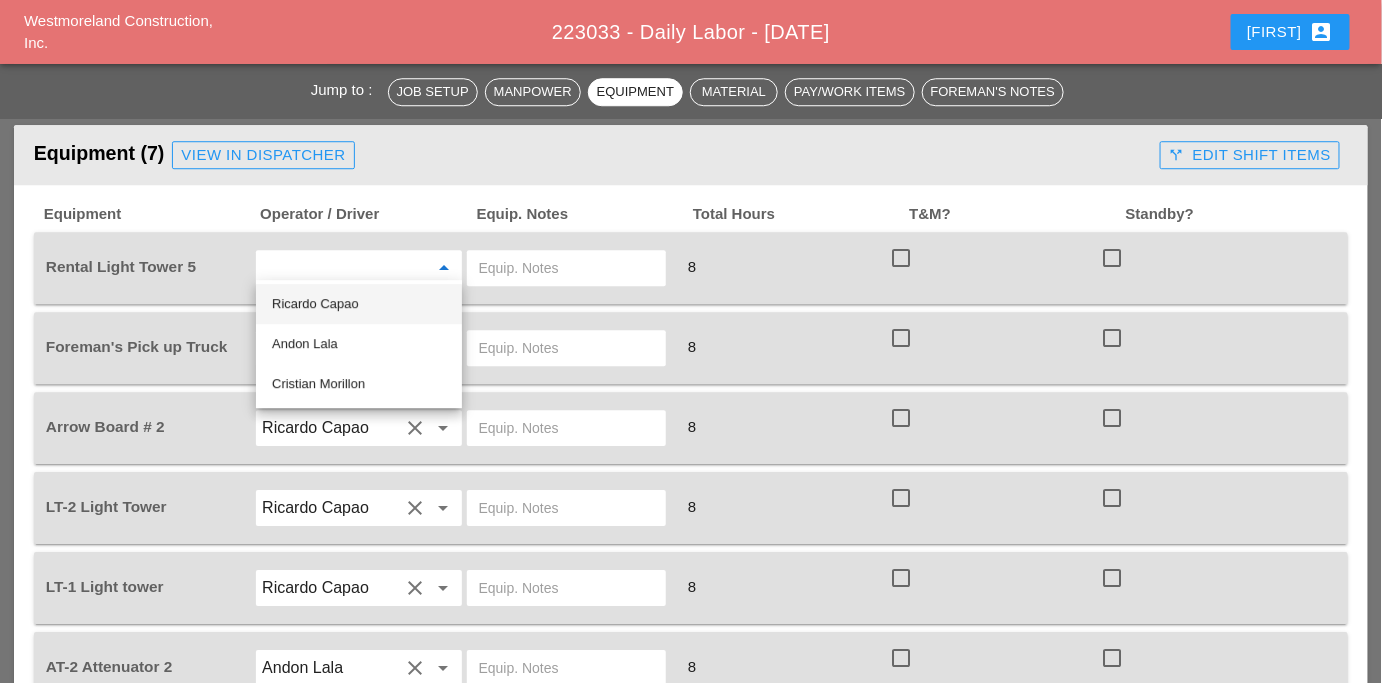 click on "Ricardo Capao" at bounding box center (359, 304) 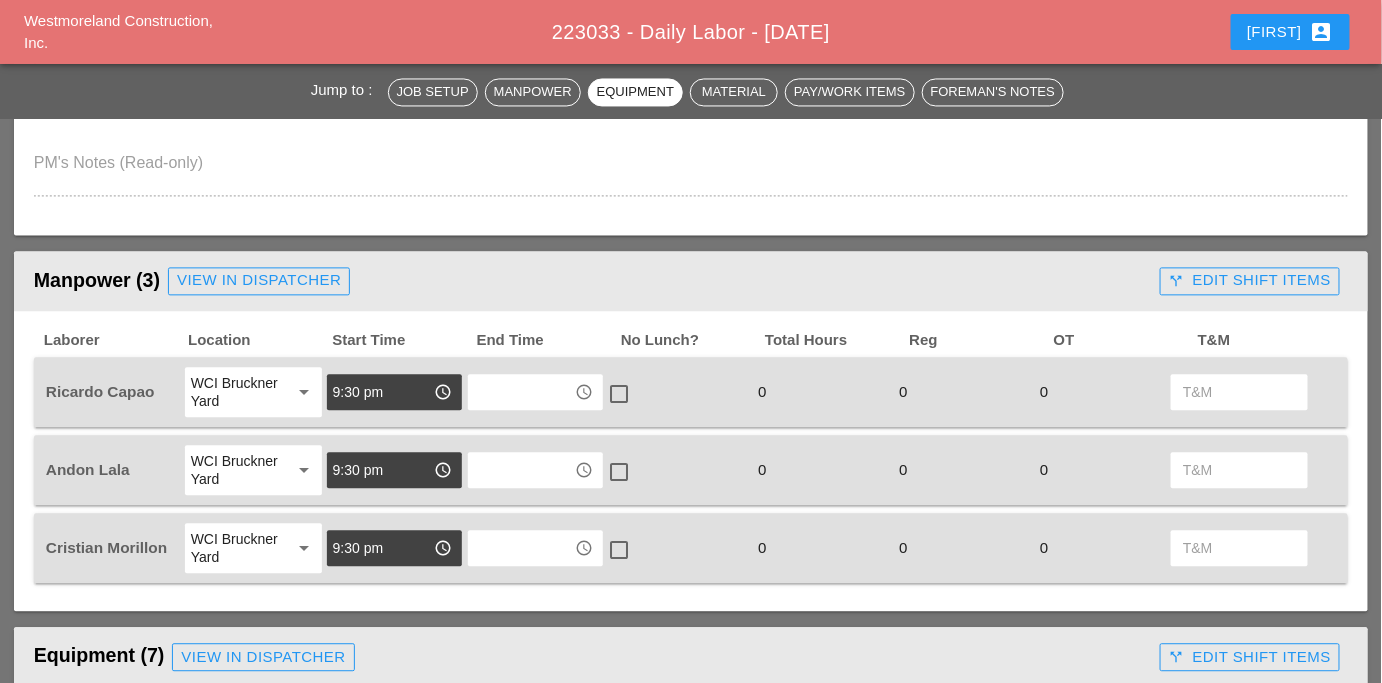 scroll, scrollTop: 1305, scrollLeft: 0, axis: vertical 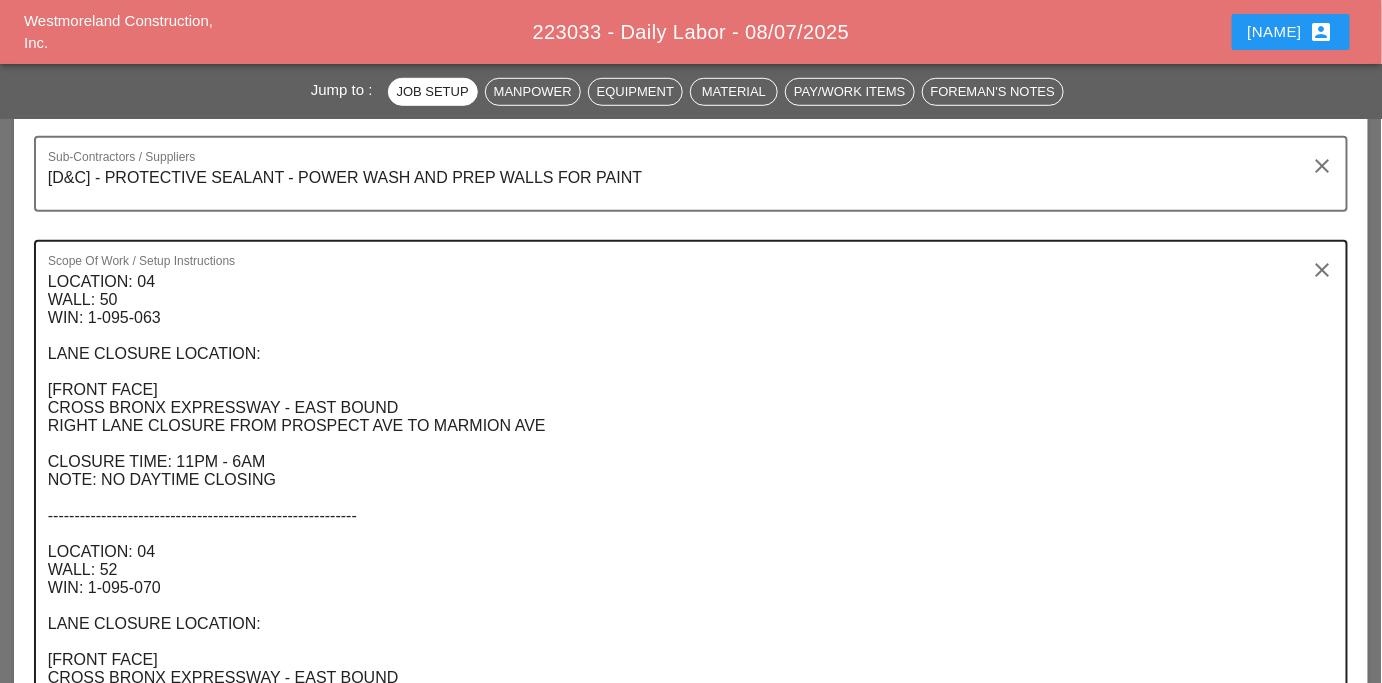 drag, startPoint x: 42, startPoint y: 277, endPoint x: 177, endPoint y: 432, distance: 205.54805 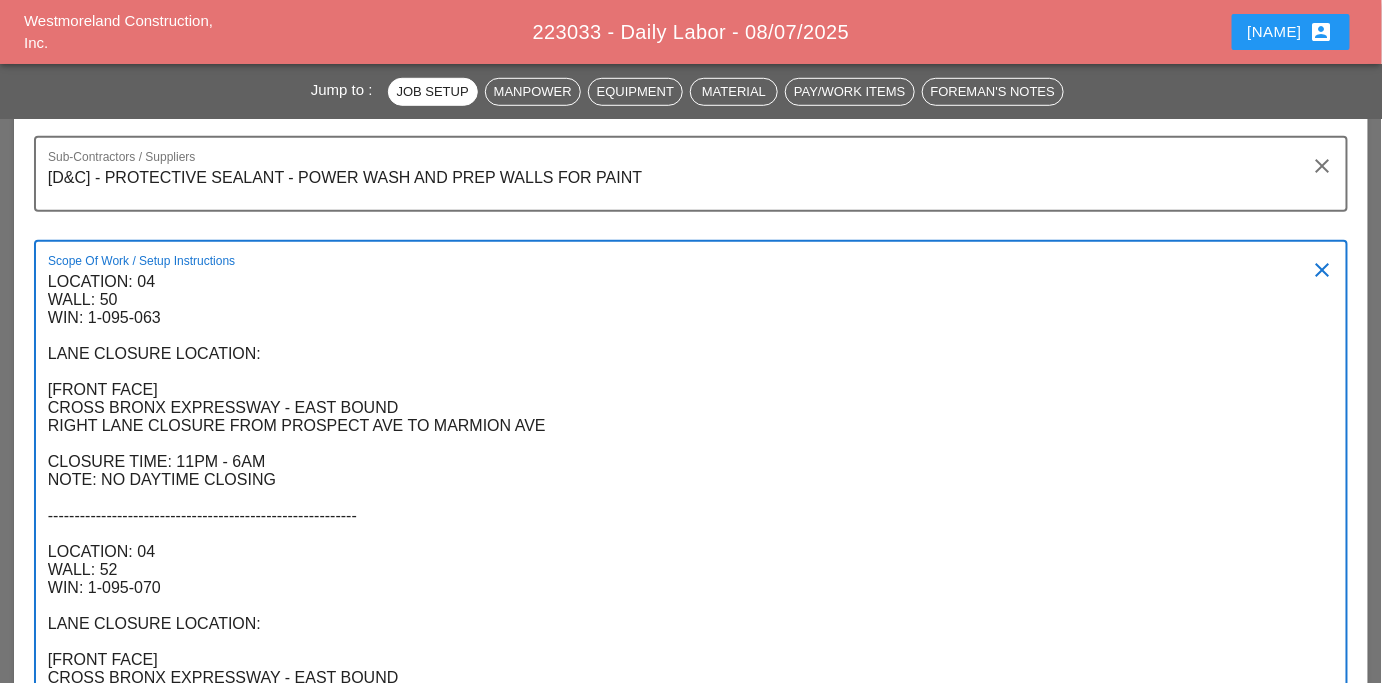 scroll, scrollTop: 942, scrollLeft: 0, axis: vertical 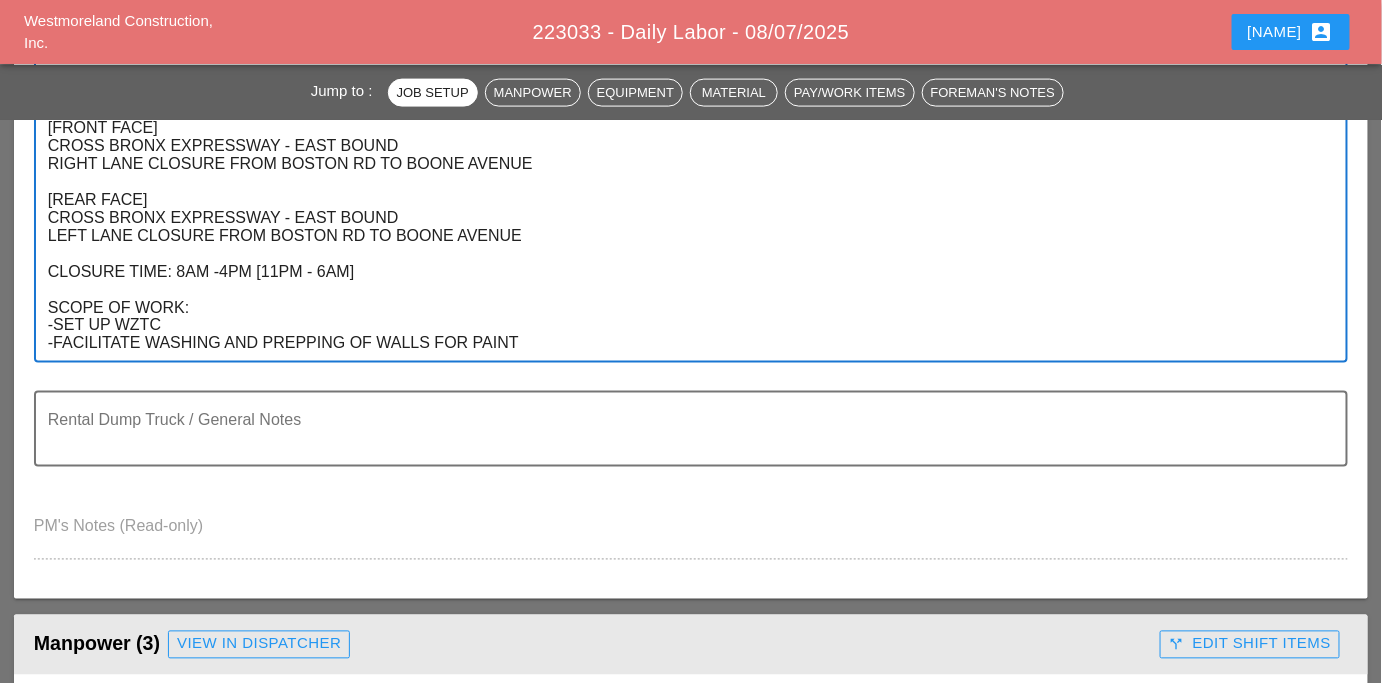 drag, startPoint x: 529, startPoint y: 339, endPoint x: 36, endPoint y: 105, distance: 545.71515 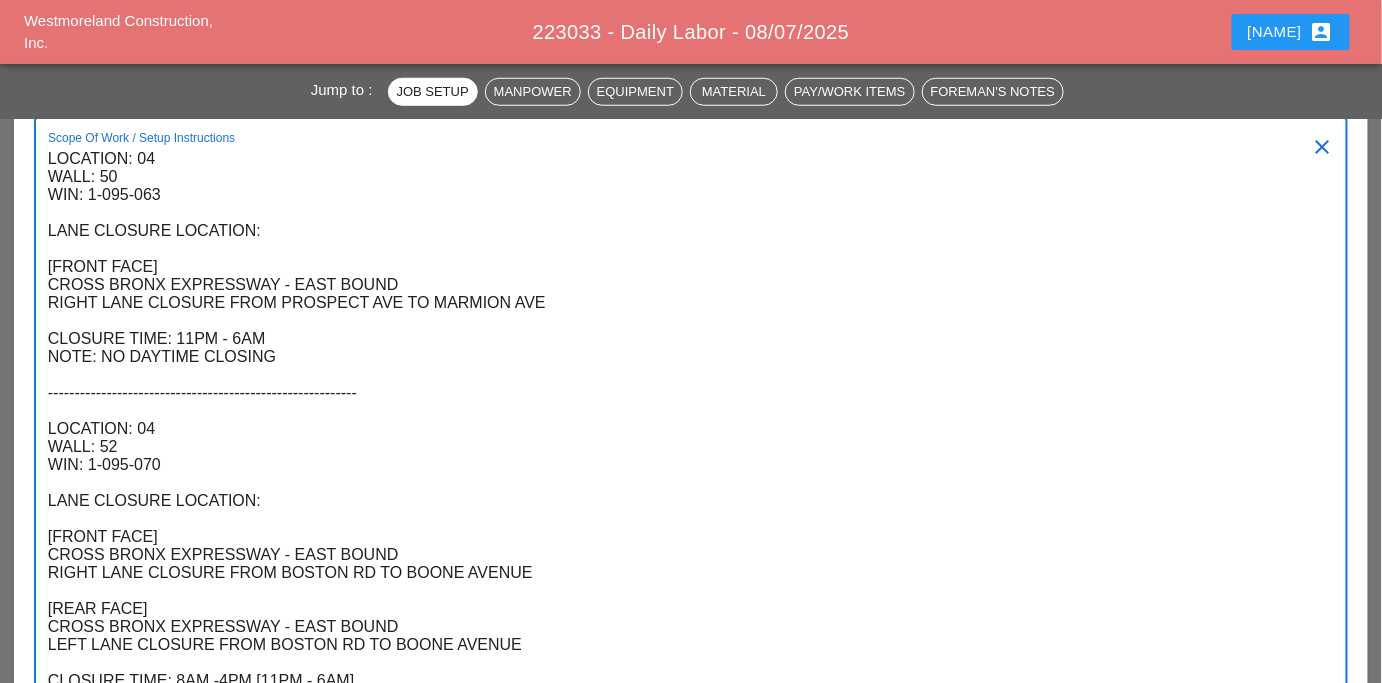 scroll, scrollTop: 534, scrollLeft: 0, axis: vertical 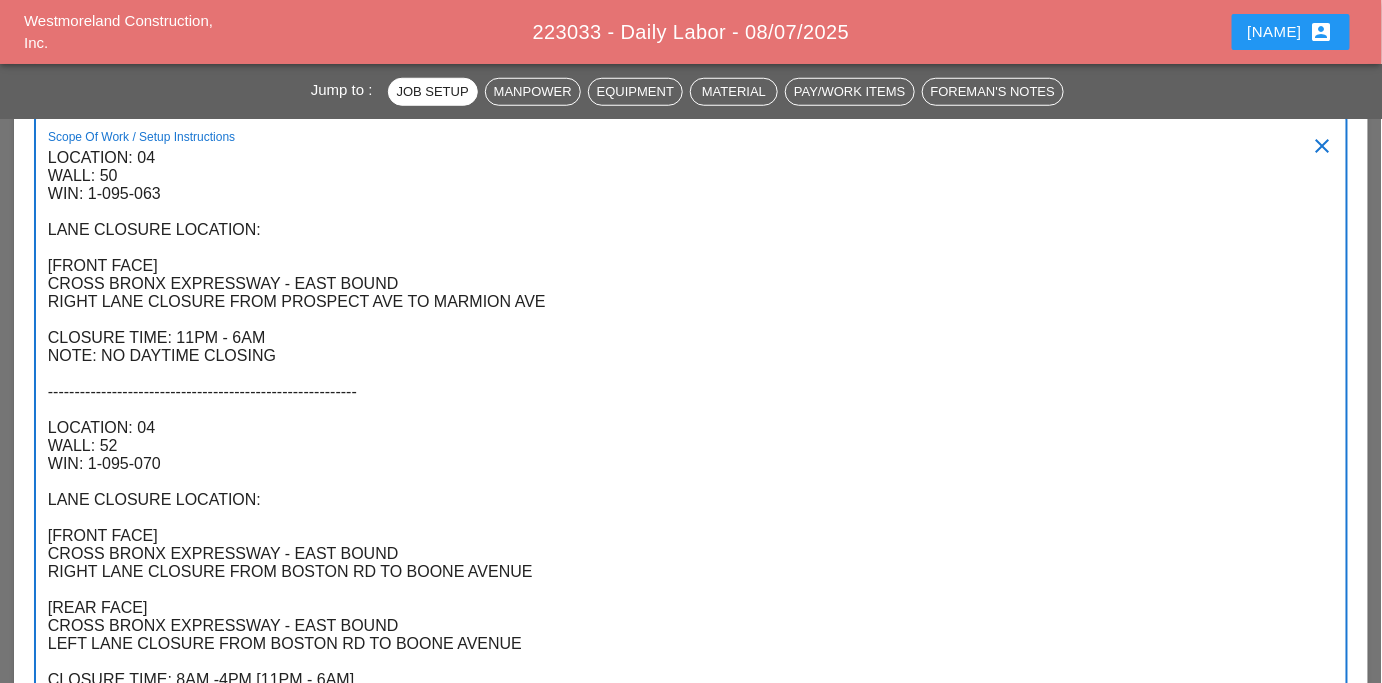 click on "Scope Of Work / Setup Instructions LOCATION: 04
WALL: 50
WIN: 1-095-063
LANE CLOSURE LOCATION:
[FRONT FACE]
CROSS BRONX EXPRESSWAY - EAST BOUND
RIGHT LANE CLOSURE FROM PROSPECT AVE TO MARMION AVE
CLOSURE TIME: 11PM - 6AM
NOTE: NO DAYTIME CLOSING
----------------------------------------------------------
LOCATION: 04
WALL: 52
WIN: 1-095-070
LANE CLOSURE LOCATION:
[FRONT FACE]
CROSS BRONX EXPRESSWAY - EAST BOUND
RIGHT LANE CLOSURE FROM BOSTON RD TO BOONE AVENUE
[REAR FACE]
CROSS BRONX EXPRESSWAY - EAST BOUND
LEFT LANE CLOSURE FROM BOSTON RD TO BOONE AVENUE
CLOSURE TIME: 8AM -4PM [11PM - 6AM]
SCOPE OF WORK:
-SET UP WZTC
-FACILITATE WASHING AND PREPPING OF WALLS FOR PAINT clear" at bounding box center [691, 443] 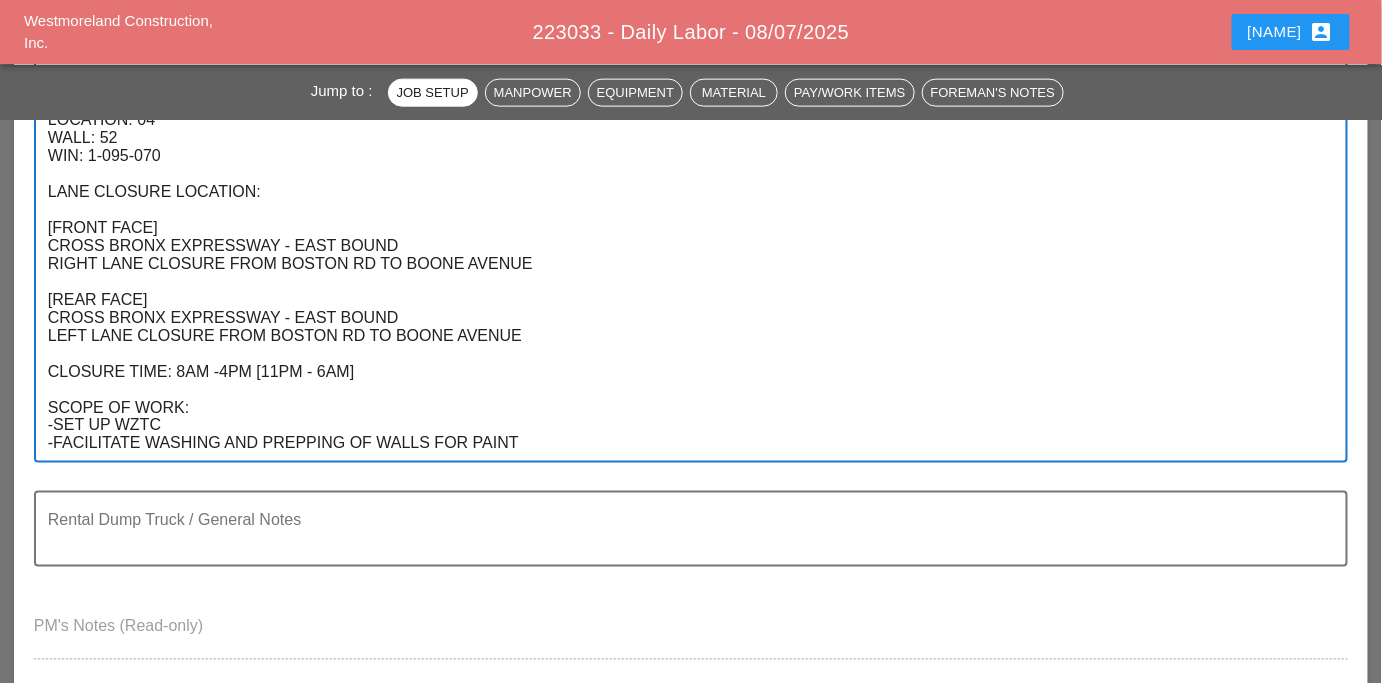 scroll, scrollTop: 1032, scrollLeft: 0, axis: vertical 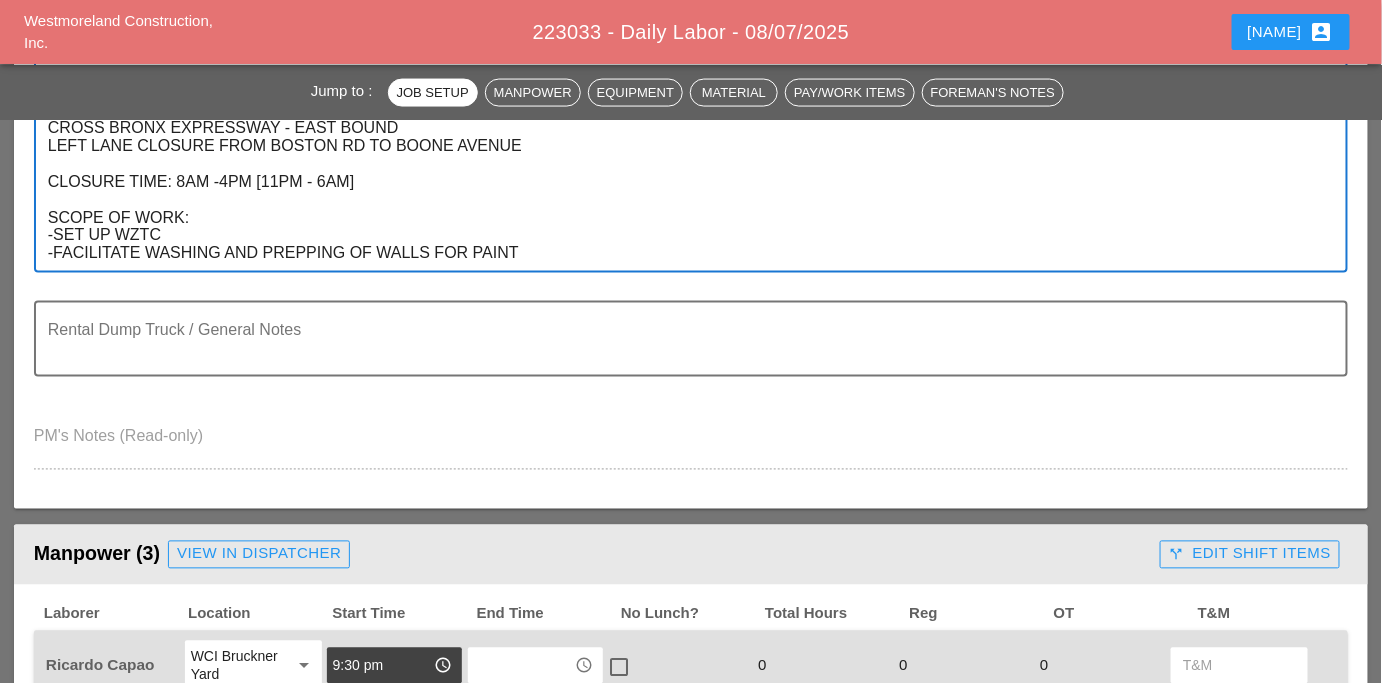 drag, startPoint x: 49, startPoint y: 153, endPoint x: 525, endPoint y: 266, distance: 489.22897 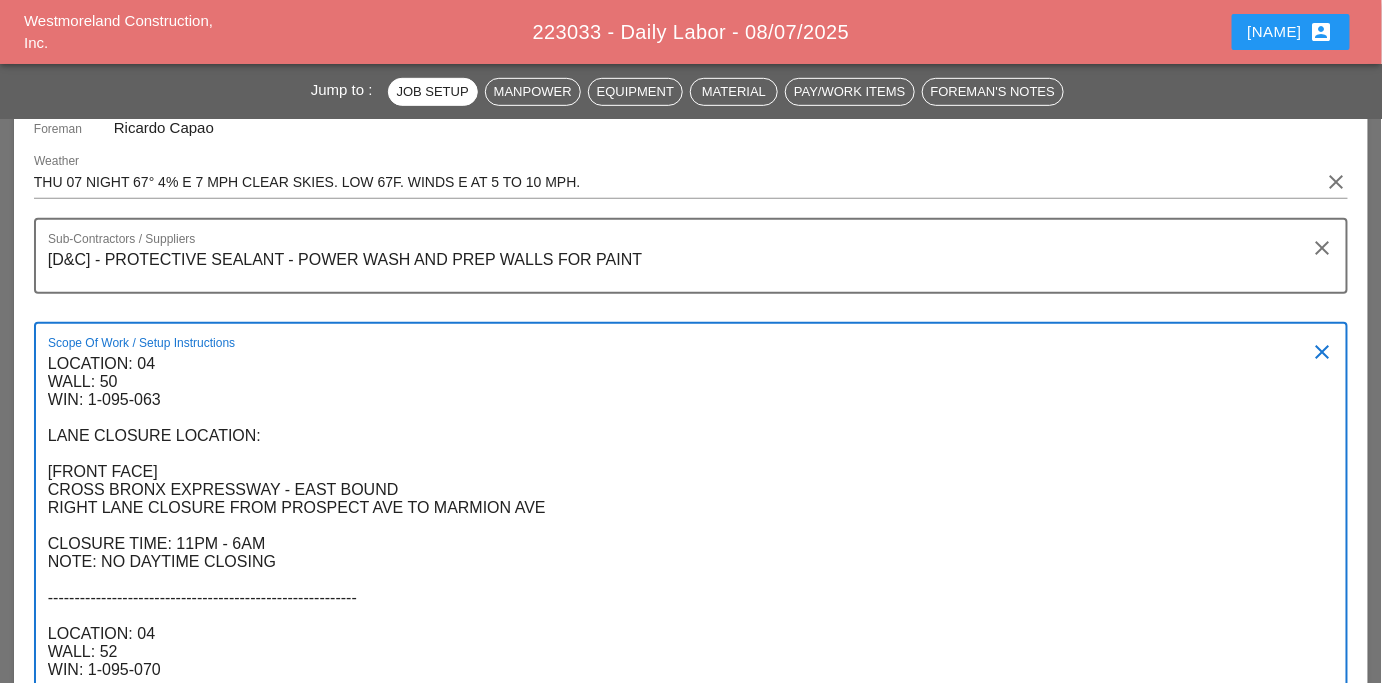 scroll, scrollTop: 328, scrollLeft: 0, axis: vertical 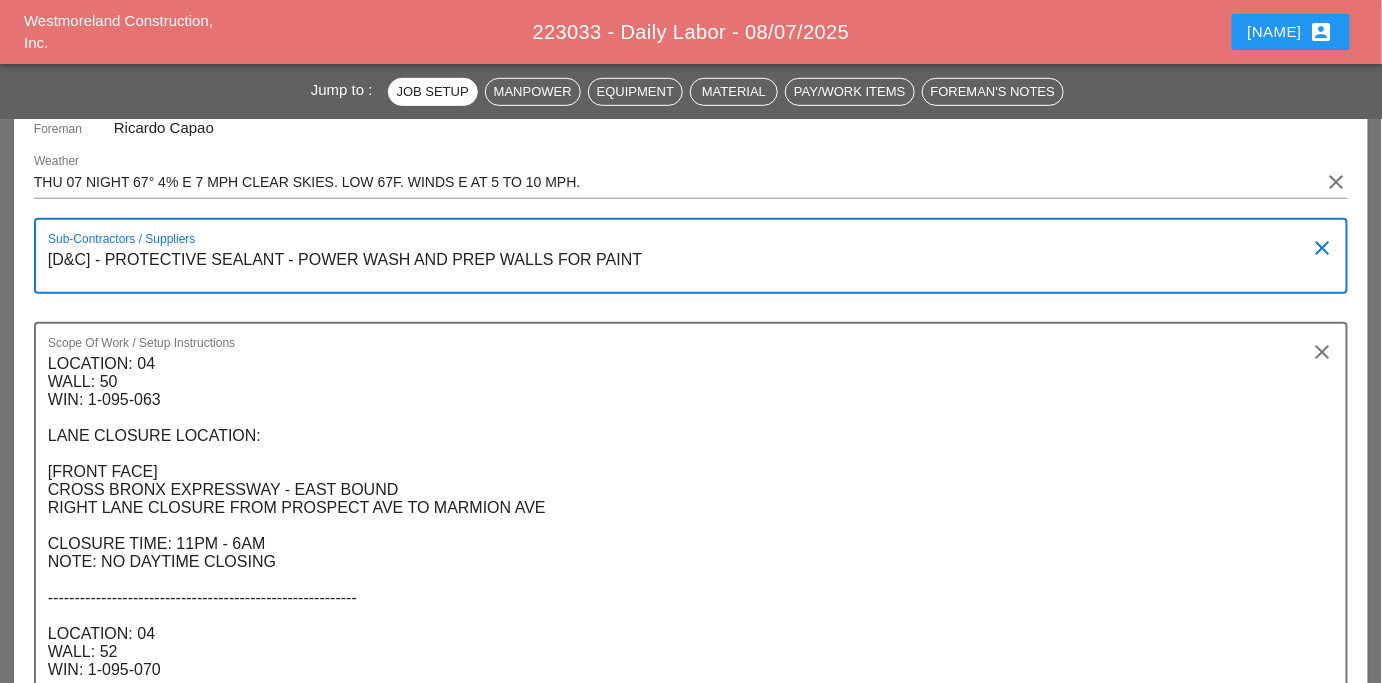 click on "[D&C] - PROTECTIVE SEALANT - POWER WASH AND PREP WALLS FOR PAINT" at bounding box center (683, 268) 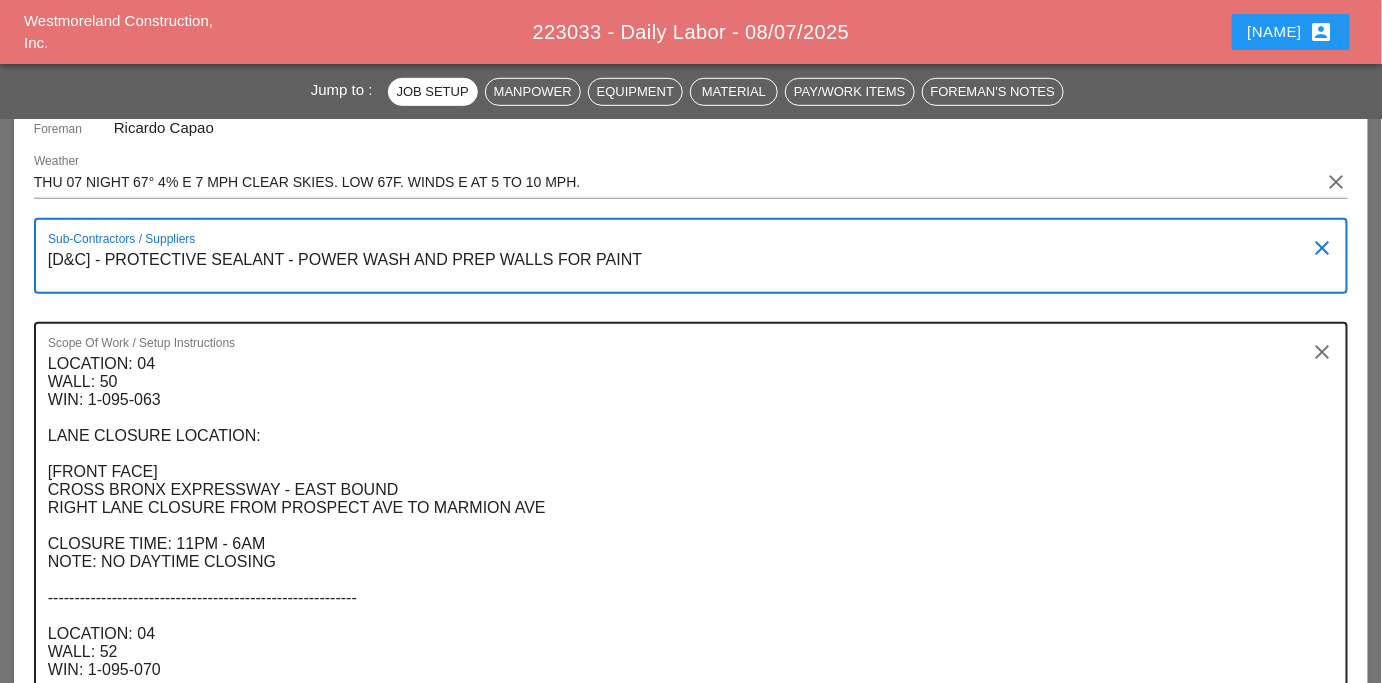 click on "Scope Of Work / Setup Instructions LOCATION: 04
WALL: 50
WIN: 1-095-063
LANE CLOSURE LOCATION:
[FRONT FACE]
CROSS BRONX EXPRESSWAY - EAST BOUND
RIGHT LANE CLOSURE FROM PROSPECT AVE TO MARMION AVE
CLOSURE TIME: 11PM - 6AM
NOTE: NO DAYTIME CLOSING
----------------------------------------------------------
LOCATION: 04
WALL: 52
WIN: 1-095-070
LANE CLOSURE LOCATION:
[FRONT FACE]
CROSS BRONX EXPRESSWAY - EAST BOUND
RIGHT LANE CLOSURE FROM BOSTON RD TO BOONE AVENUE
[REAR FACE]
CROSS BRONX EXPRESSWAY - EAST BOUND
LEFT LANE CLOSURE FROM BOSTON RD TO BOONE AVENUE
CLOSURE TIME: 8AM -4PM [11PM - 6AM]
SCOPE OF WORK:
-SET UP WZTC
-FACILITATE WASHING AND PREPPING OF WALLS FOR PAINT" at bounding box center [683, 649] 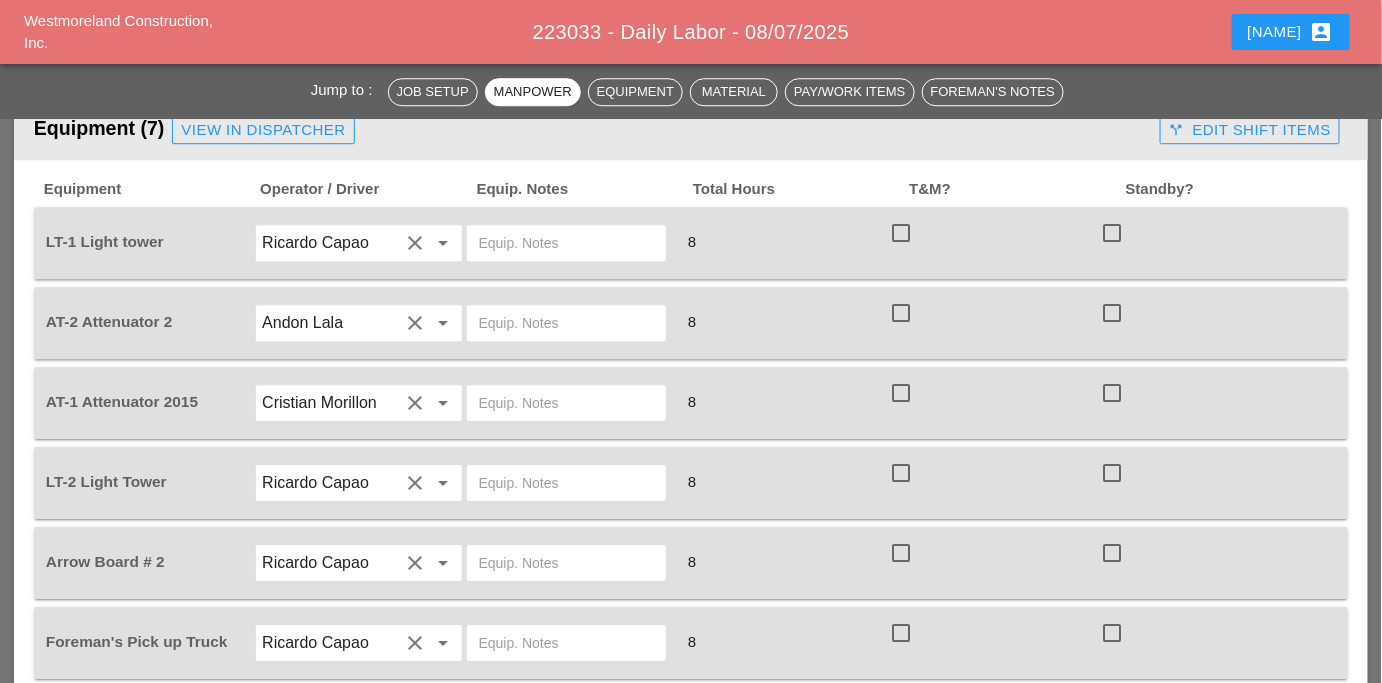 scroll, scrollTop: 1834, scrollLeft: 0, axis: vertical 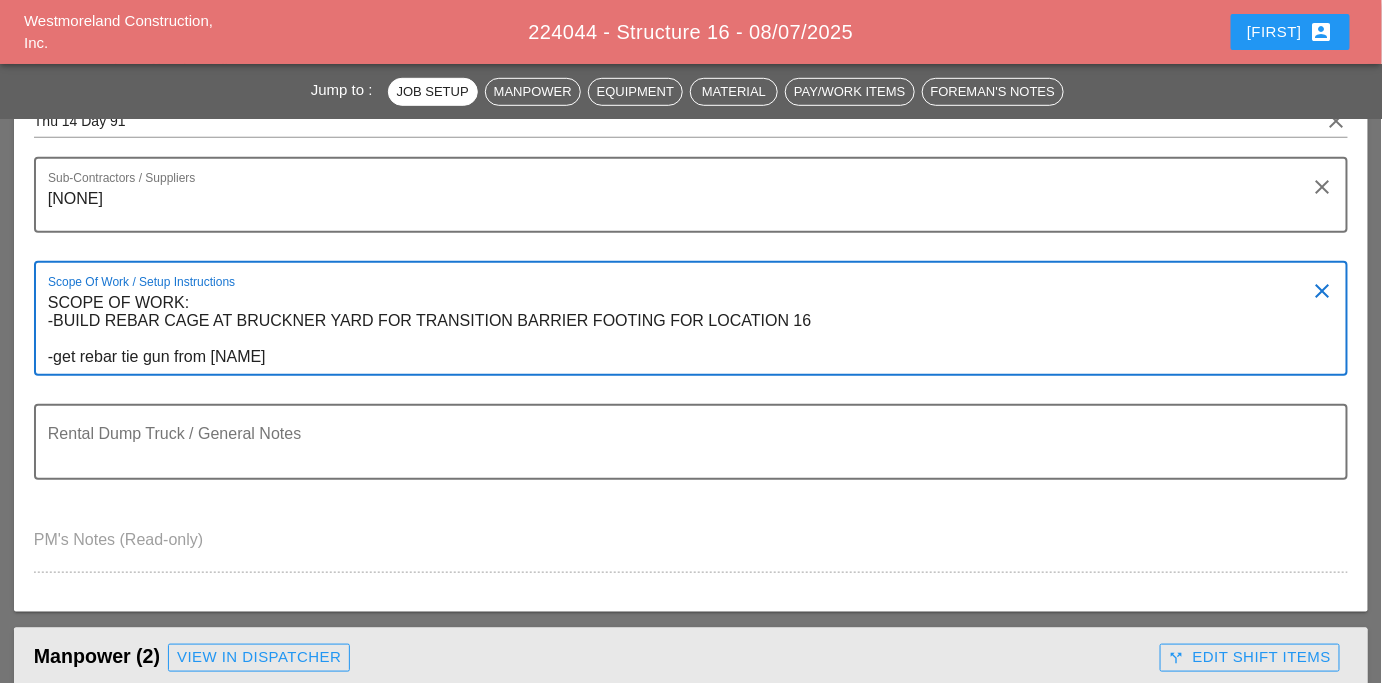 drag, startPoint x: 255, startPoint y: 362, endPoint x: 42, endPoint y: 304, distance: 220.75552 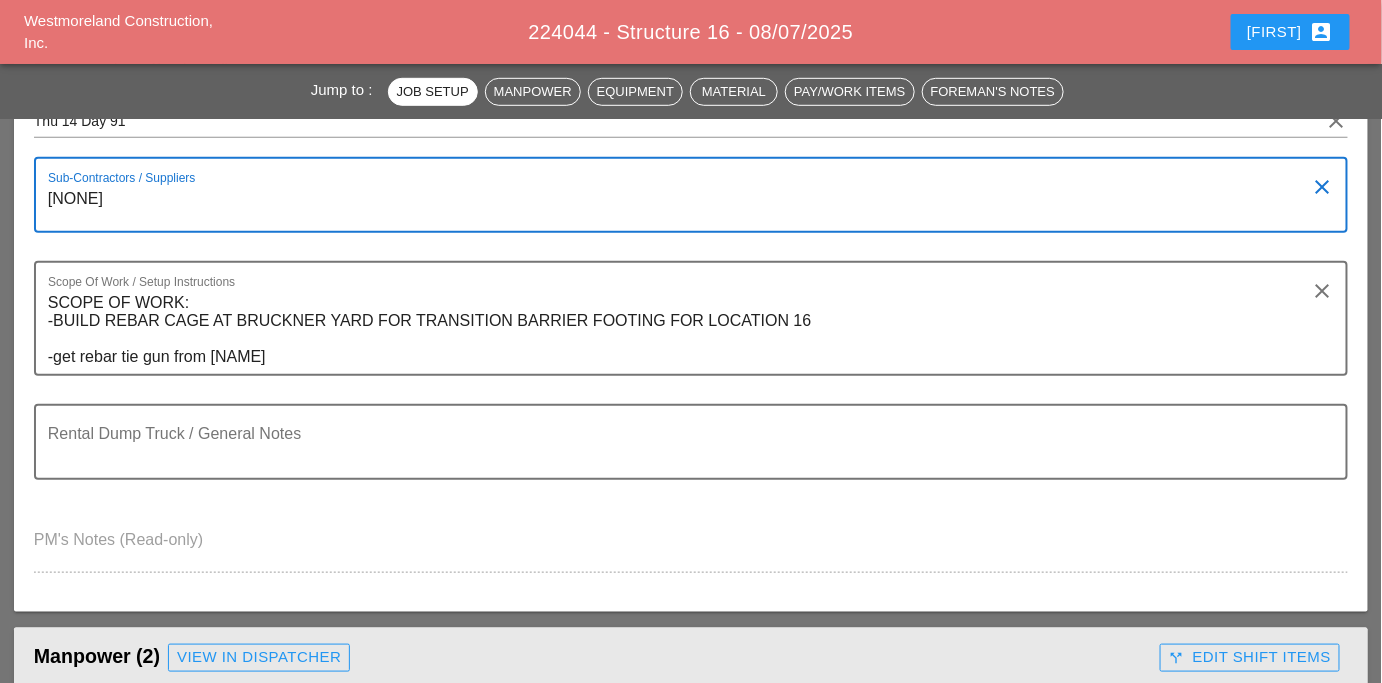 drag, startPoint x: 109, startPoint y: 200, endPoint x: 38, endPoint y: 204, distance: 71.11259 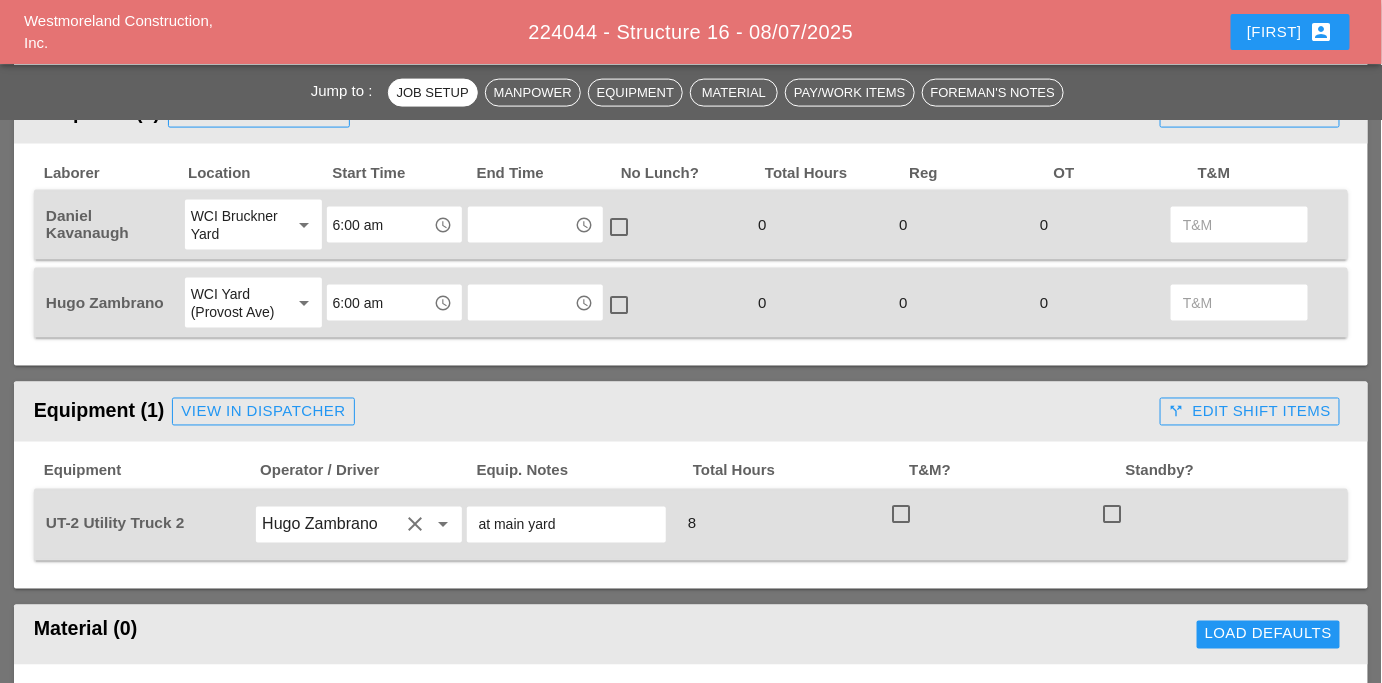 scroll, scrollTop: 934, scrollLeft: 0, axis: vertical 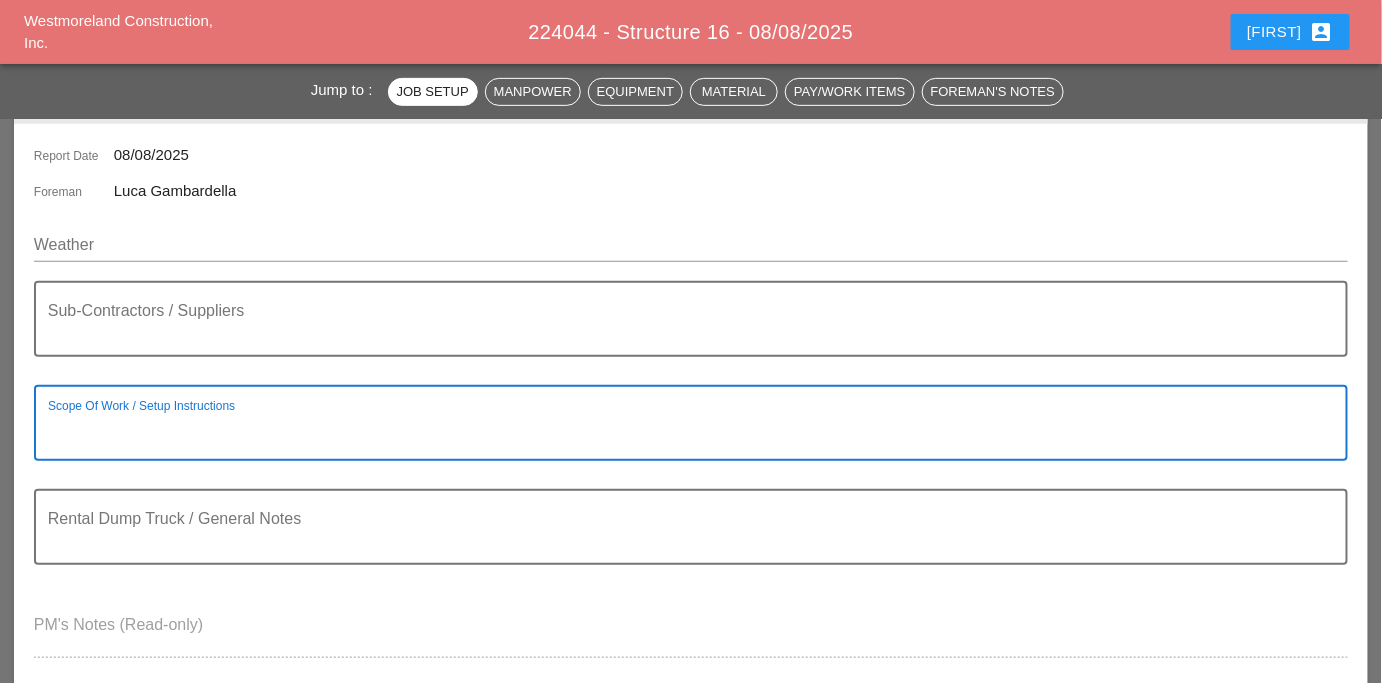 click at bounding box center [683, 435] 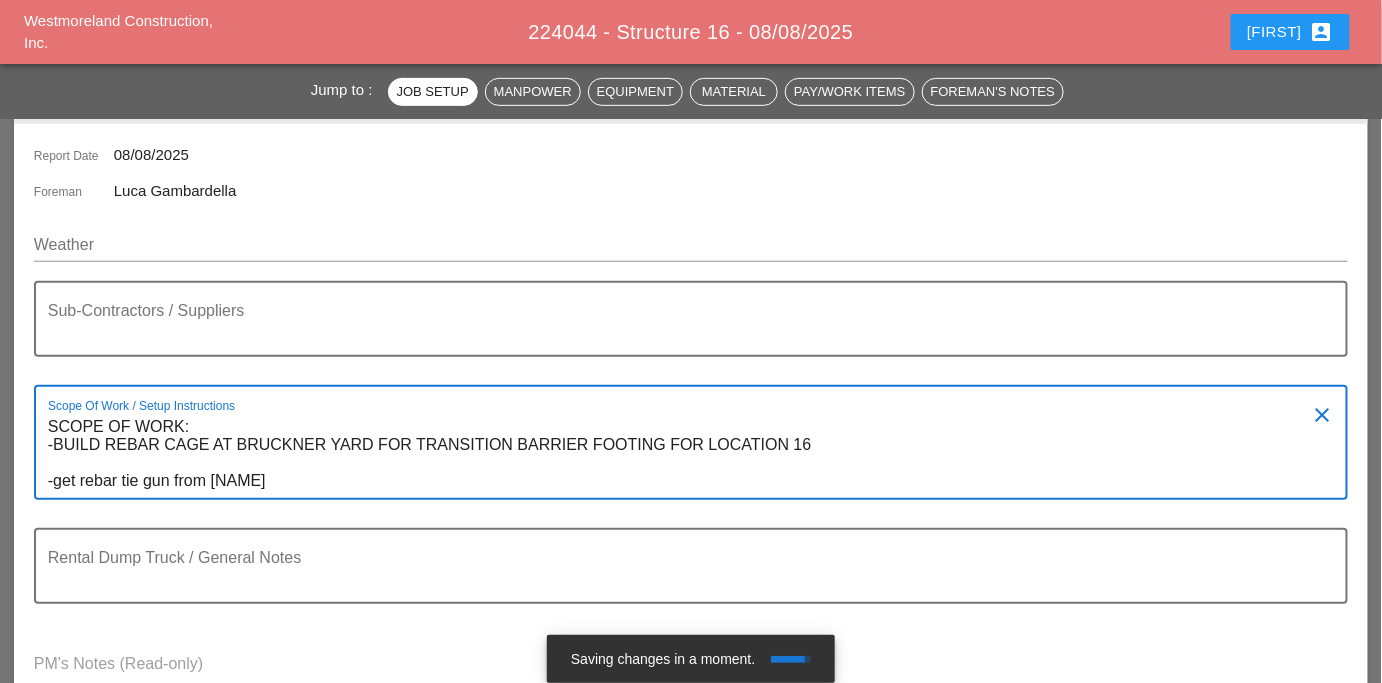 type on "SCOPE OF WORK:
-BUILD REBAR CAGE AT BRUCKNER YARD FOR TRANSITION BARRIER FOOTING FOR LOCATION 16
-get rebar tie gun from [NAME]" 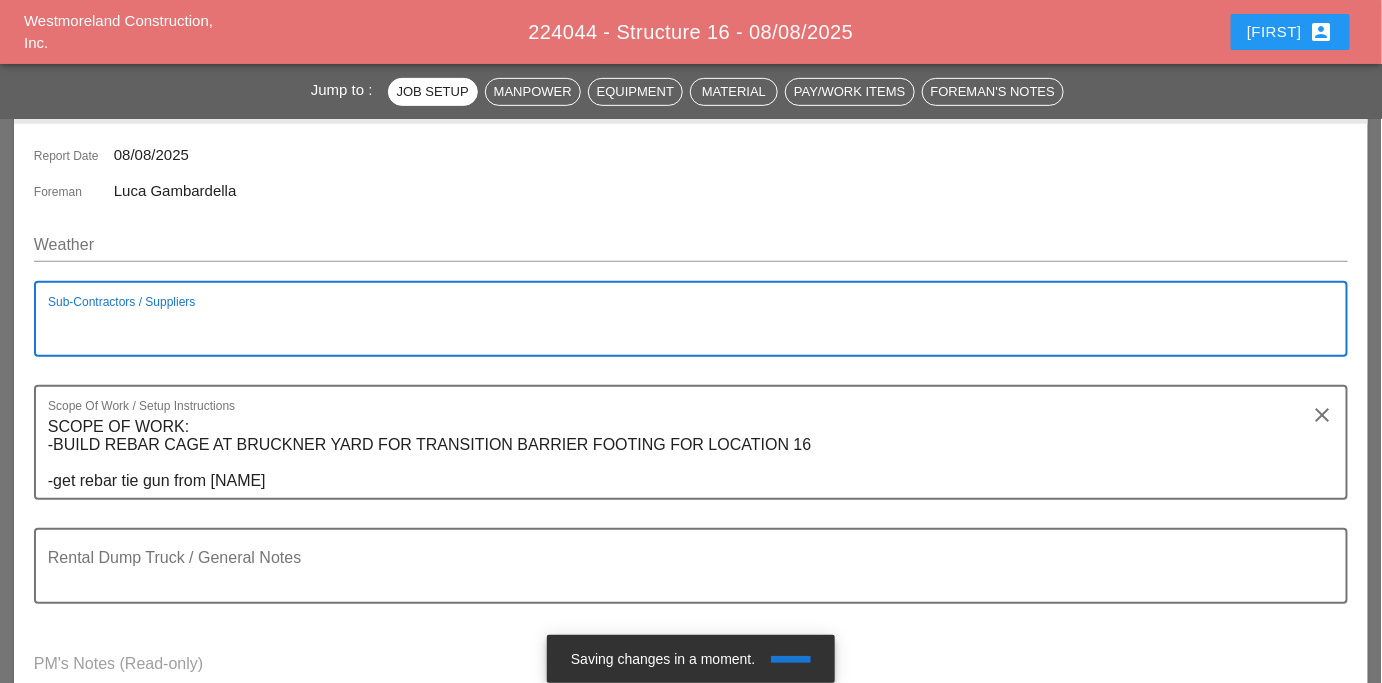click at bounding box center (683, 331) 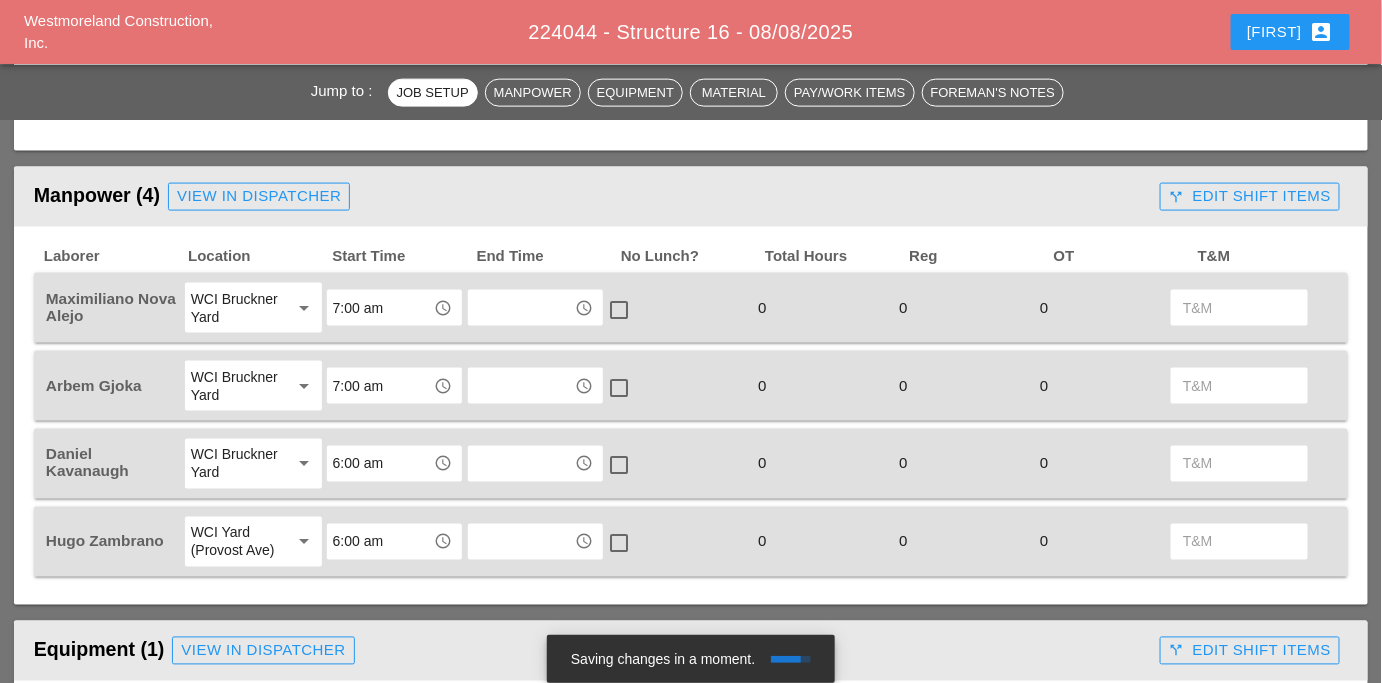 scroll, scrollTop: 858, scrollLeft: 0, axis: vertical 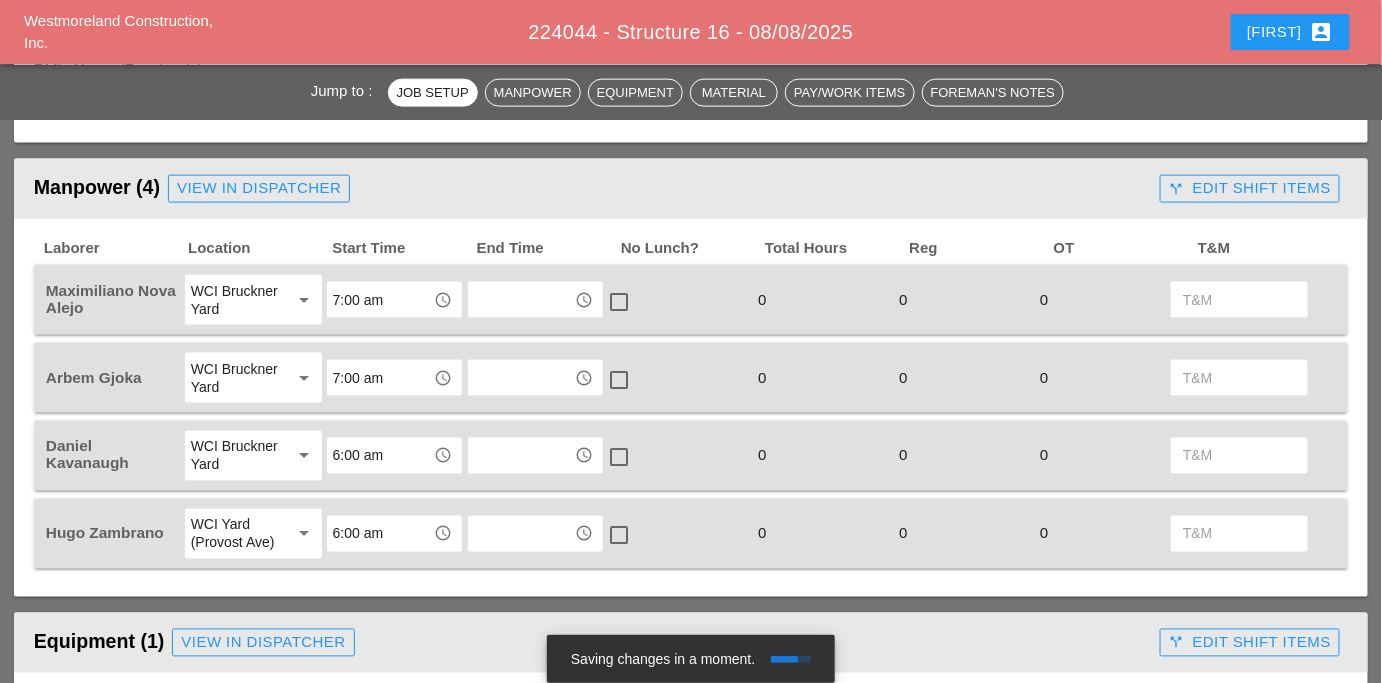 type on "[NONE]" 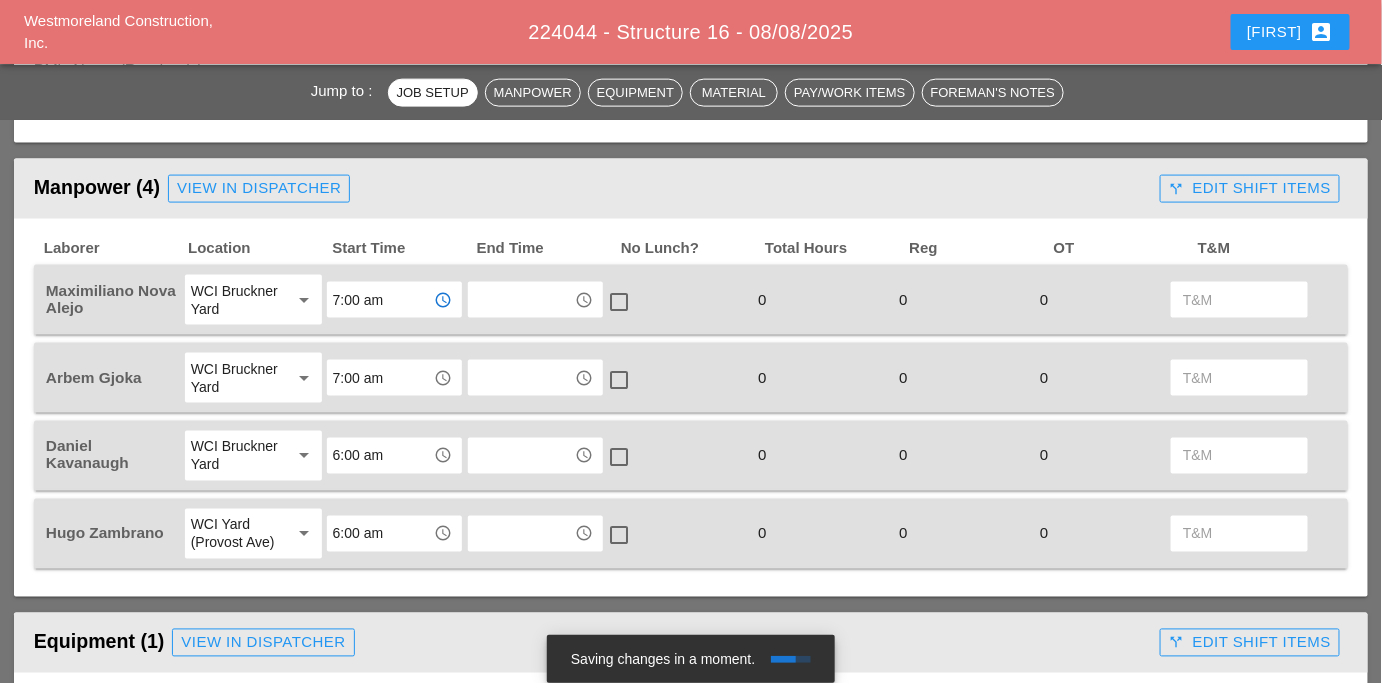 click on "7:00 am" at bounding box center (380, 300) 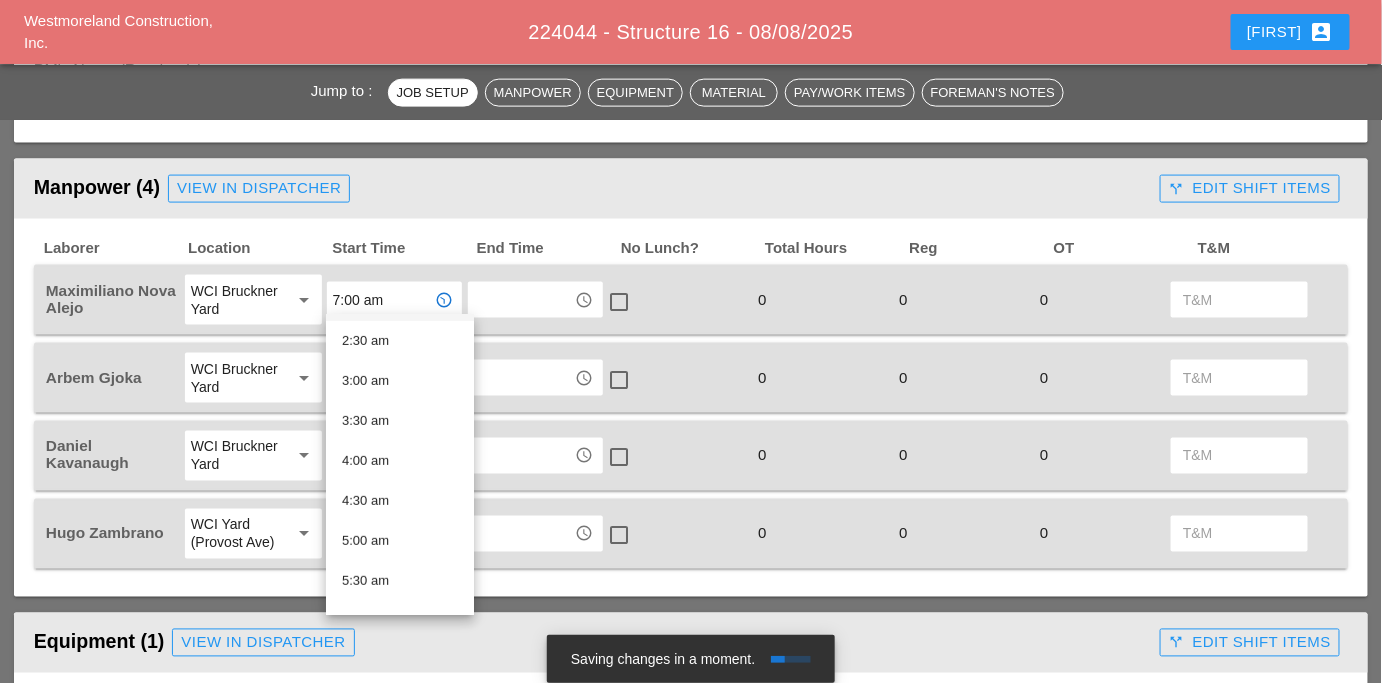 scroll, scrollTop: 328, scrollLeft: 0, axis: vertical 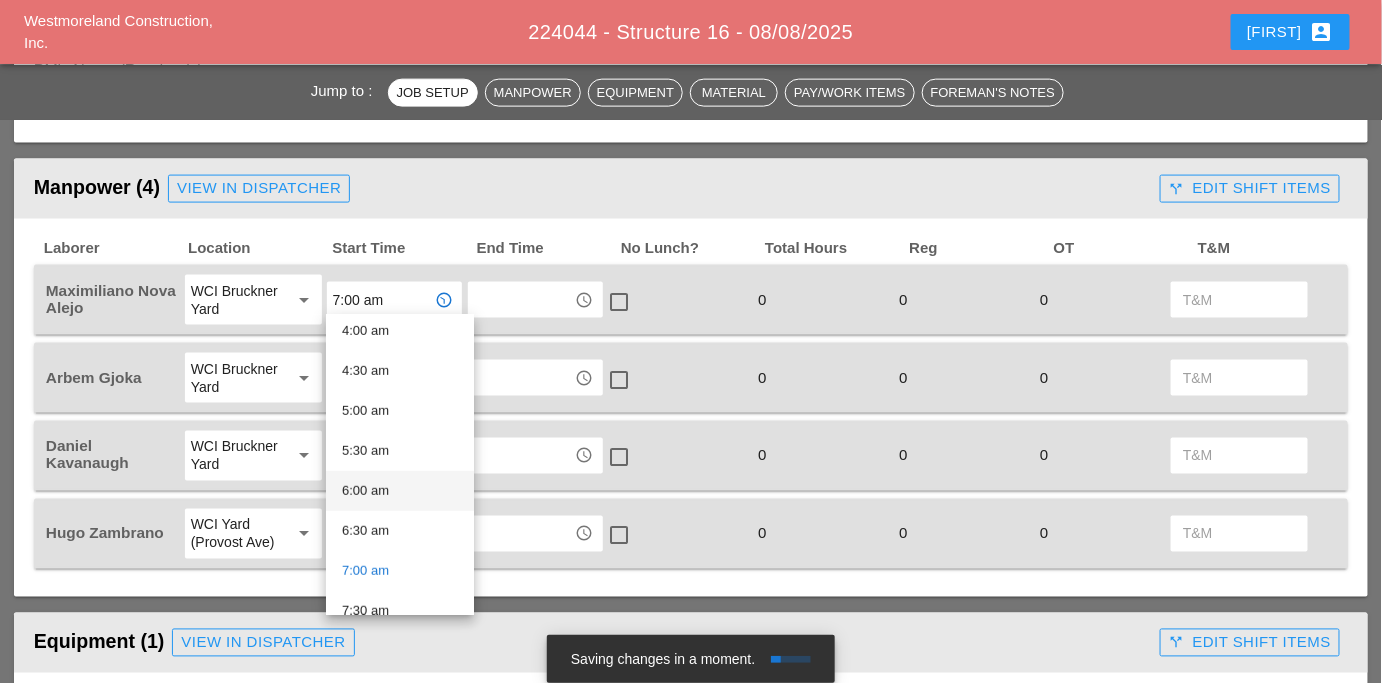 click on "6:00 am" at bounding box center (400, 491) 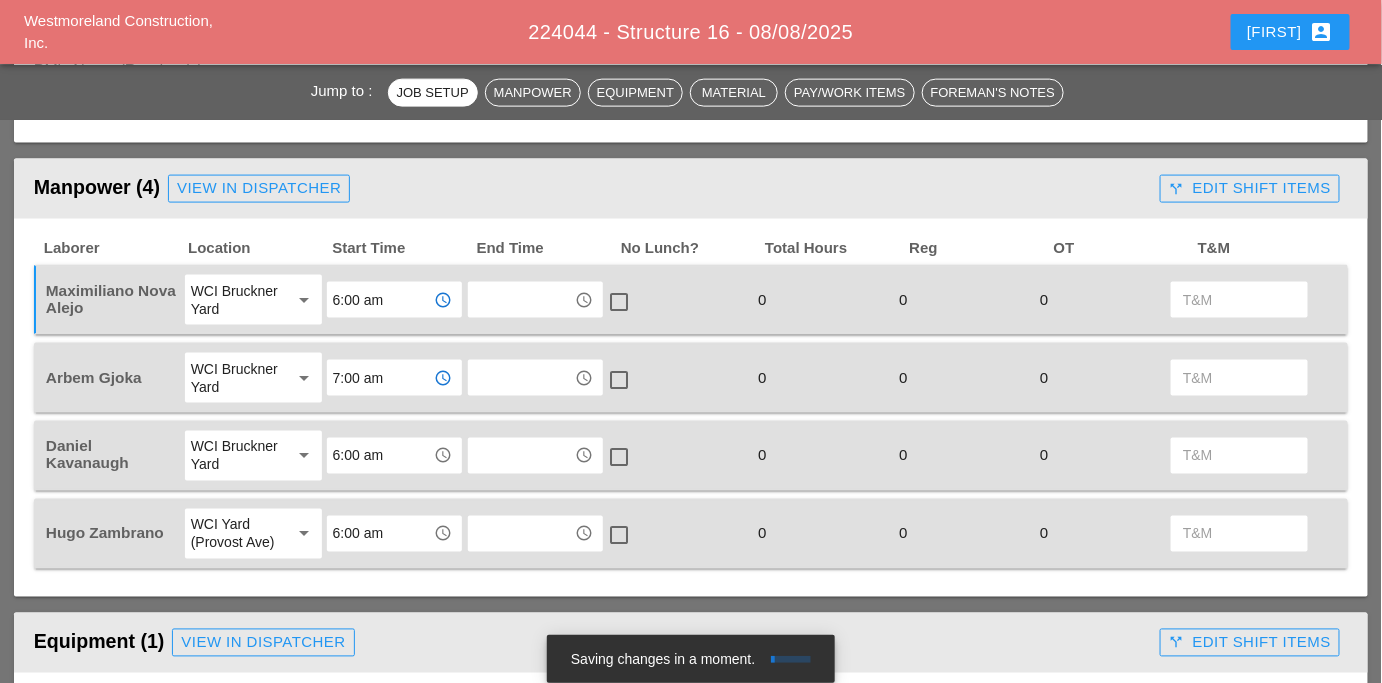 click on "7:00 am" at bounding box center (380, 378) 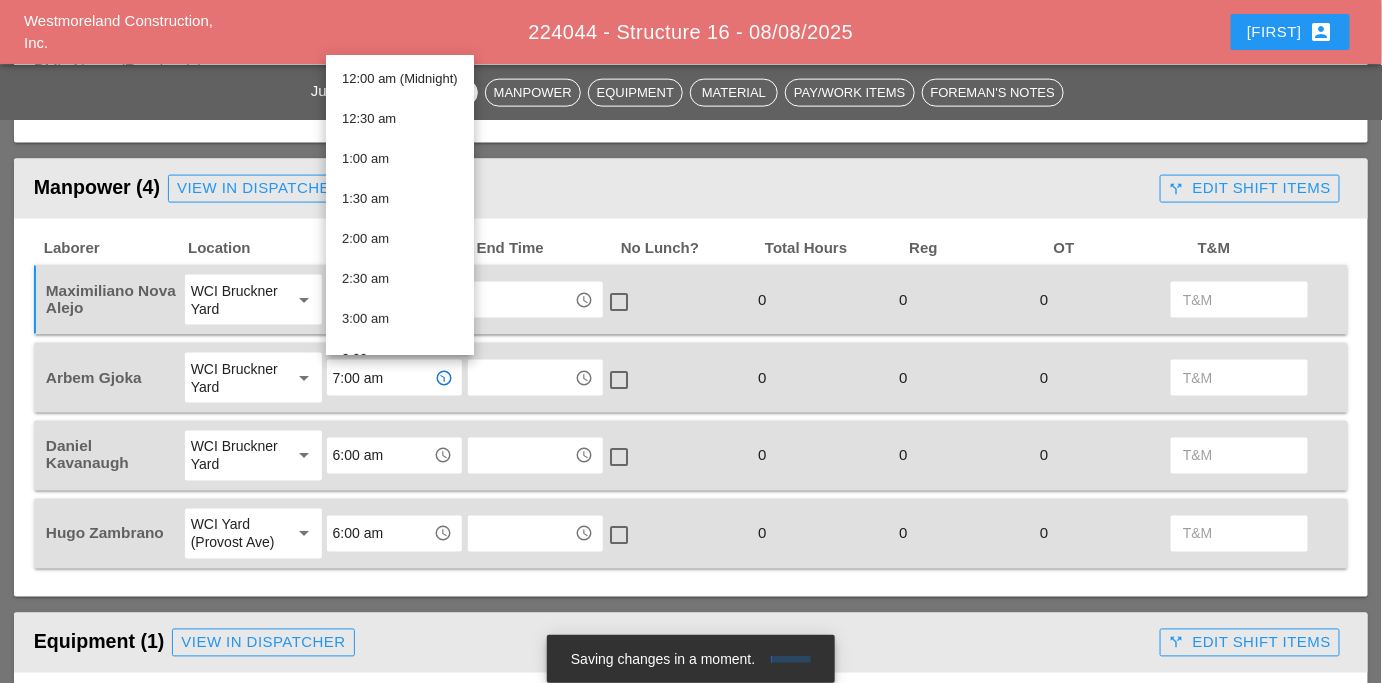 scroll, scrollTop: 923, scrollLeft: 0, axis: vertical 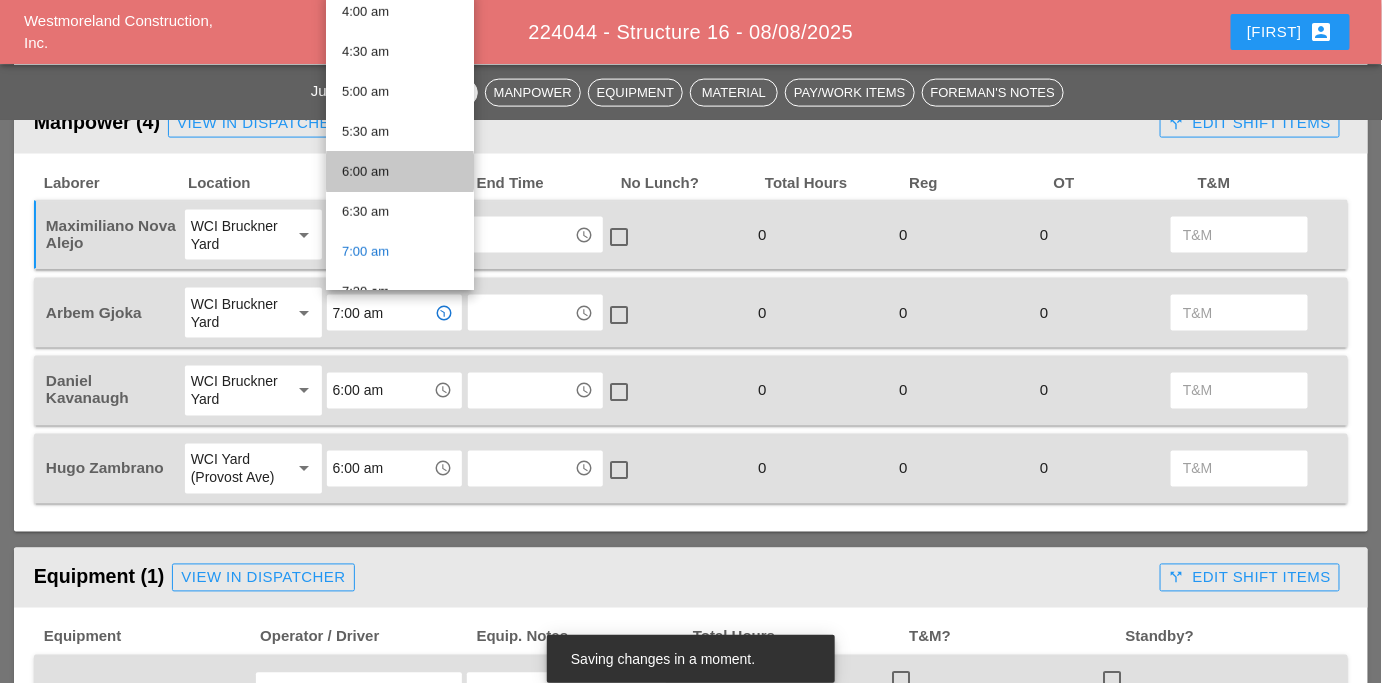 click on "6:00 am" at bounding box center [400, 172] 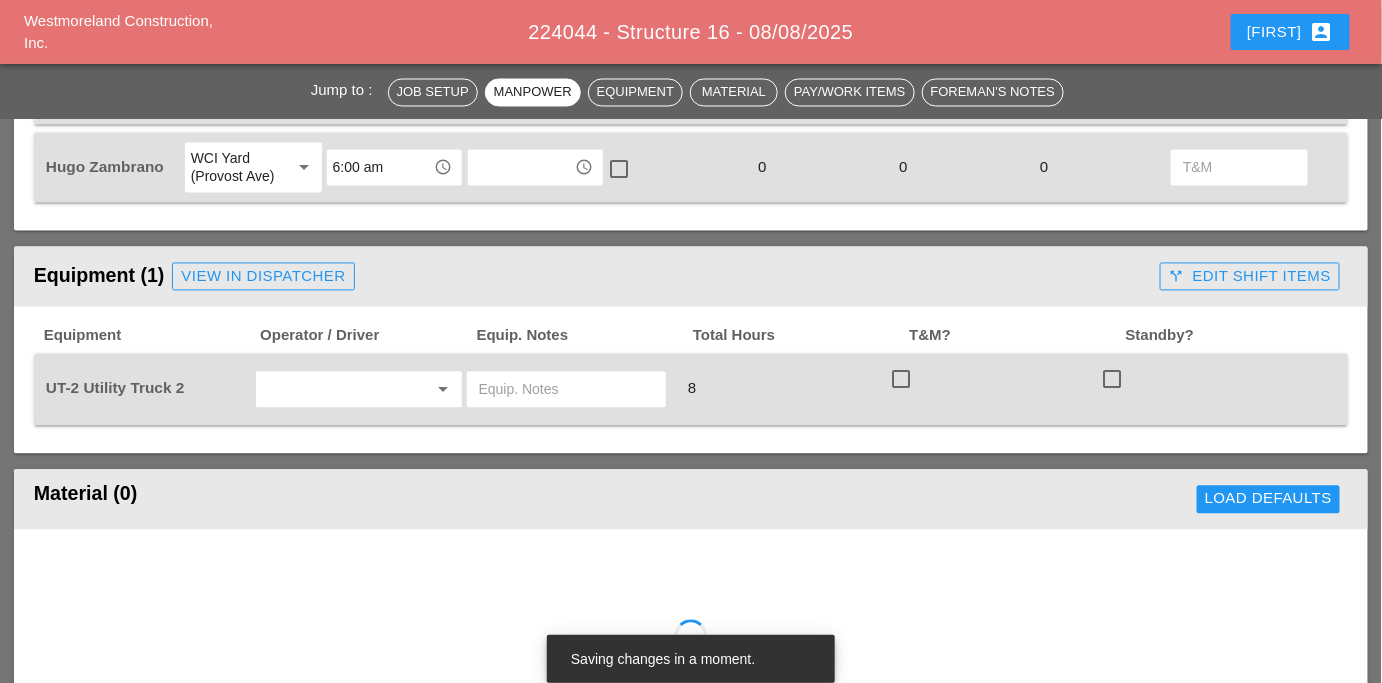 scroll, scrollTop: 1236, scrollLeft: 0, axis: vertical 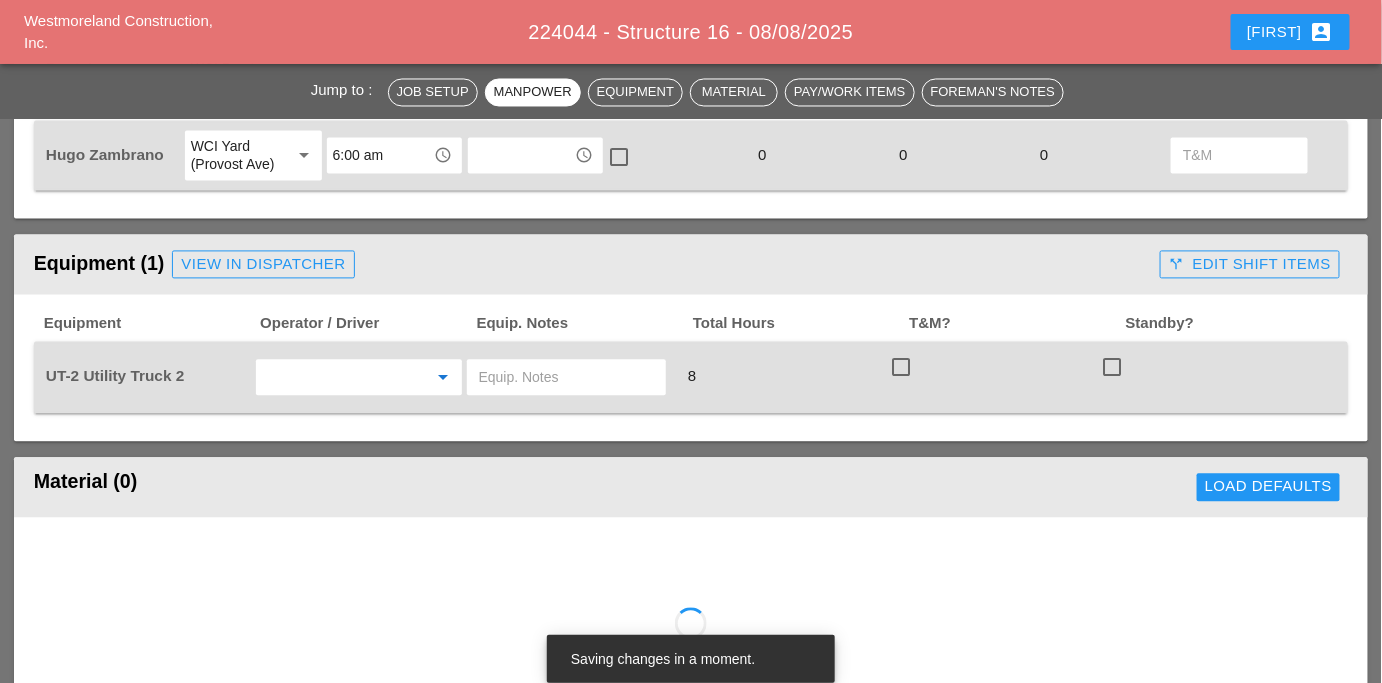 click at bounding box center (330, 378) 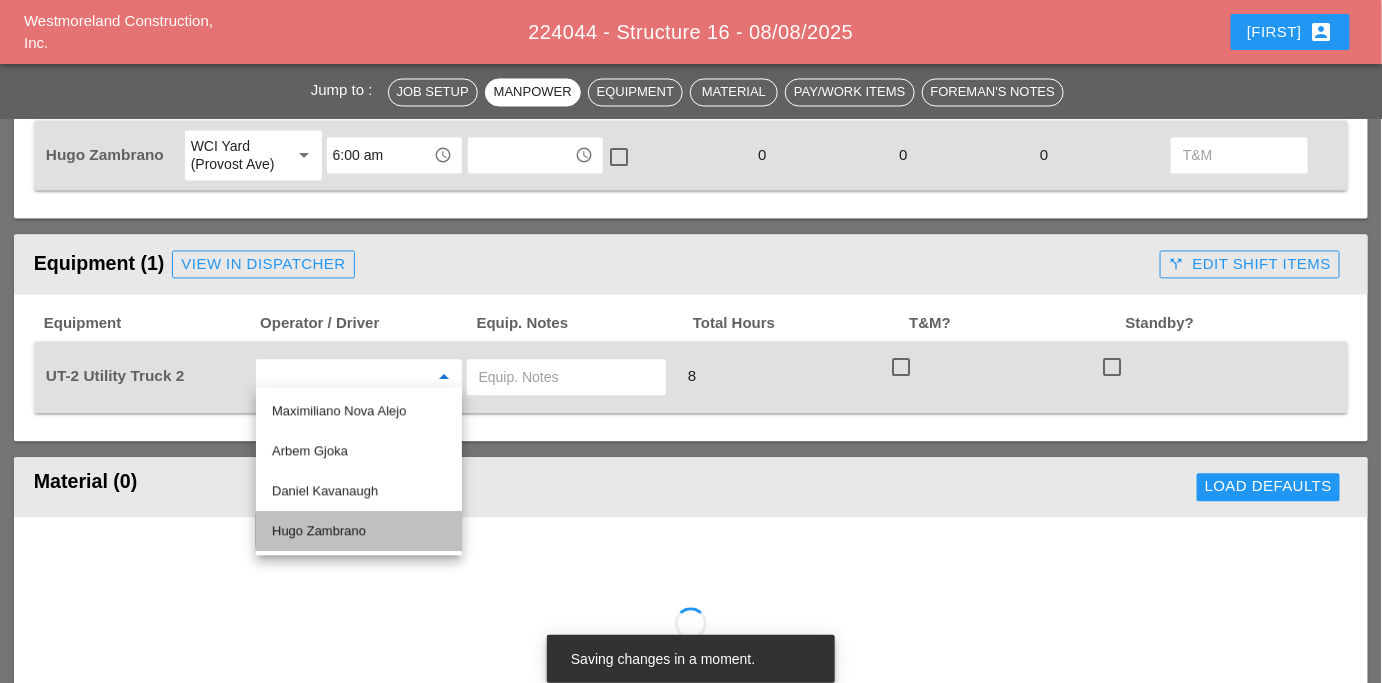 click on "Hugo Zambrano" at bounding box center (359, 532) 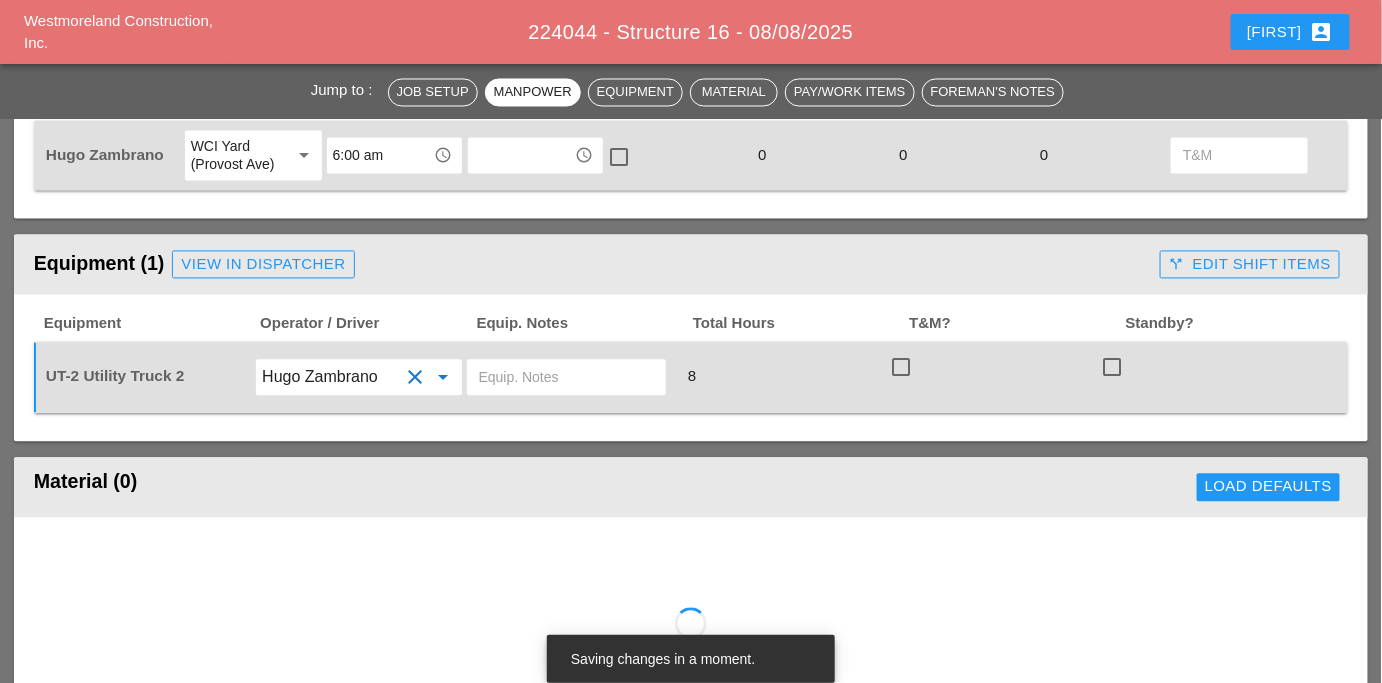 click at bounding box center [566, 378] 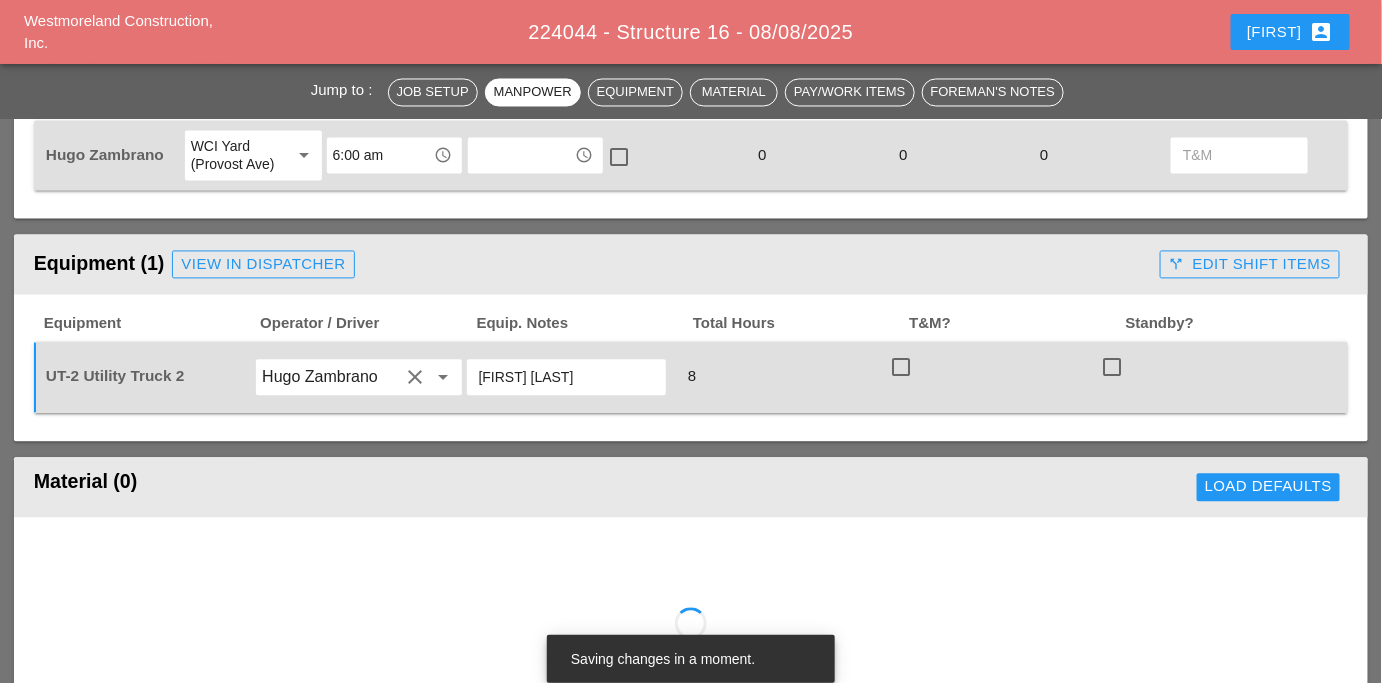 type on "Main Yard" 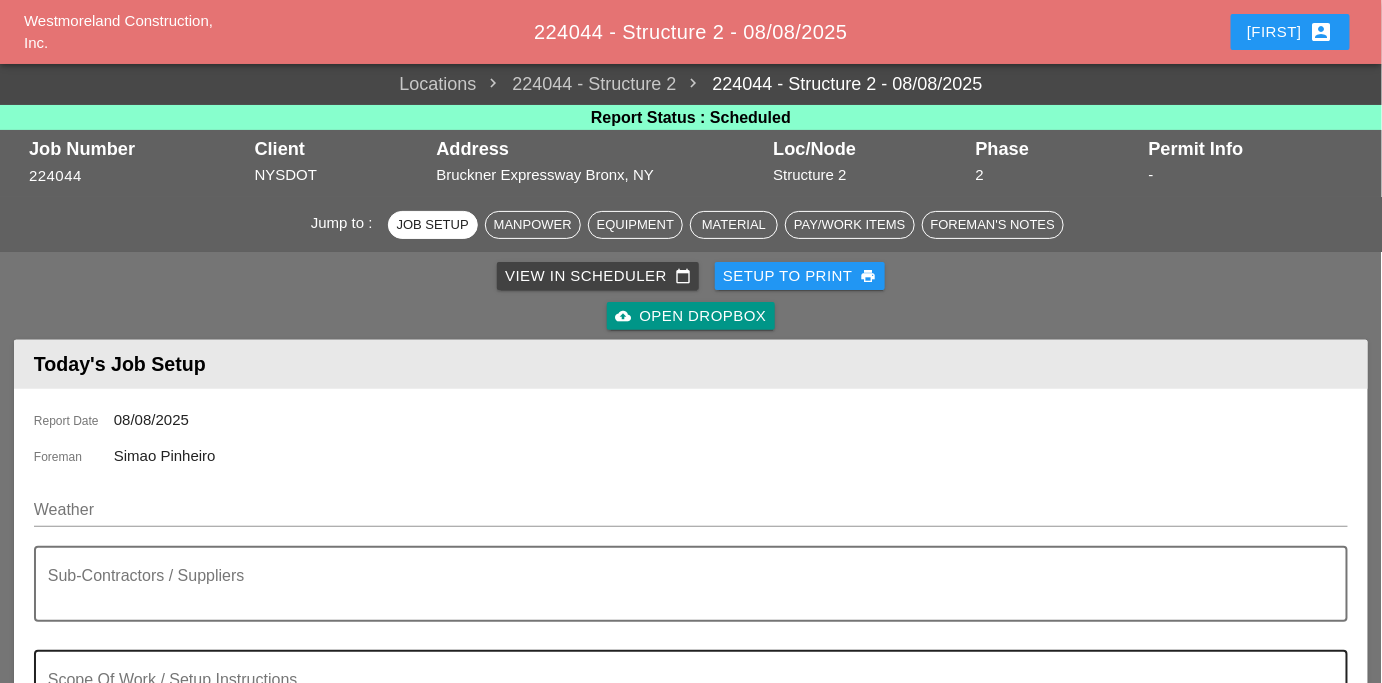 scroll, scrollTop: 280, scrollLeft: 0, axis: vertical 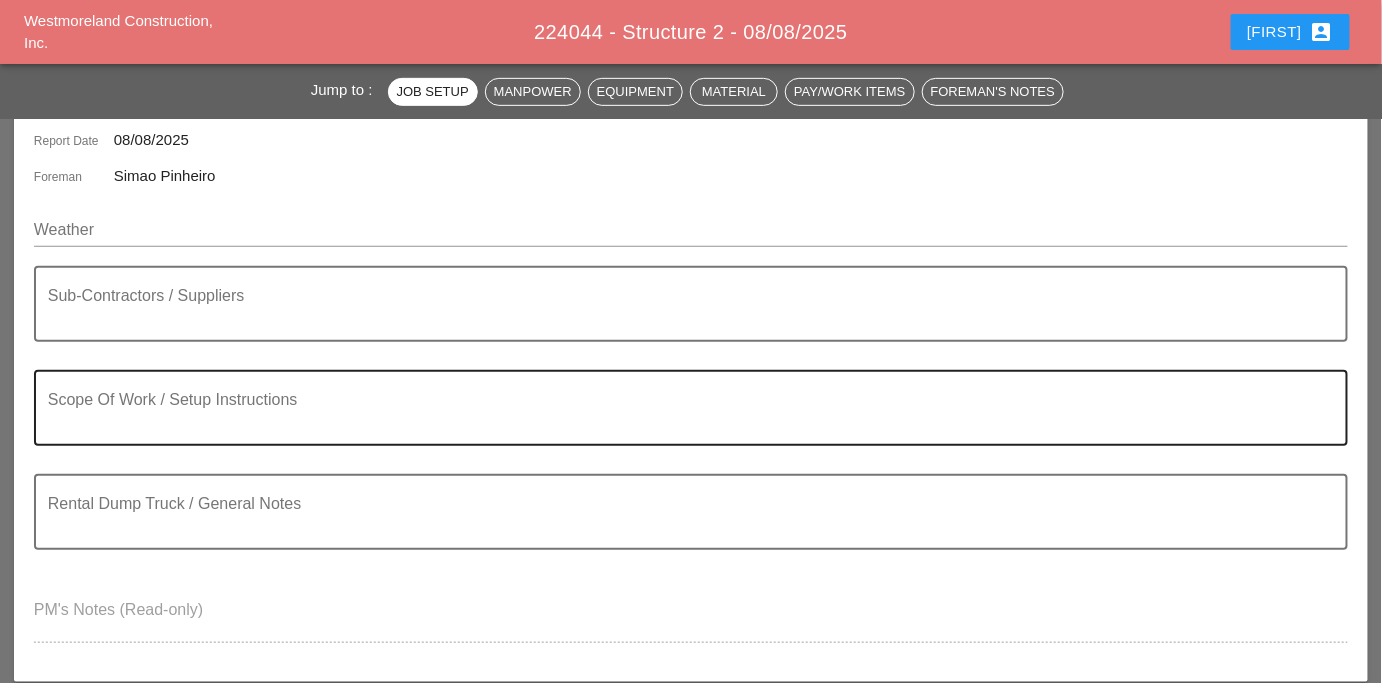 click on "Scope Of Work / Setup Instructions" at bounding box center [683, 408] 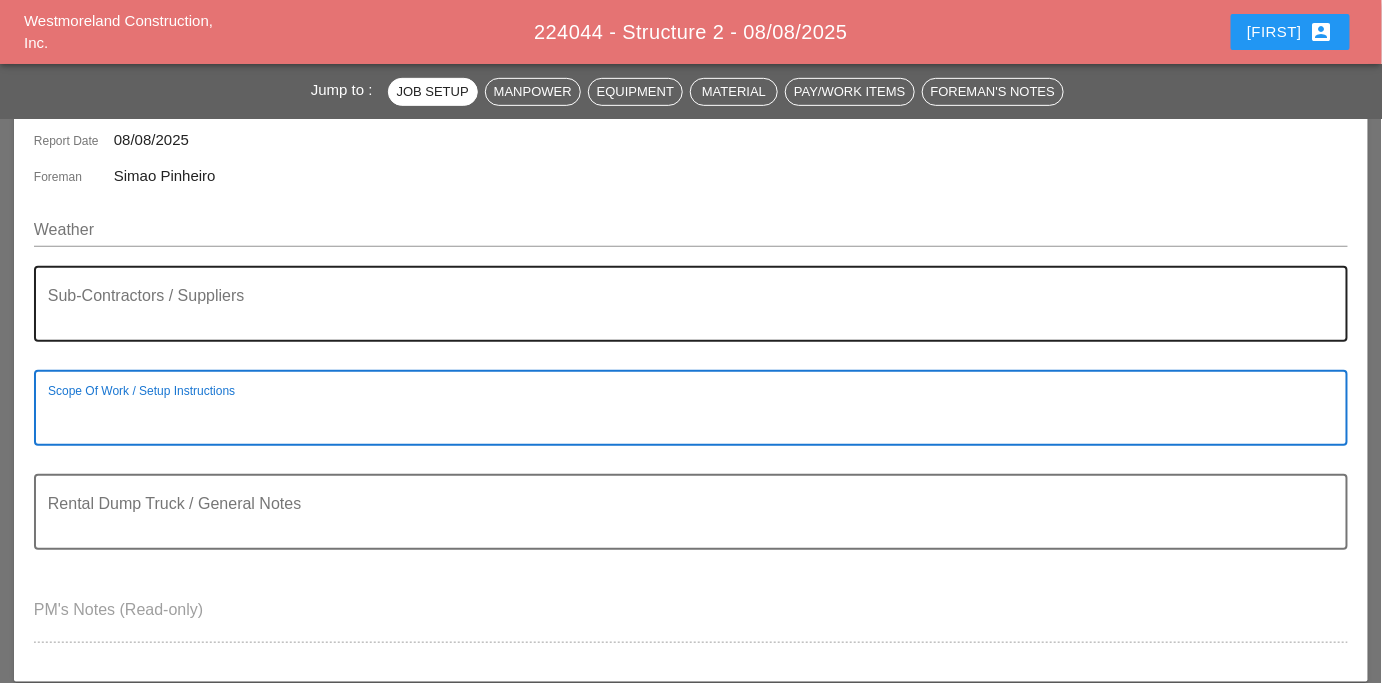 click at bounding box center (683, 316) 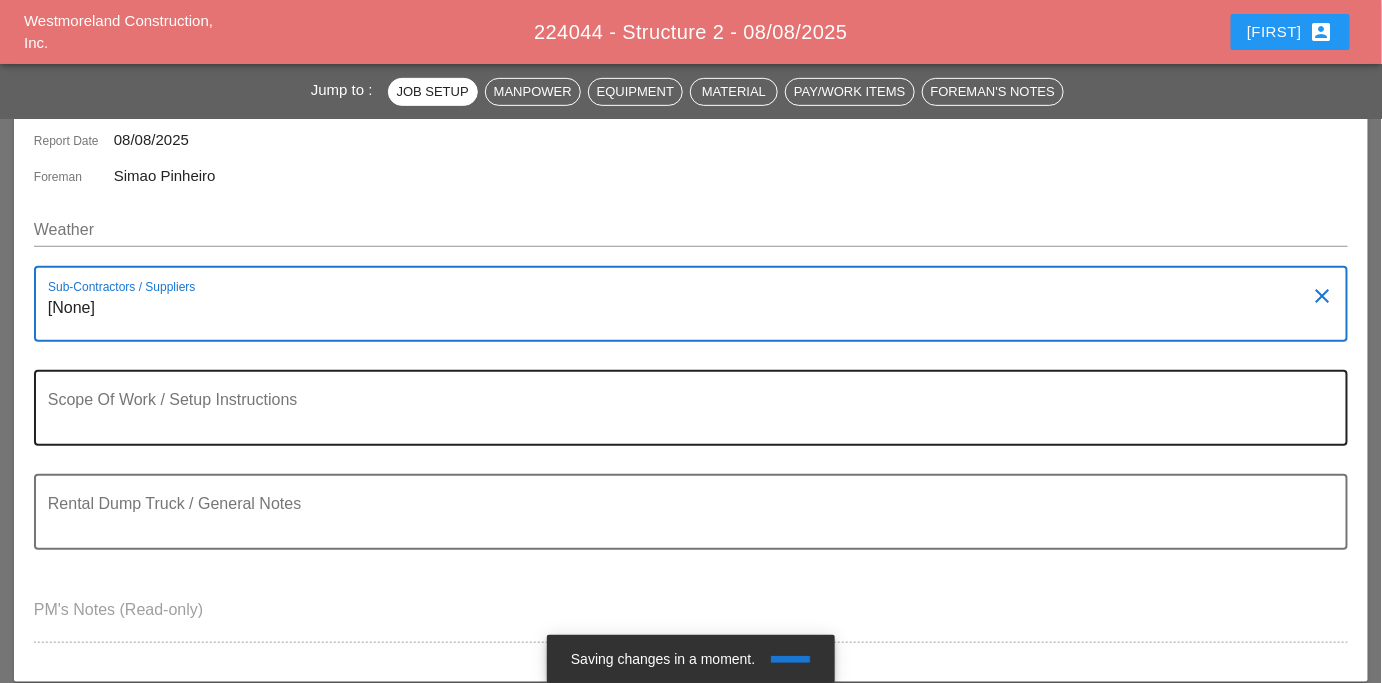 type on "[None]" 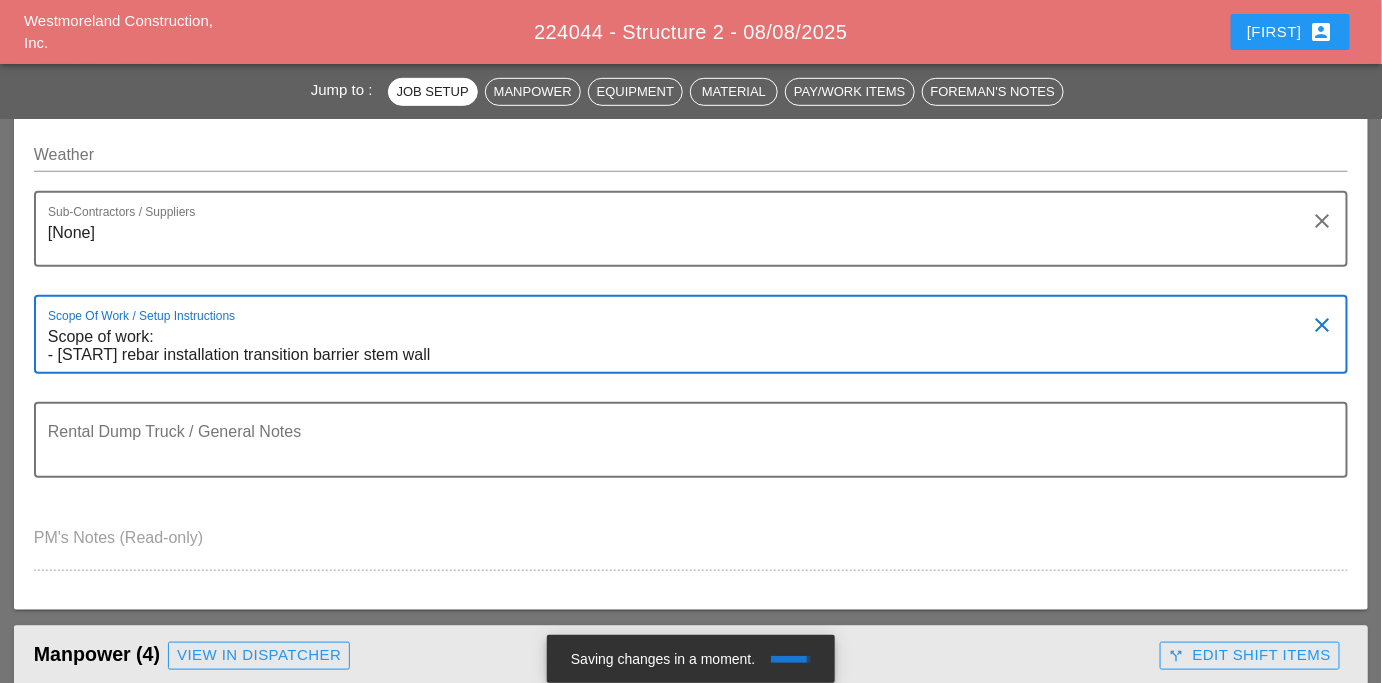 scroll, scrollTop: 387, scrollLeft: 0, axis: vertical 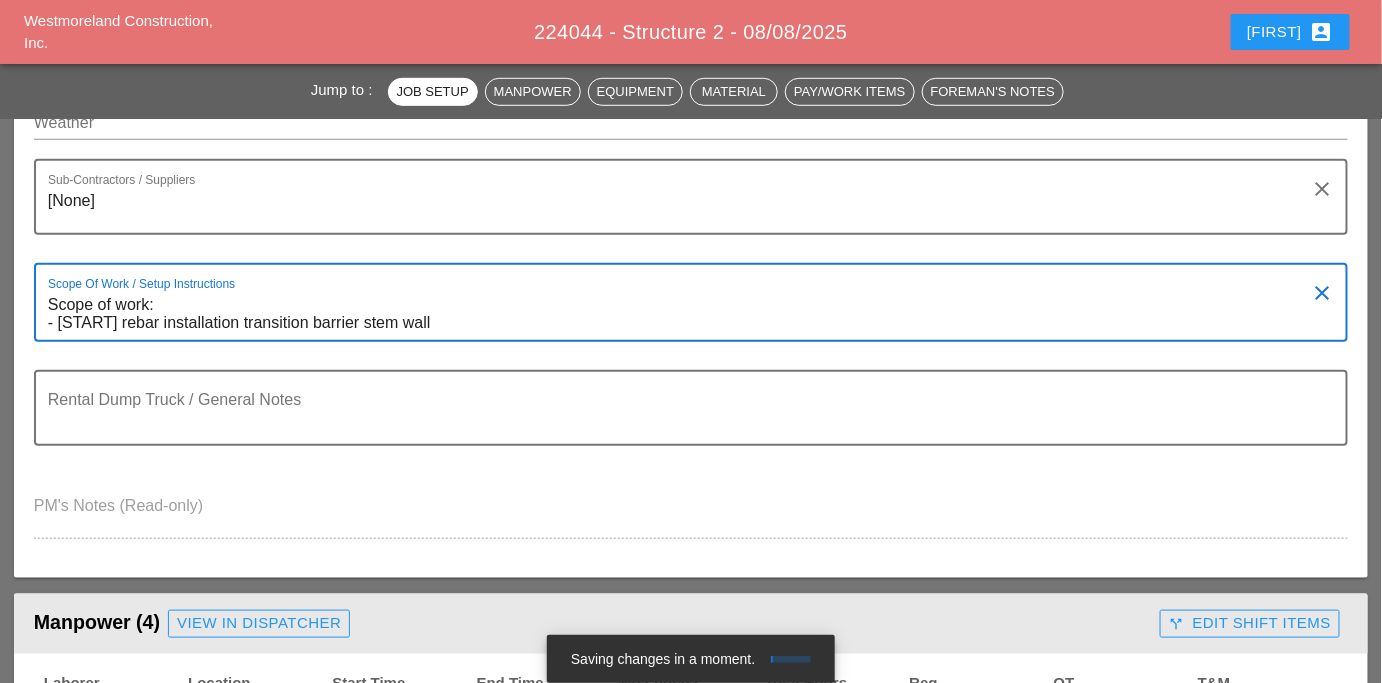 click on "Scope of work:
- start rebar installation transition barrier stem wall" at bounding box center [683, 314] 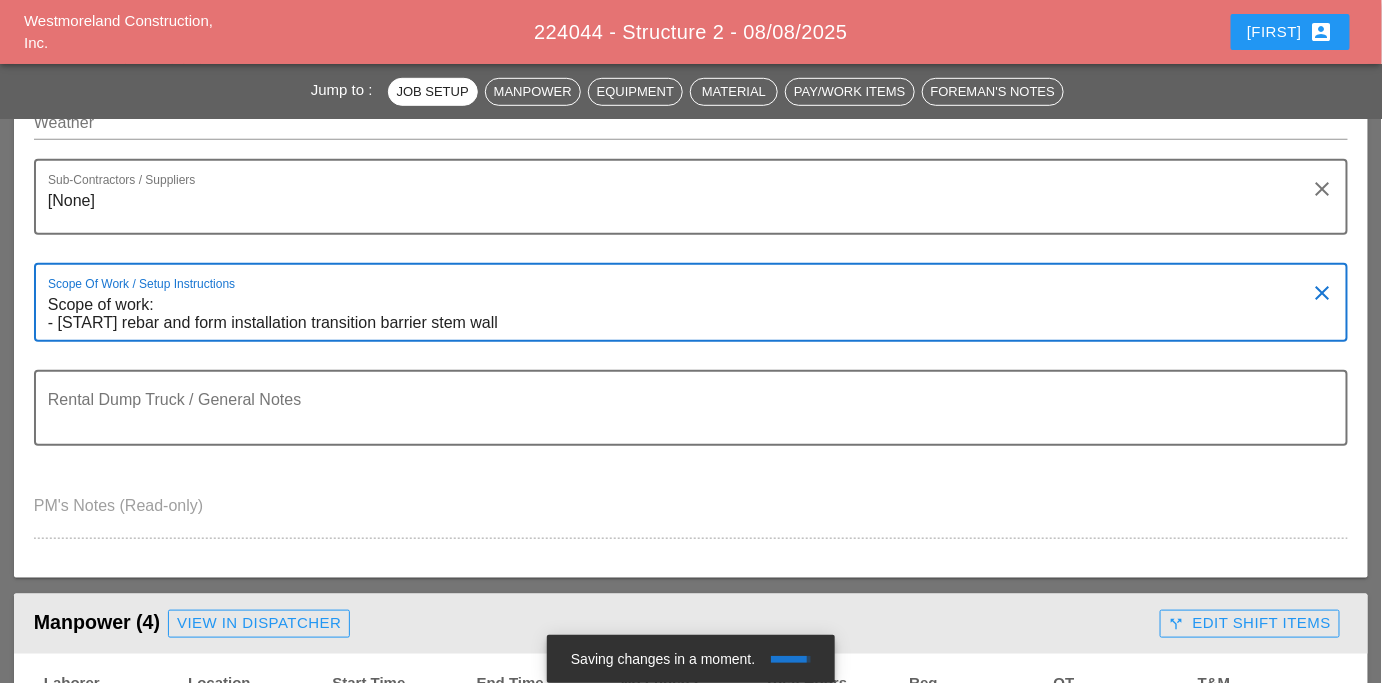 click on "Scope of work:
- start rebar and form installation transition barrier stem wall" at bounding box center (683, 314) 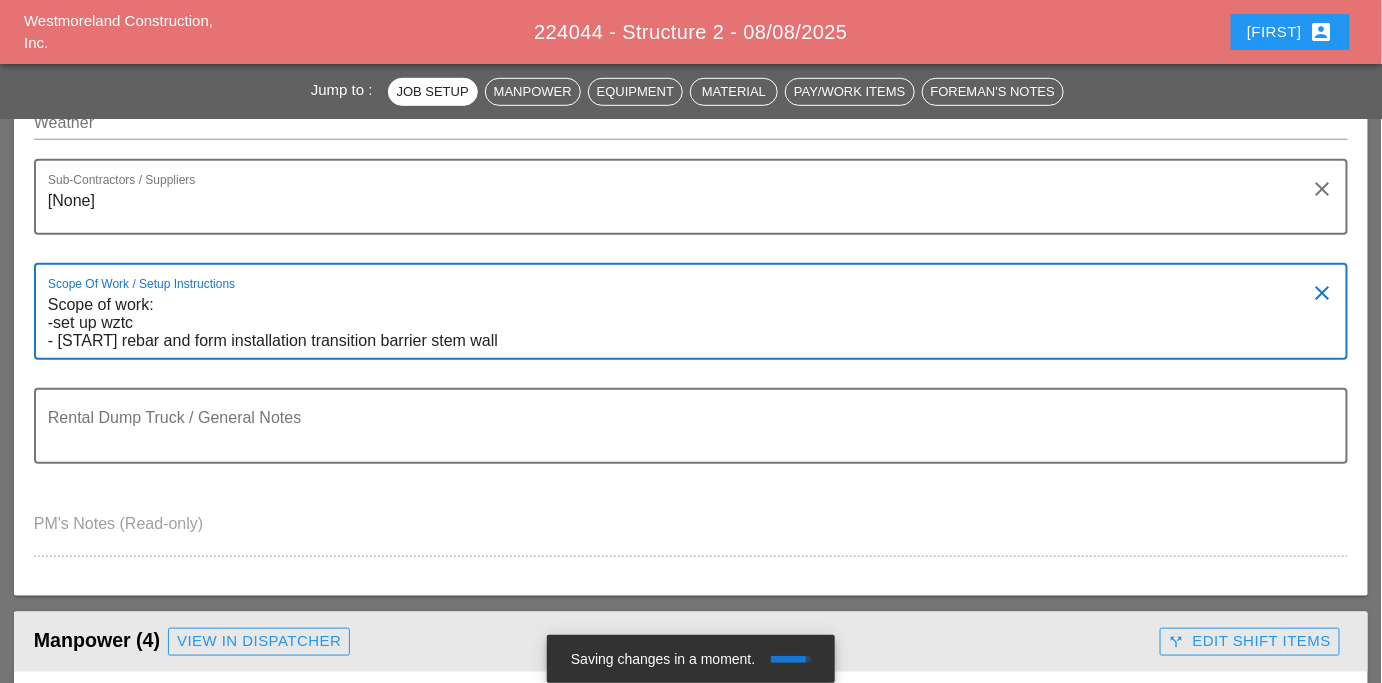 click on "Scope of work:
-set up wztc
- start rebar and form installation transition barrier stem wall" at bounding box center [683, 323] 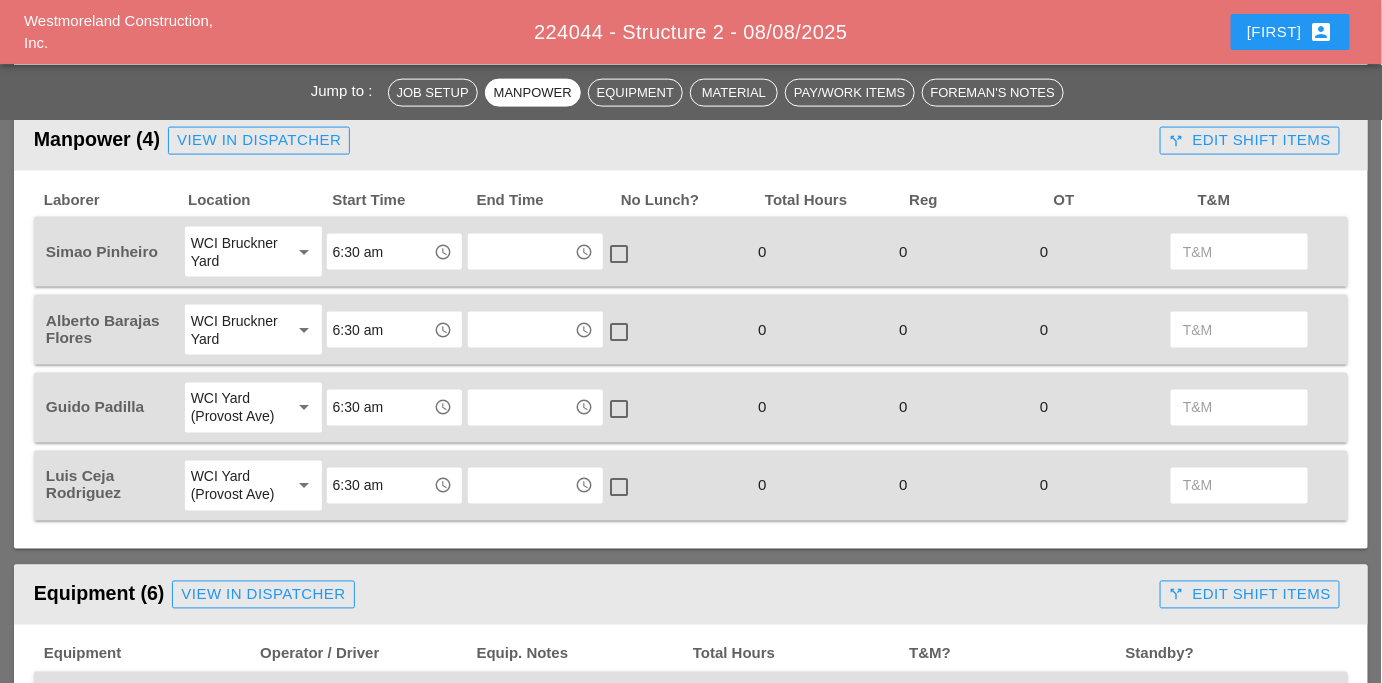 scroll, scrollTop: 905, scrollLeft: 0, axis: vertical 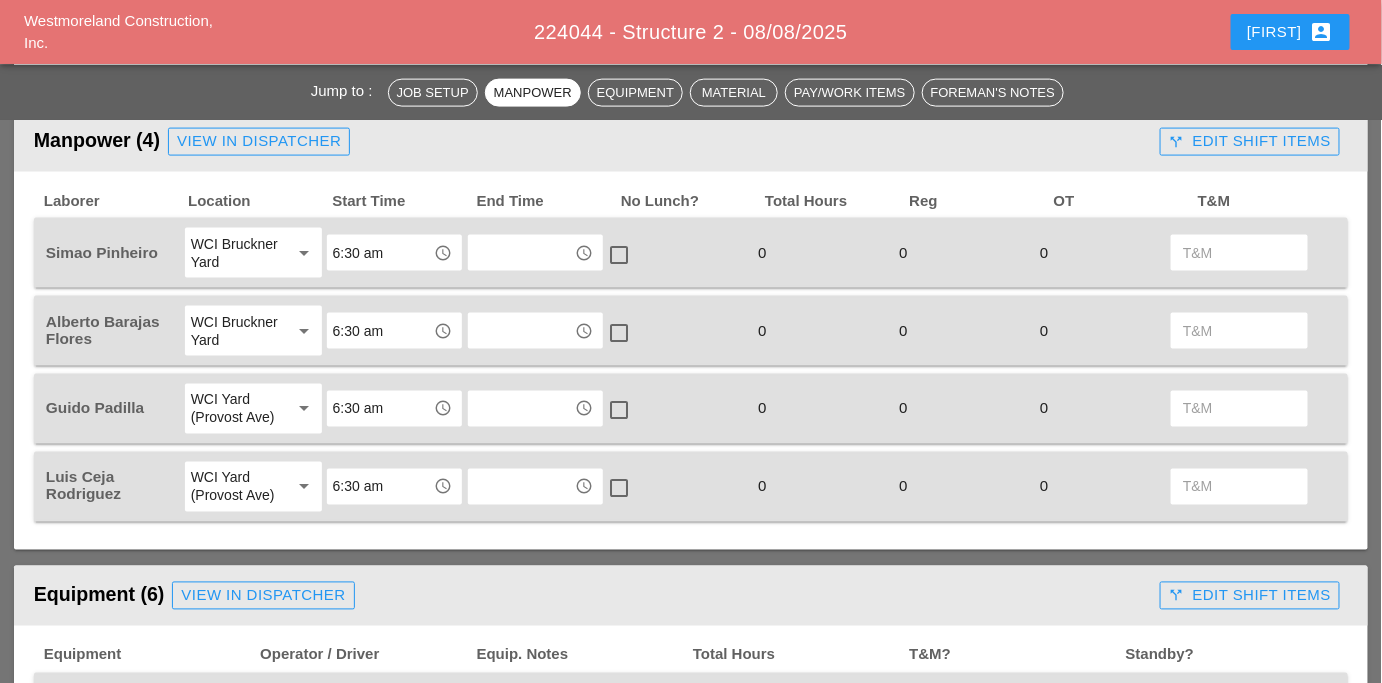 type on "Scope of work:
-set up wztc
- start rebar and form installation transition barrier stem wall
- demob wztc" 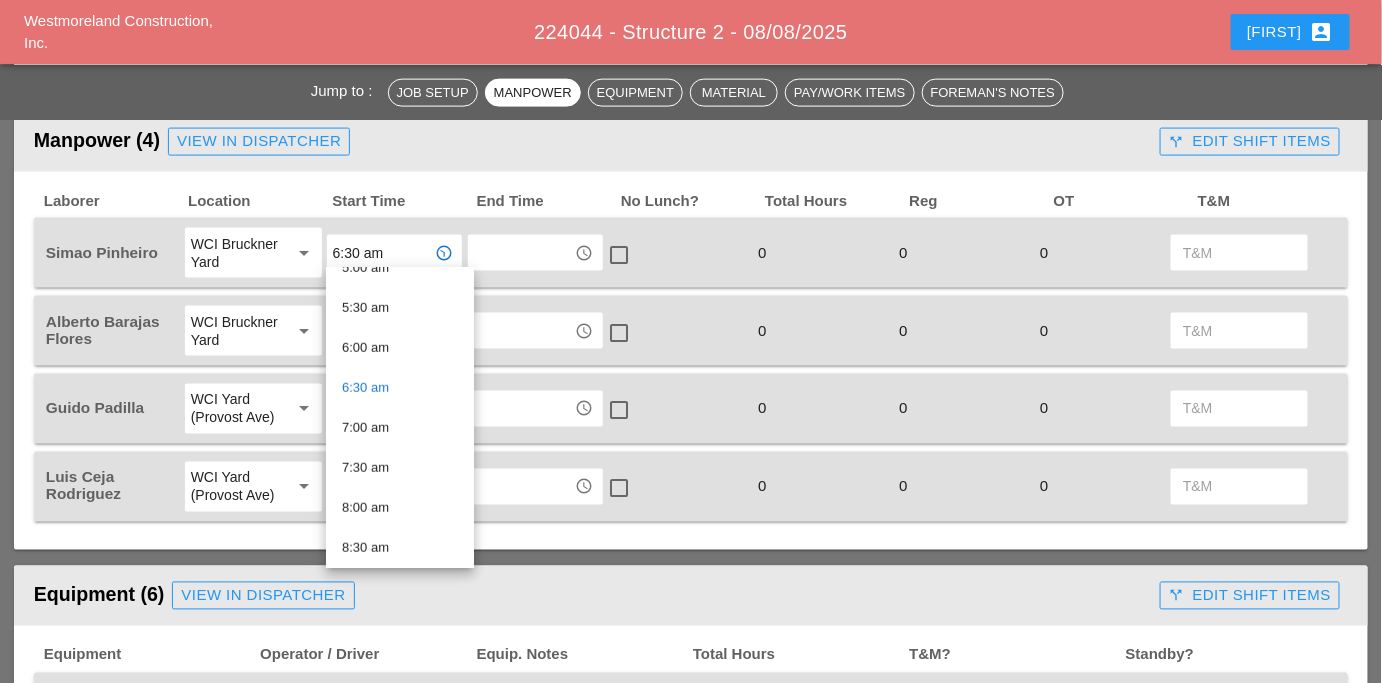 scroll, scrollTop: 427, scrollLeft: 0, axis: vertical 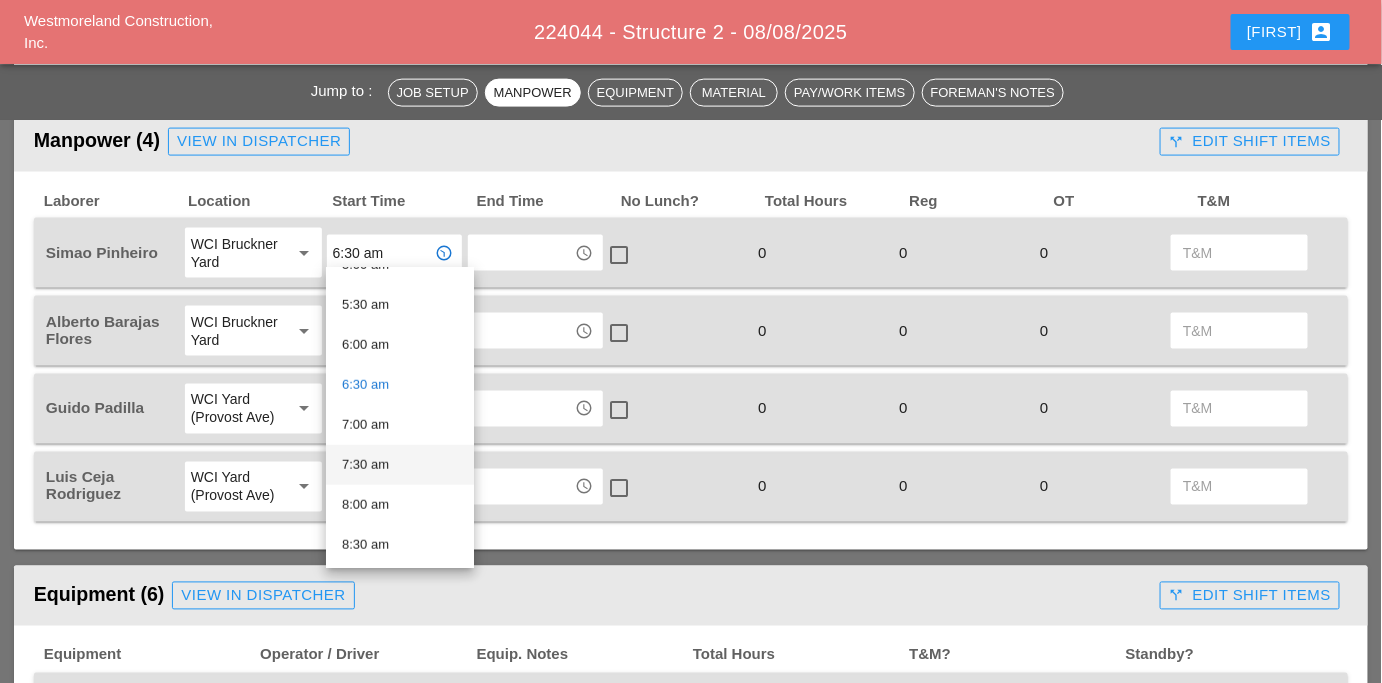 click on "7:30 am" at bounding box center [400, 465] 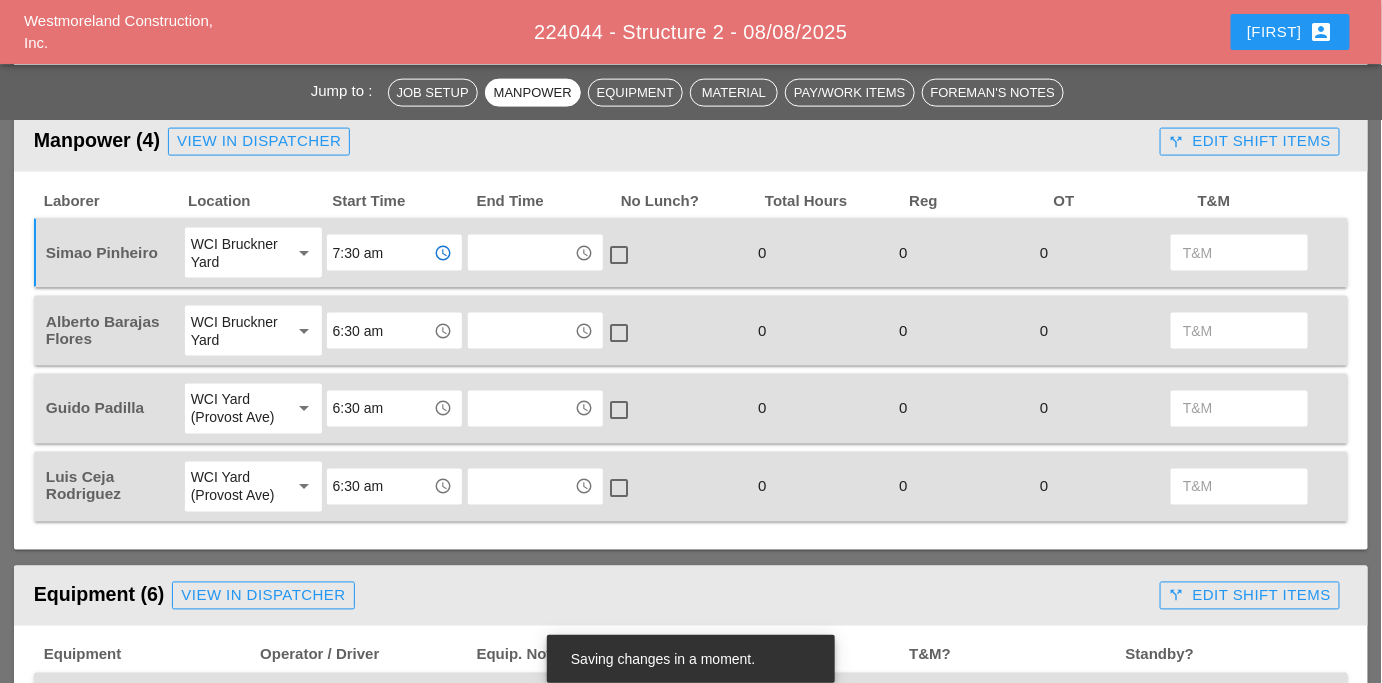 click on "6:30 am" at bounding box center (380, 331) 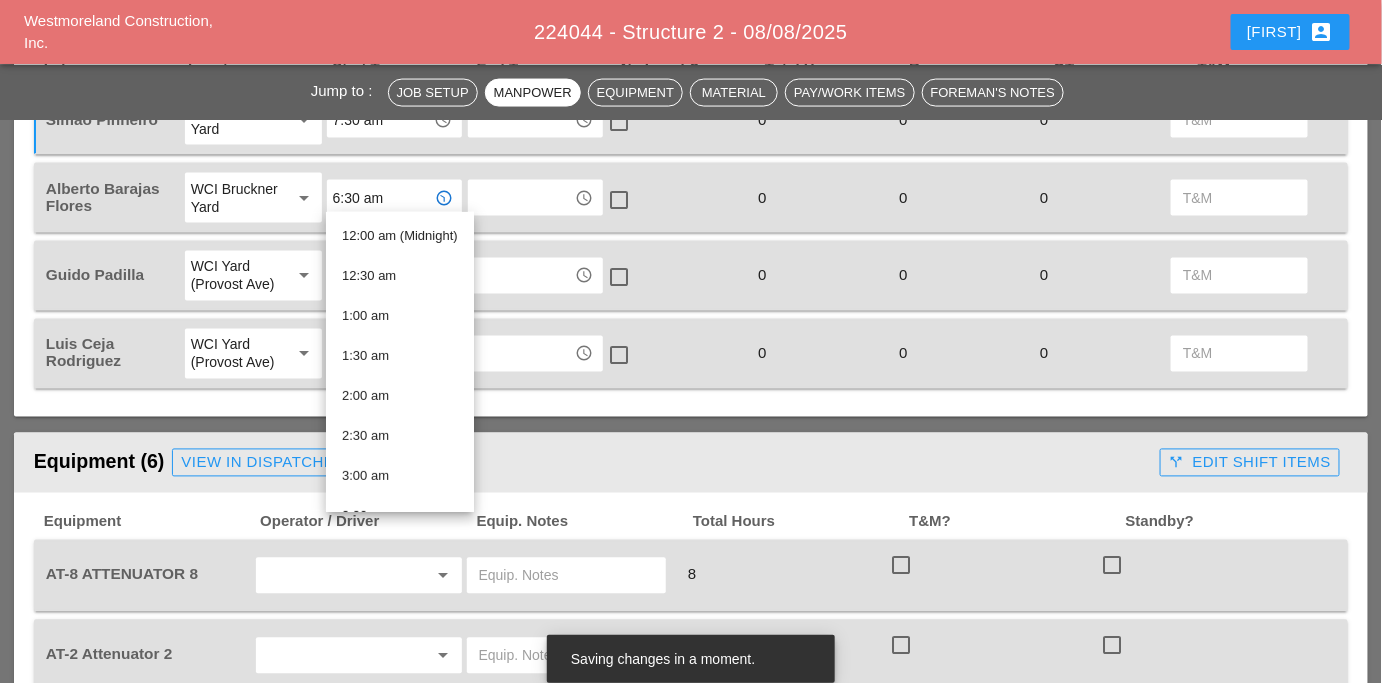 scroll, scrollTop: 1039, scrollLeft: 0, axis: vertical 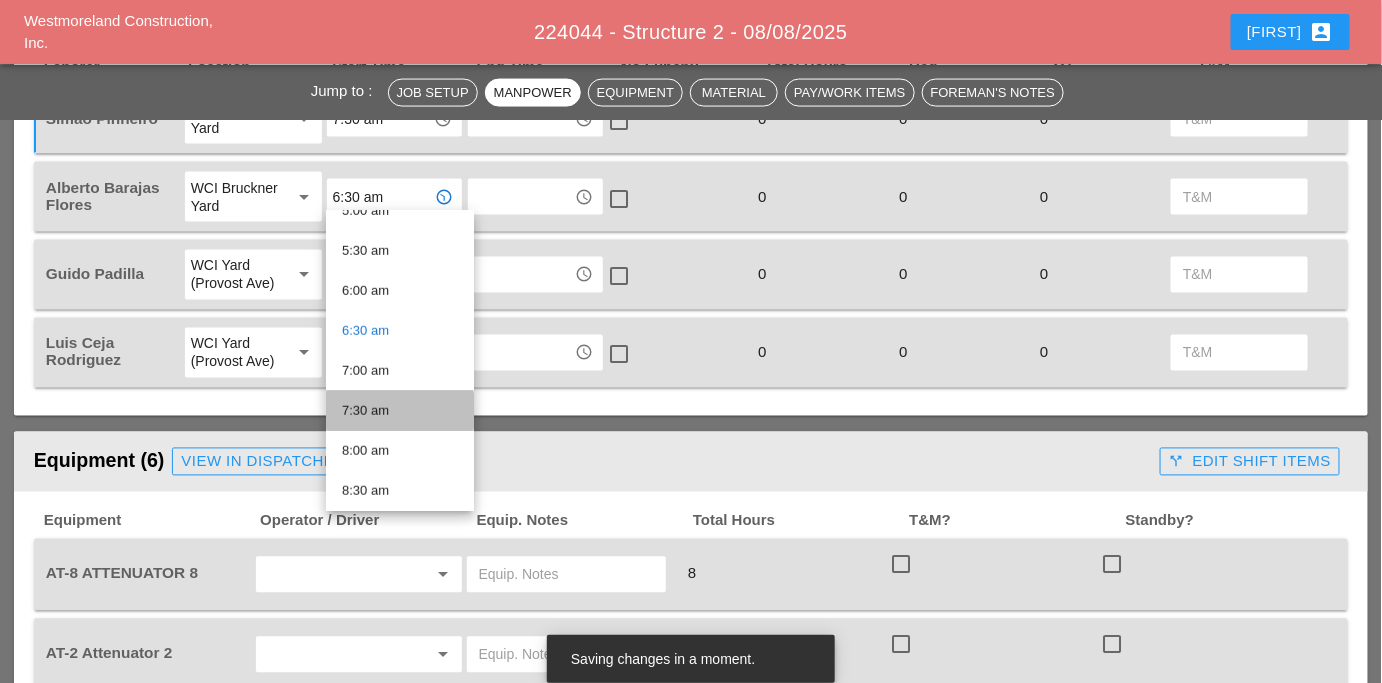 click on "7:30 am" at bounding box center [400, 411] 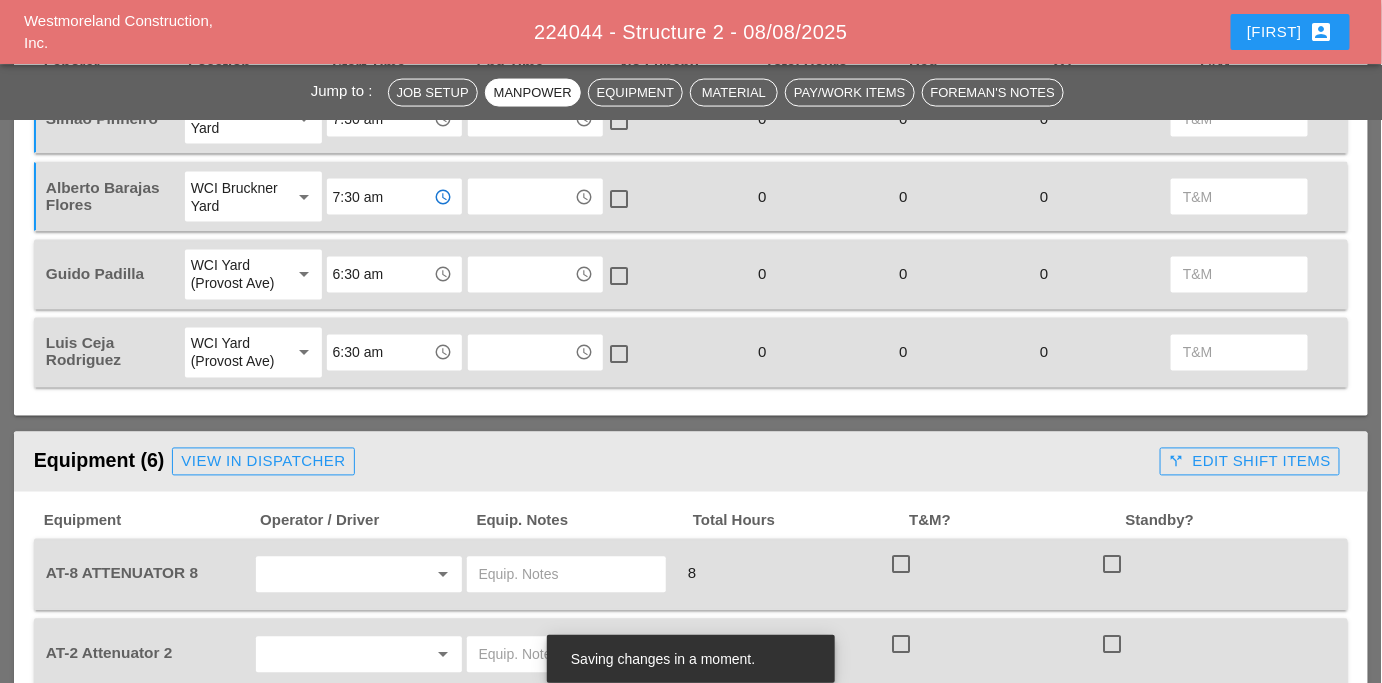 click on "6:30 am" at bounding box center (380, 275) 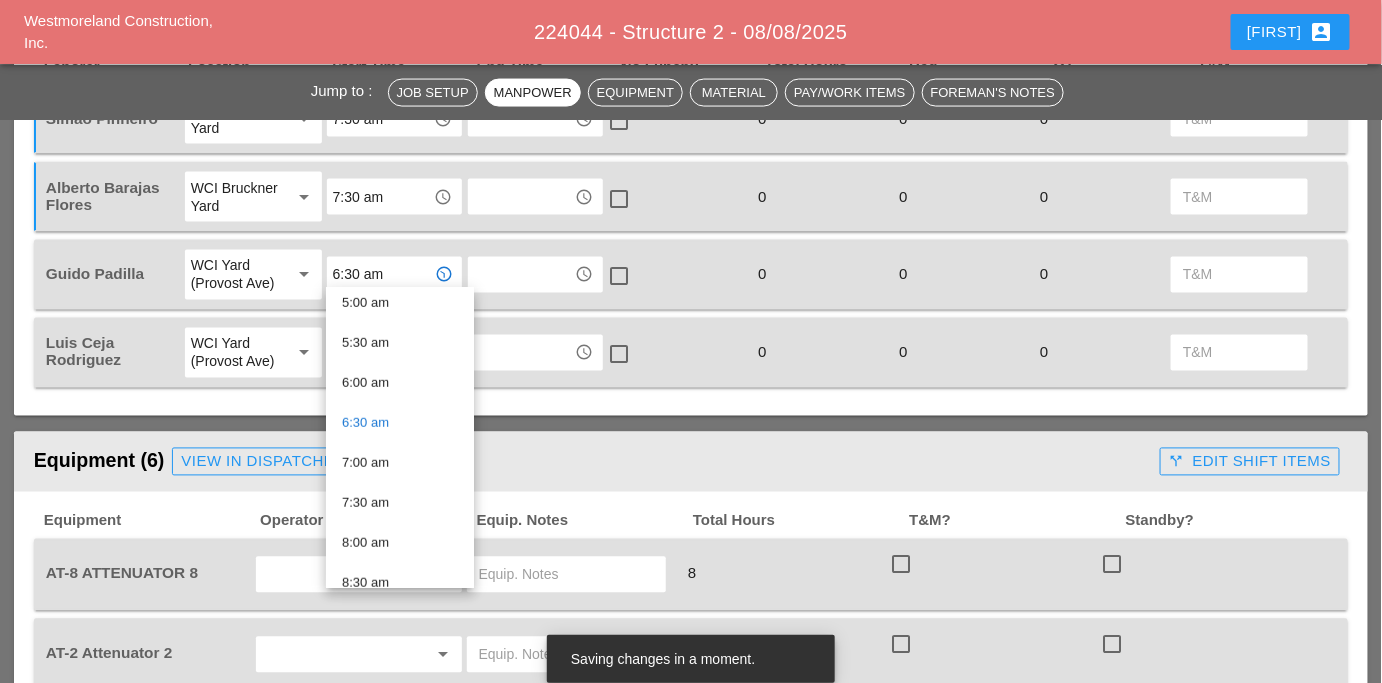 scroll, scrollTop: 413, scrollLeft: 0, axis: vertical 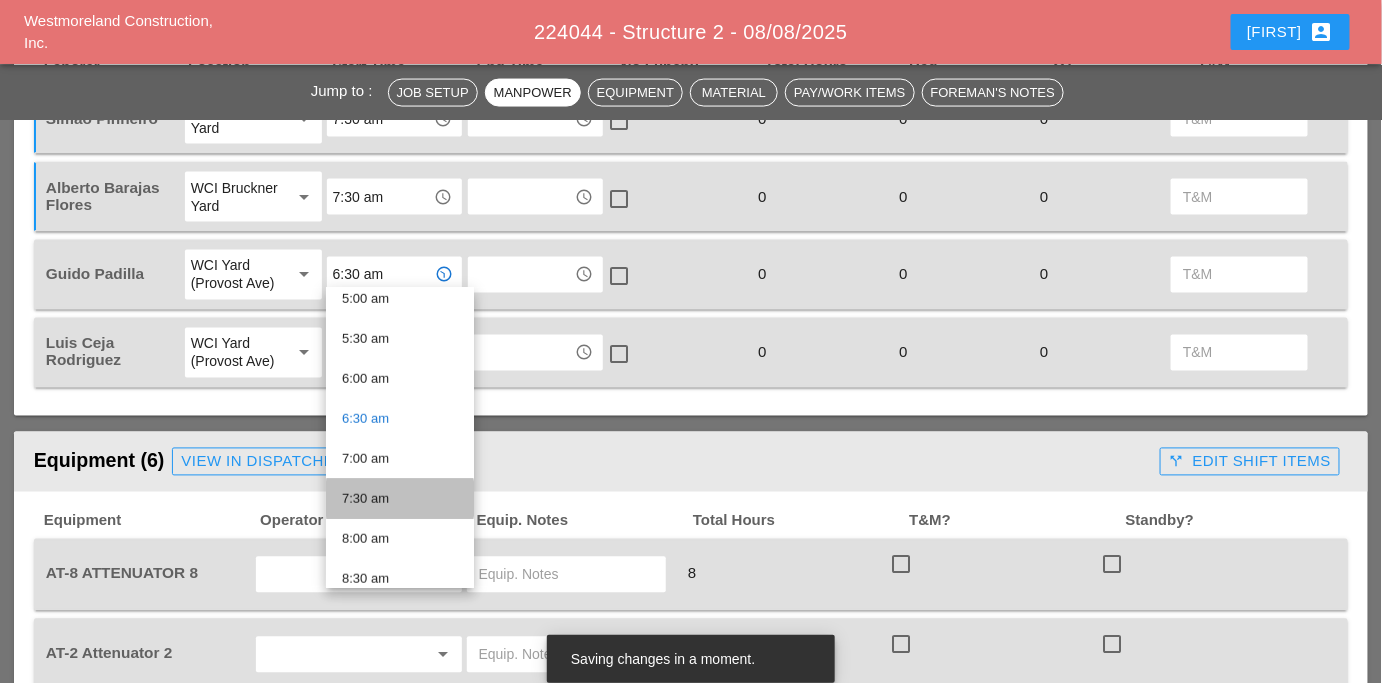 click on "7:30 am" at bounding box center [400, 499] 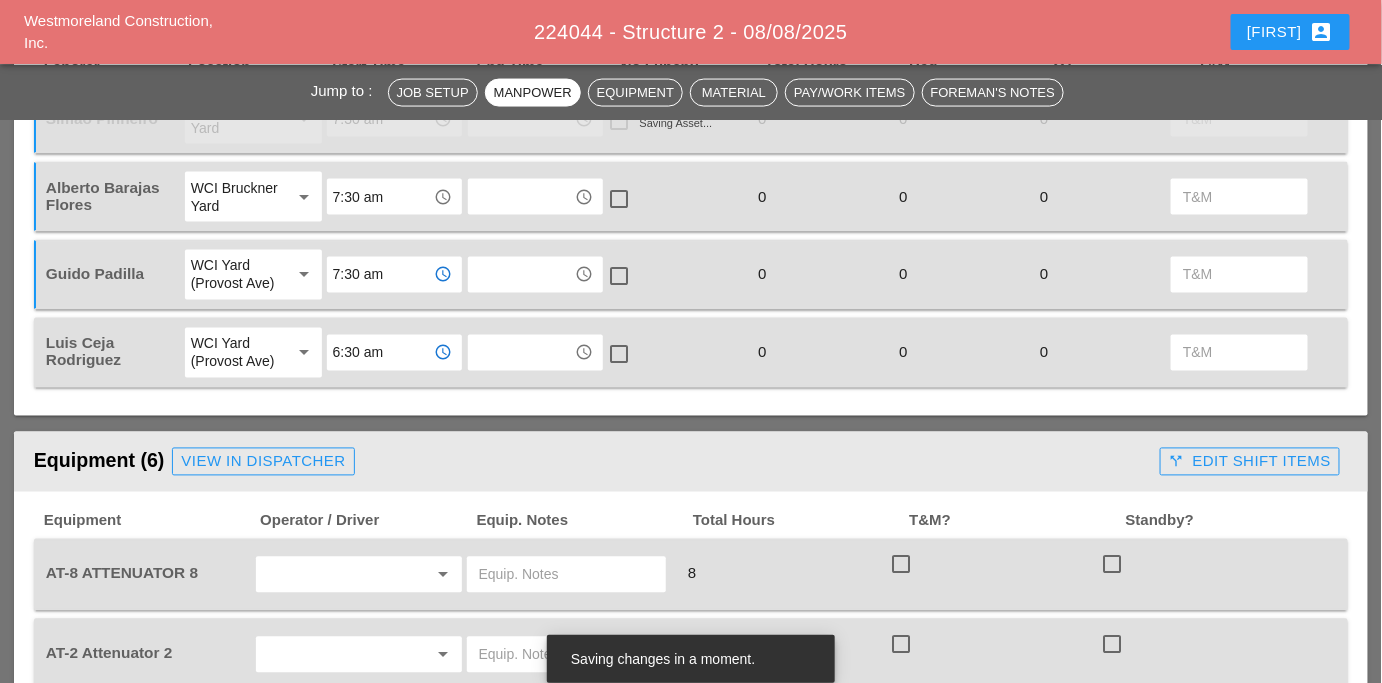 click on "6:30 am" at bounding box center (380, 353) 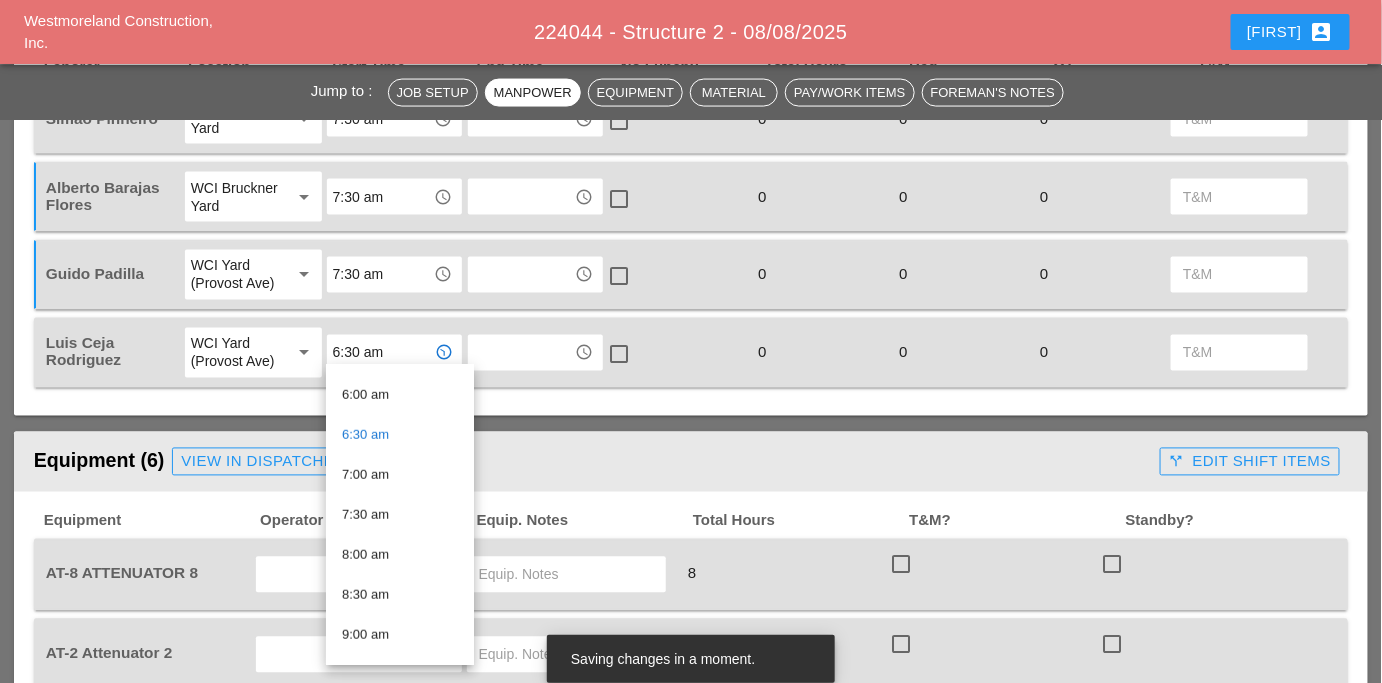 scroll, scrollTop: 477, scrollLeft: 0, axis: vertical 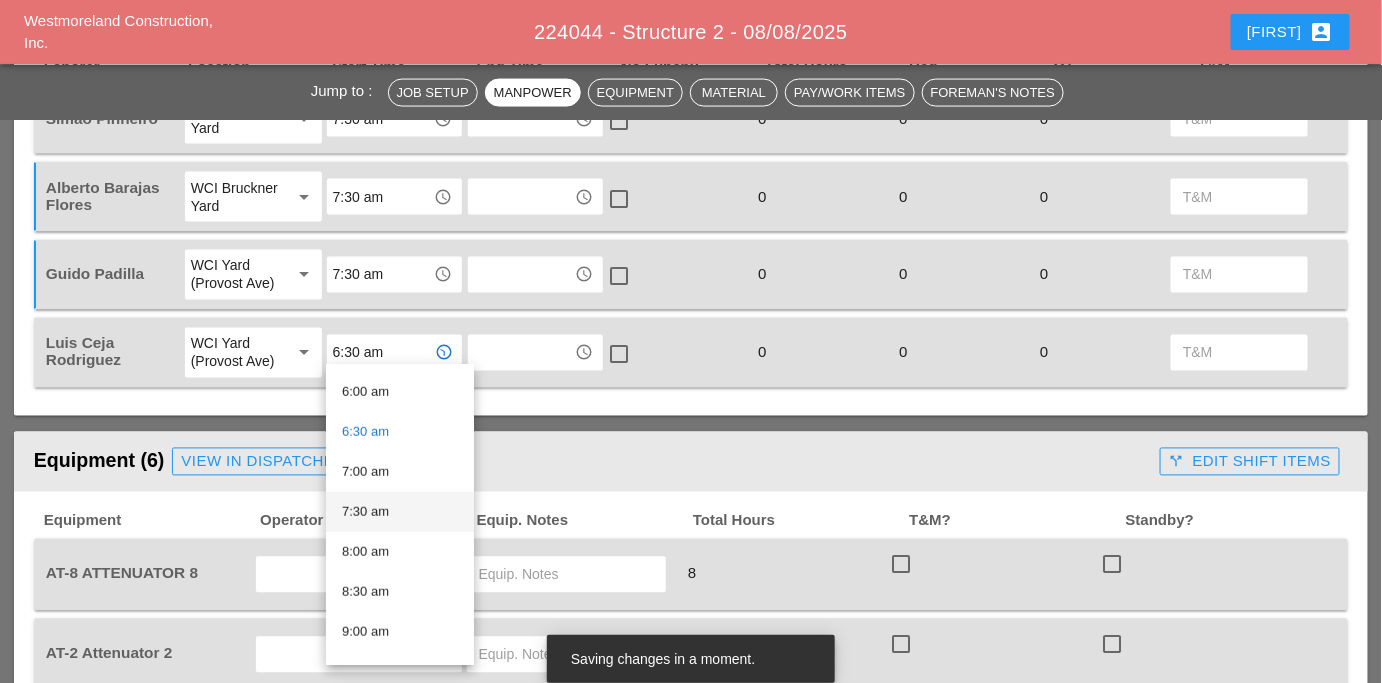 click on "7:30 am" at bounding box center (400, 512) 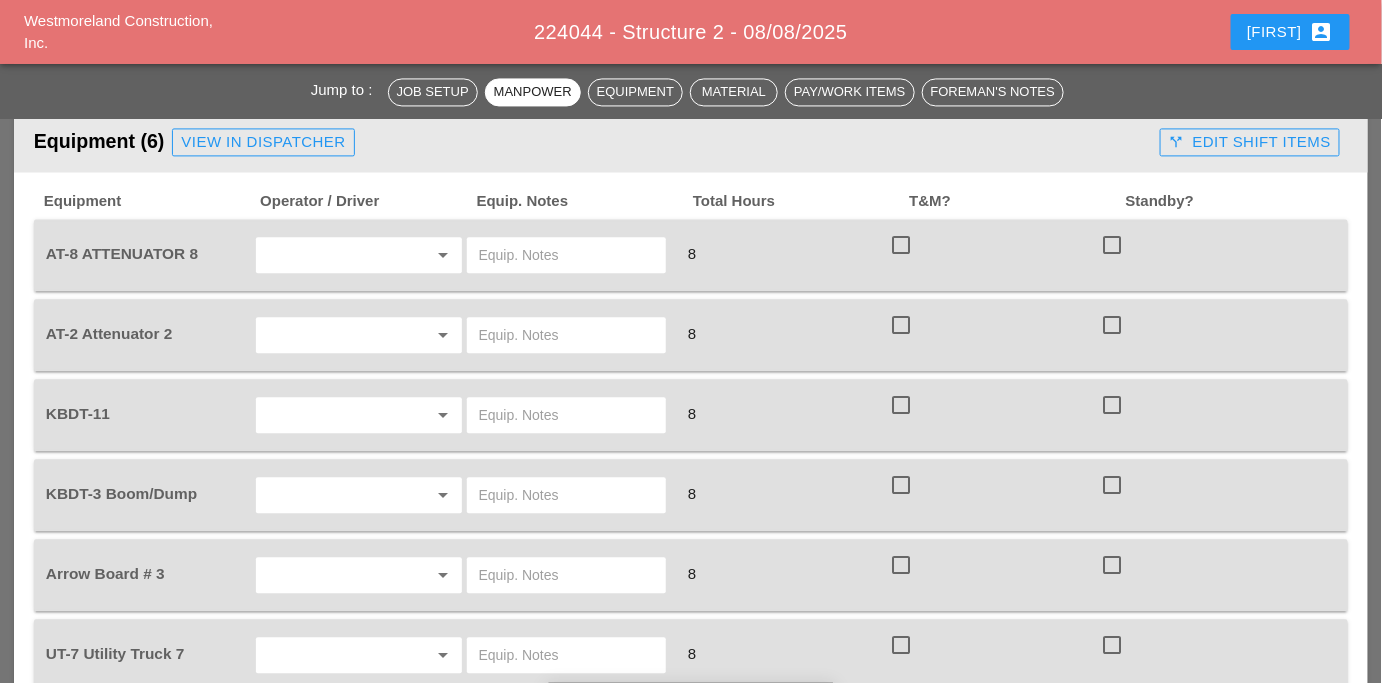 scroll, scrollTop: 1366, scrollLeft: 0, axis: vertical 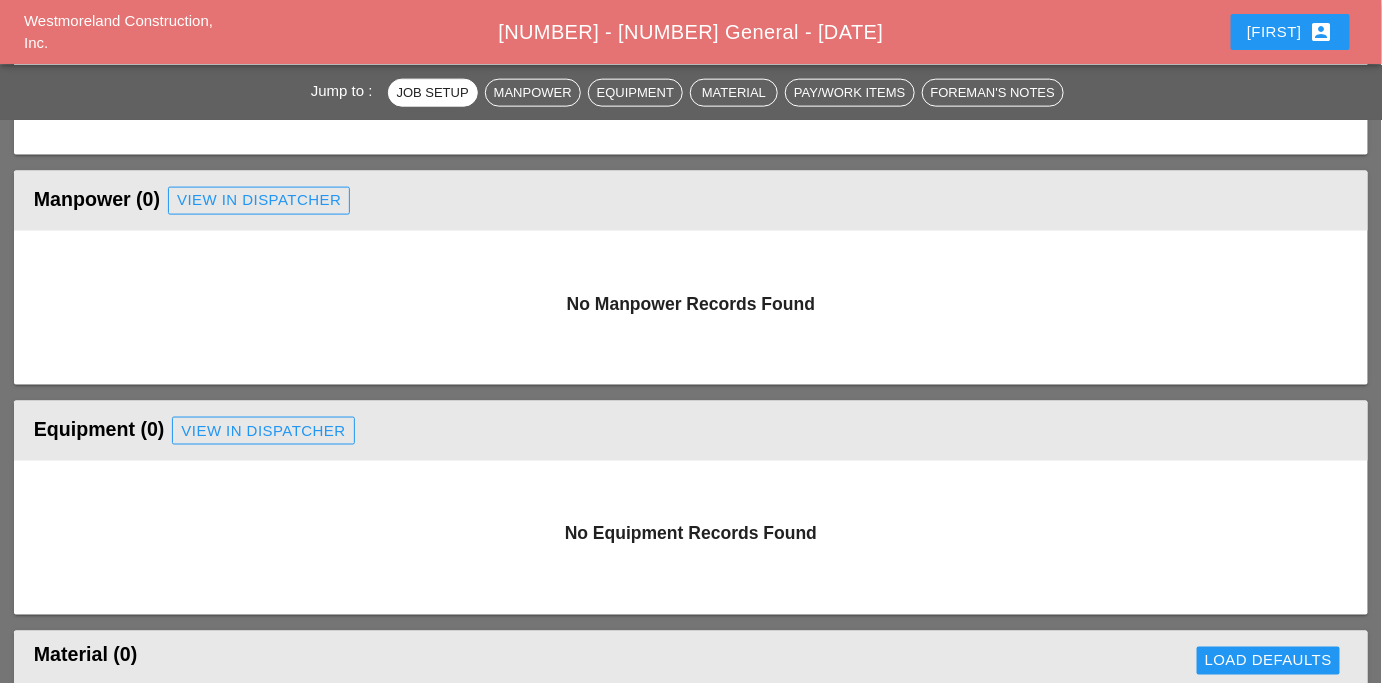 click on "Equipment (0)  View in Dispatcher" at bounding box center [691, 431] 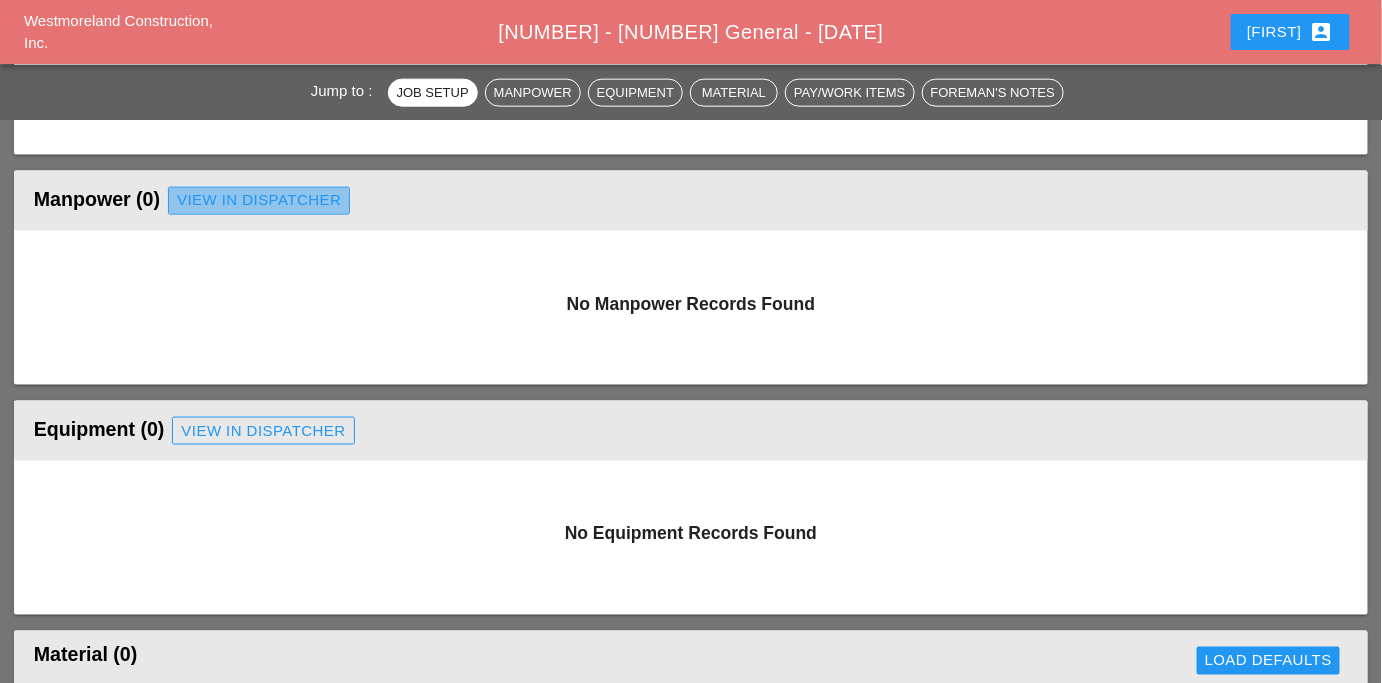 scroll, scrollTop: 0, scrollLeft: 0, axis: both 